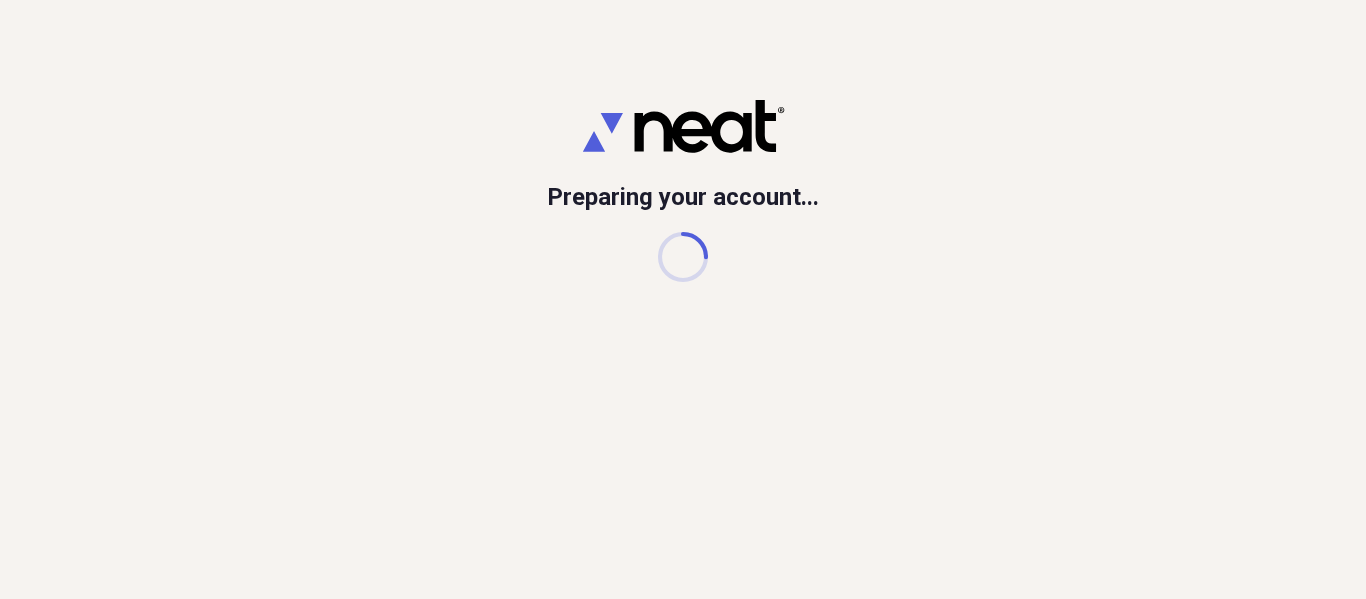 scroll, scrollTop: 0, scrollLeft: 0, axis: both 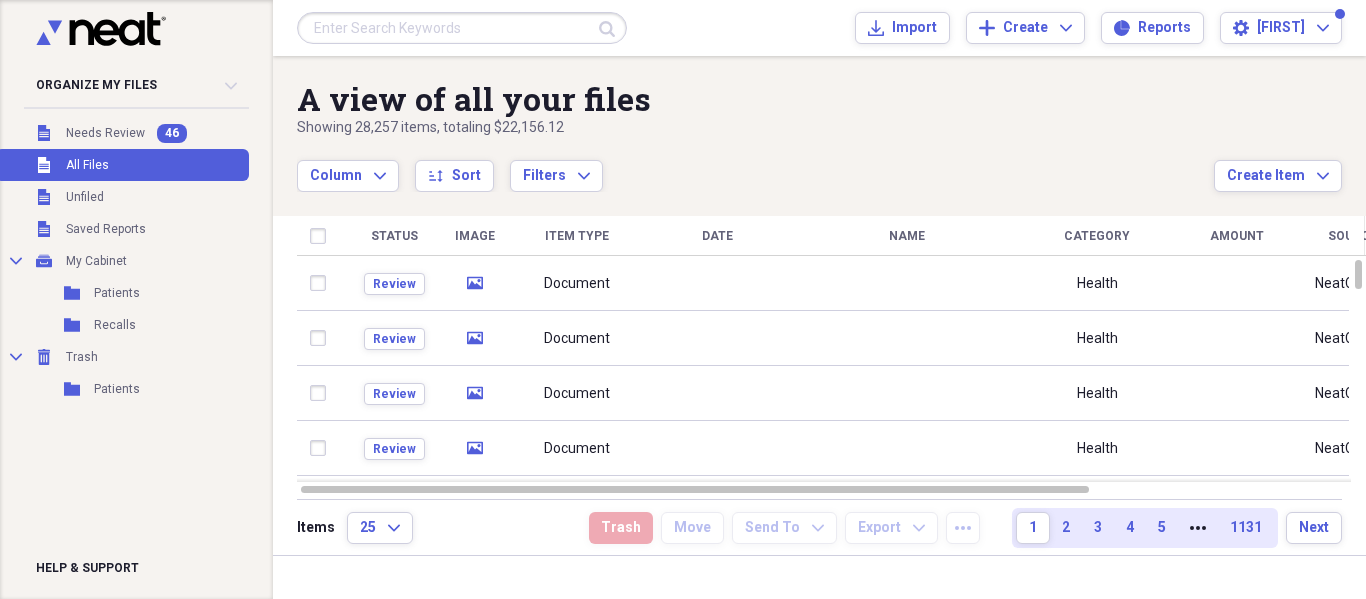 click on "Unfiled All Files" at bounding box center (122, 165) 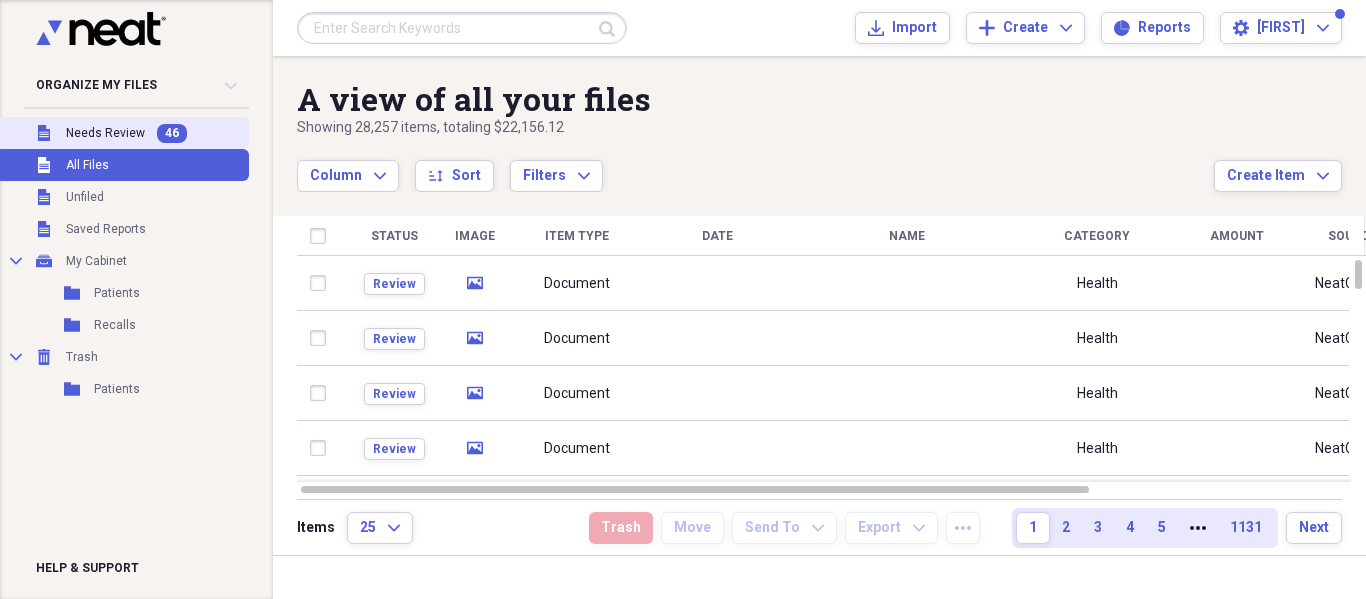 click on "Unfiled Needs Review 46" at bounding box center (122, 133) 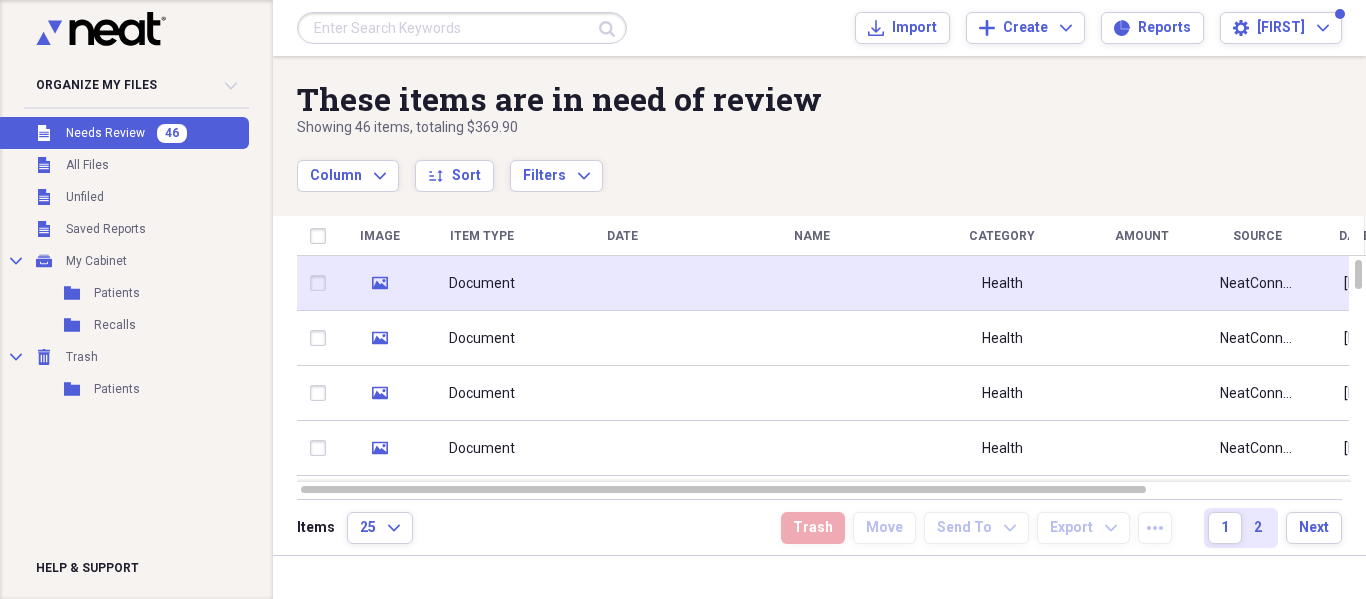 click on "Document" at bounding box center [482, 283] 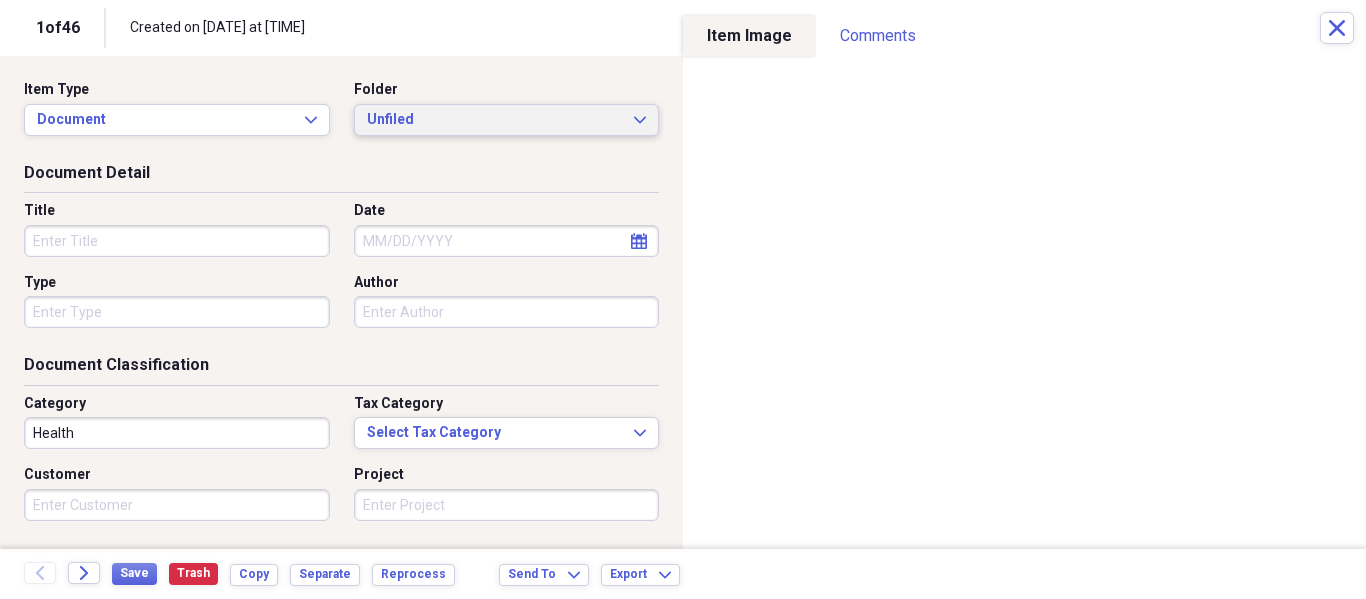 click on "Unfiled Expand" at bounding box center (507, 120) 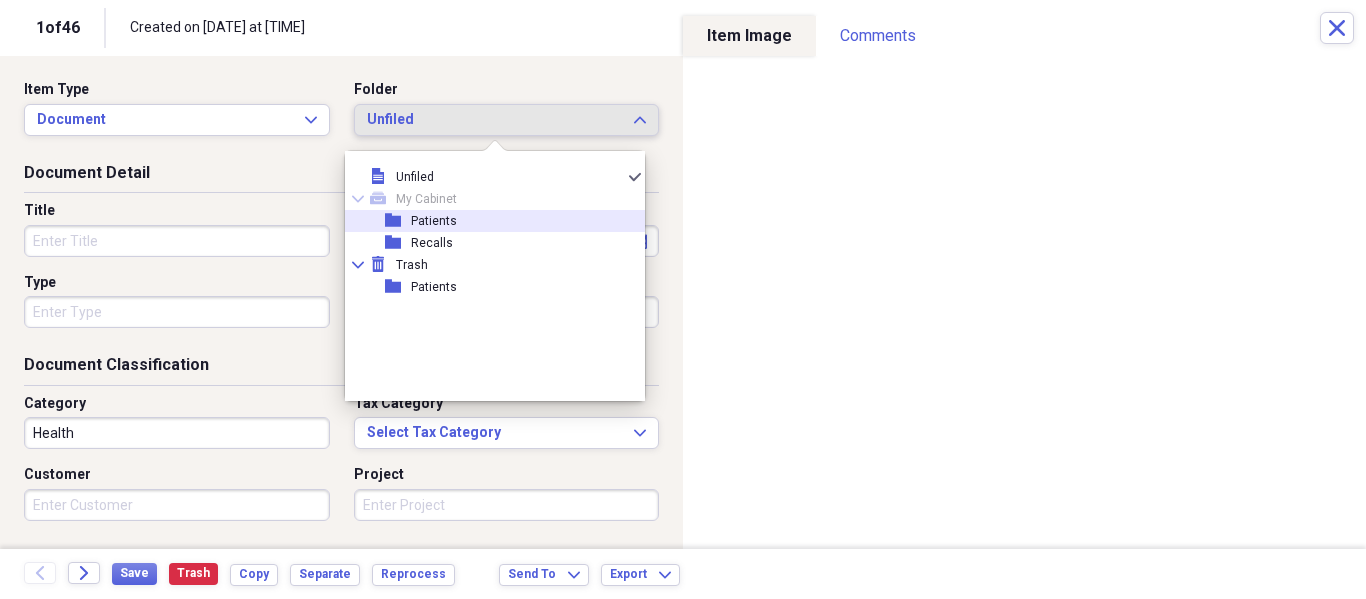 click on "folder Patients" at bounding box center (487, 221) 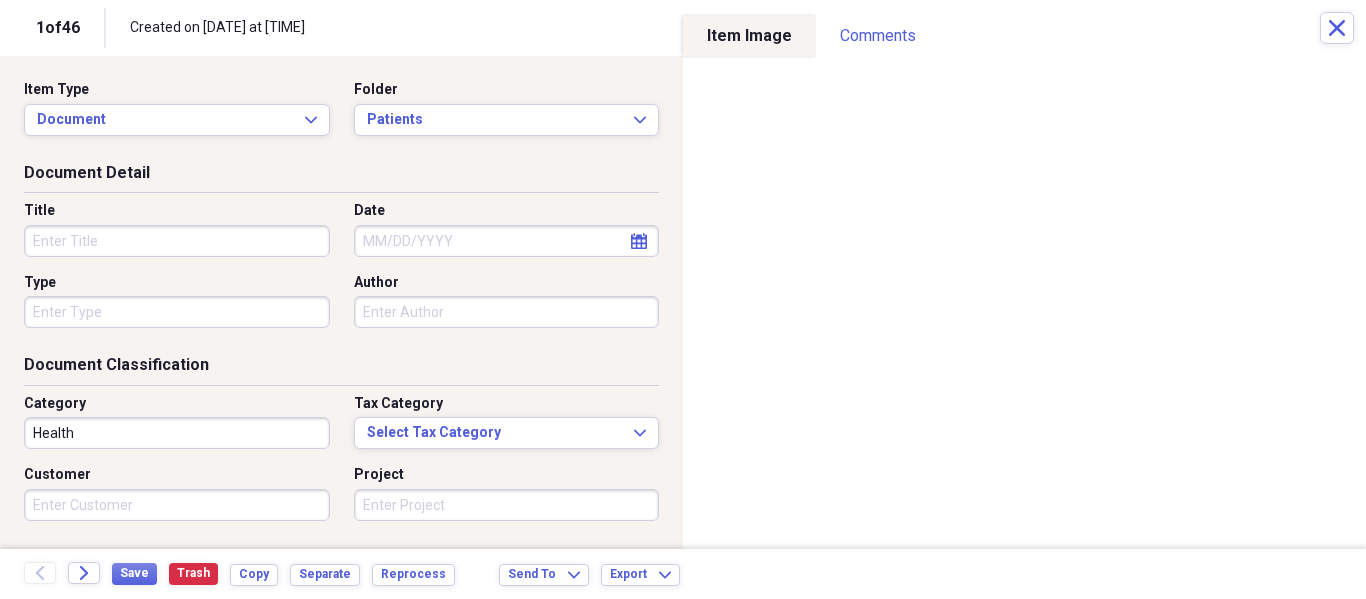 click on "Title" at bounding box center [183, 229] 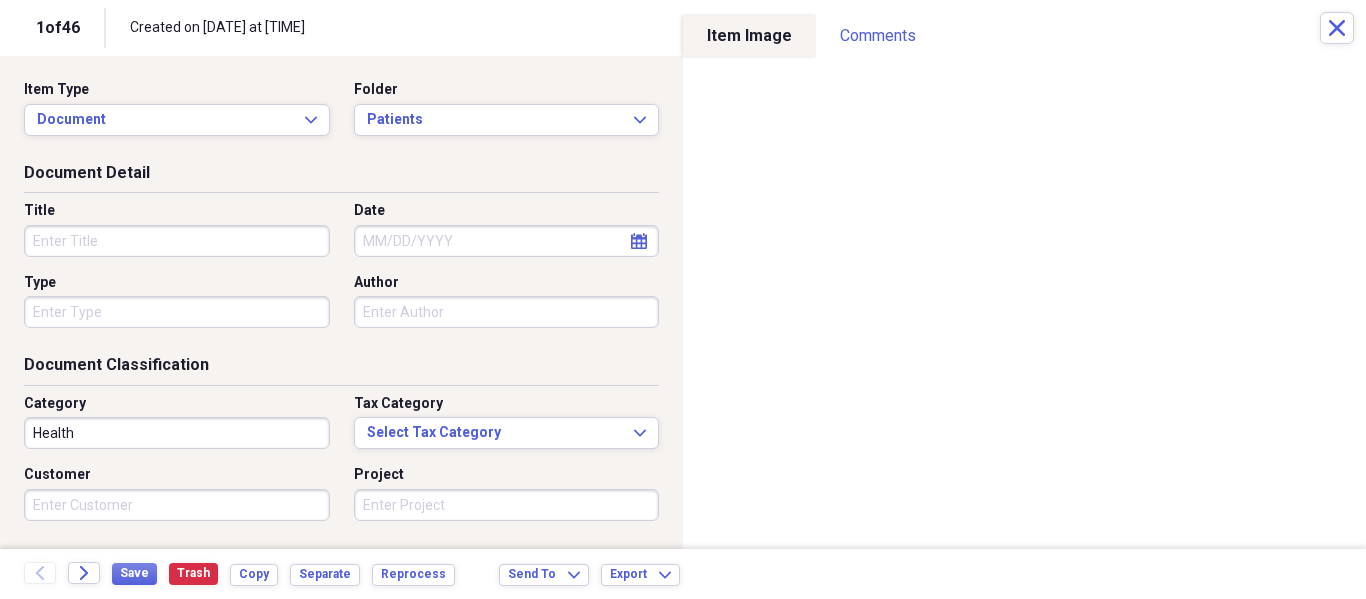 click on "Title" at bounding box center (177, 241) 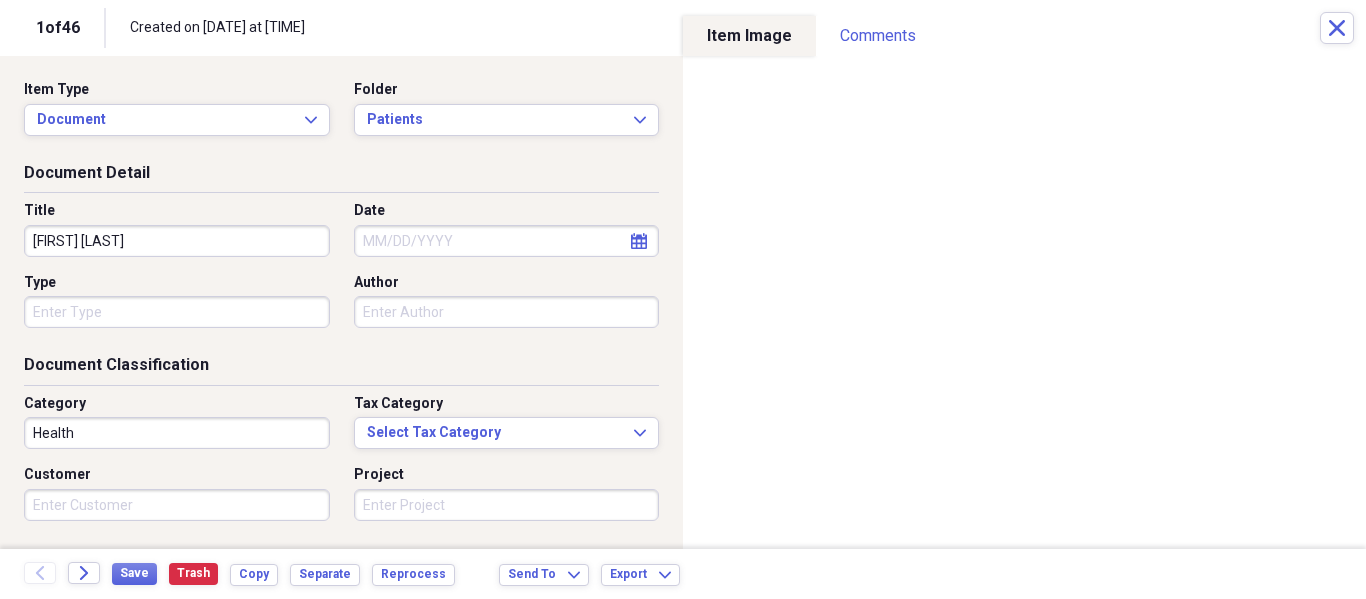 type on "[FIRST] [LAST]" 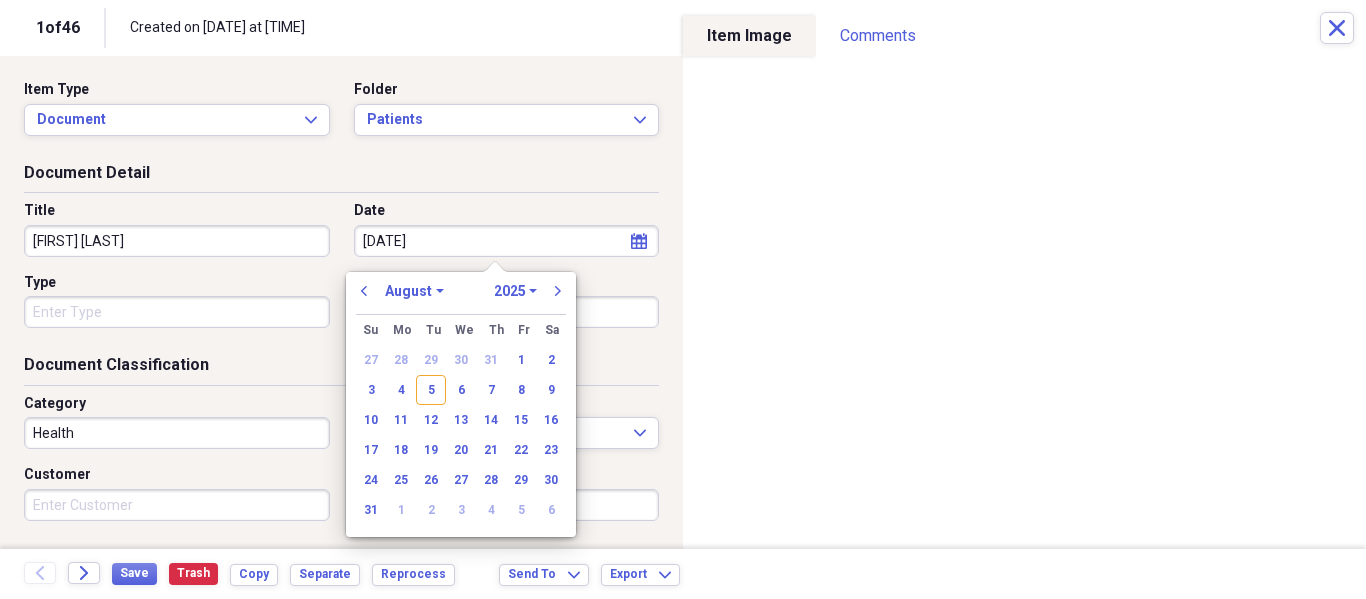 type on "[DATE]" 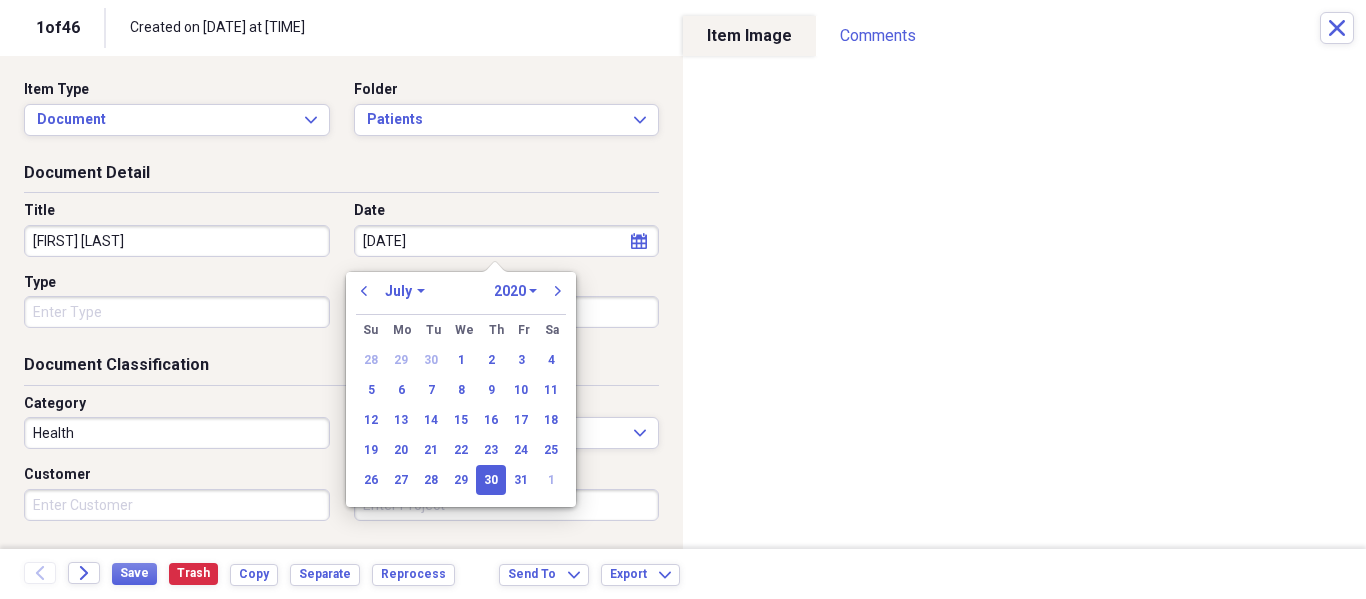 type on "07/30/2025" 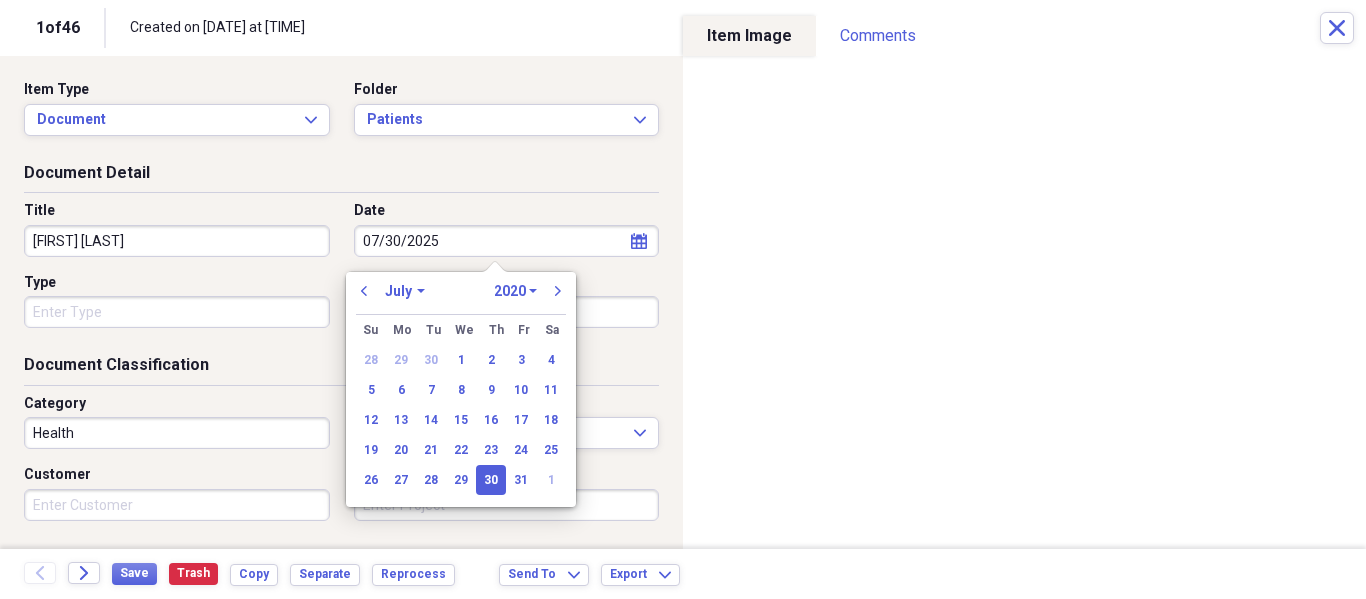 select on "2025" 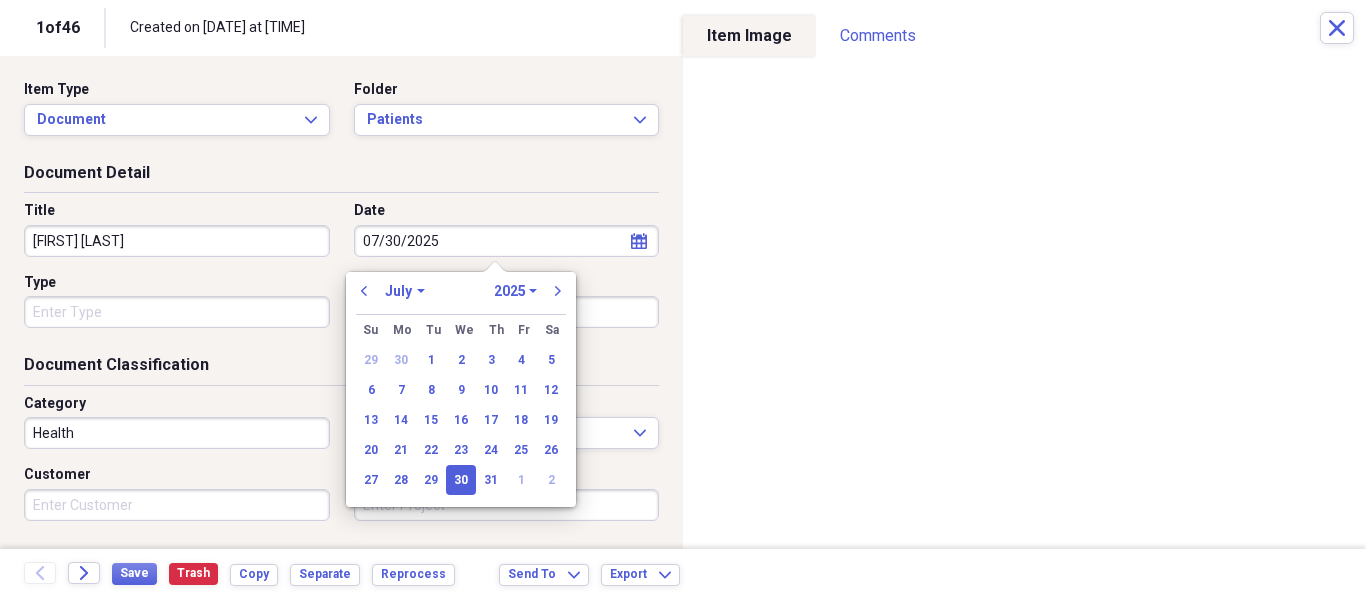 type on "07/30/2025" 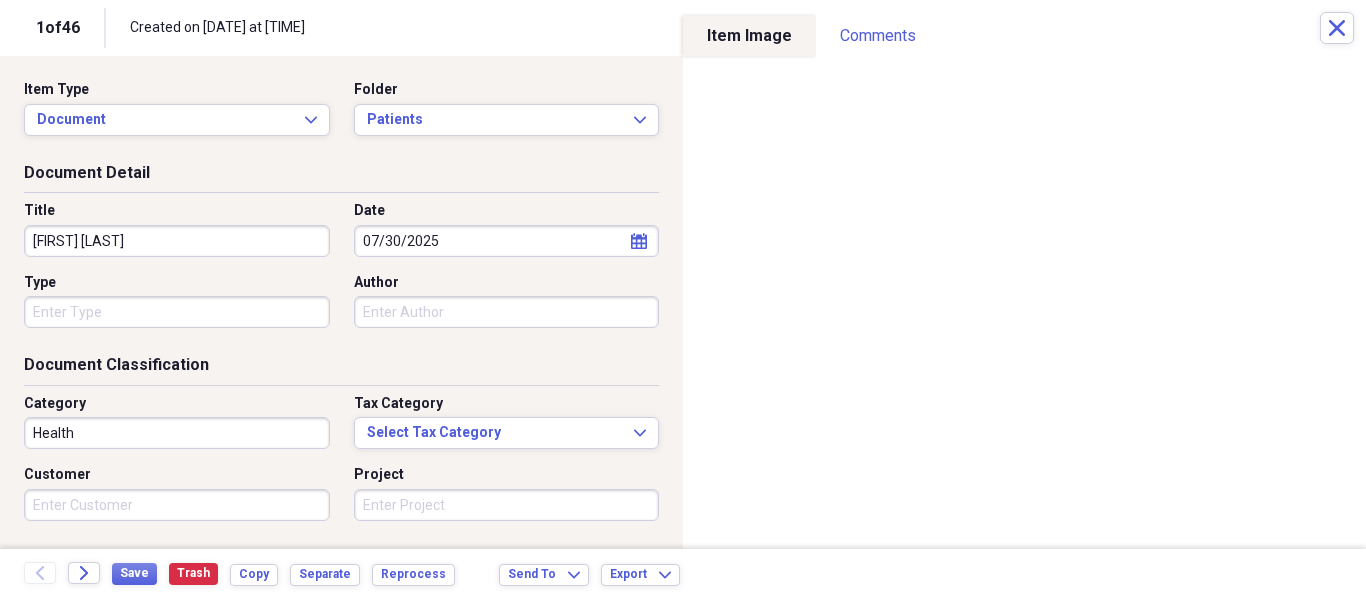 click on "Organize My Files 45 Collapse Unfiled Needs Review 45 Unfiled All Files Unfiled Unfiled Unfiled Saved Reports Collapse My Cabinet My Cabinet Add Folder Folder Patients Add Folder Folder Recalls Add Folder Collapse Trash Trash Folder Patients Help & Support Submit Import Import Add Create Expand Reports Reports Settings [FIRST] Expand These items are in need of review Showing 46 items , totaling $369.90 Column Expand sort Sort Filters Expand Create Item Expand Image Item Type Date Name Category Amount Source Date Added chevron-down Folder media Document 08/05/2025 1:06 pm Unfiled media Document Health NeatConnect 08/05/2025 1:05 pm Unfiled media Document Health NeatConnect 08/05/2025 1:04 pm Unfiled media Document Health NeatConnect 08/05/2025 1:00 pm Unfiled media Document Health NeatConnect 08/05/2025 12:59 pm Unfiled media Document Health NeatConnect 08/05/2025 12:57 pm Unfiled media Document Health NeatConnect 08/05/2025 12:54 pm Unfiled media Document Health NeatConnect Unfiled Items 25" at bounding box center (683, 299) 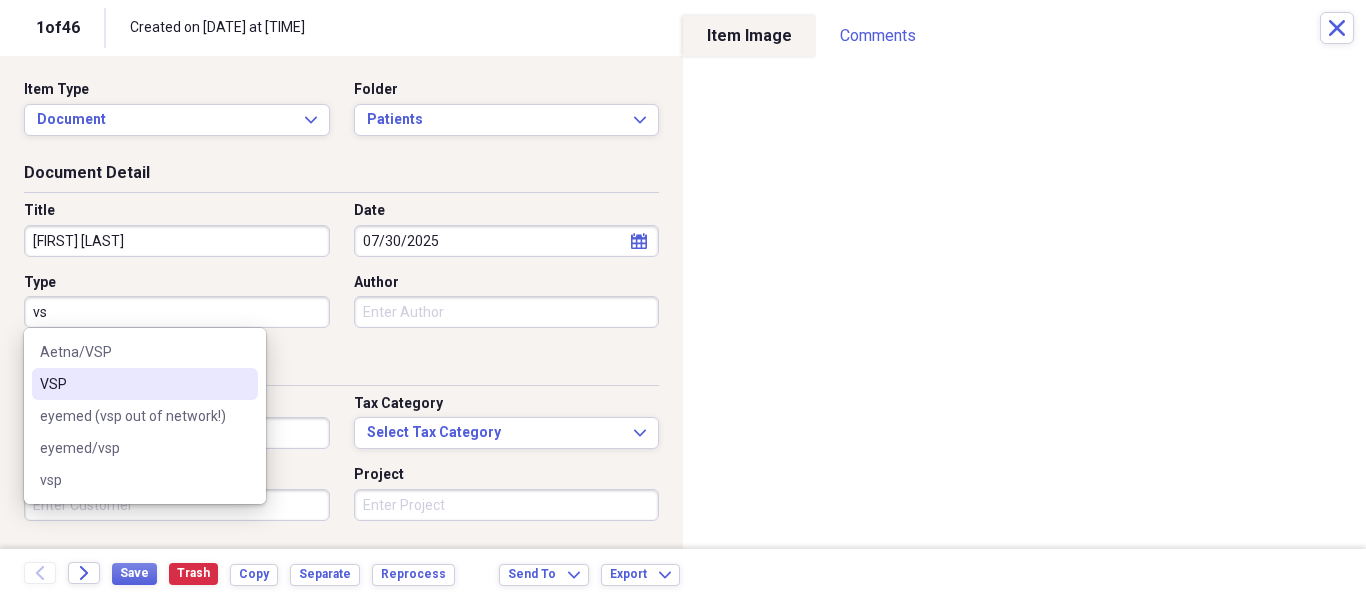 click on "VSP" at bounding box center [133, 384] 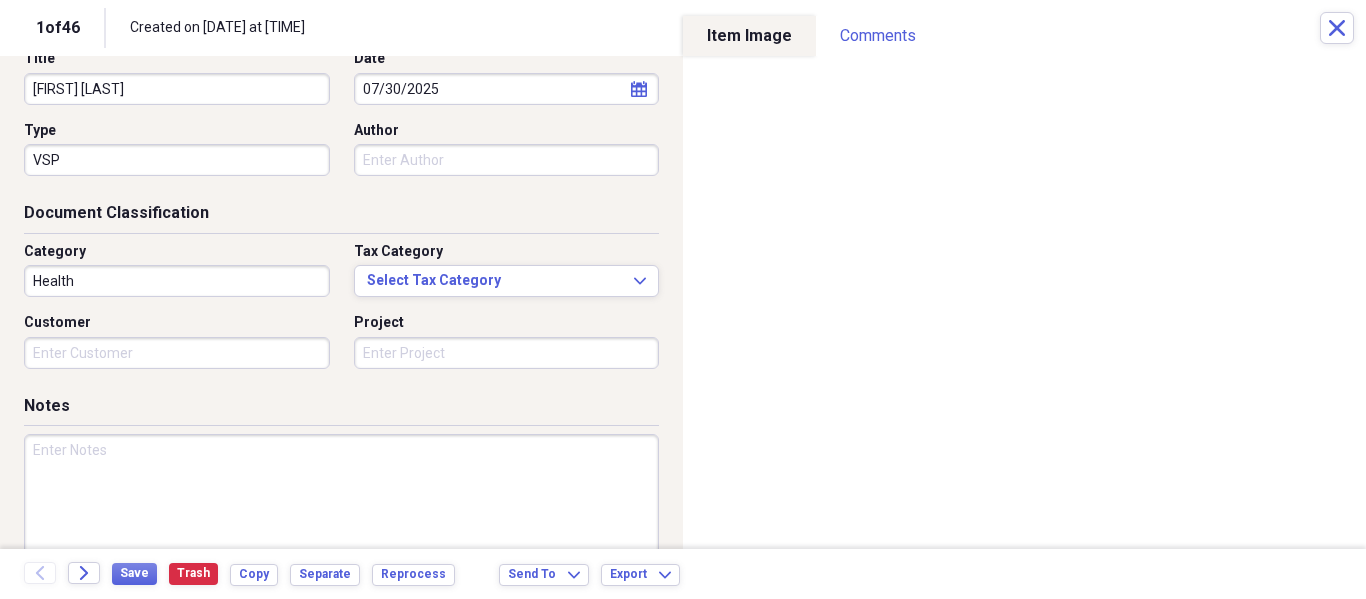 scroll, scrollTop: 243, scrollLeft: 0, axis: vertical 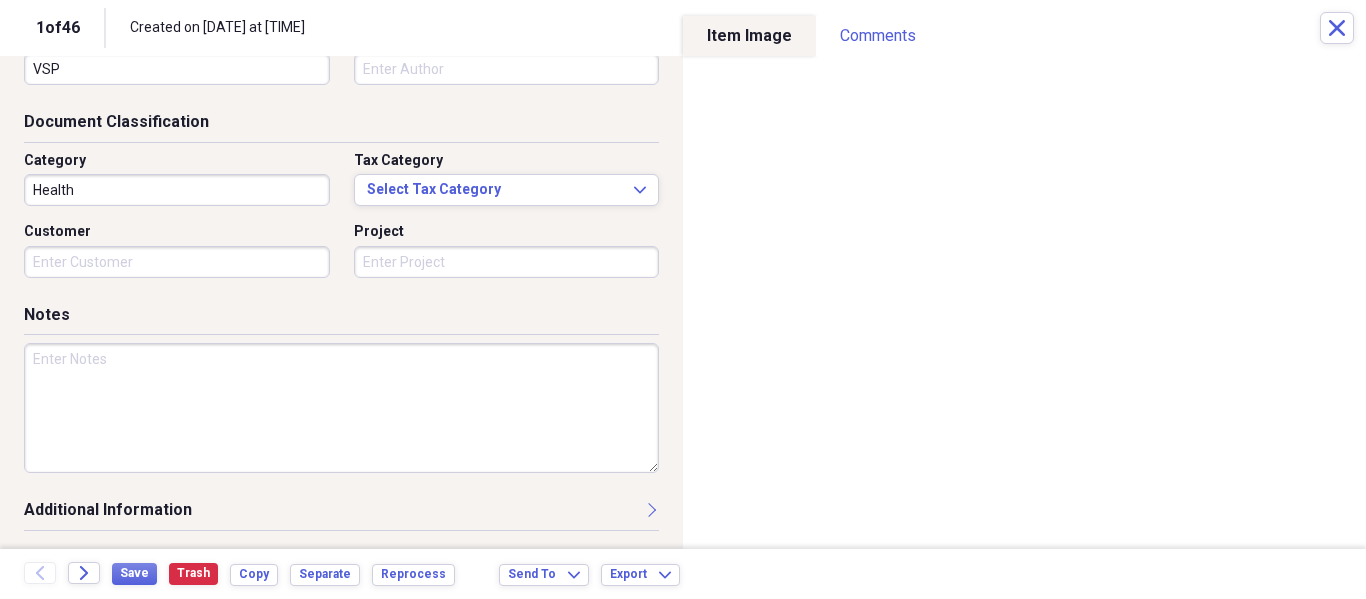 click at bounding box center (341, 408) 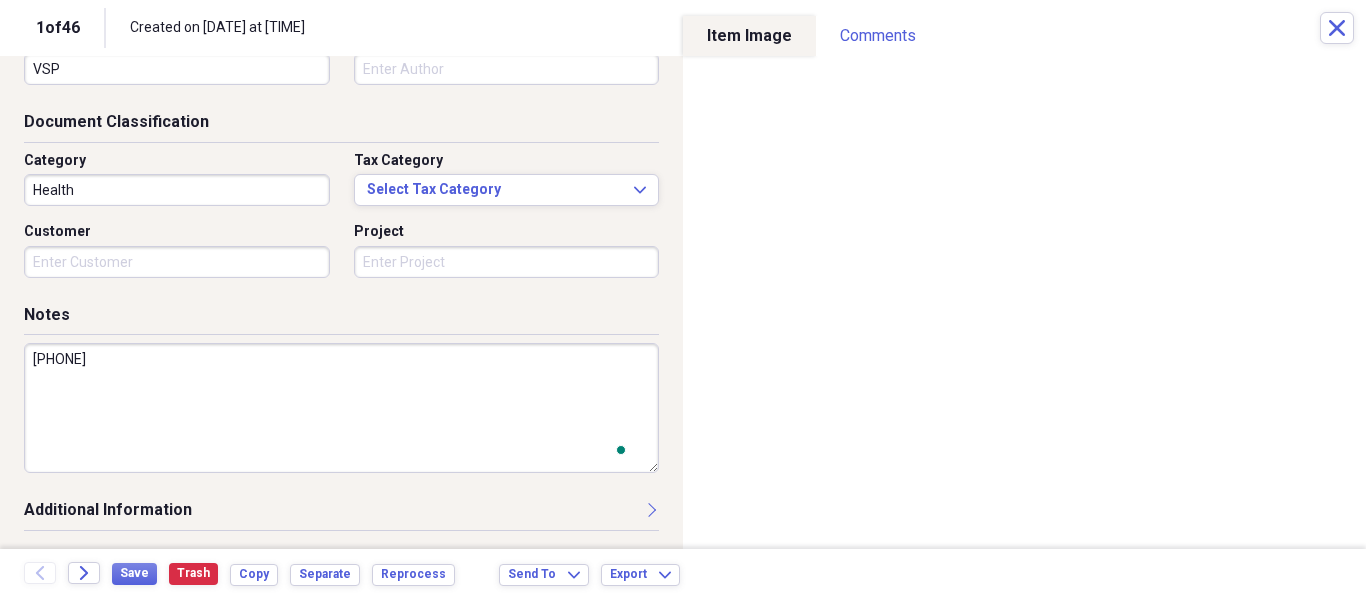 scroll, scrollTop: 243, scrollLeft: 0, axis: vertical 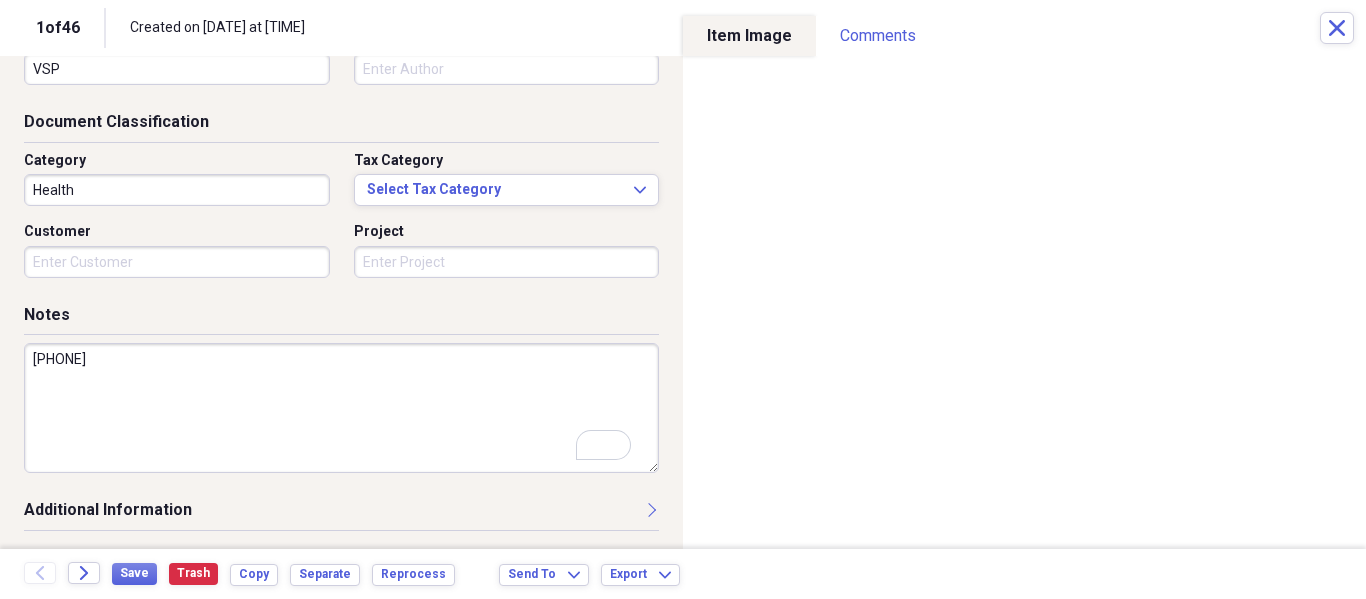 type on "[PHONE]" 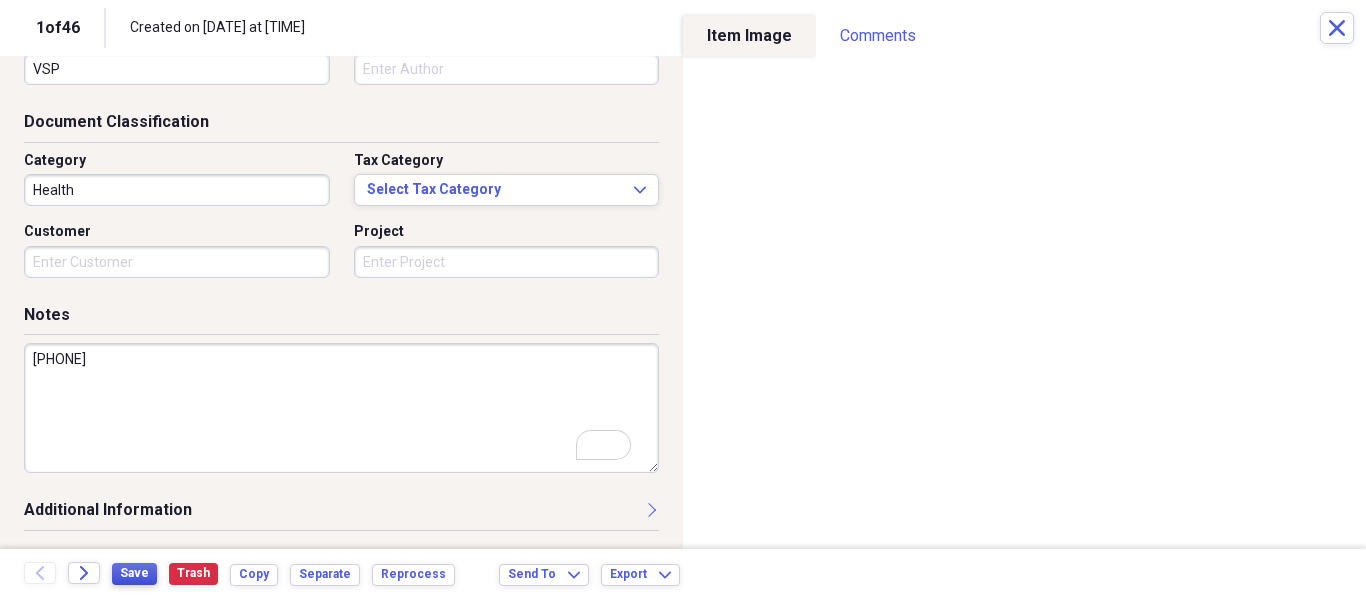 drag, startPoint x: 147, startPoint y: 561, endPoint x: 128, endPoint y: 579, distance: 26.172504 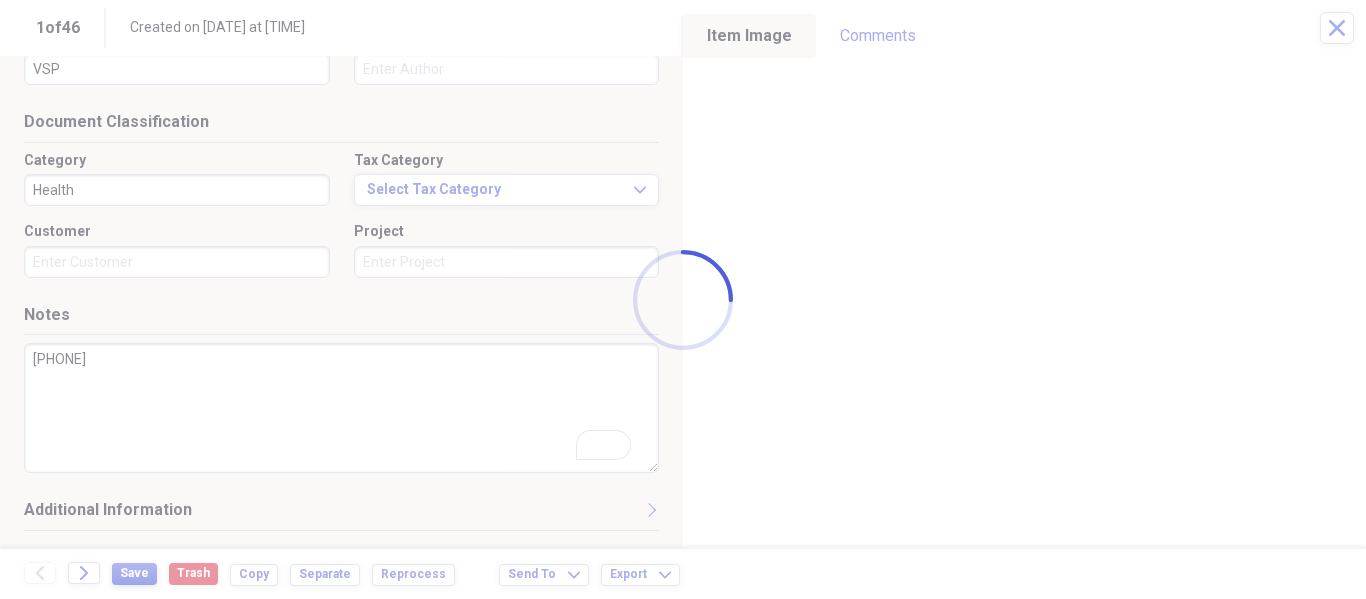 type on "[FIRST] [LAST]" 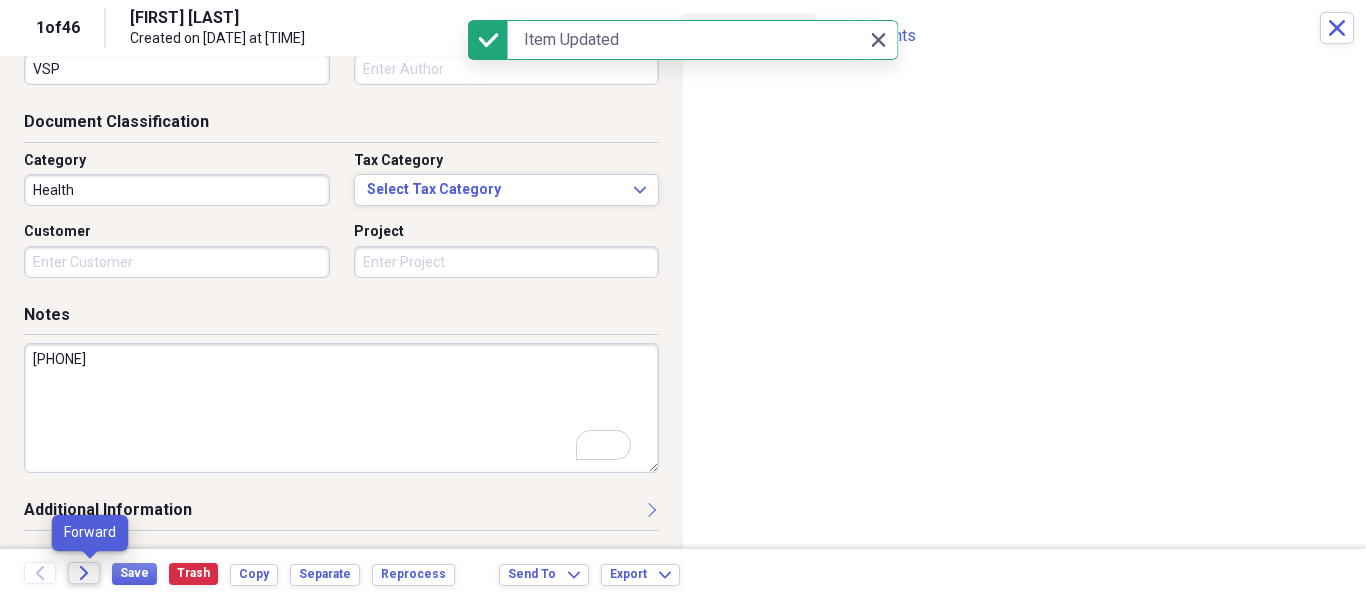 click on "Forward" 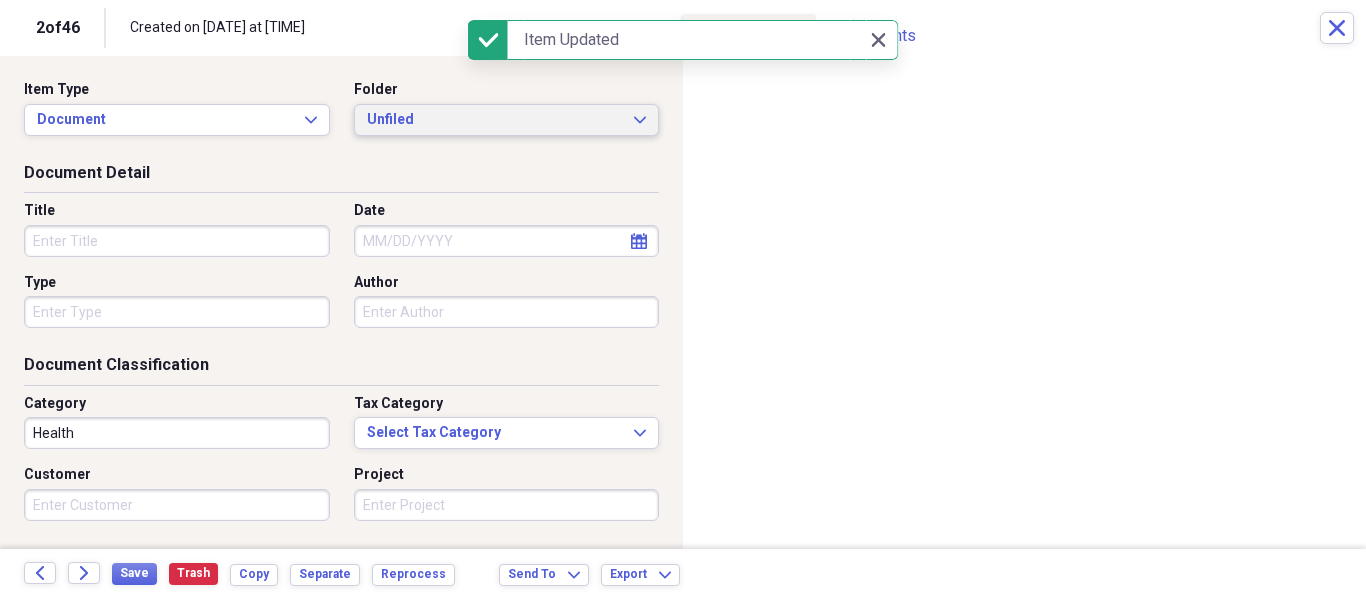 click on "Unfiled Expand" at bounding box center [507, 120] 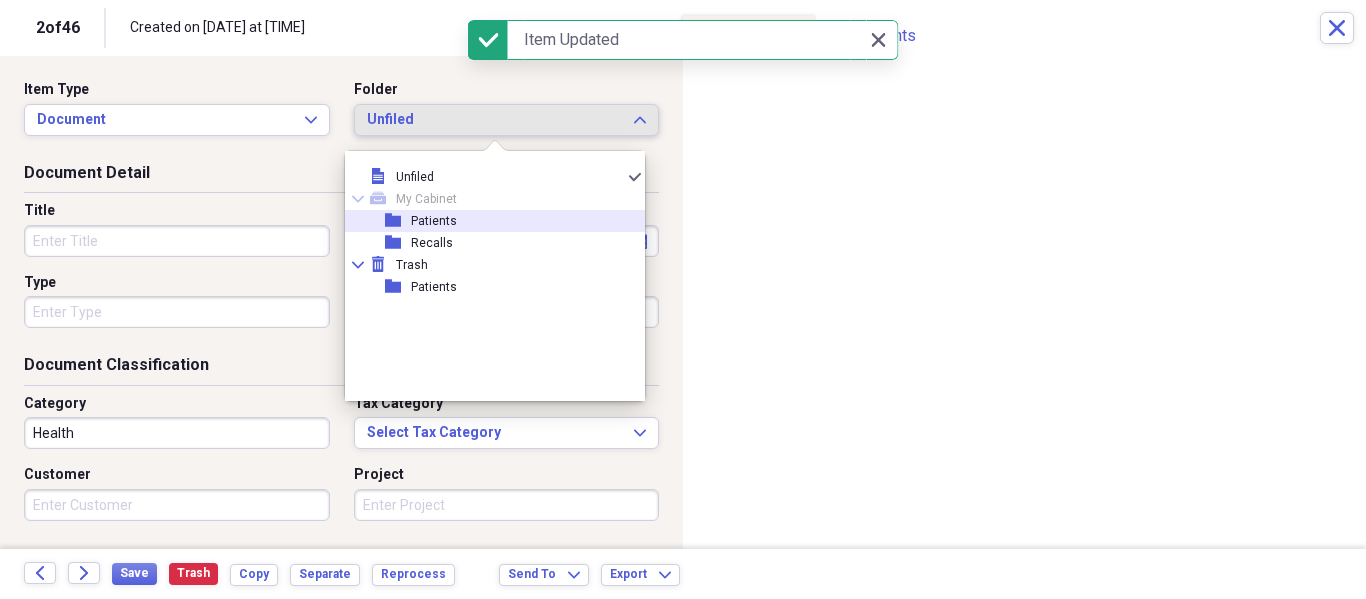 click on "folder Patients" at bounding box center (487, 221) 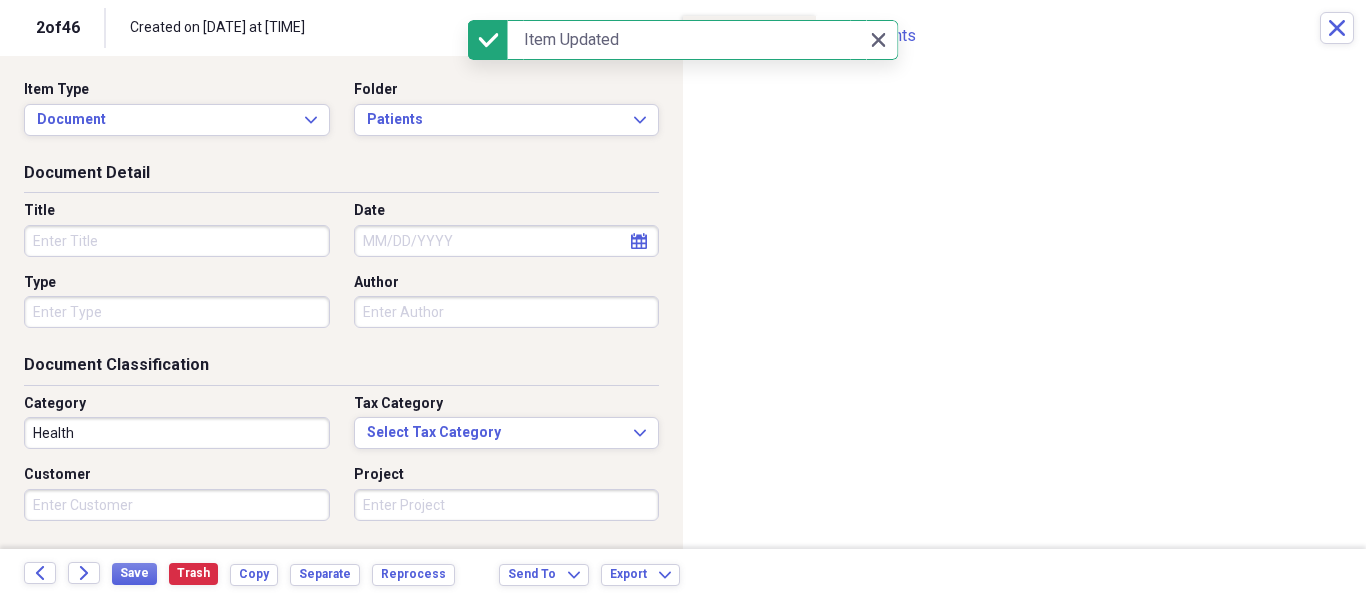 click on "Title" at bounding box center [177, 241] 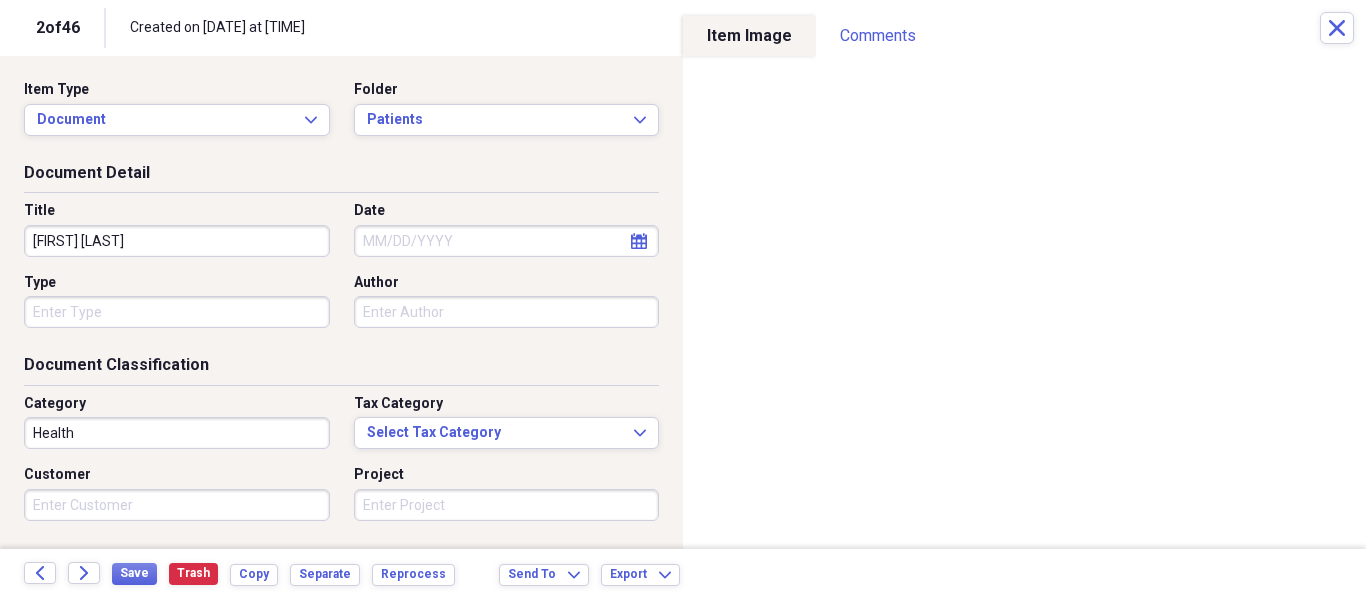 type on "[FIRST] [LAST]" 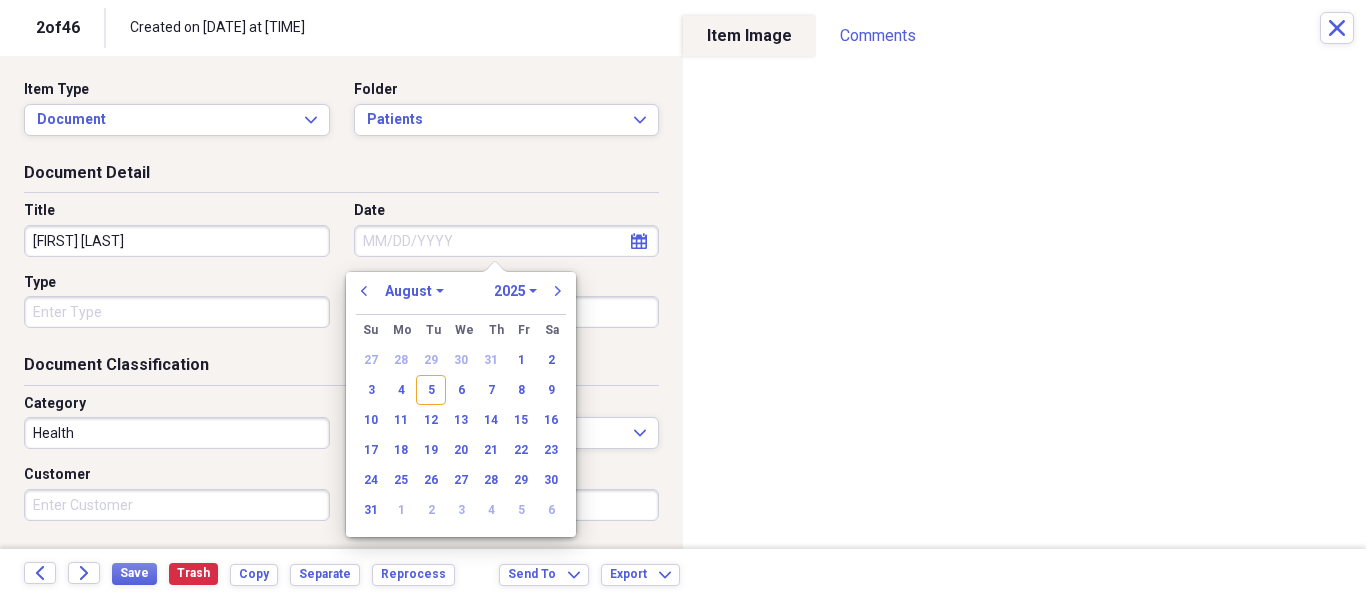 click on "[FIRST] [LAST]" at bounding box center [177, 241] 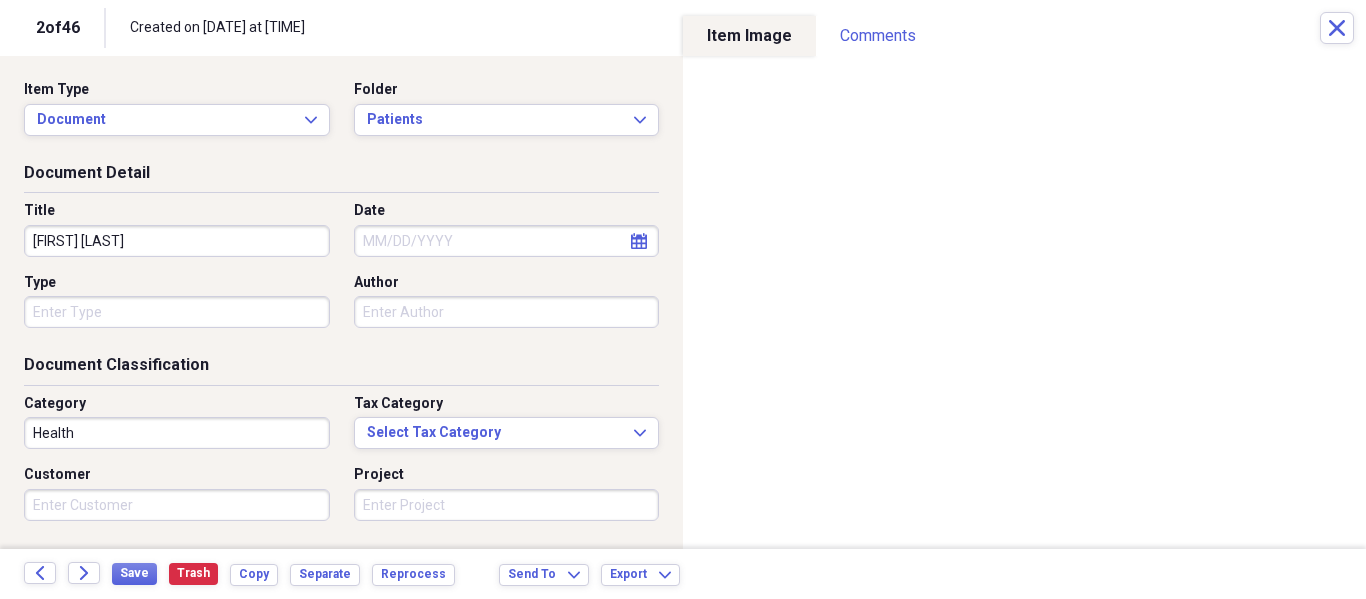 type on "[FIRST] [LAST]" 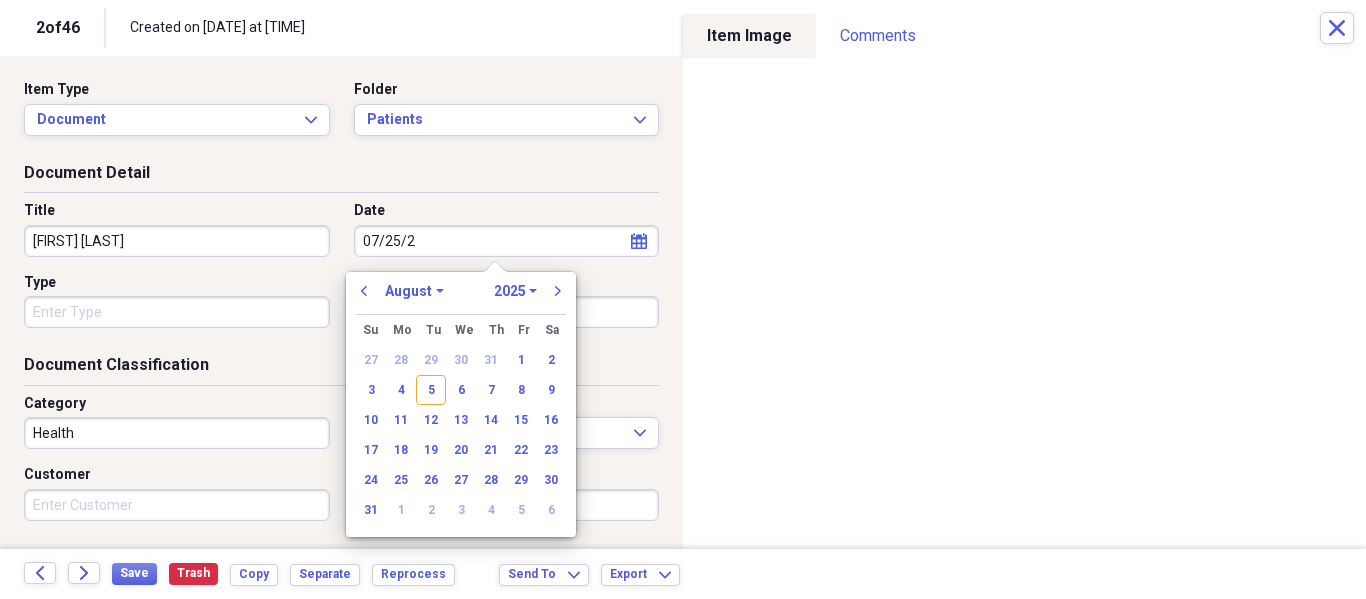 type on "07/25/20" 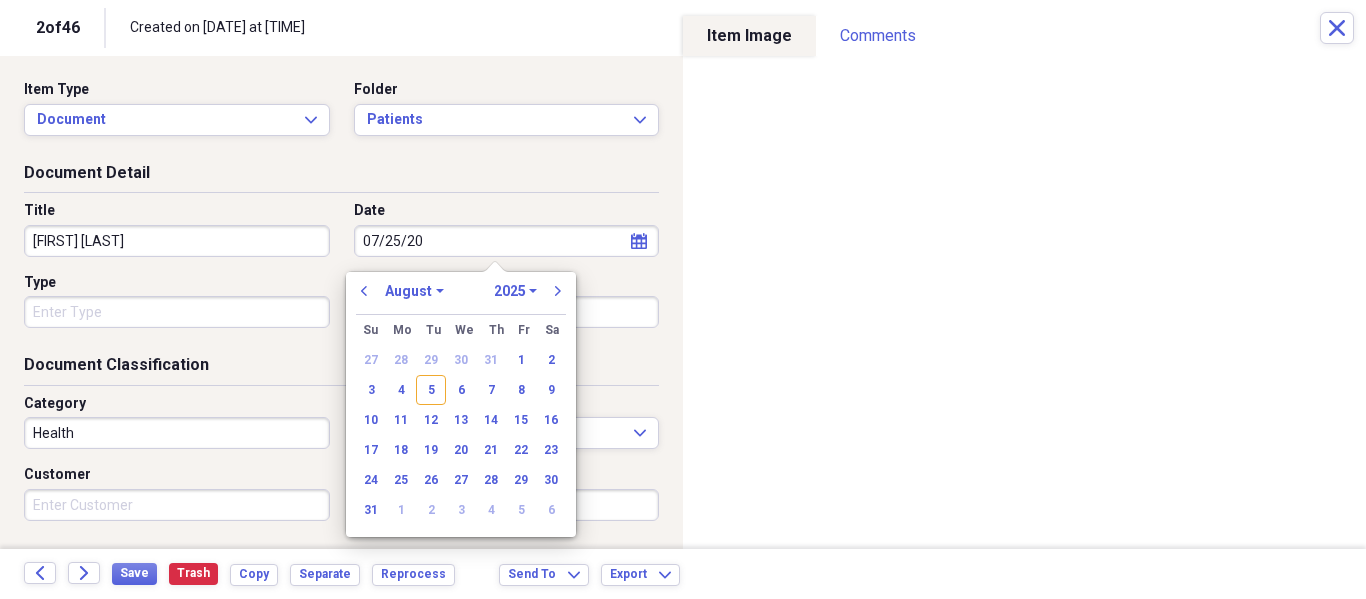 select on "6" 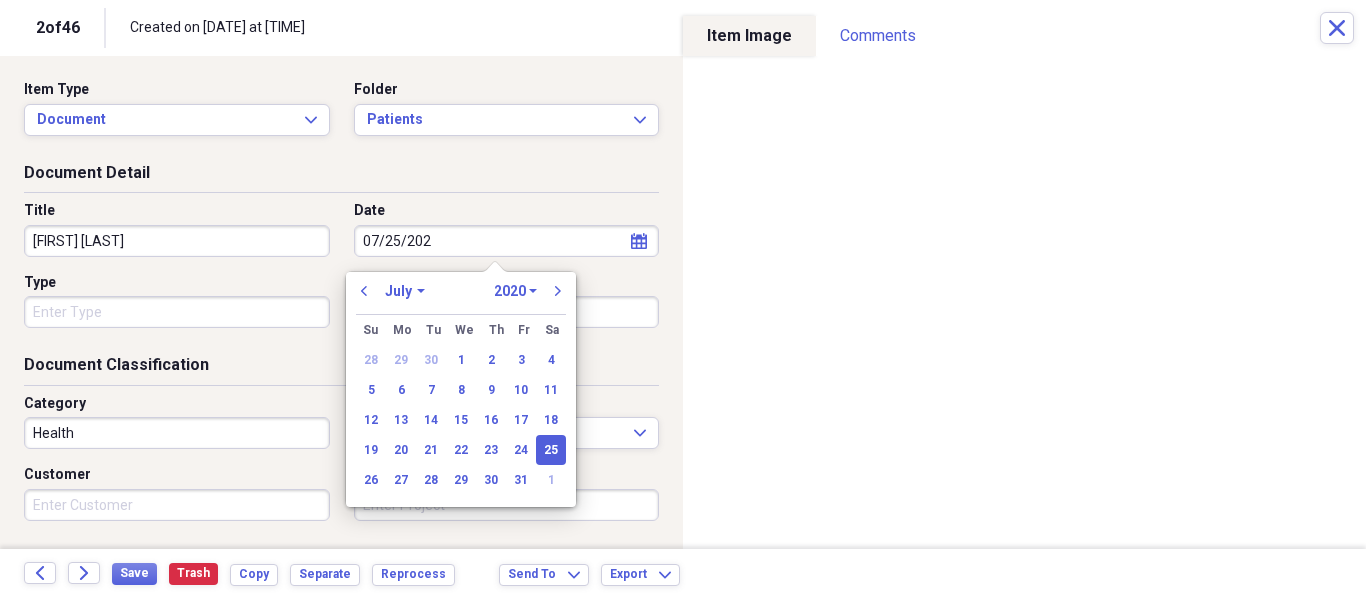 type on "07/25/2025" 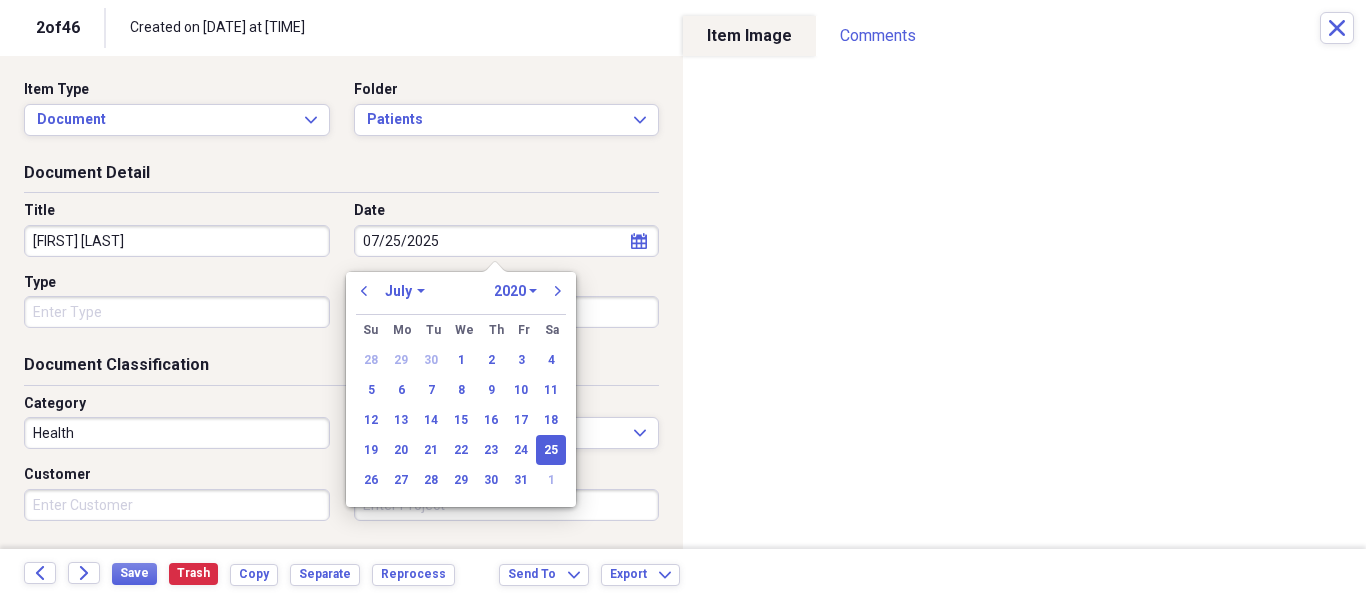 select on "2025" 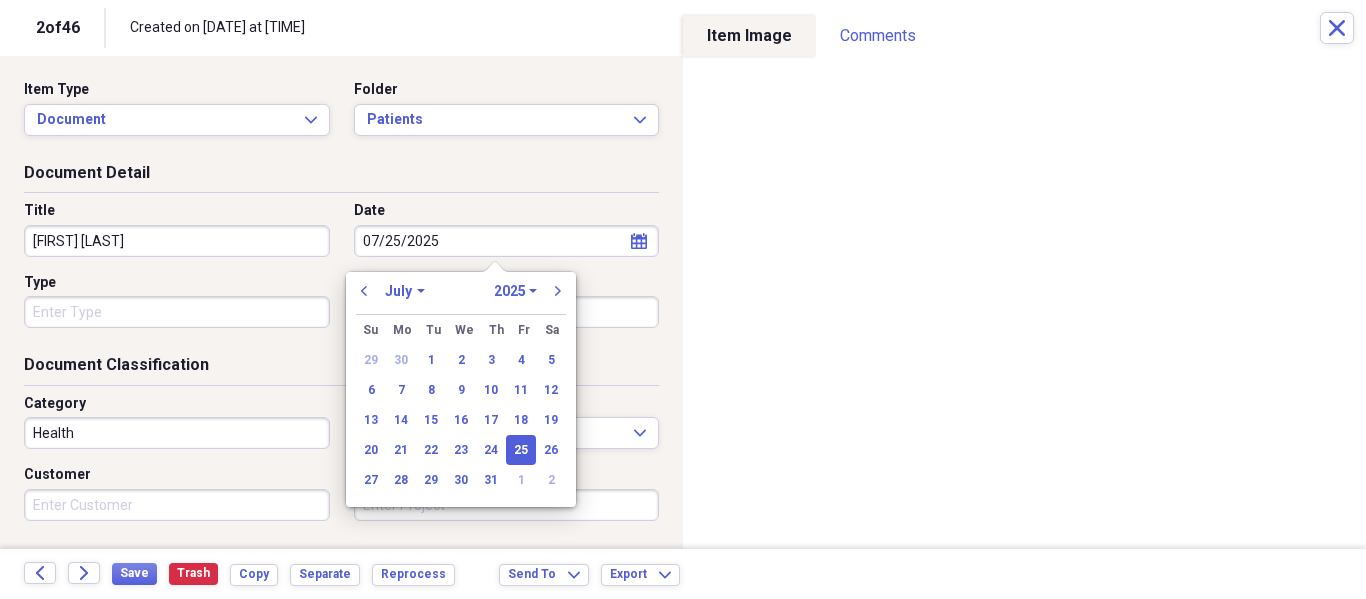 type on "07/25/2025" 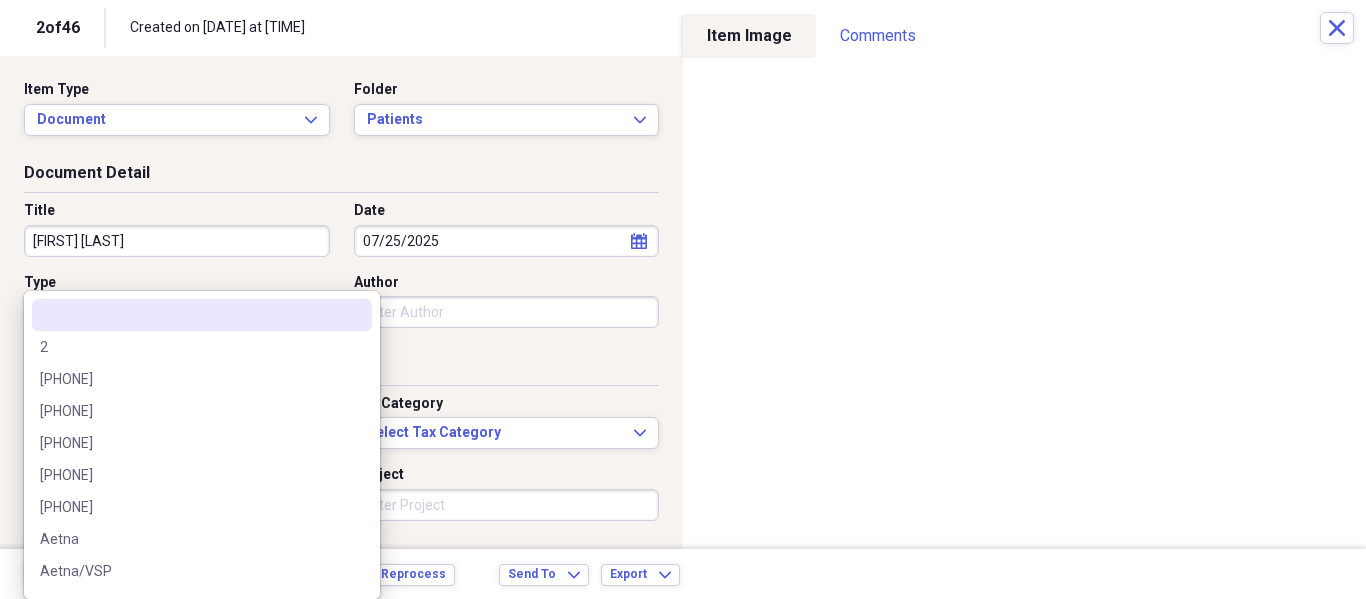 click on "Organize My Files 44 Collapse Unfiled Needs Review 44 Unfiled All Files Unfiled Unfiled Unfiled Saved Reports Collapse My Cabinet My Cabinet Add Folder Folder Patients Add Folder Folder Recalls Add Folder Collapse Trash Trash Folder Patients Help & Support Submit Import Import Add Create Expand Reports Reports Settings [FIRST] Expand These items are in need of review Showing 46 items , totaling $369.90 Column Expand sort Sort Filters Expand Create Item Expand Image Item Type Date Name Category Amount Source Date Added chevron-down Folder media Document 07/30/2025 [FIRST] [LAST] Health NeatConnect 08/05/2025 1:06 pm Patients media Document Health NeatConnect 08/05/2025 1:05 pm Unfiled media Document Health NeatConnect 08/05/2025 1:04 pm Unfiled media Document Health NeatConnect 08/05/2025 1:00 pm Unfiled media Document Health NeatConnect 08/05/2025 12:59 pm Unfiled media Document Health NeatConnect 08/05/2025 12:57 pm Unfiled media Document Health NeatConnect 08/05/2025 12:54 pm Unfiled media Document 25 1" at bounding box center (683, 299) 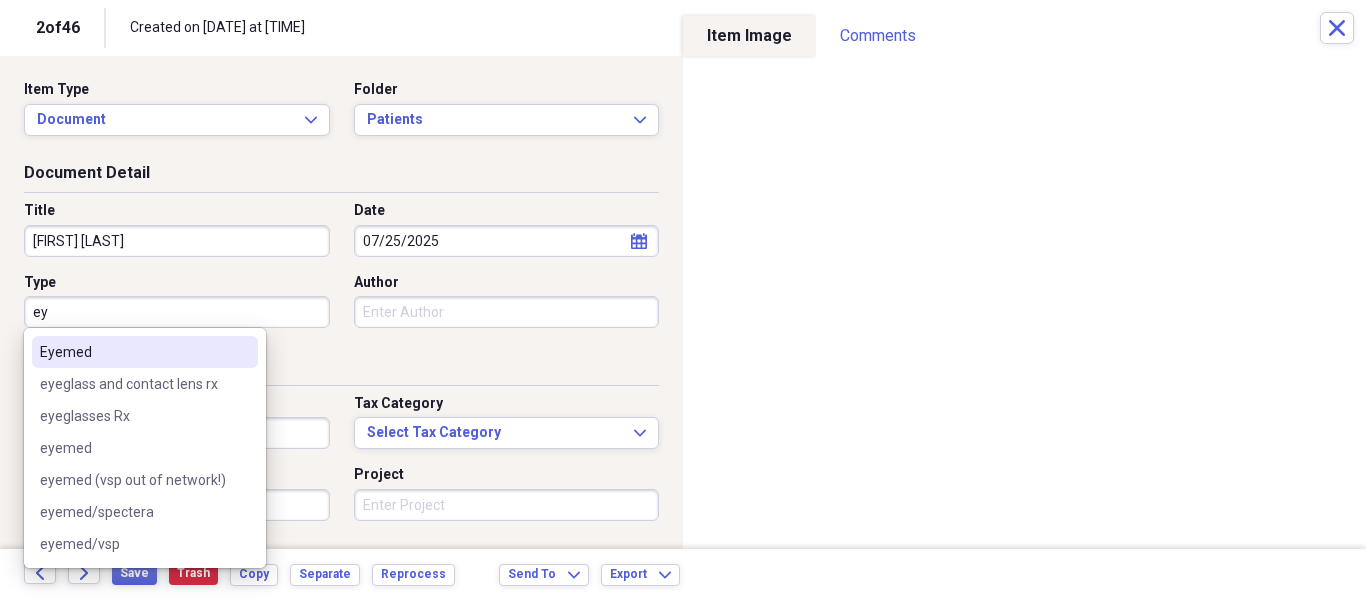 click on "Eyemed" at bounding box center [145, 352] 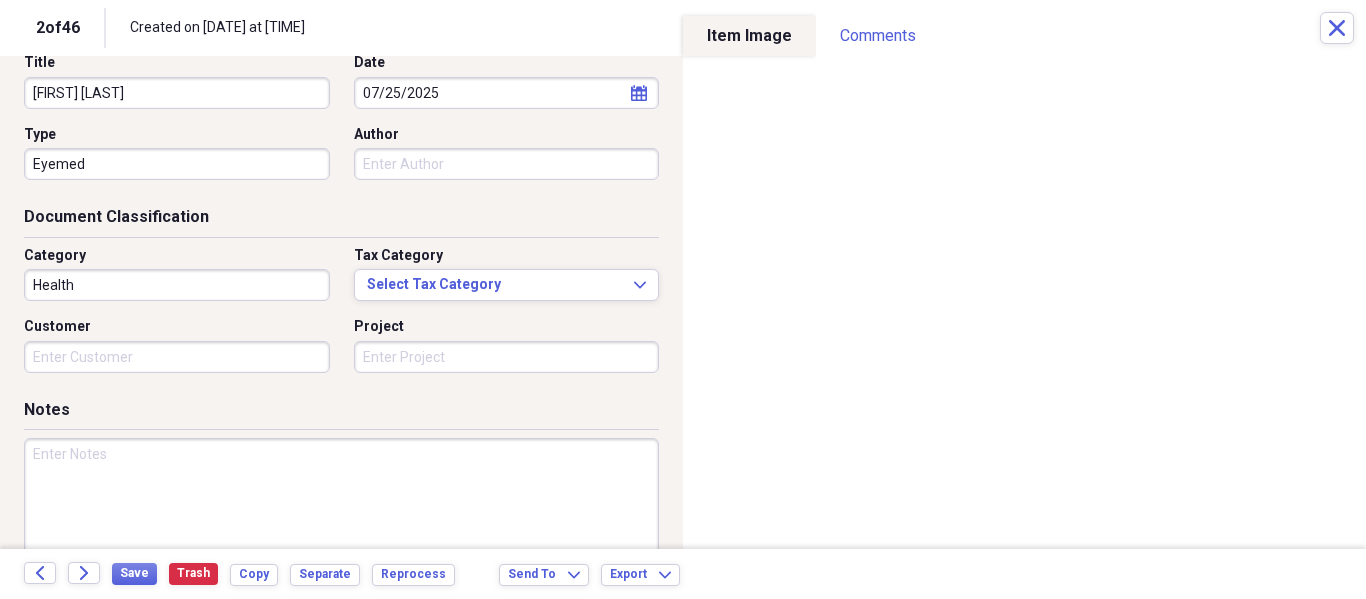 scroll, scrollTop: 243, scrollLeft: 0, axis: vertical 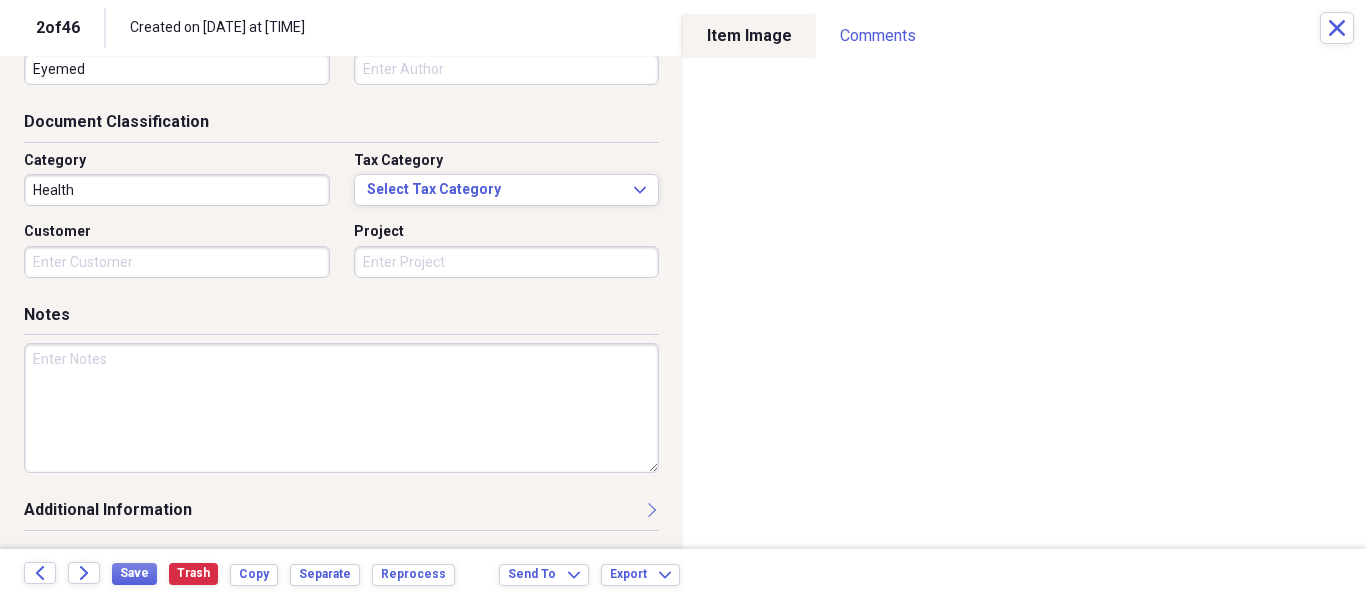click at bounding box center [341, 408] 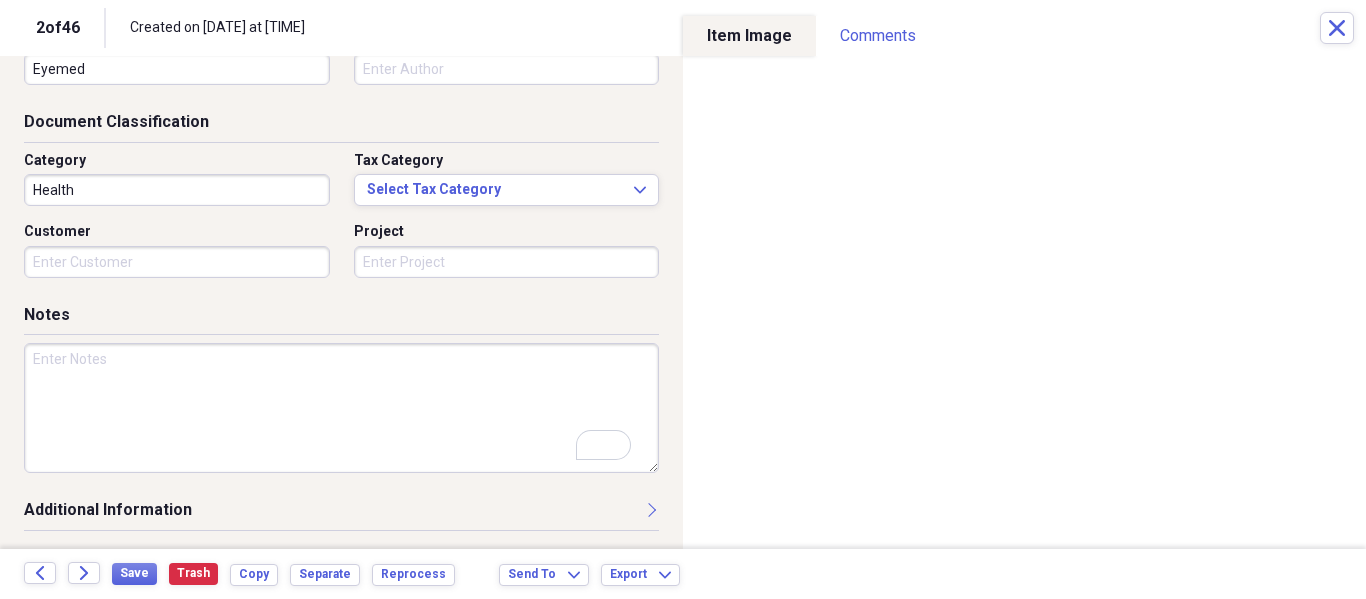 scroll, scrollTop: 243, scrollLeft: 0, axis: vertical 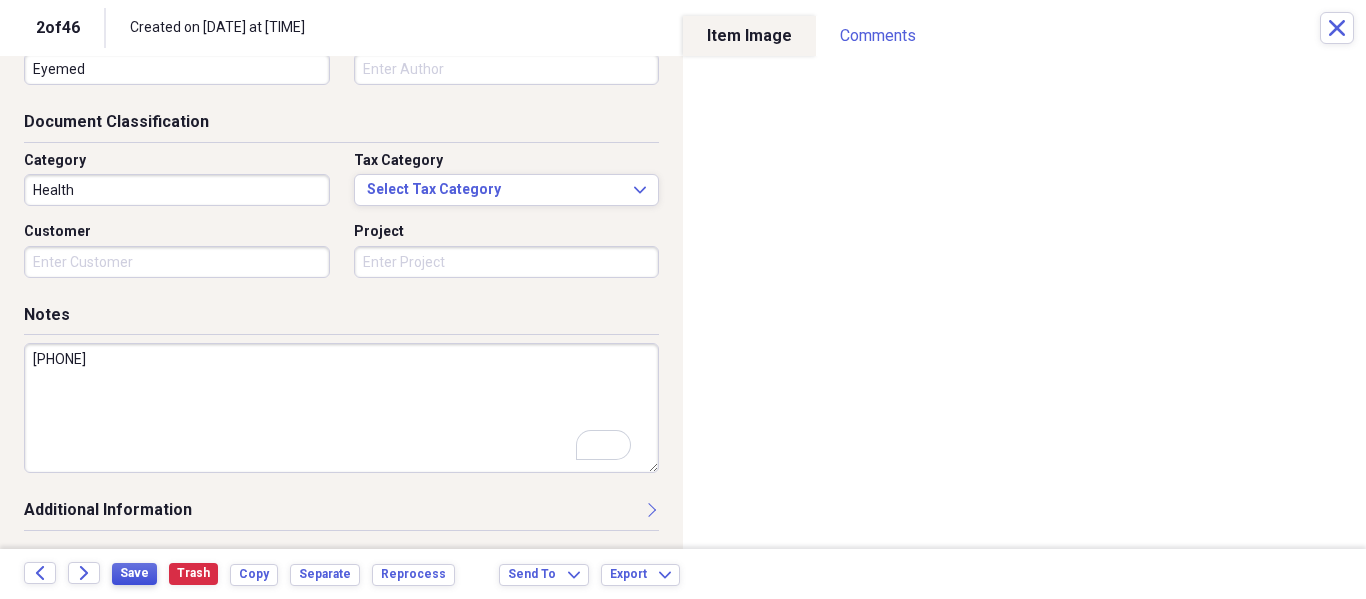 type on "[PHONE]" 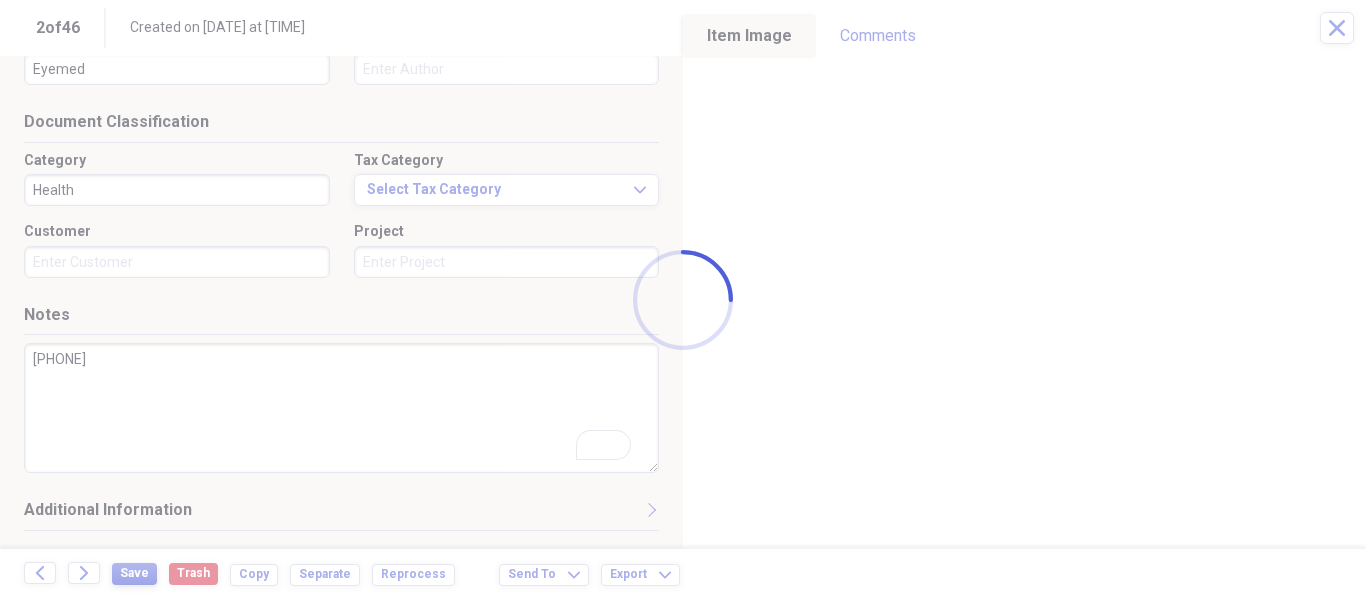 type on "[FIRST] [LAST]" 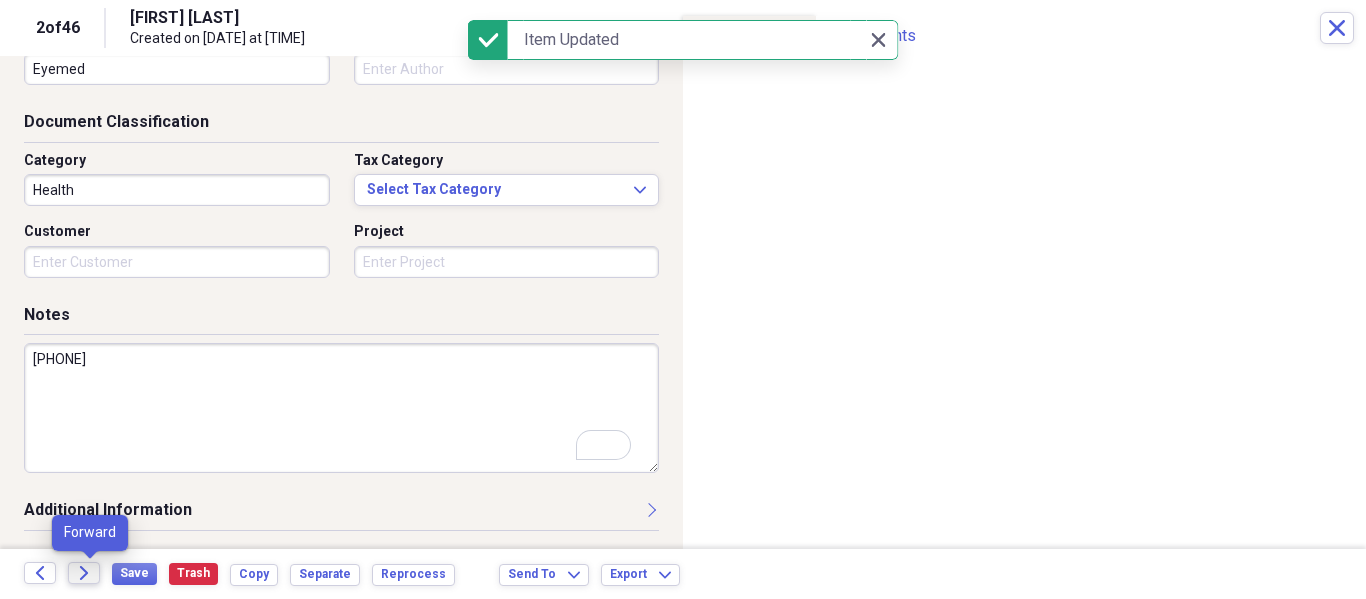 click on "Forward" at bounding box center [84, 573] 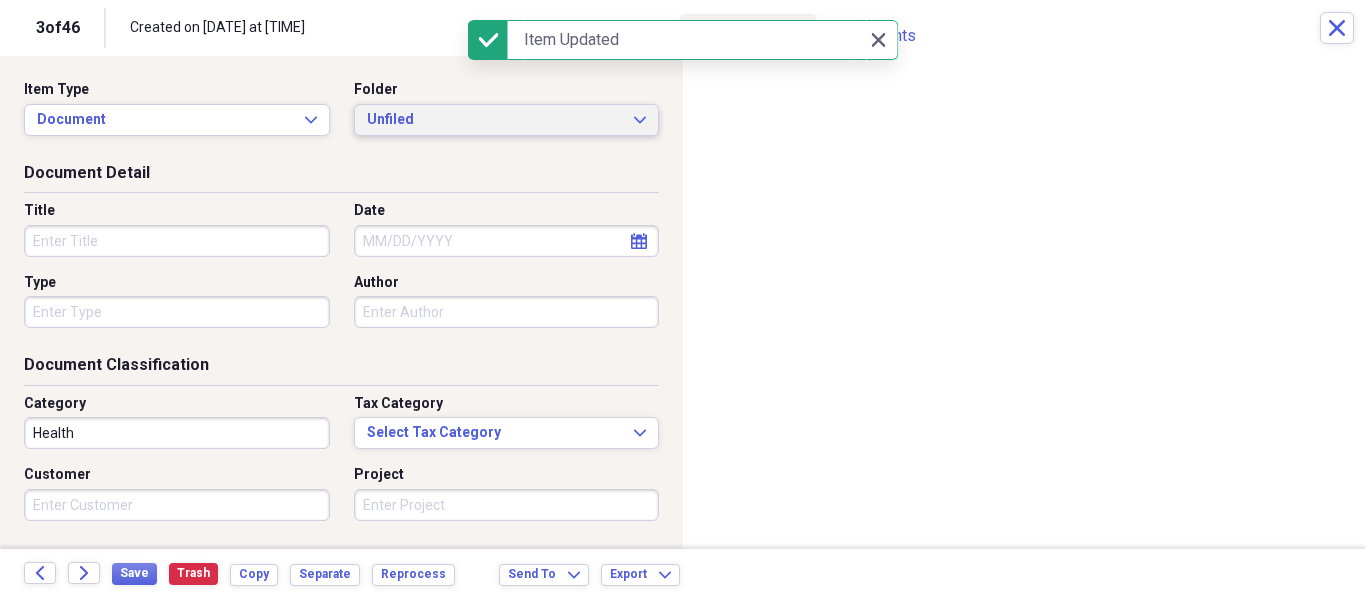 click on "Unfiled" at bounding box center [495, 120] 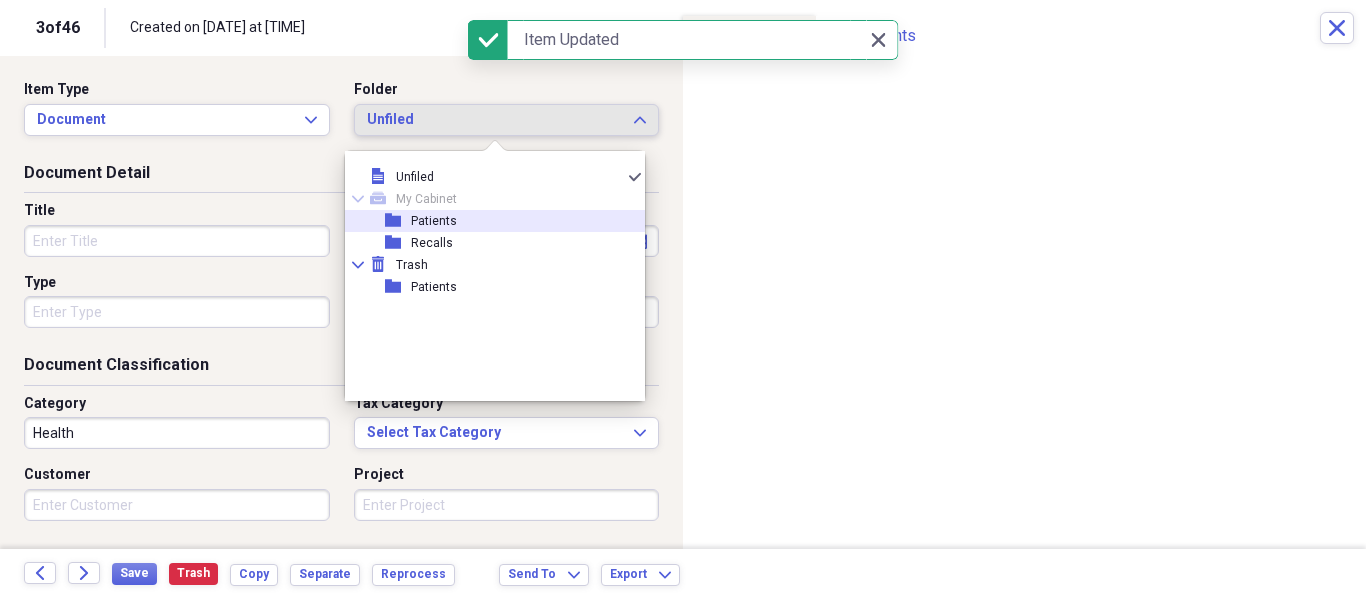 click on "folder Patients" at bounding box center (487, 221) 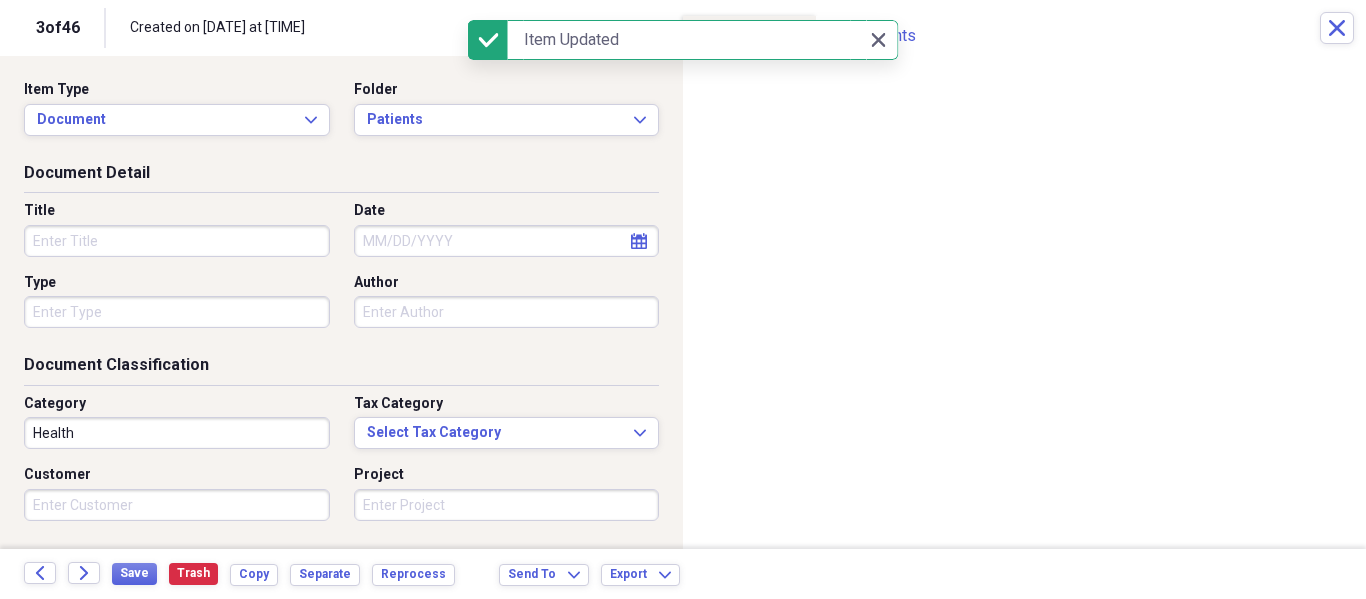 click on "Title" at bounding box center (177, 241) 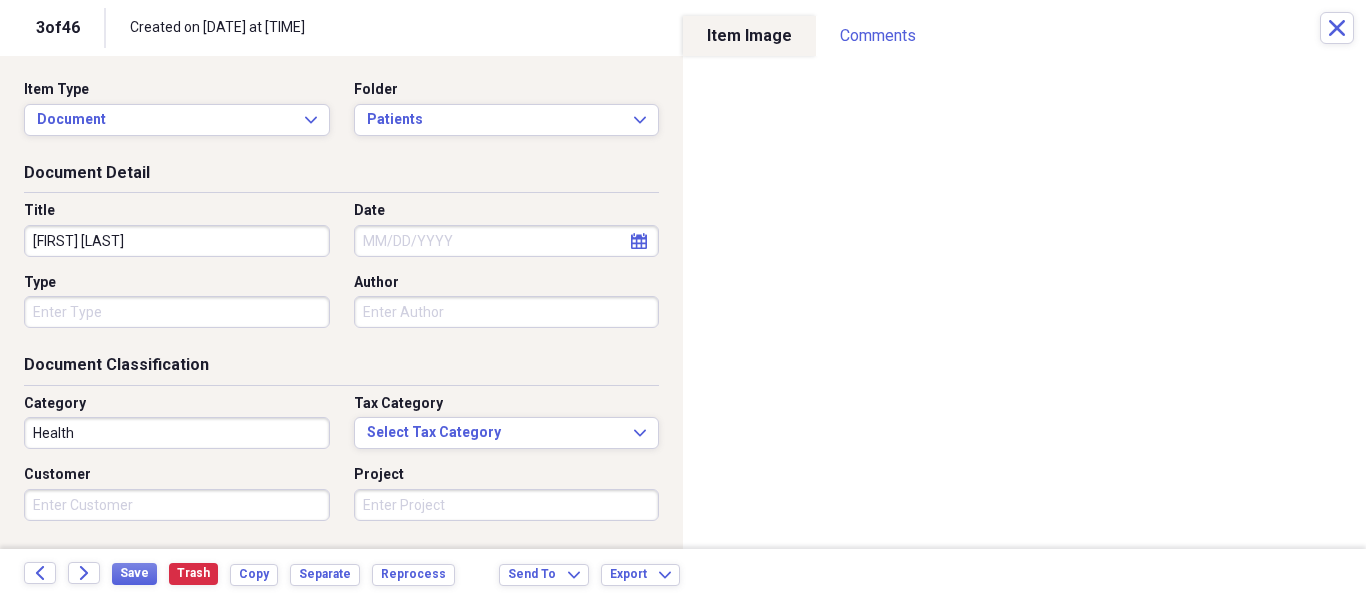 type on "[FIRST] [LAST]" 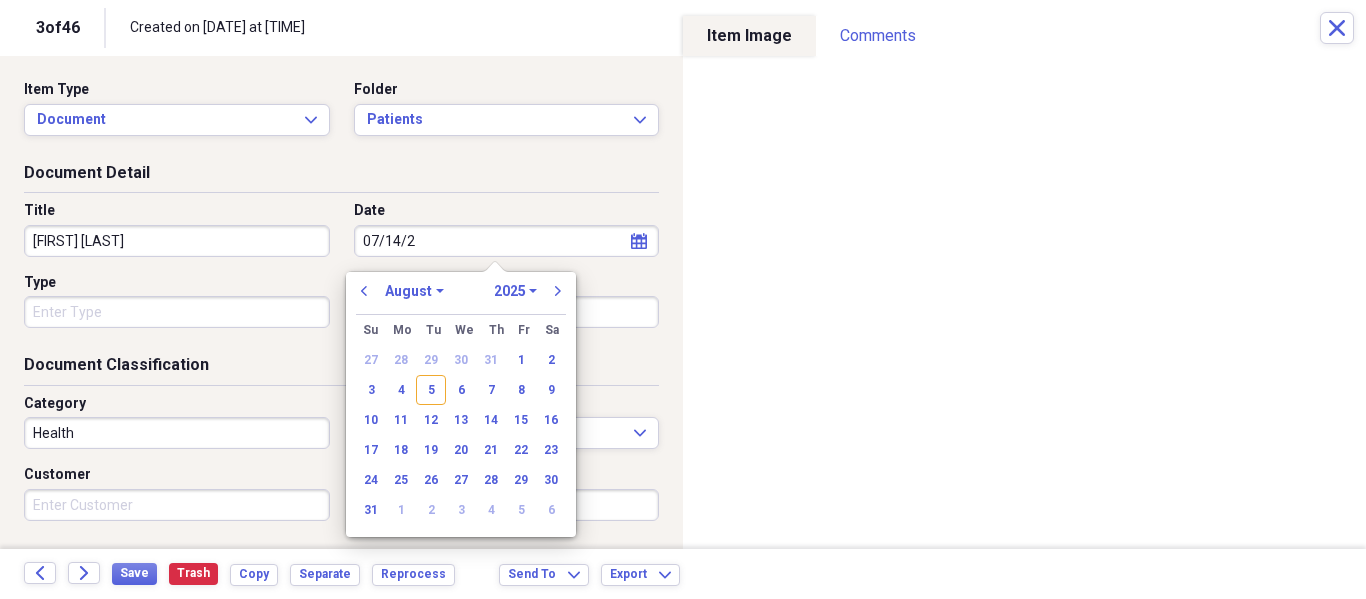 type on "07/14/20" 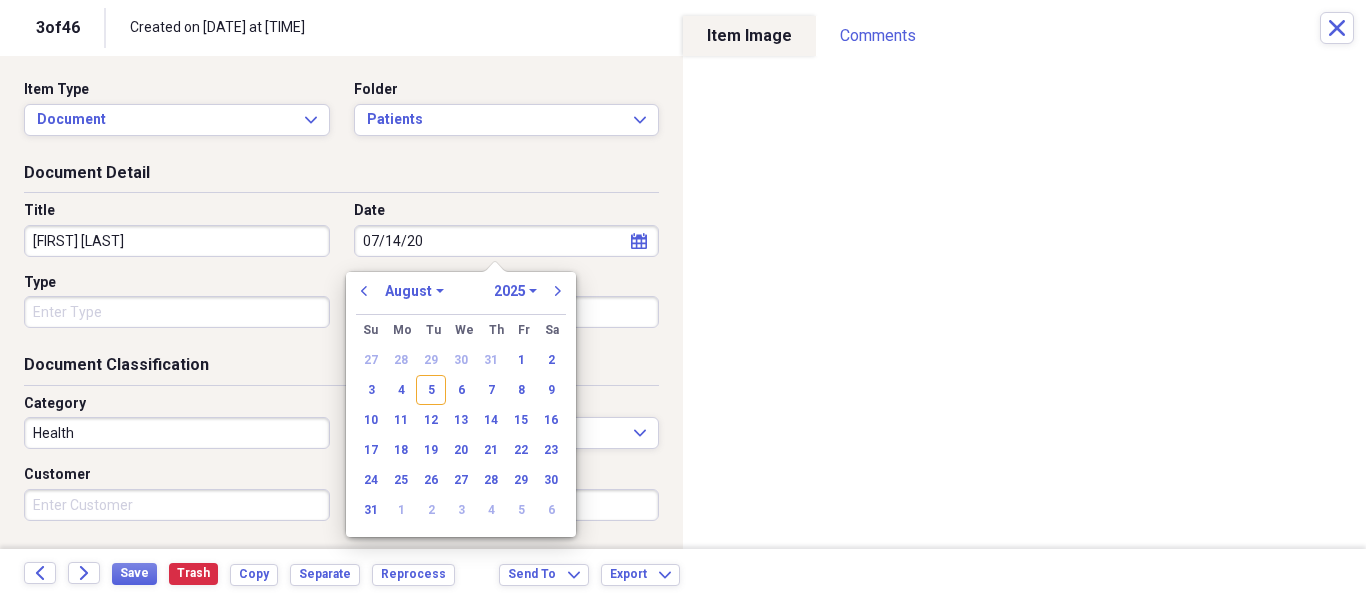 select on "6" 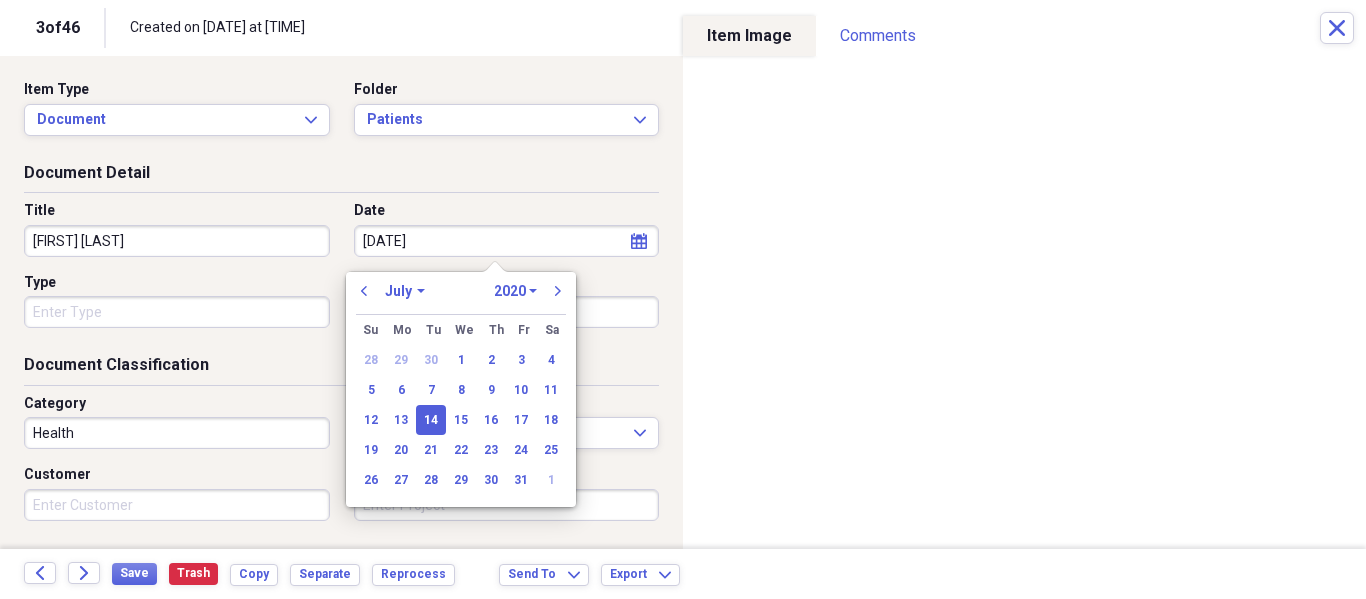 type on "07/14/2025" 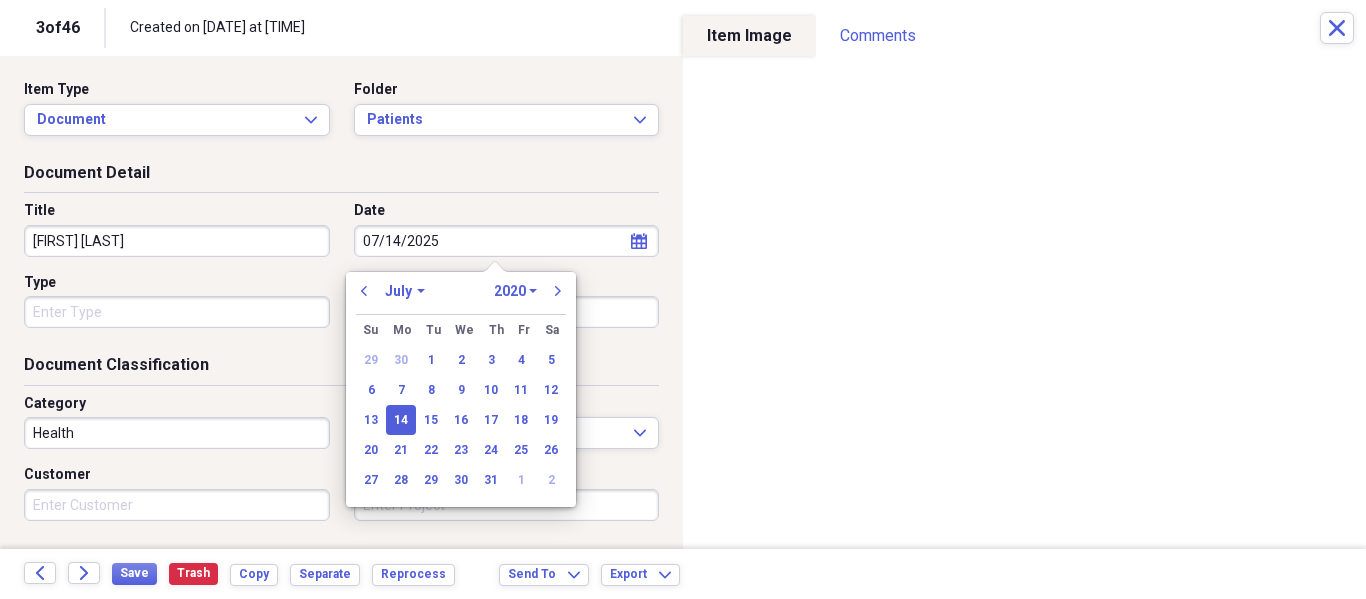 select on "2025" 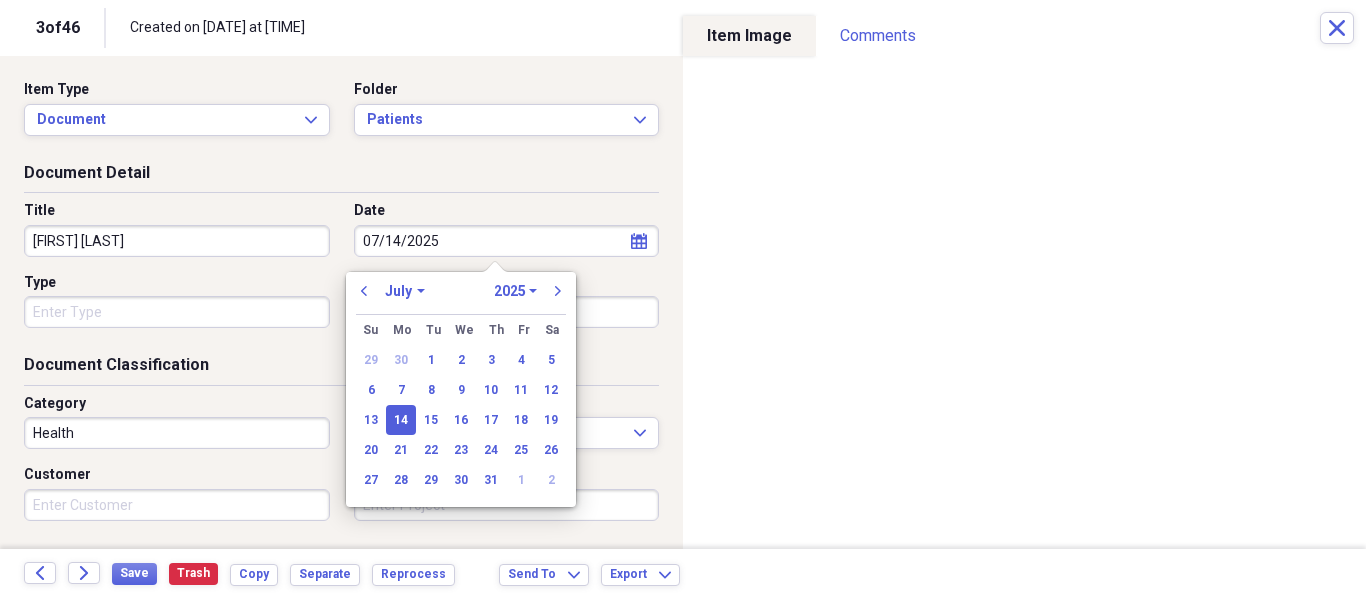 type on "07/14/2025" 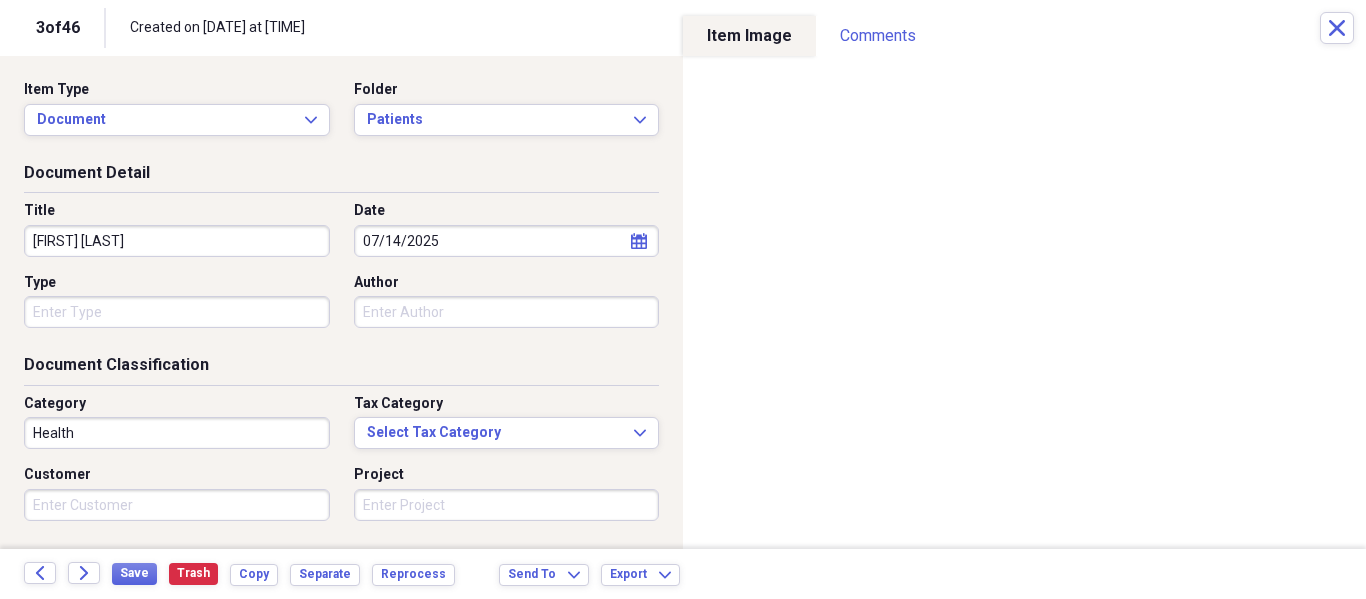 click on "Type" at bounding box center [177, 283] 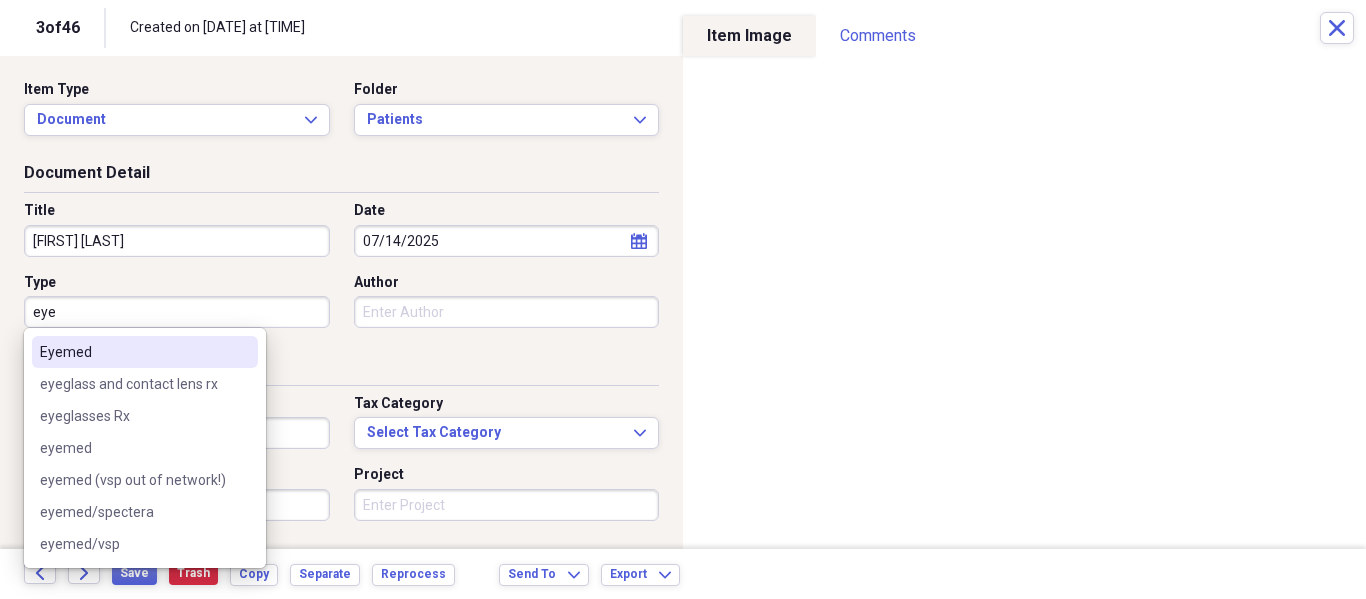 click on "Eyemed" at bounding box center [133, 352] 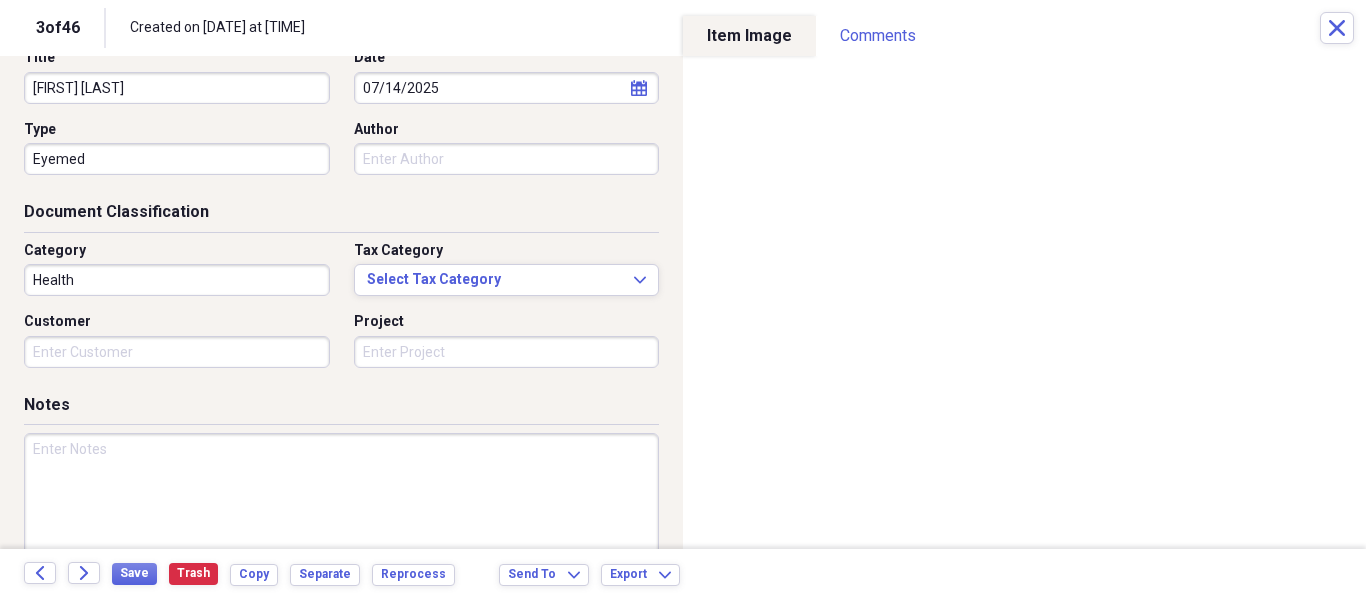 scroll, scrollTop: 243, scrollLeft: 0, axis: vertical 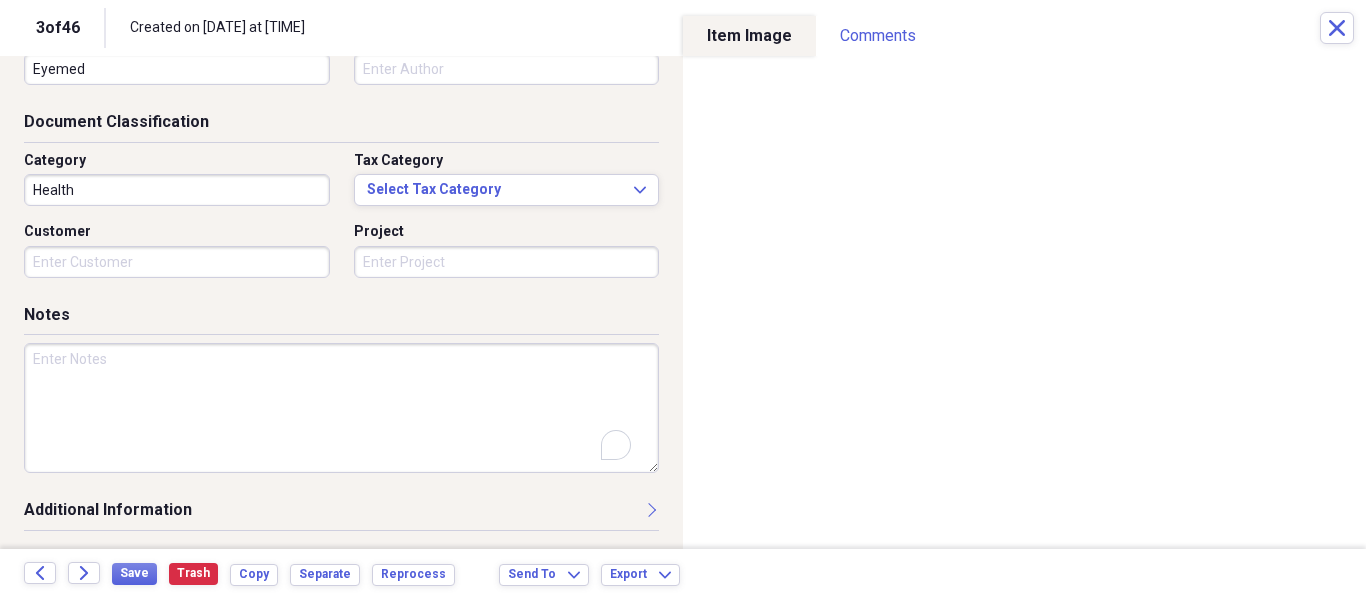 click at bounding box center (341, 408) 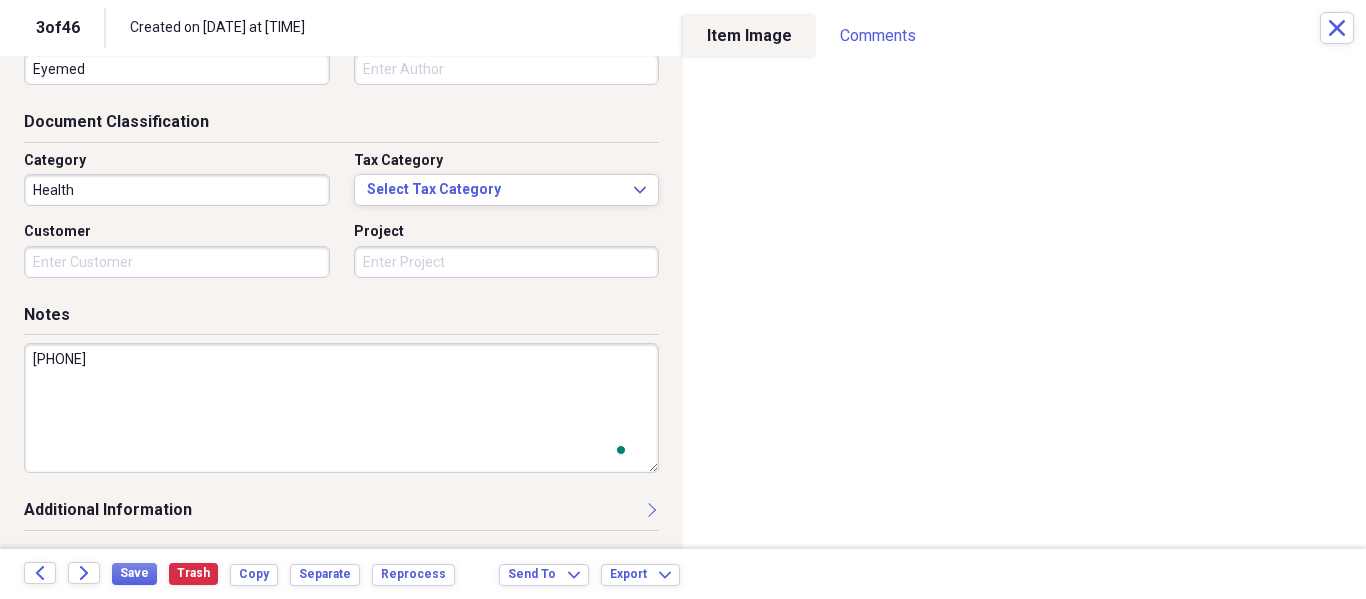 scroll, scrollTop: 243, scrollLeft: 0, axis: vertical 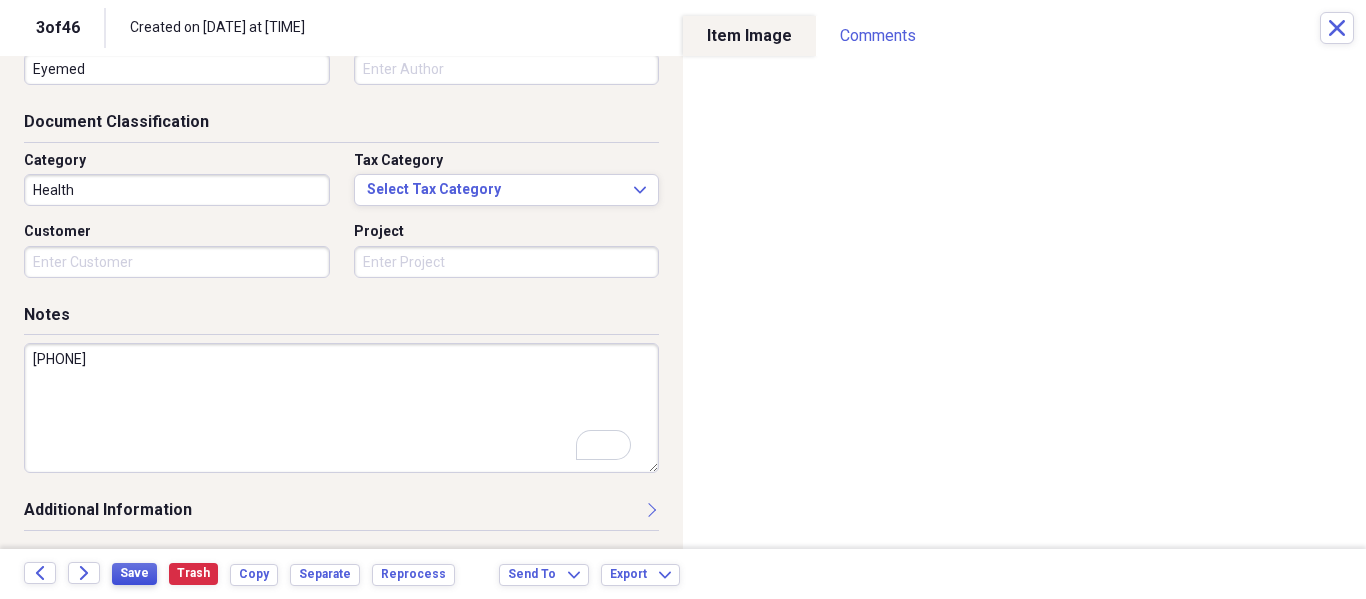 type on "[PHONE]" 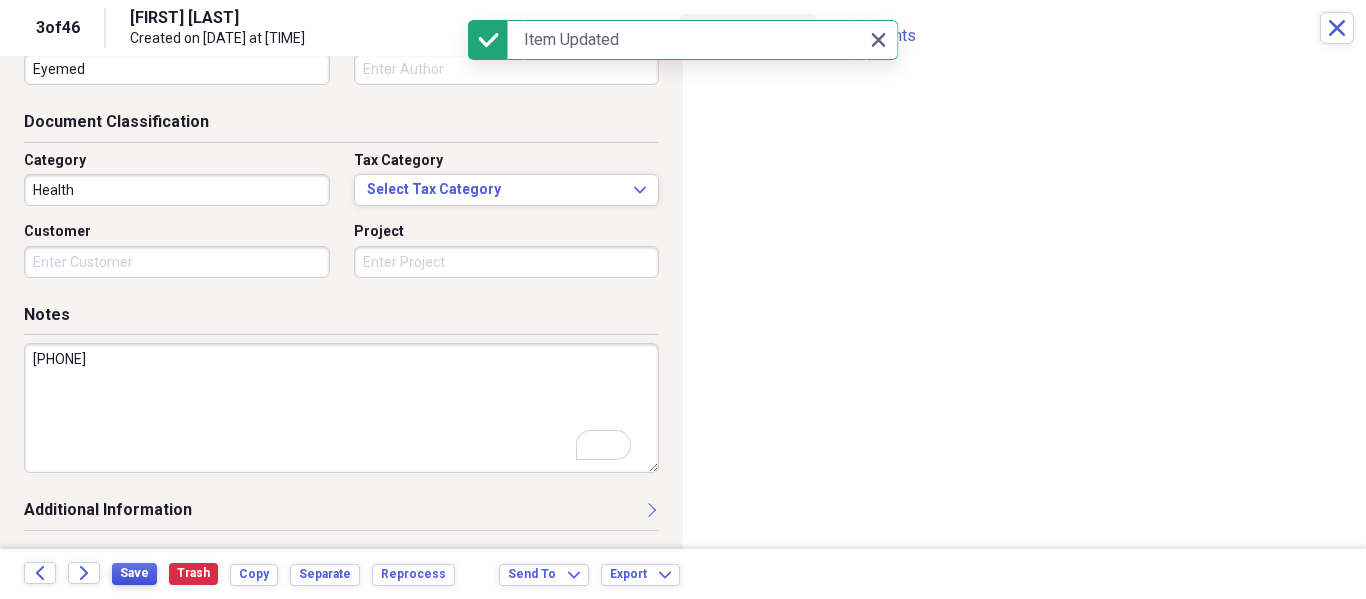 type on "[FIRST] [LAST]" 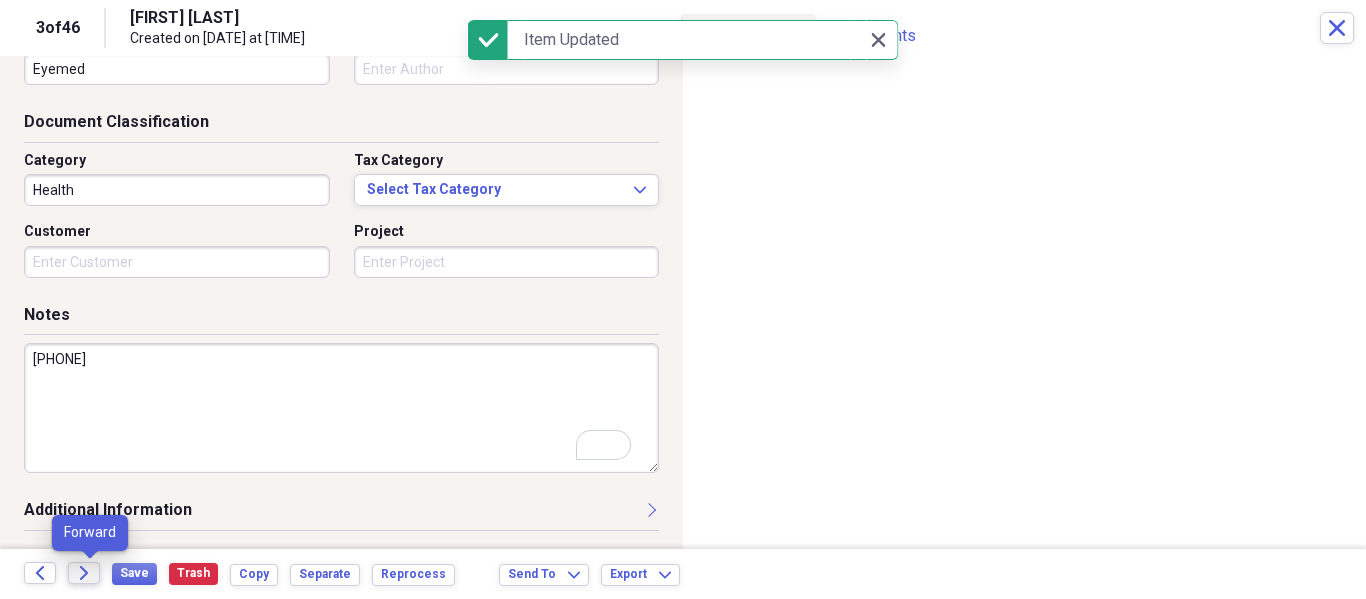 click on "Forward" at bounding box center [84, 573] 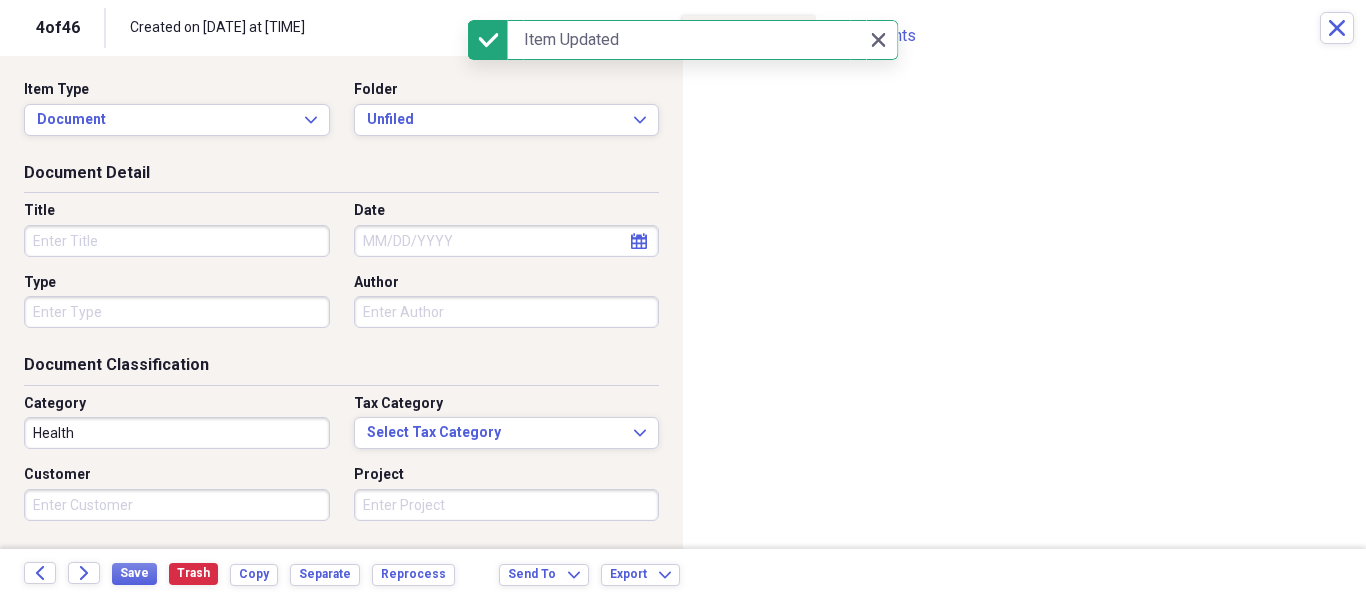 click on "Folder" at bounding box center (507, 90) 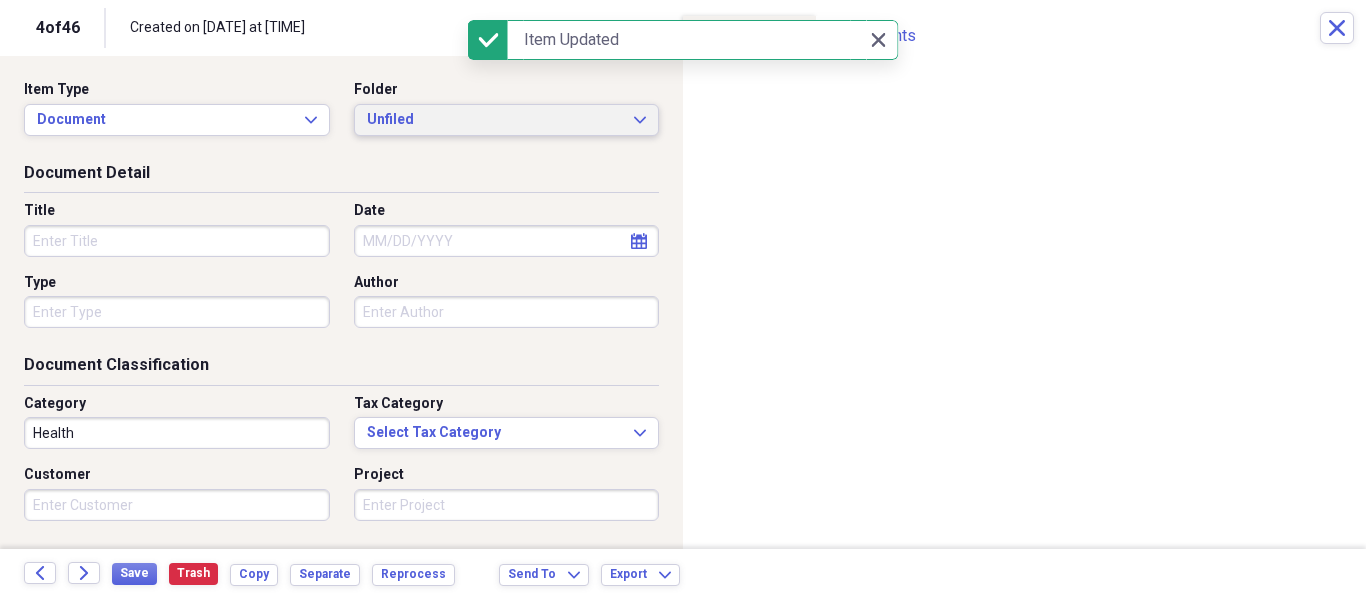 click on "Unfiled" at bounding box center [495, 120] 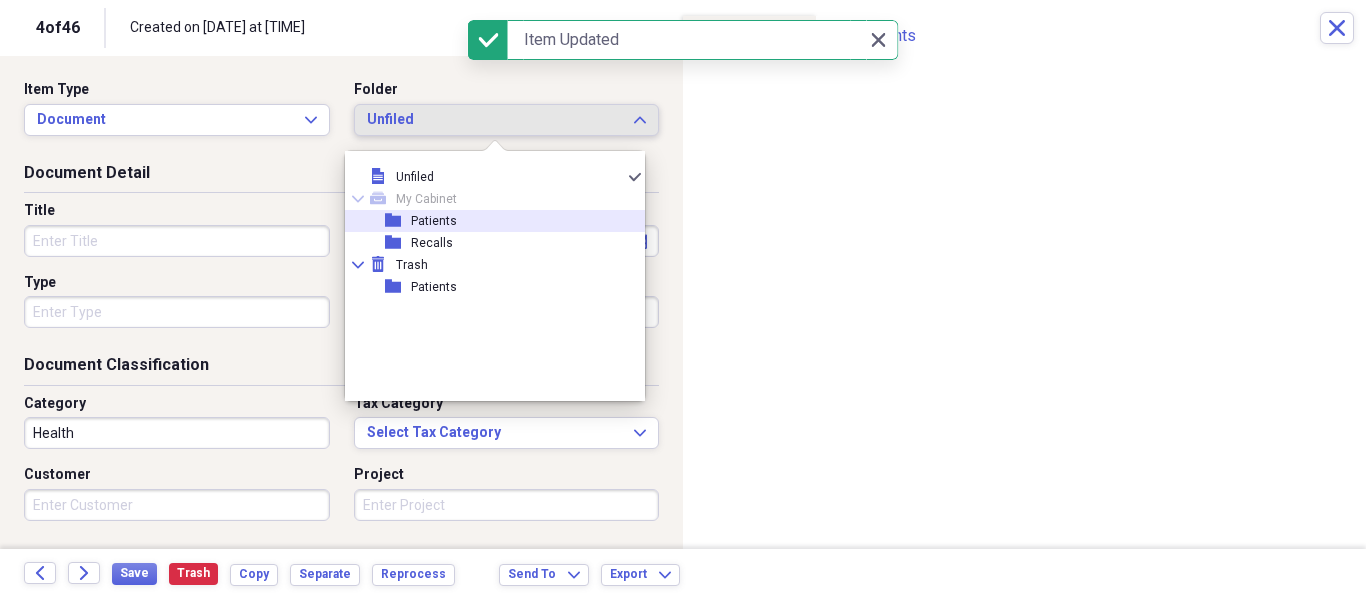 click on "Patients" at bounding box center (434, 221) 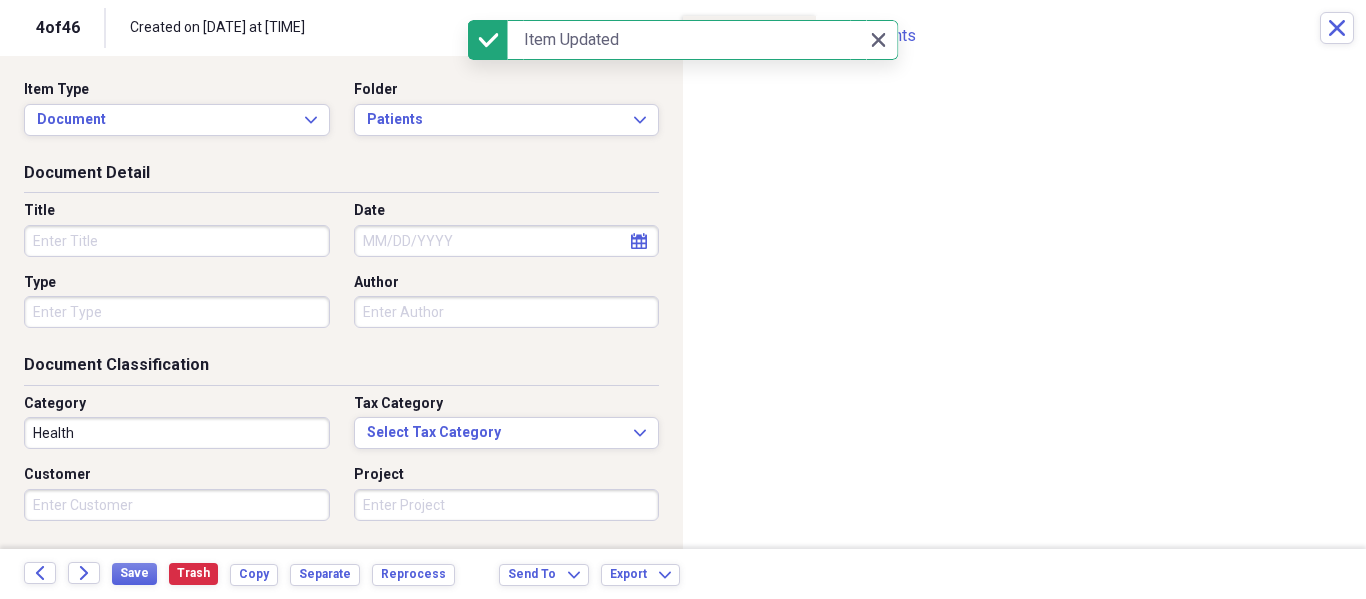 click on "Title" at bounding box center (177, 241) 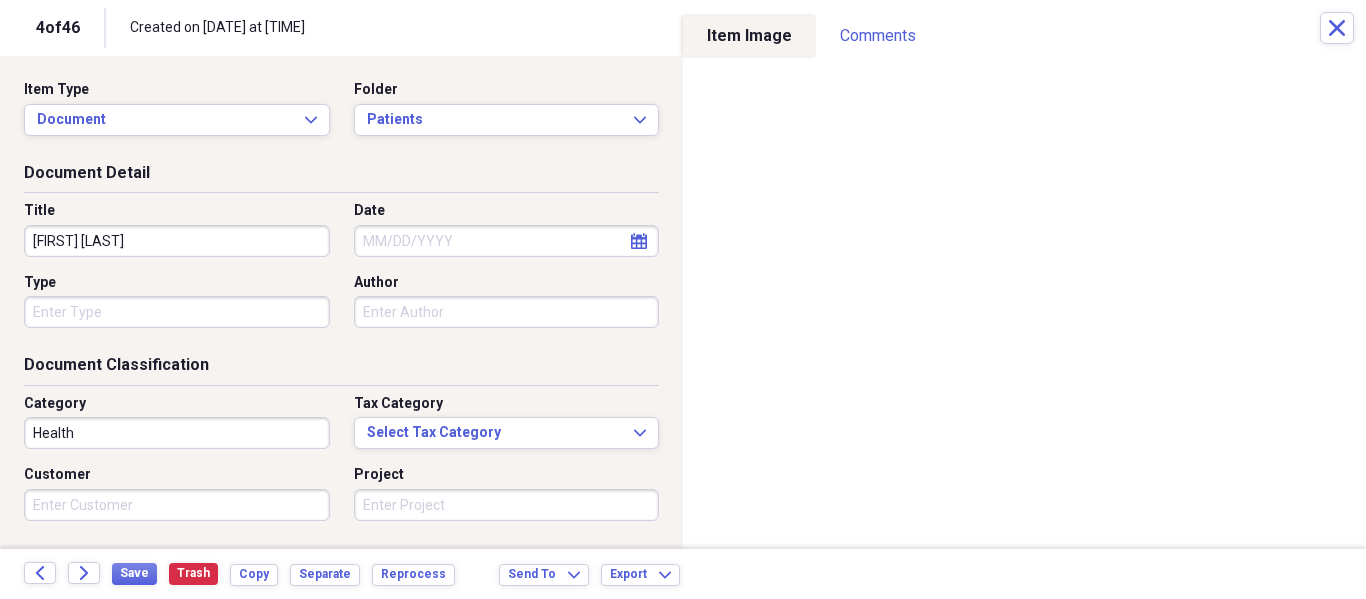 type on "[FIRST] [LAST]" 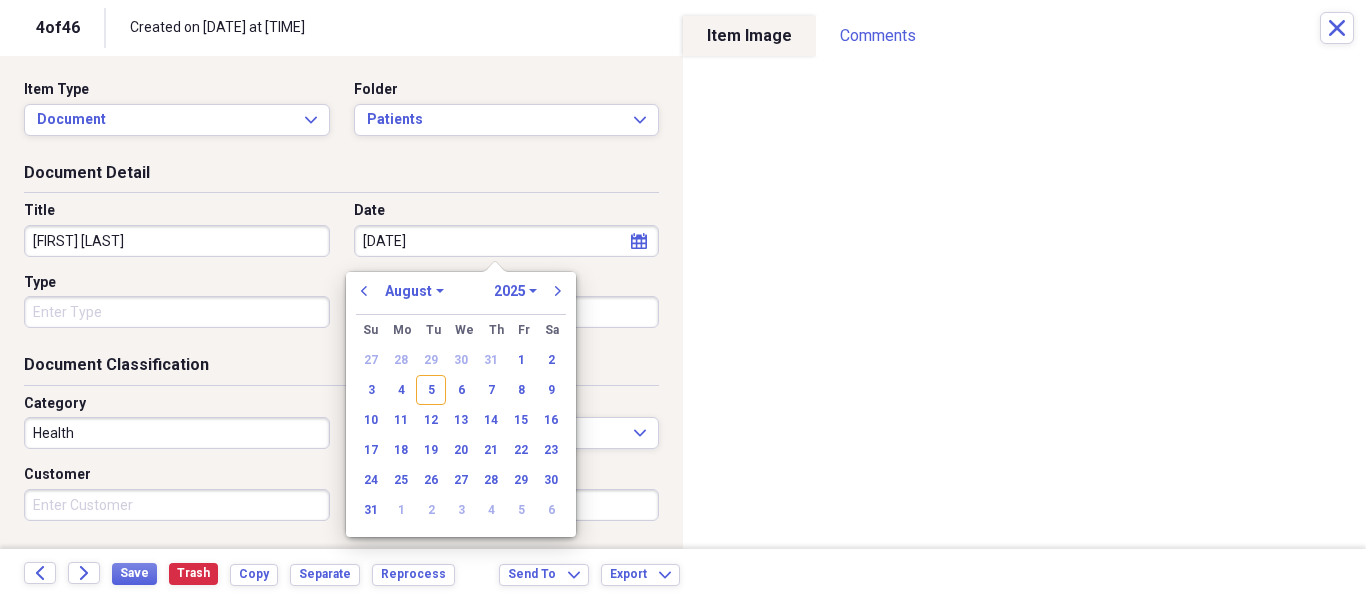 type on "07/12/20" 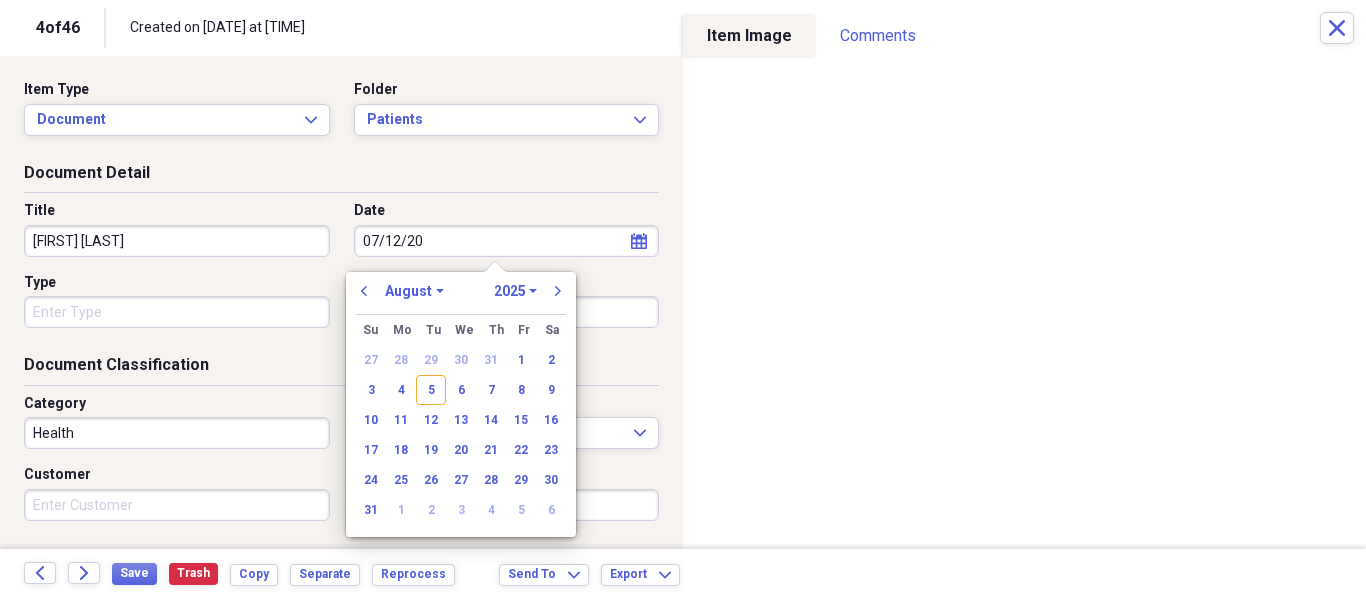 select on "6" 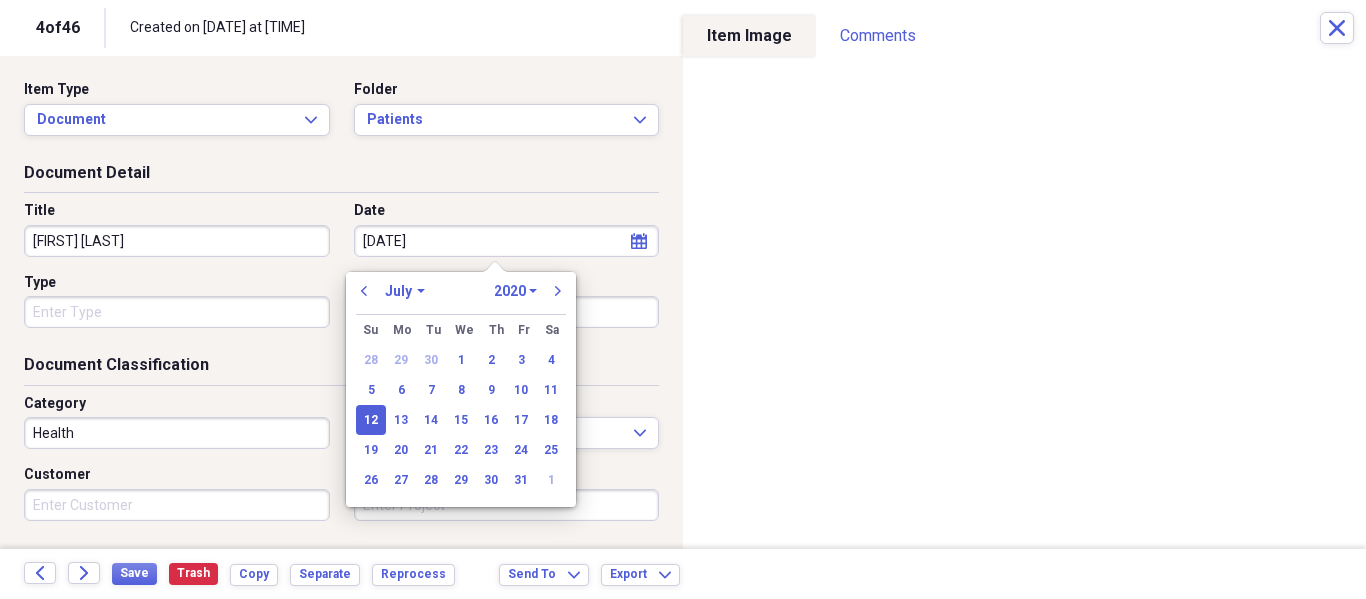 type on "07/12/2025" 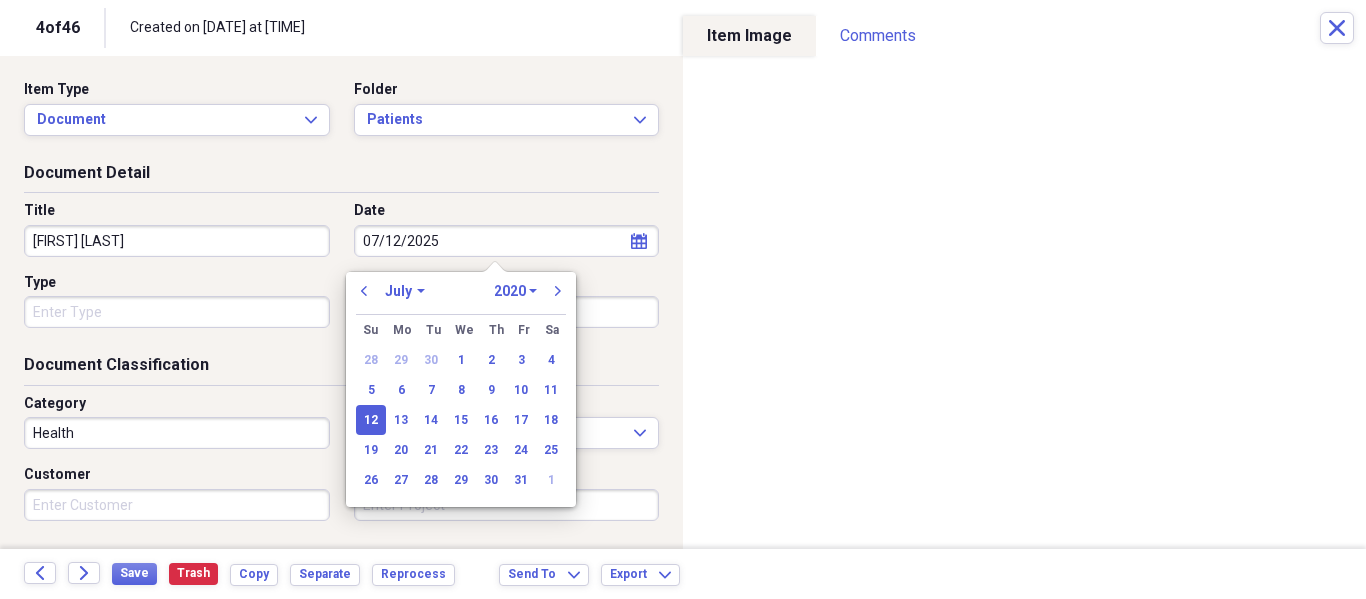 select on "2025" 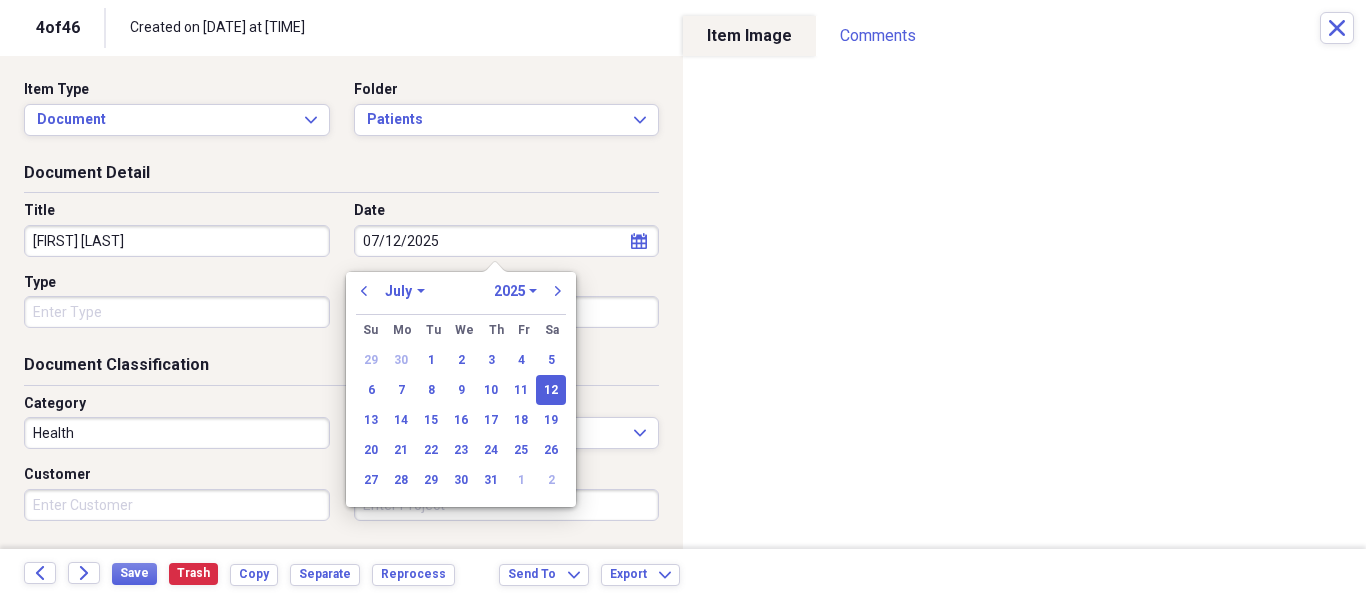 type on "07/12/2025" 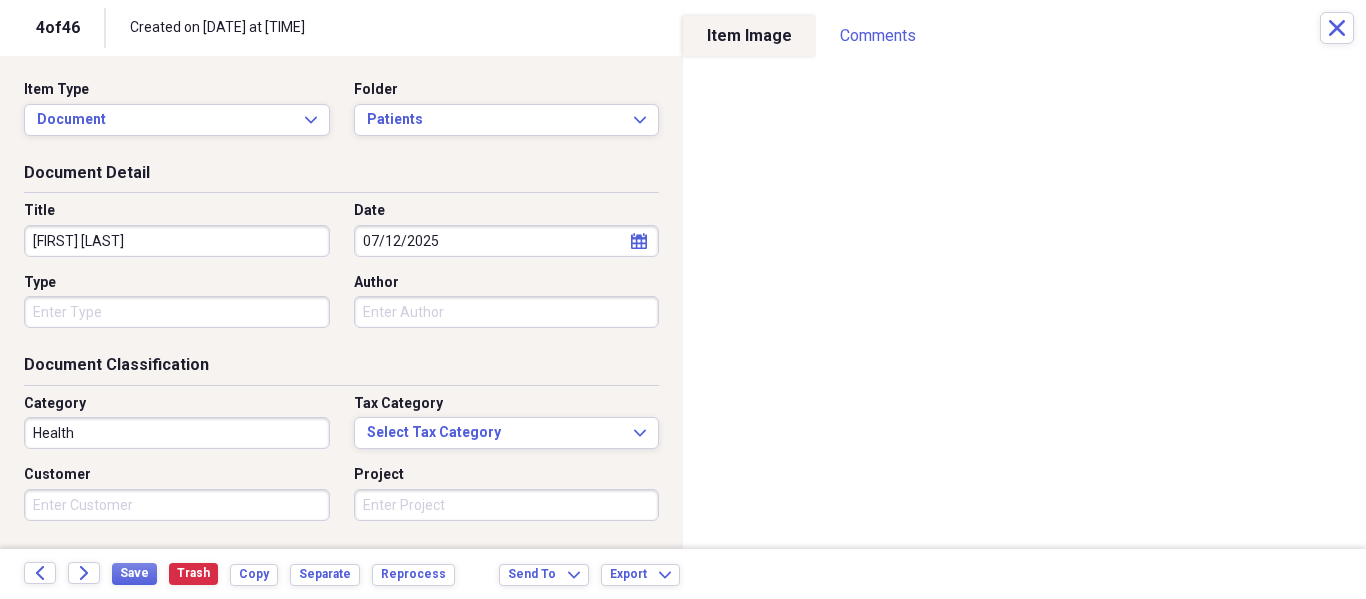 click on "Organize My Files 42 Collapse Unfiled Needs Review 42 Unfiled All Files Unfiled Unfiled Unfiled Saved Reports Collapse My Cabinet My Cabinet Add Folder Folder Patients Add Folder Folder Recalls Add Folder Collapse Trash Trash Folder Patients Help & Support Submit Import Import Add Create Expand Reports Reports Settings [FIRST] Expand These items are in need of review Showing 46 items , totaling $369.90 Column Expand sort Sort Filters Expand Create Item Expand Image Item Type Date Name Category Amount Source Date Added chevron-down Folder media Document 07/30/2025 [FIRST] [LAST] Health NeatConnect 08/05/2025 1:06 pm Patients media Document 07/25/2025 [FIRST] [LAST] Health NeatConnect 08/05/2025 1:05 pm Patients media Document 07/14/2025 [FIRST] [LAST] Health NeatConnect 08/05/2025 1:04 pm Patients media Document Health NeatConnect 08/05/2025 1:00 pm Unfiled media Document Health NeatConnect 08/05/2025 12:59 pm Unfiled media Document Health NeatConnect 08/05/2025 12:57 pm Unfiled media Document Health media" at bounding box center [683, 299] 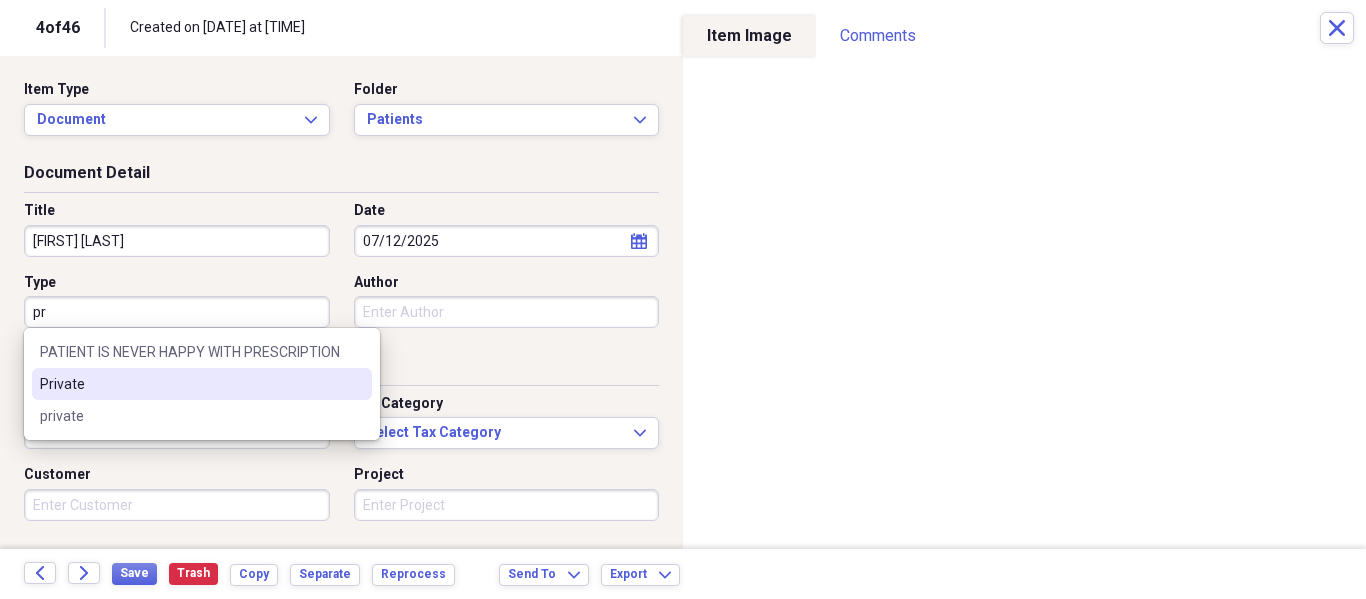 click on "Private" at bounding box center [190, 384] 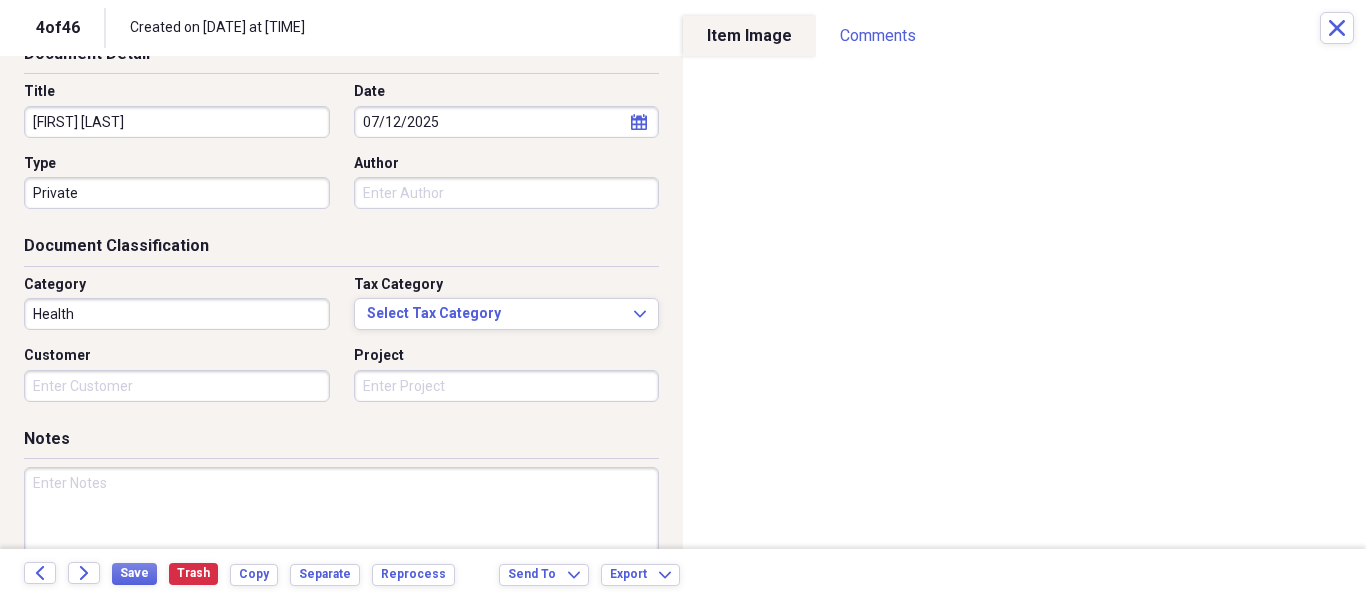 scroll, scrollTop: 243, scrollLeft: 0, axis: vertical 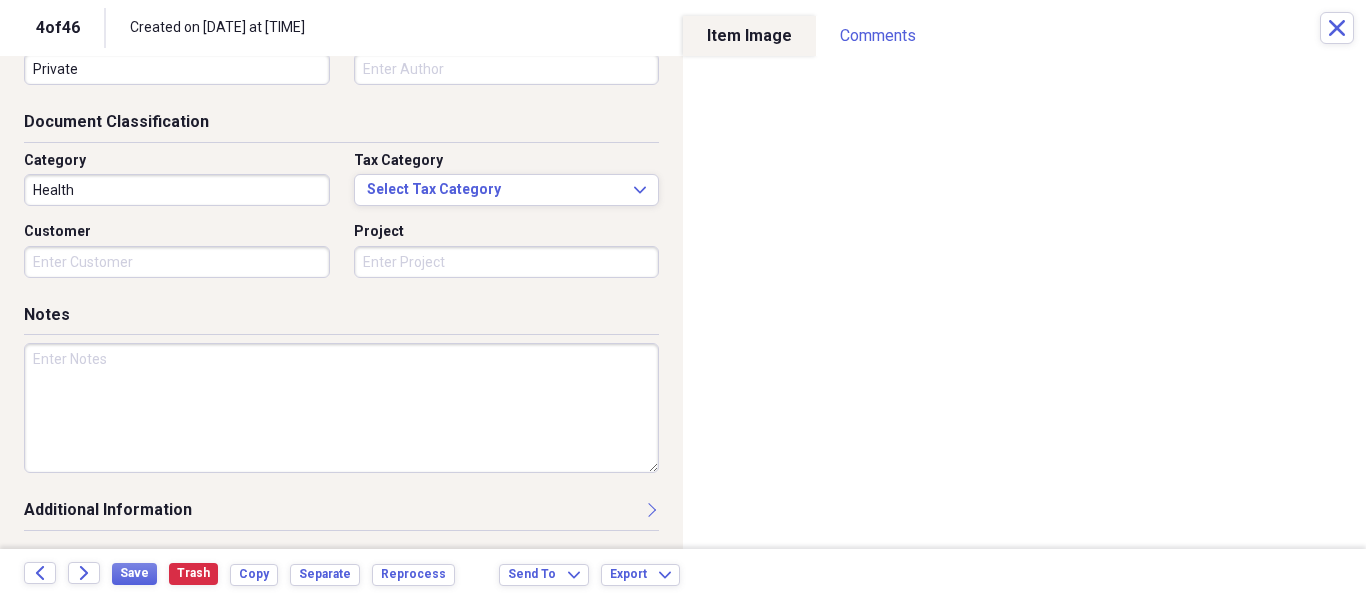 click at bounding box center [341, 408] 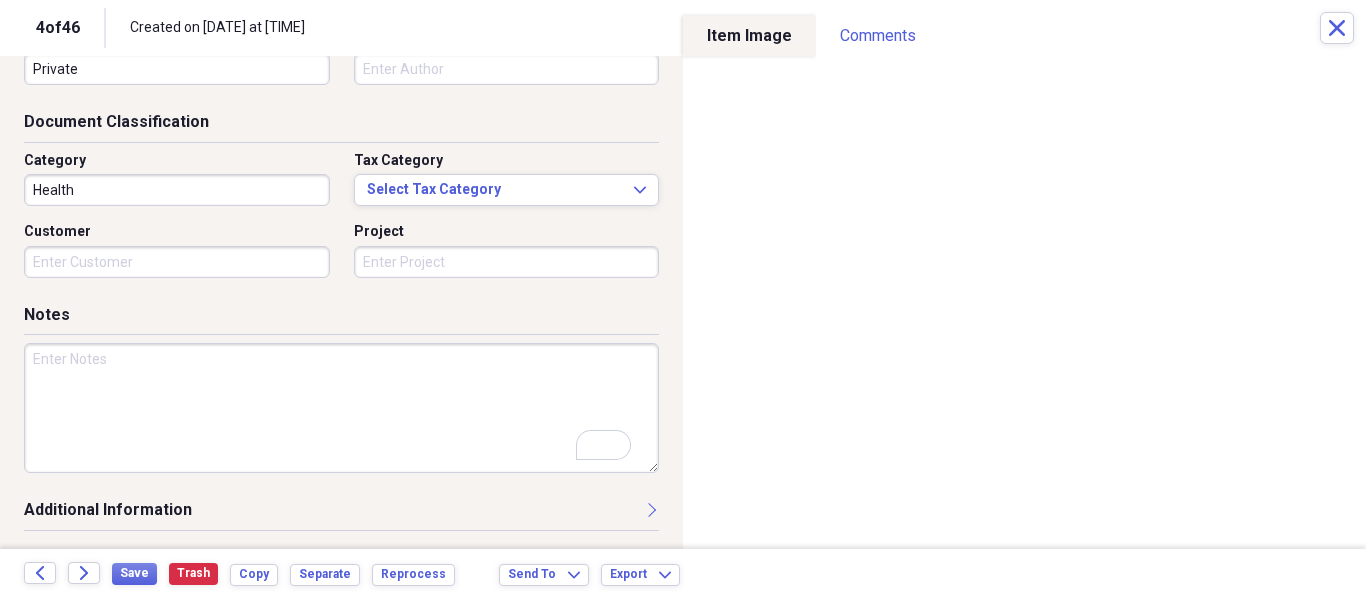 scroll, scrollTop: 243, scrollLeft: 0, axis: vertical 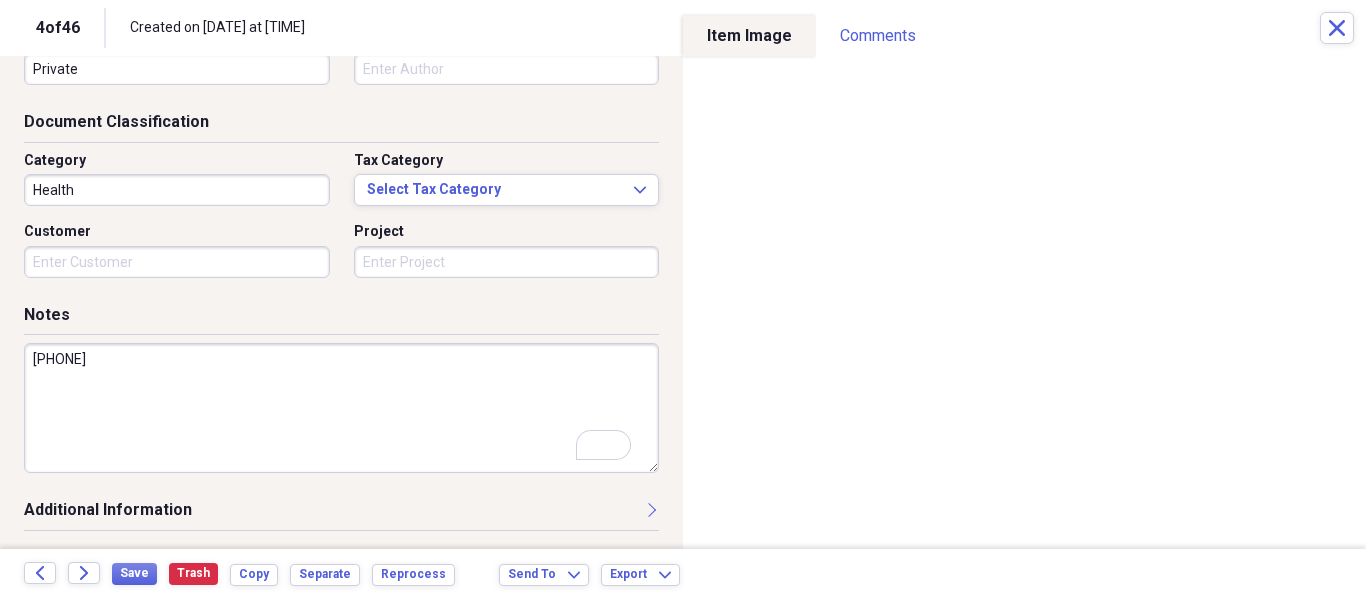 type on "[PHONE]" 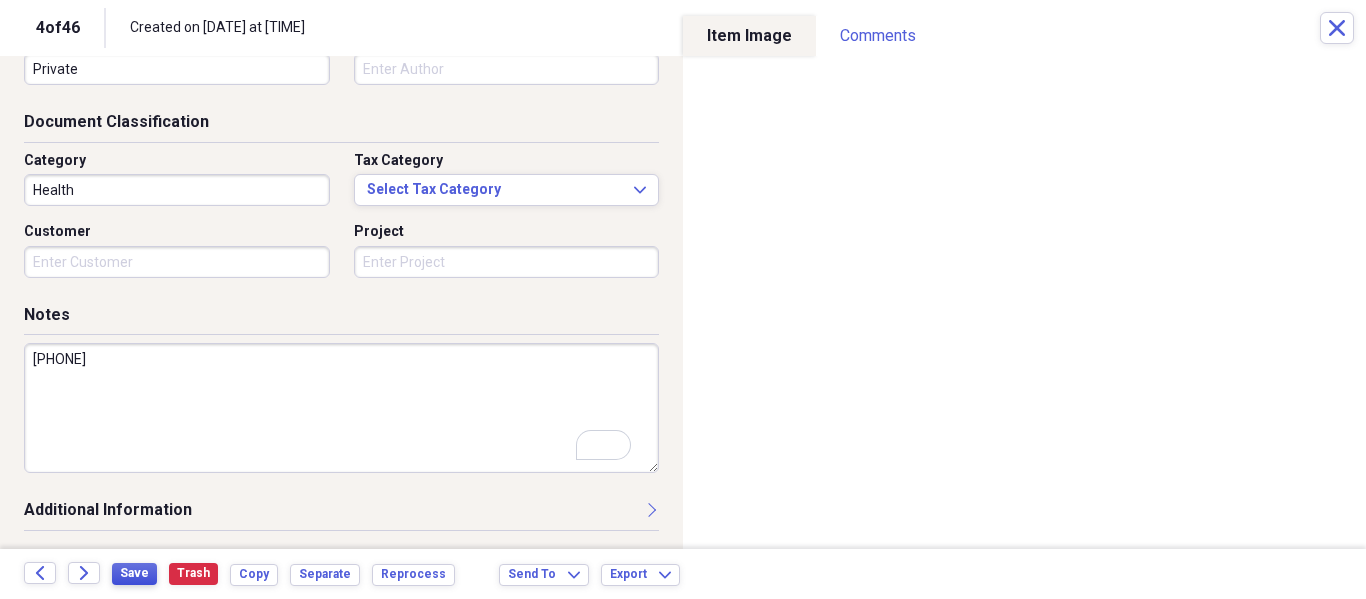 click on "Save" at bounding box center [134, 573] 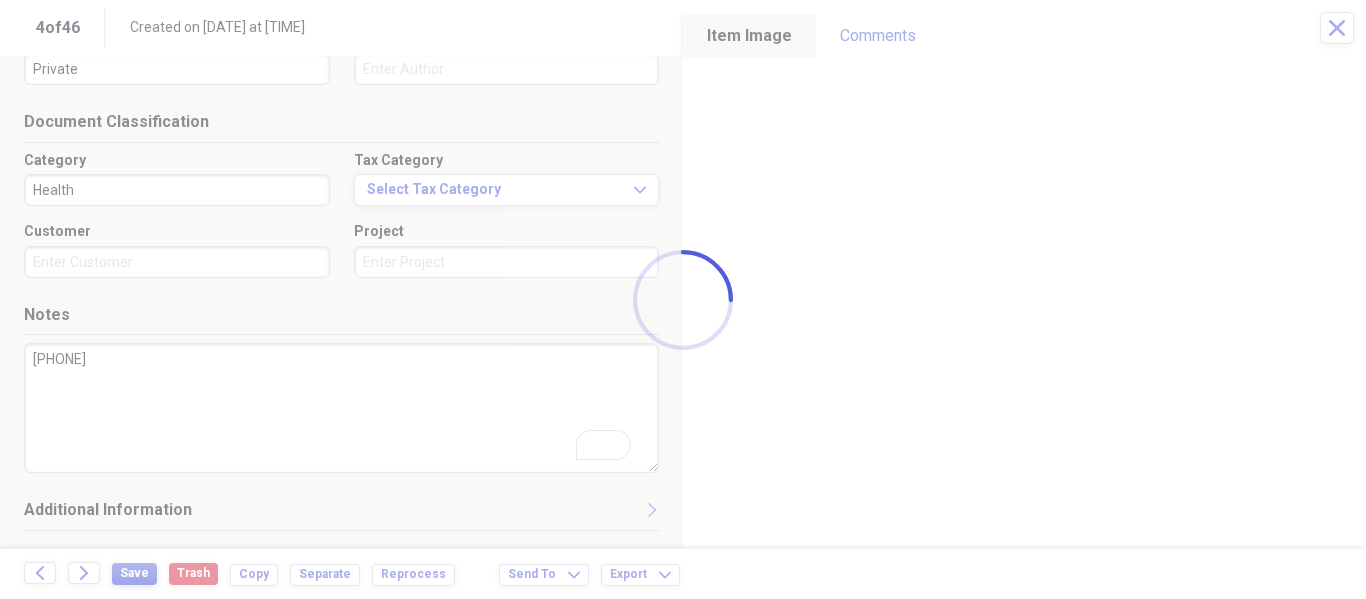 type on "[FIRST] [LAST]" 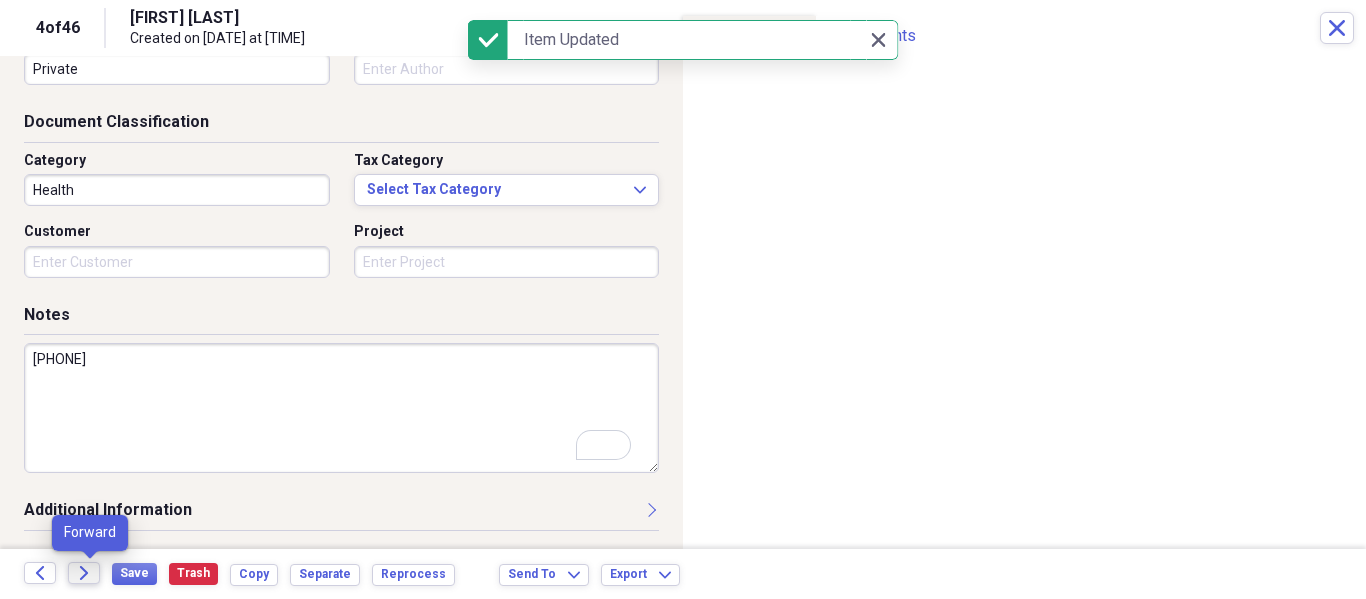 click on "Forward" at bounding box center [84, 573] 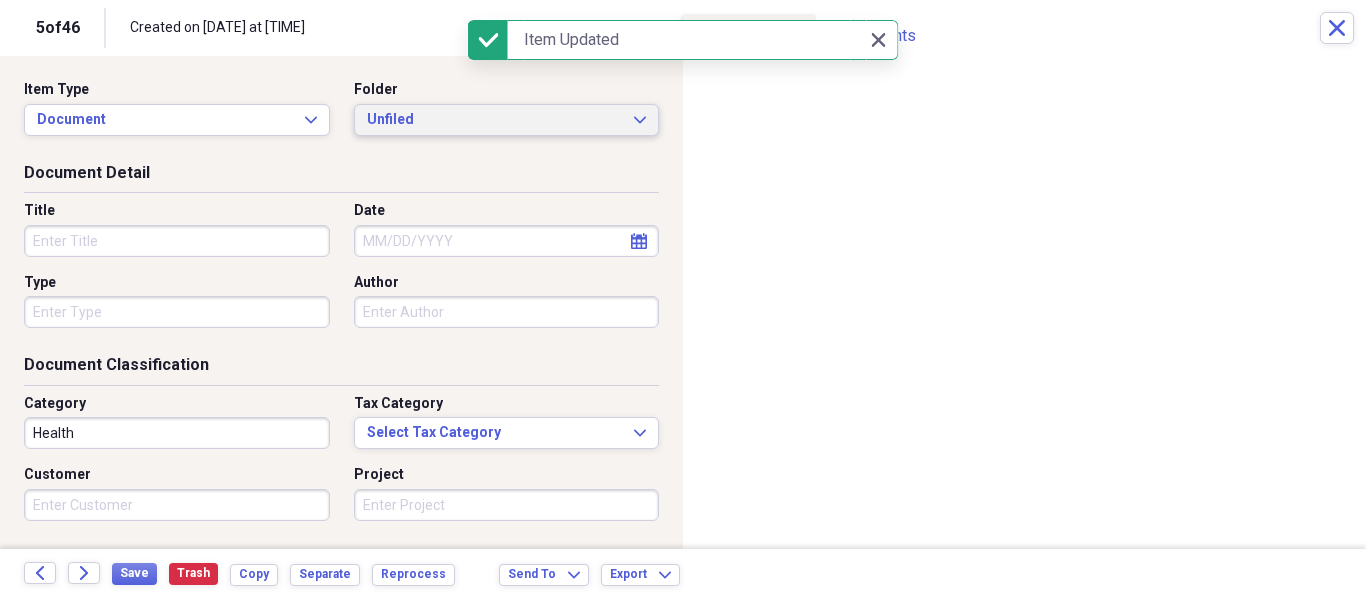 click on "Unfiled" at bounding box center (495, 120) 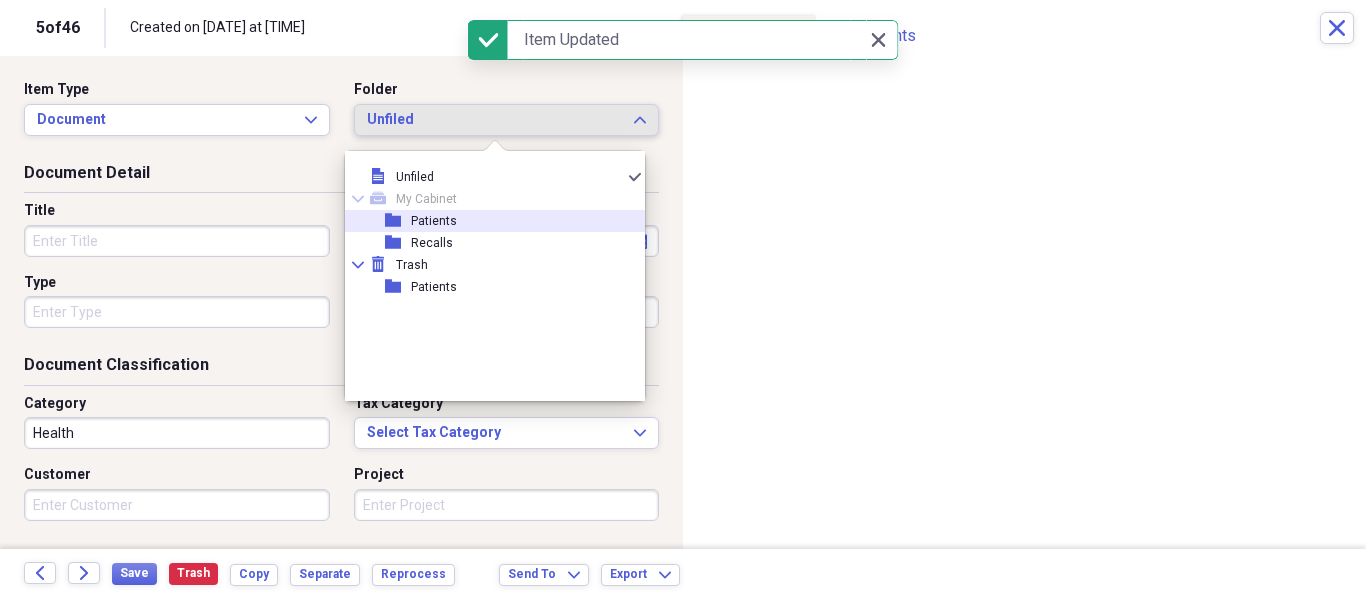 drag, startPoint x: 378, startPoint y: 221, endPoint x: 183, endPoint y: 245, distance: 196.47137 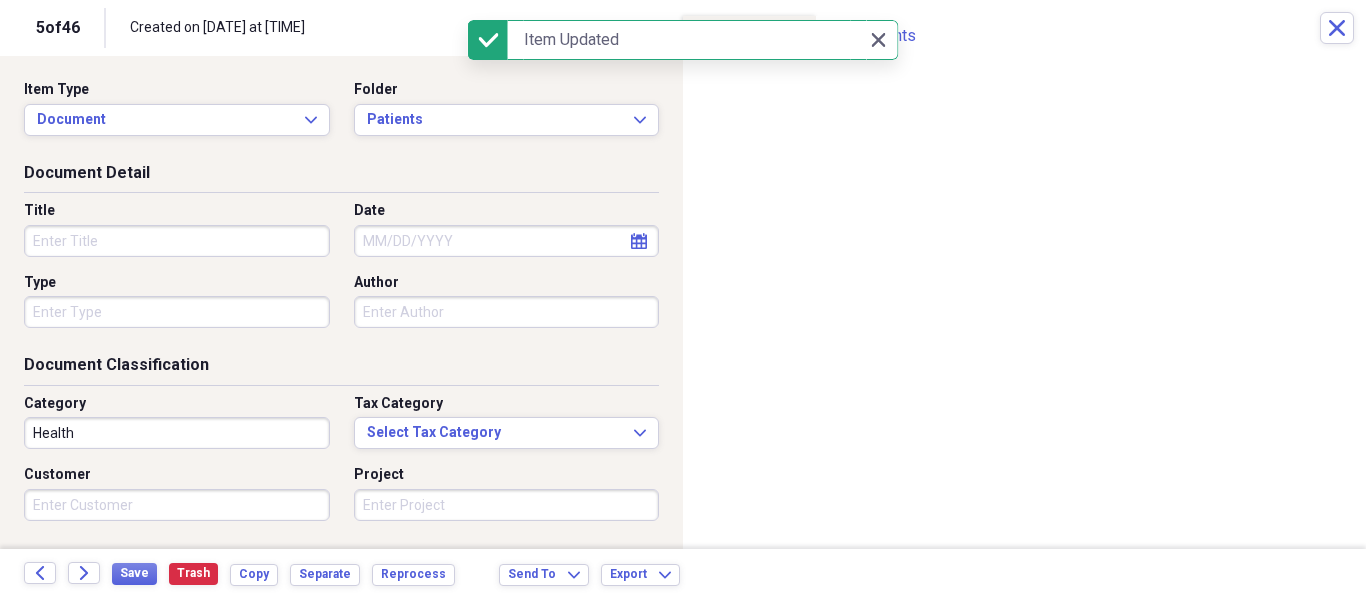 click on "Title" at bounding box center (177, 241) 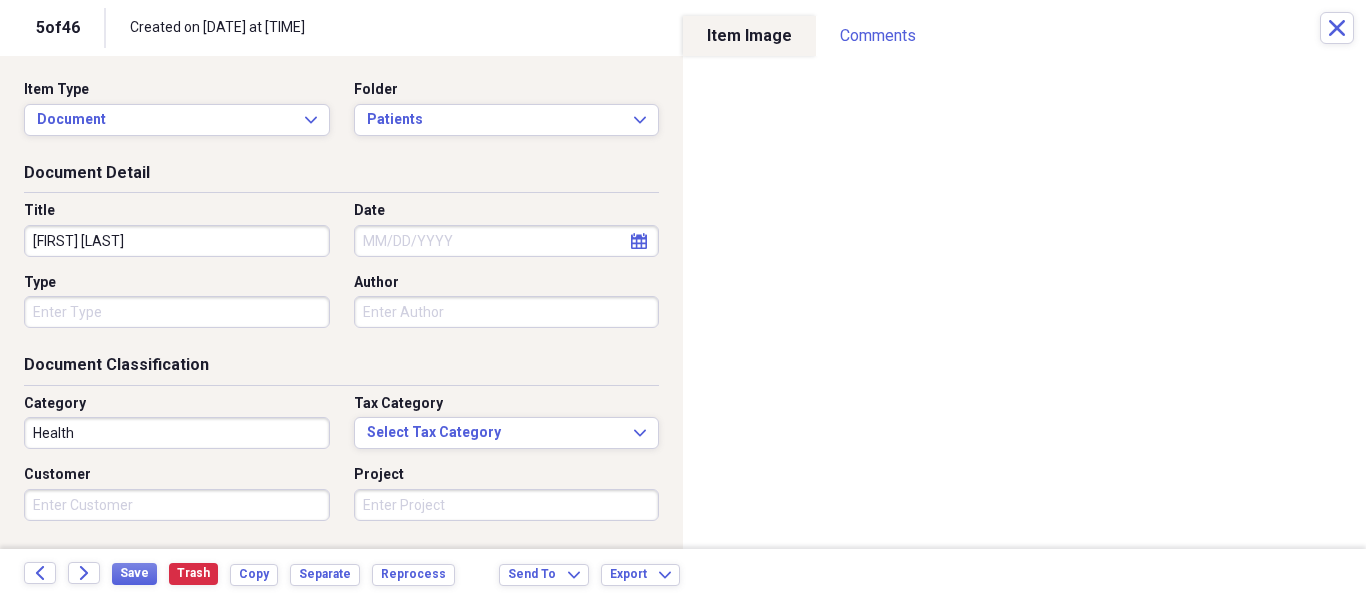 type on "[FIRST] [LAST]" 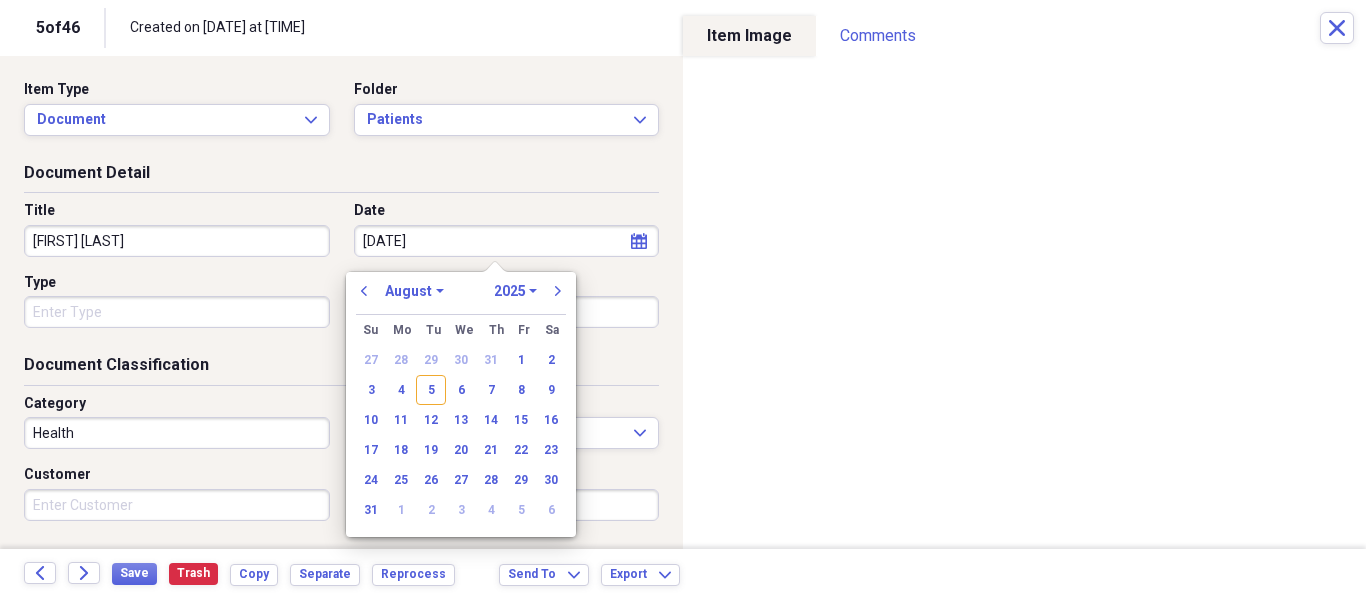 type on "[DATE]" 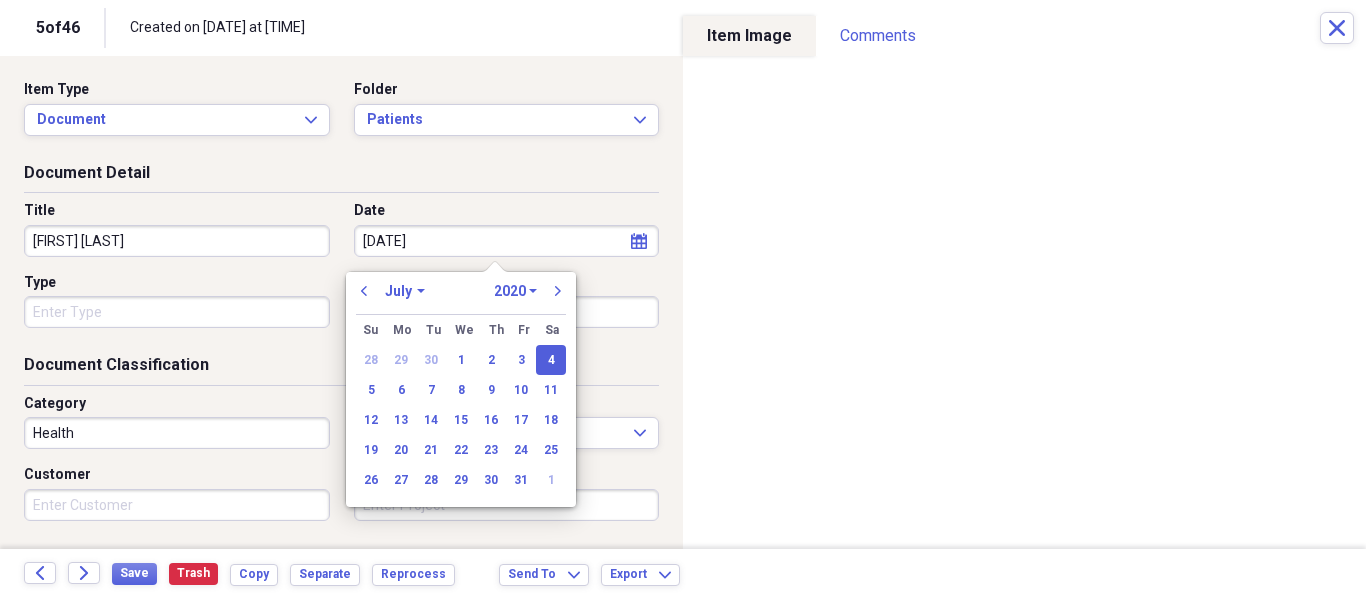 type on "07/04/2025" 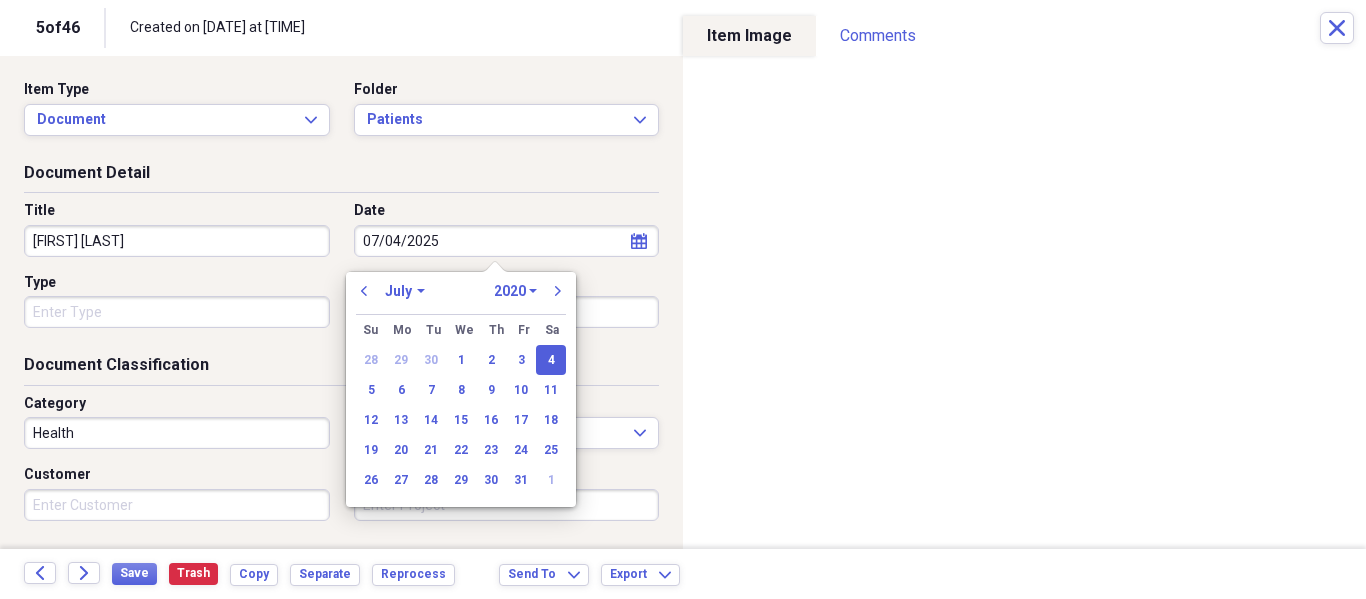 select on "2025" 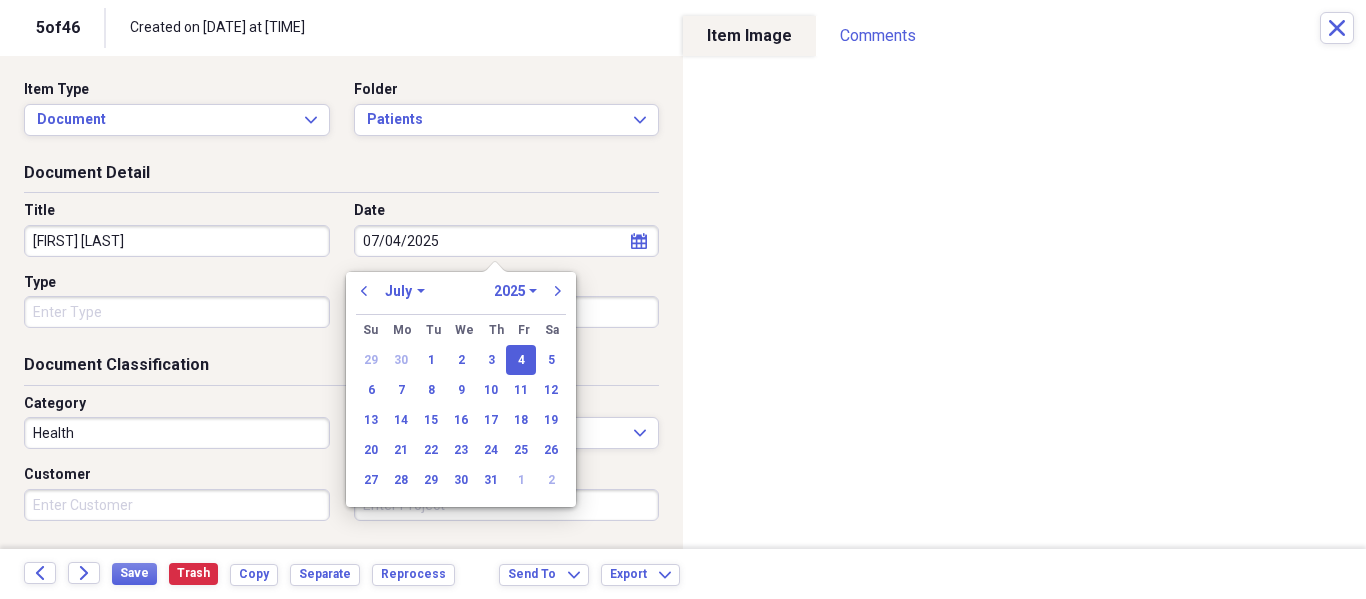 type on "07/04/2025" 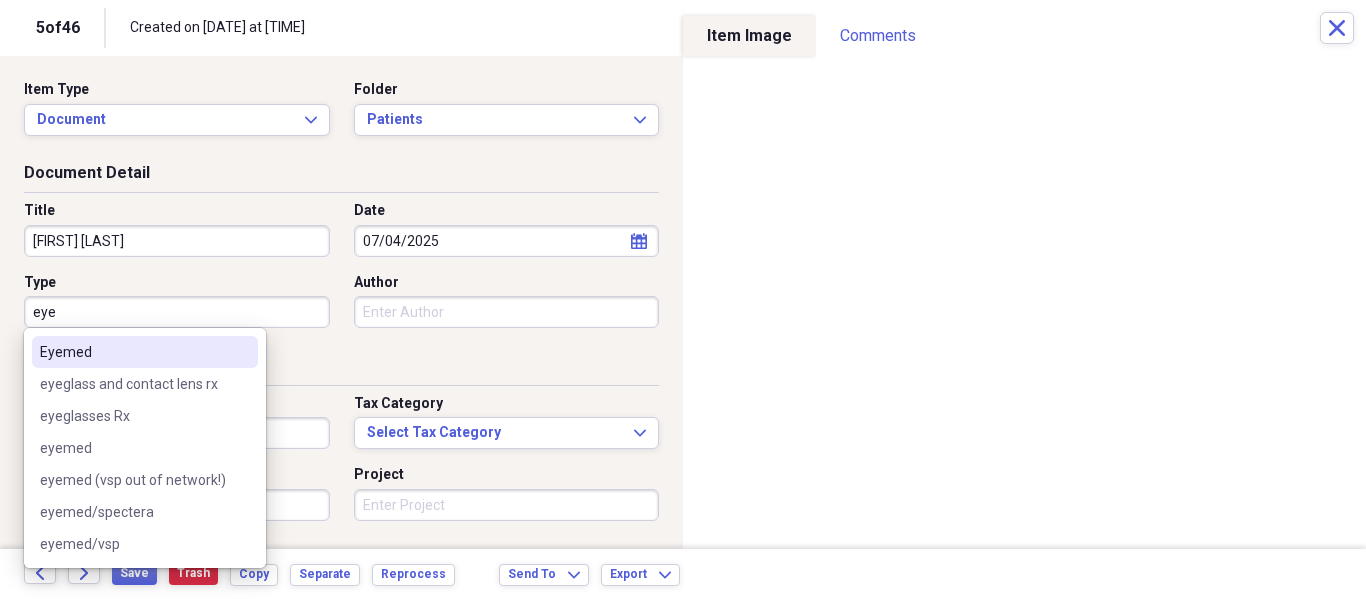 click on "Eyemed" at bounding box center [133, 352] 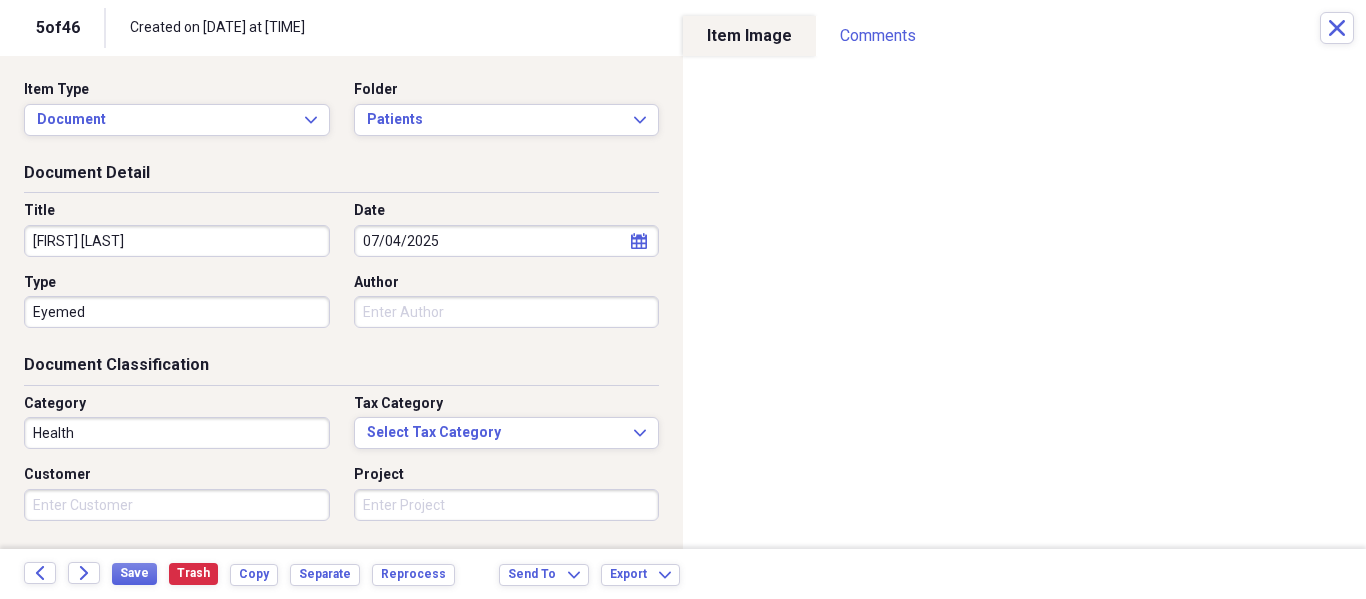 scroll, scrollTop: 243, scrollLeft: 0, axis: vertical 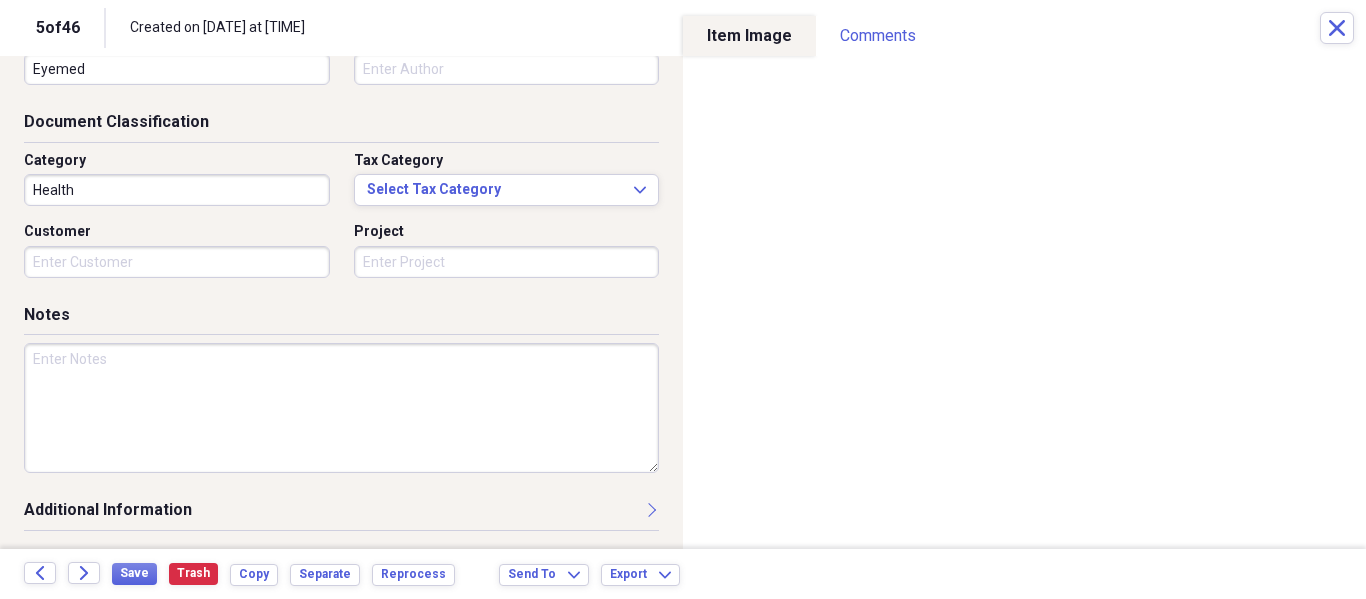 click at bounding box center (341, 408) 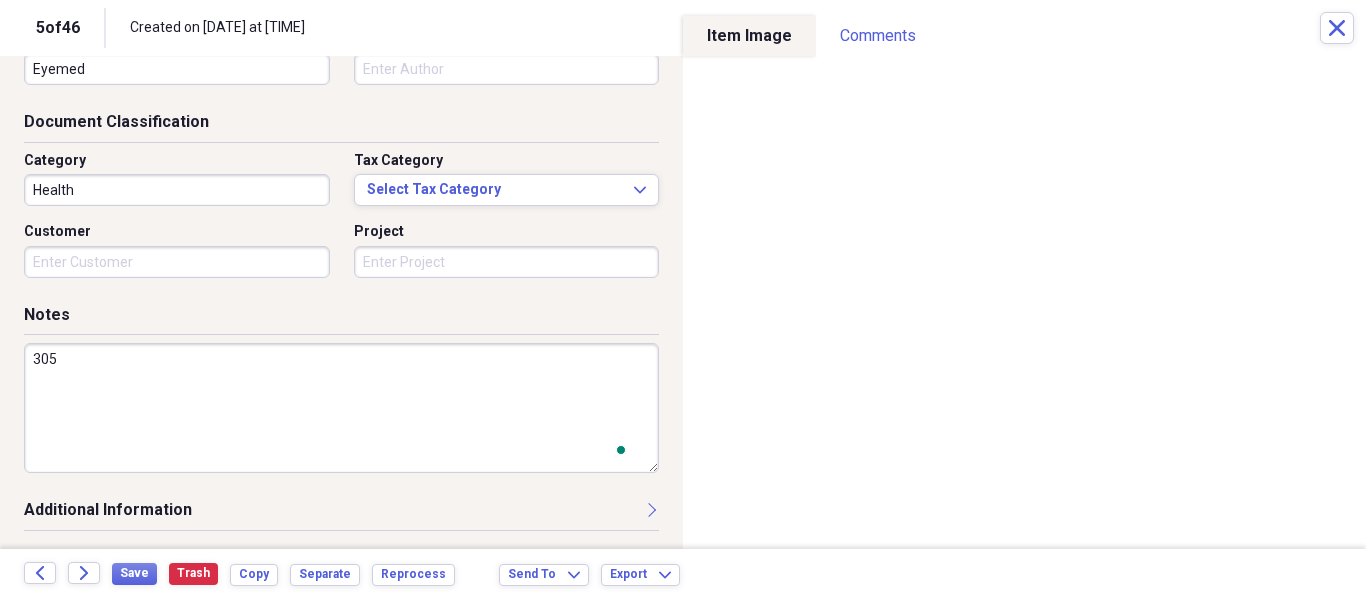 scroll, scrollTop: 243, scrollLeft: 0, axis: vertical 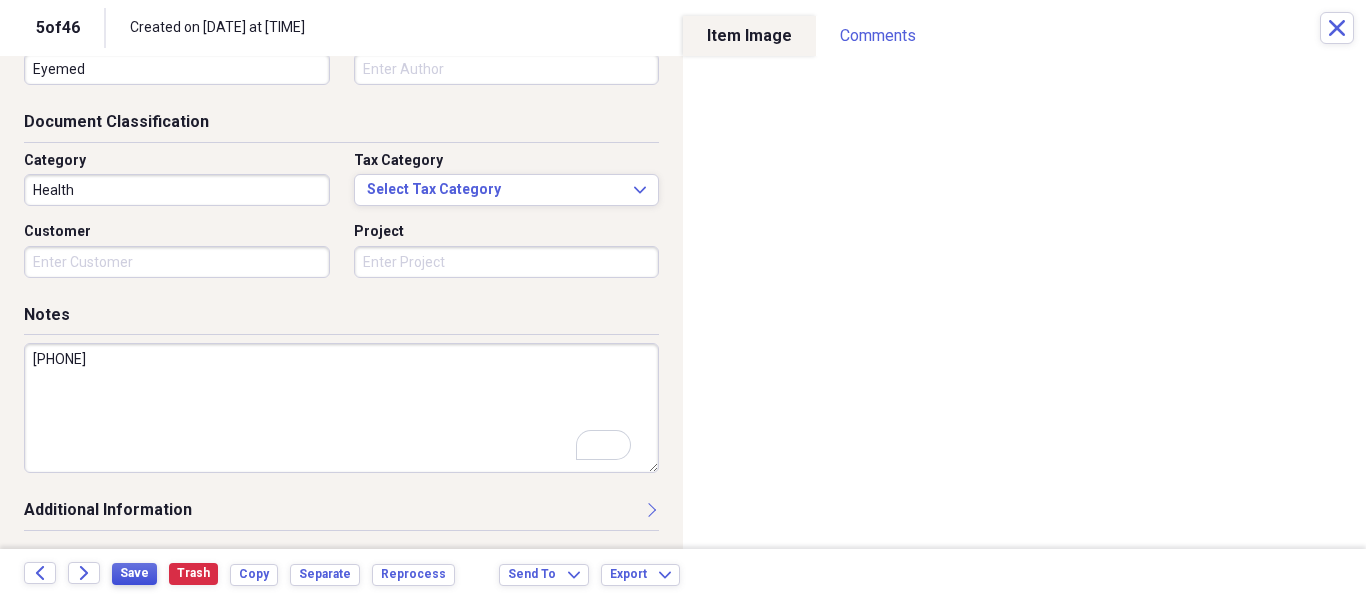 type on "[PHONE]" 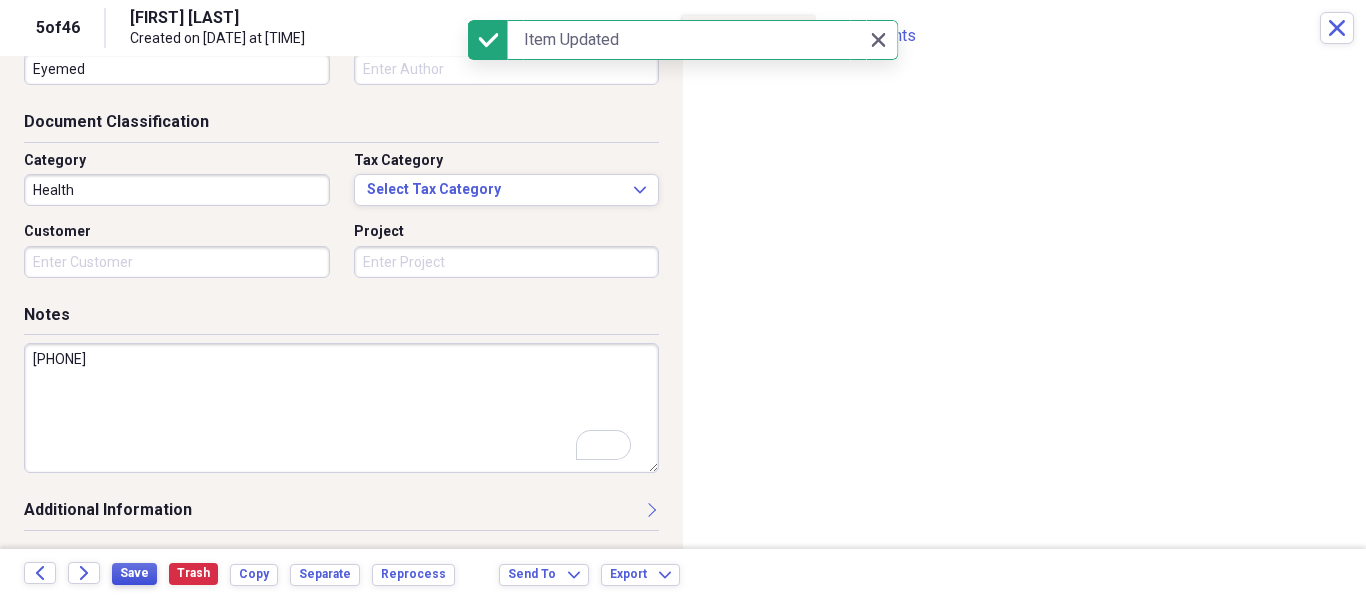 type on "[FIRST] [LAST]" 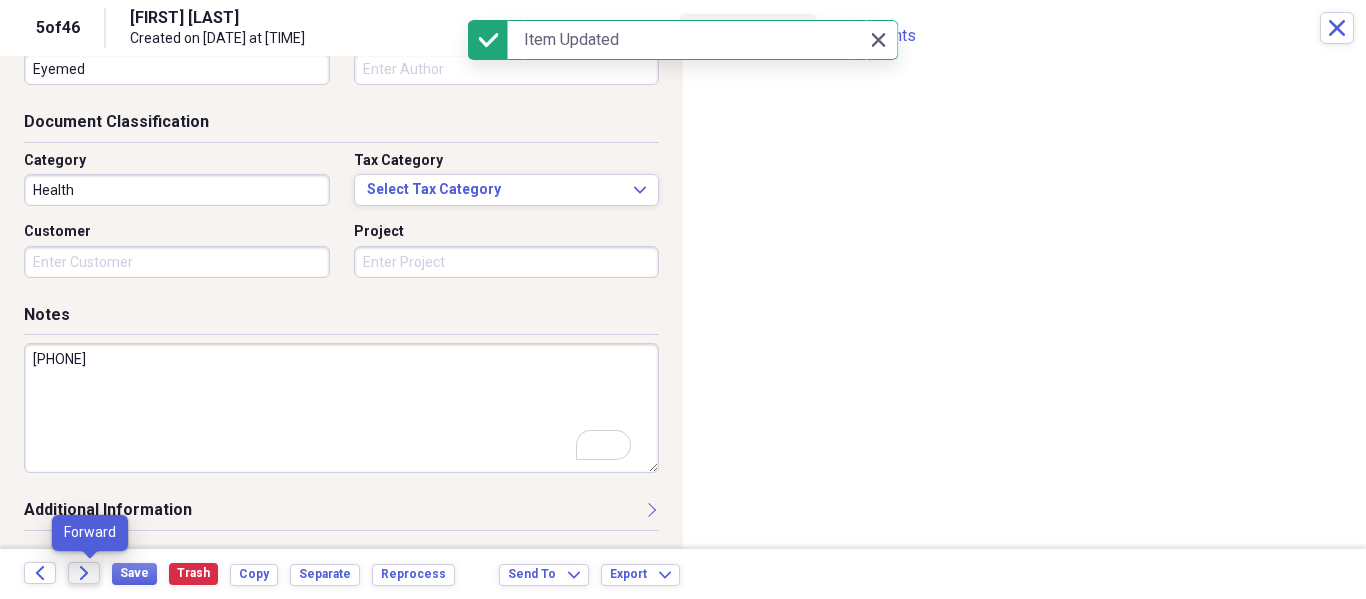 click on "Forward" at bounding box center [84, 573] 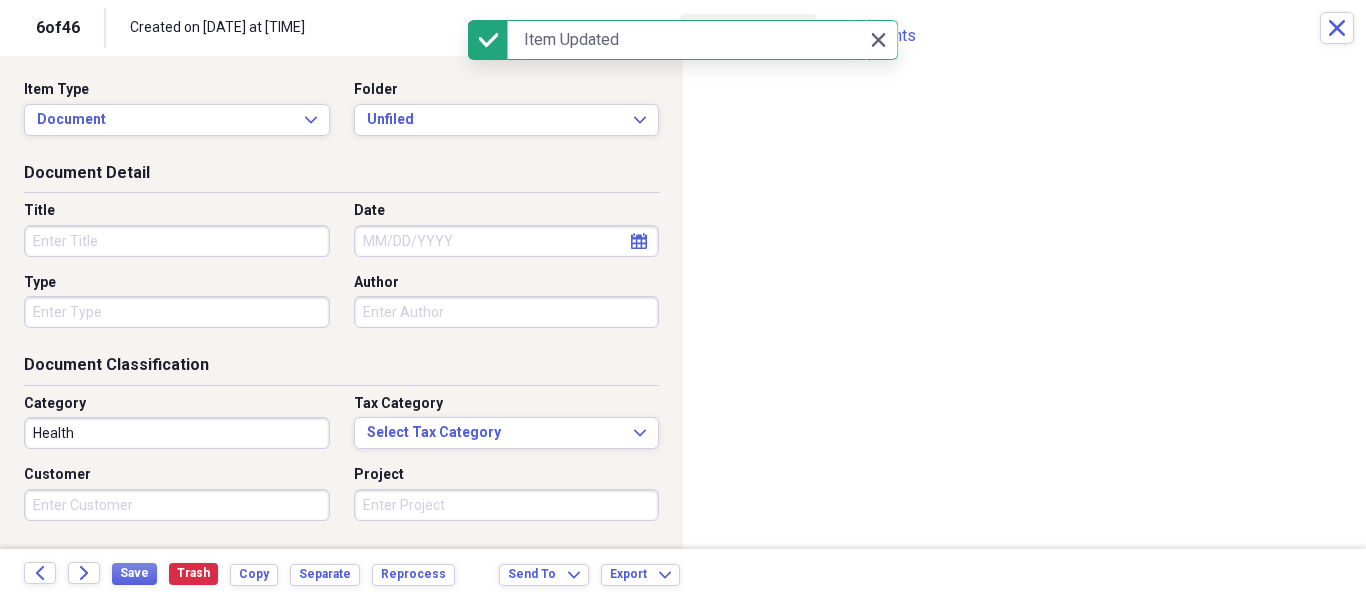 click on "Item Type Document Expand Folder Unfiled Expand" at bounding box center [341, 116] 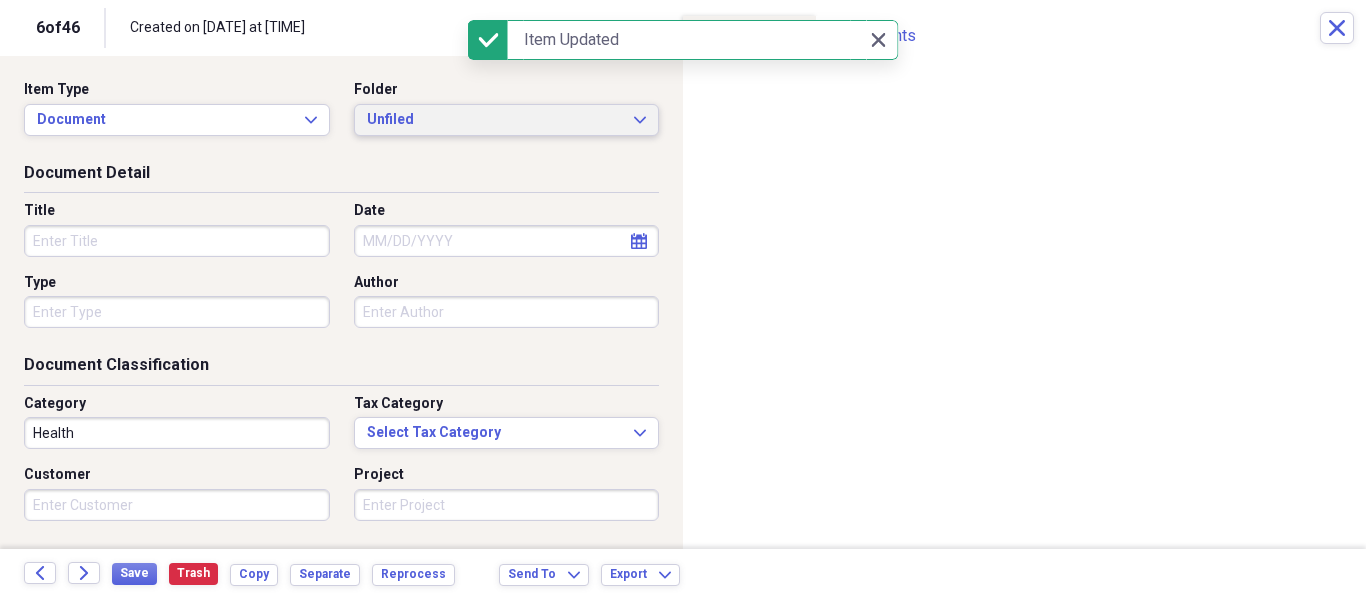 click on "Unfiled" at bounding box center [495, 120] 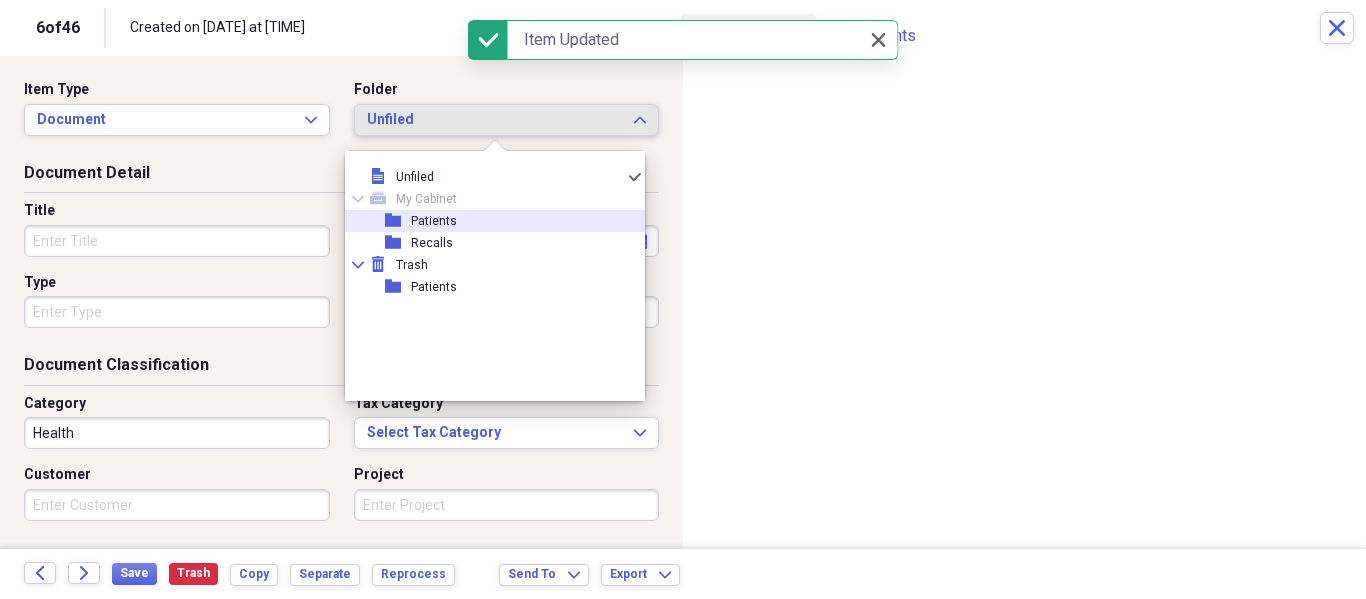 drag, startPoint x: 425, startPoint y: 221, endPoint x: 191, endPoint y: 244, distance: 235.12762 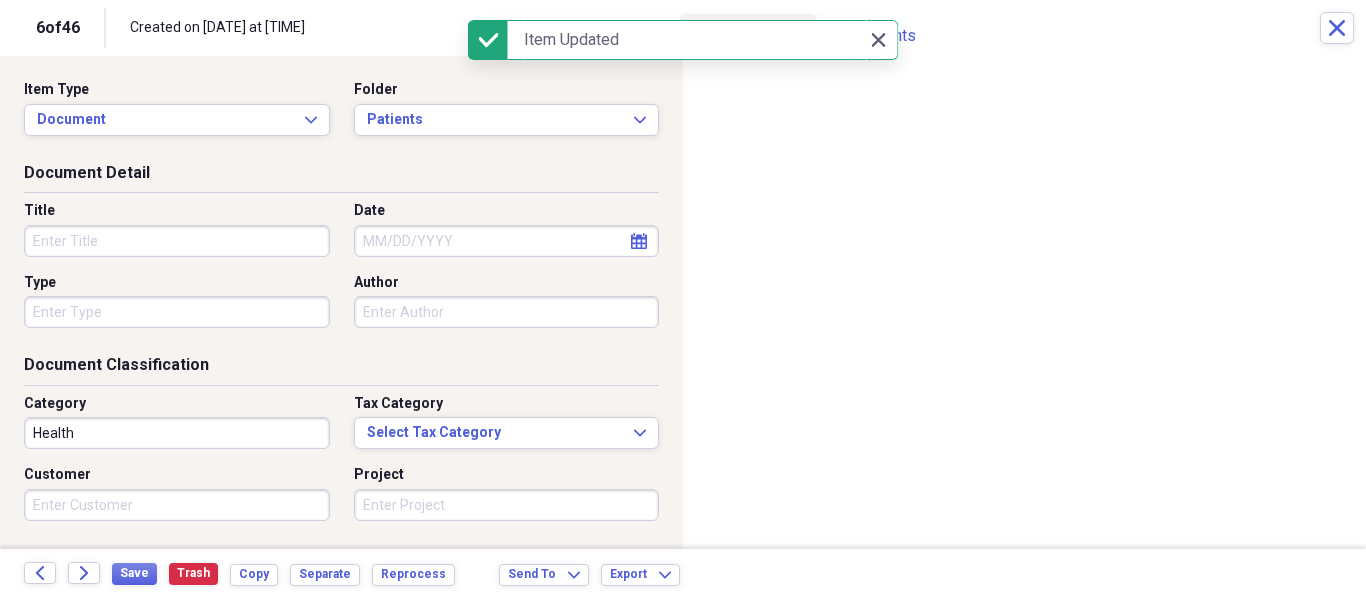 click on "Title" at bounding box center [177, 241] 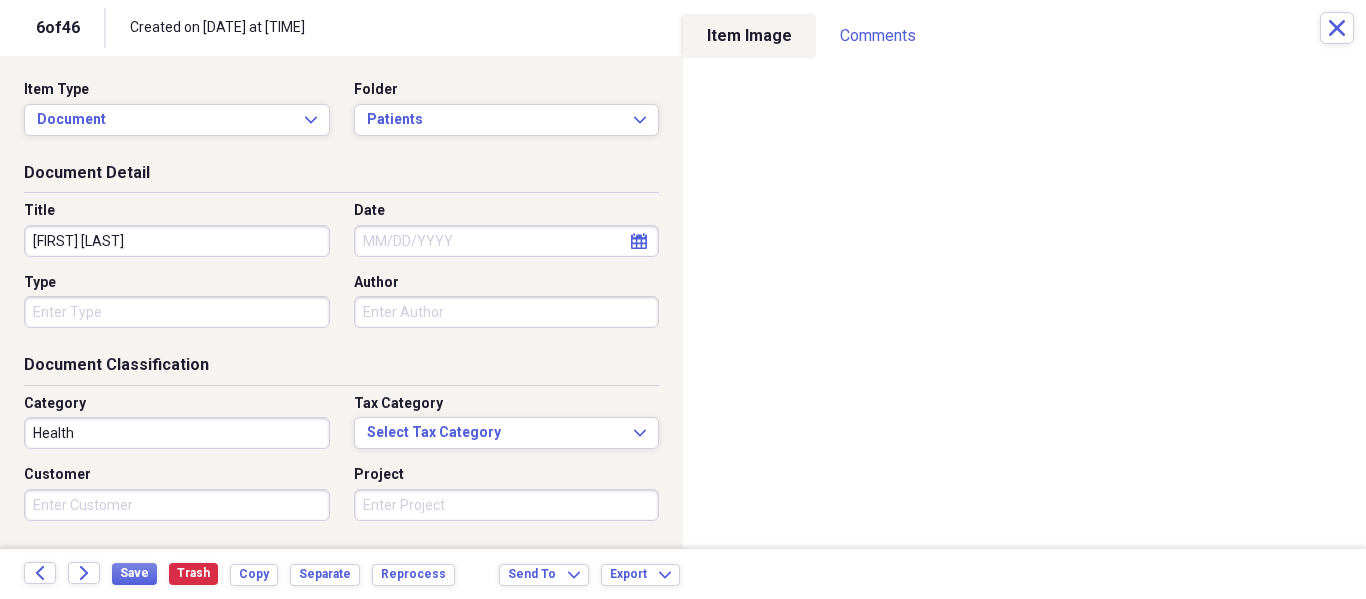 type on "[FIRST] [LAST]" 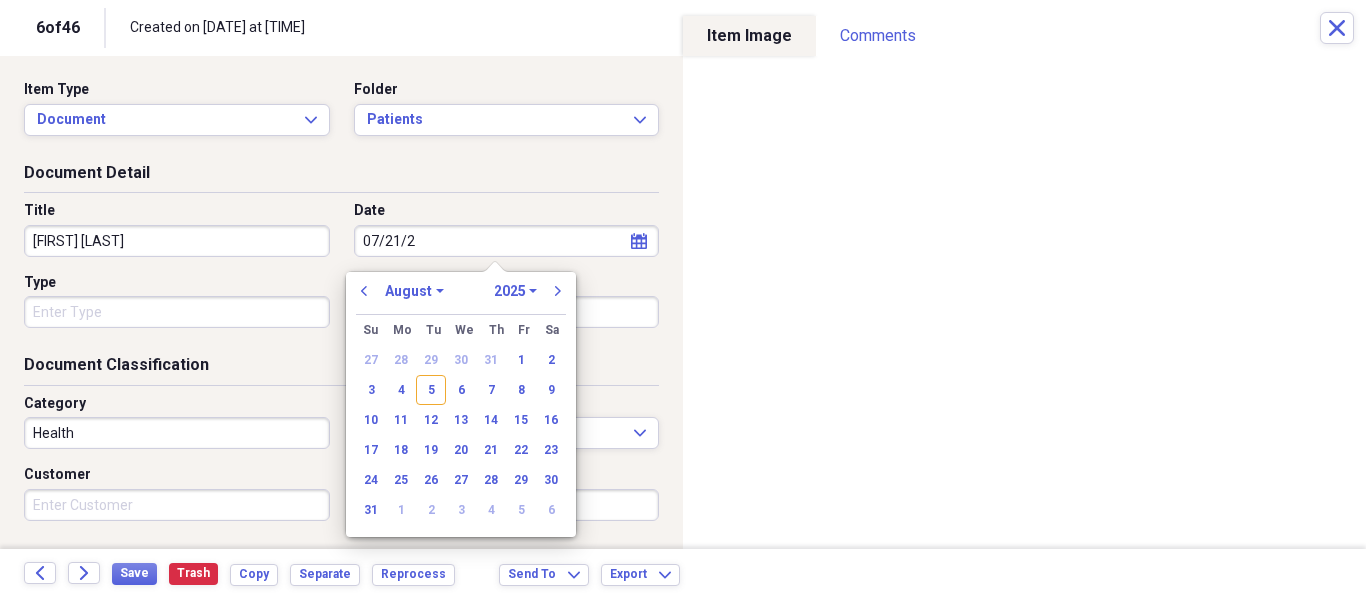 type on "07/21/20" 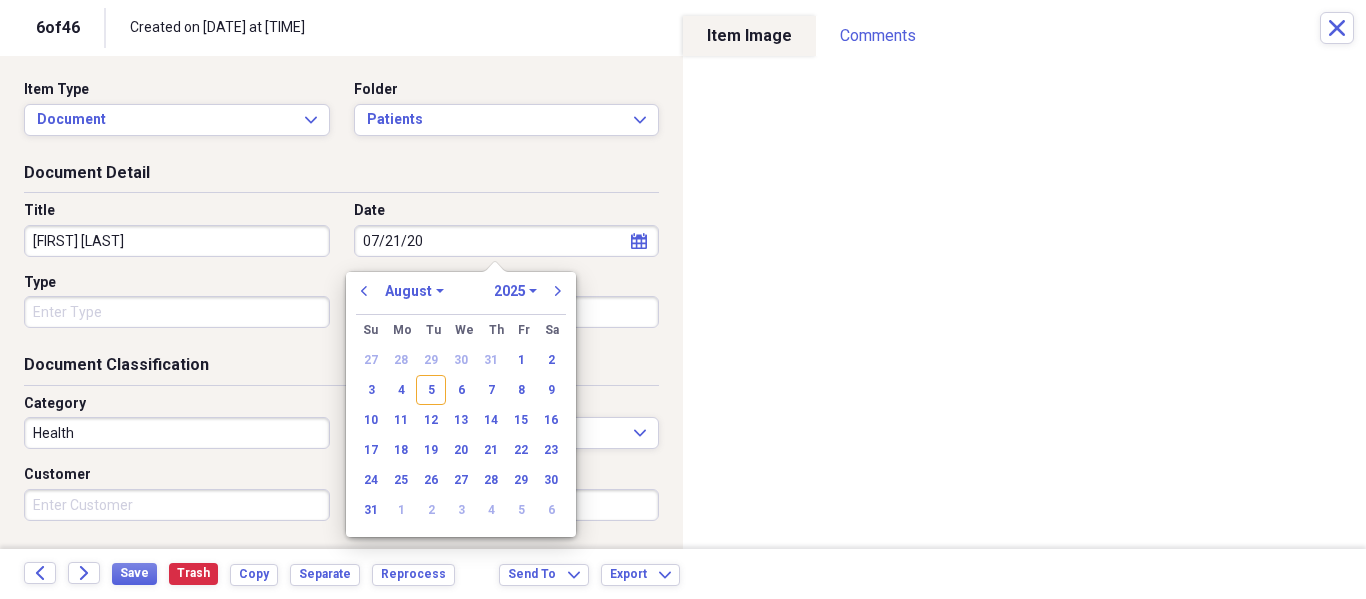 select on "6" 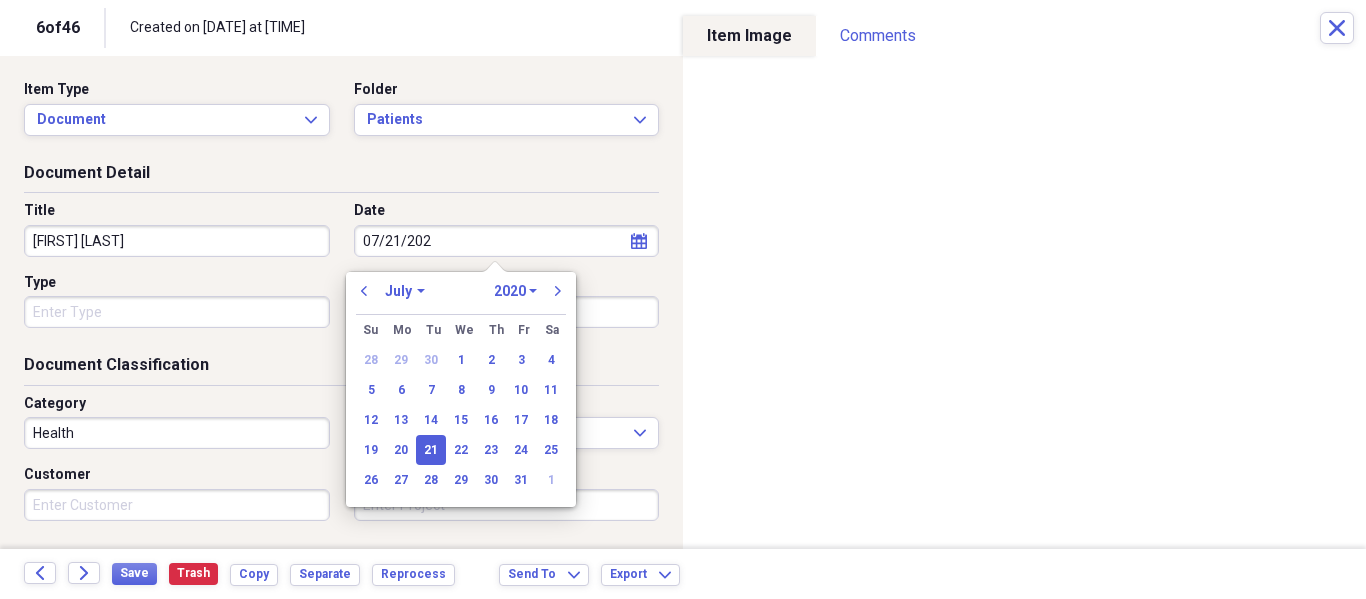 type on "07/21/2025" 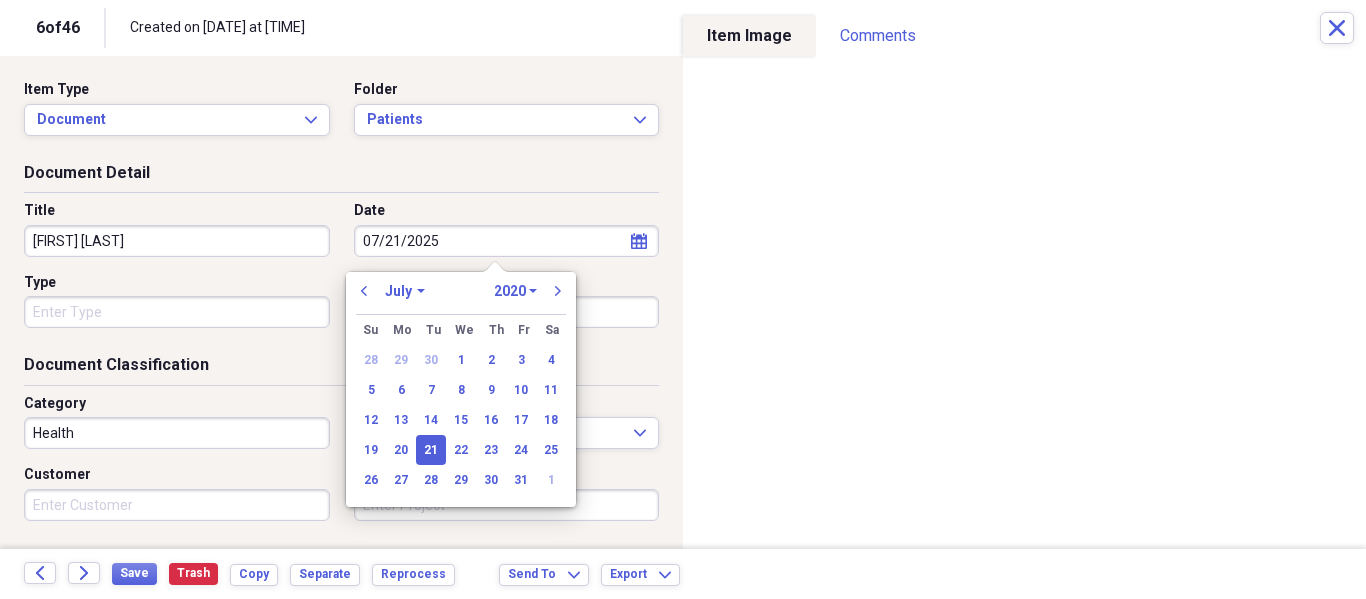 select on "2025" 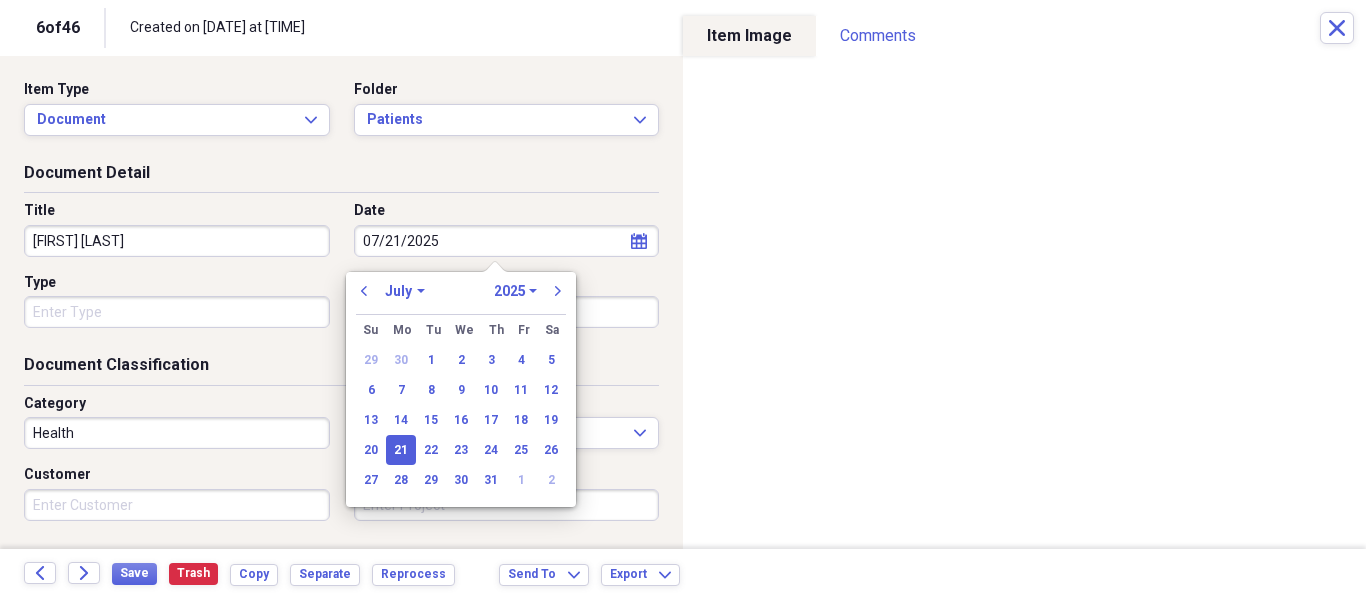 type on "07/21/2025" 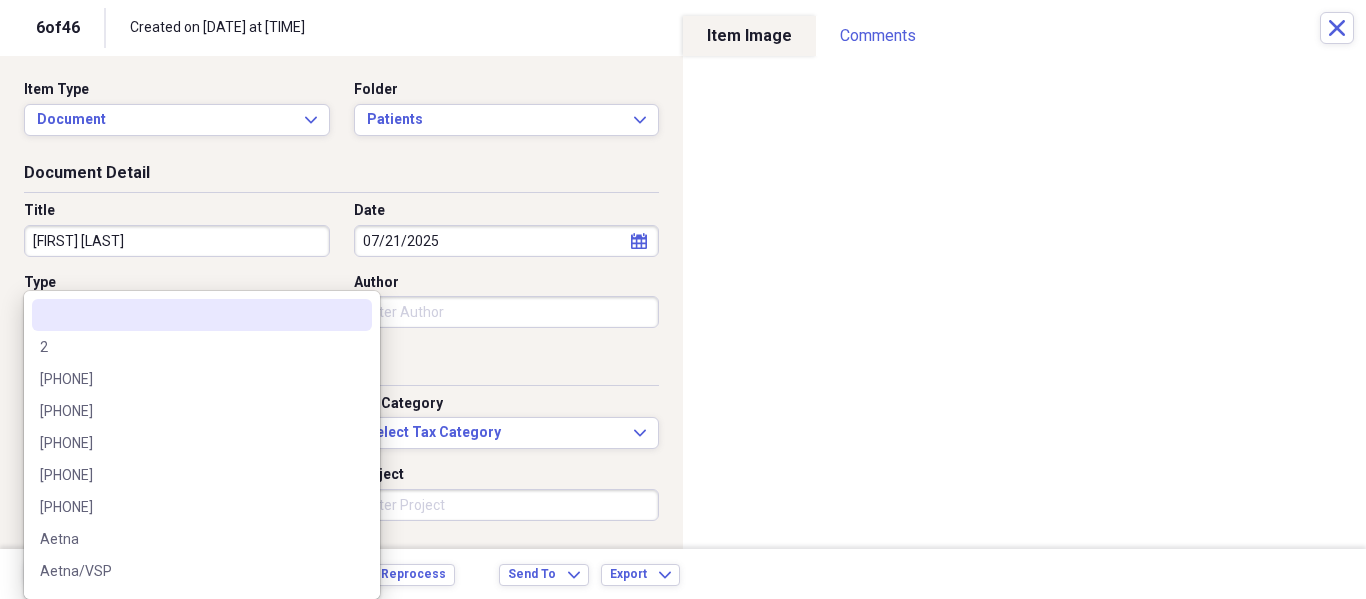click on "Organize My Files 40 Collapse Unfiled Needs Review 40 Unfiled All Files Unfiled Unfiled Unfiled Saved Reports Collapse My Cabinet My Cabinet Add Folder Folder Patients Add Folder Folder Recalls Add Folder Collapse Trash Trash Folder Patients Help & Support Submit Import Import Add Create Expand Reports Reports Settings Philip Expand These items are in need of review Showing 46 items , totaling $369.90 Column Expand sort Sort Filters Expand Create Item Expand Image Item Type Date Name Category Amount Source Date Added chevron-down Folder media Document [DATE] [FIRST] [LAST] Health NeatConnect [DATE] [TIME] Patients media Document [DATE] [FIRST] [LAST] Health NeatConnect [DATE] [TIME] Patients media Document [DATE] [FIRST] [LAST] Health NeatConnect [DATE] [TIME] Patients media Document [DATE] [FIRST] [LAST] Health NeatConnect [DATE] [TIME] Patients media Document [DATE] Health NeatConnect [DATE] [TIME] media" at bounding box center [683, 299] 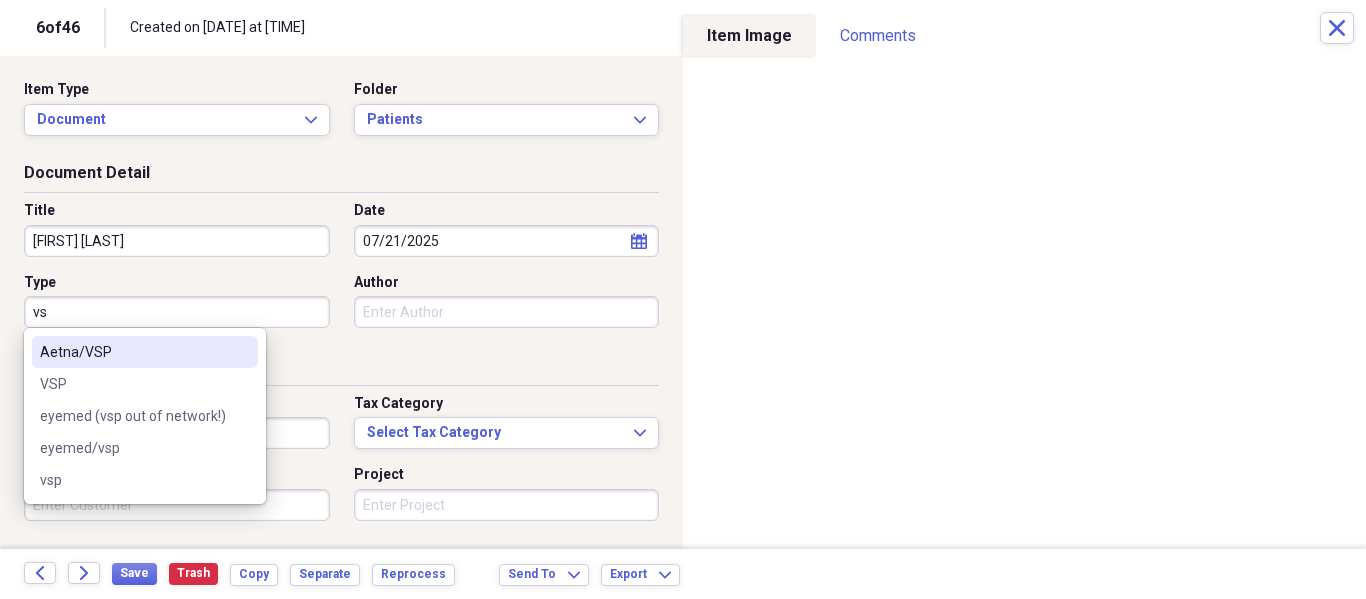 click on "Aetna/VSP" at bounding box center [133, 352] 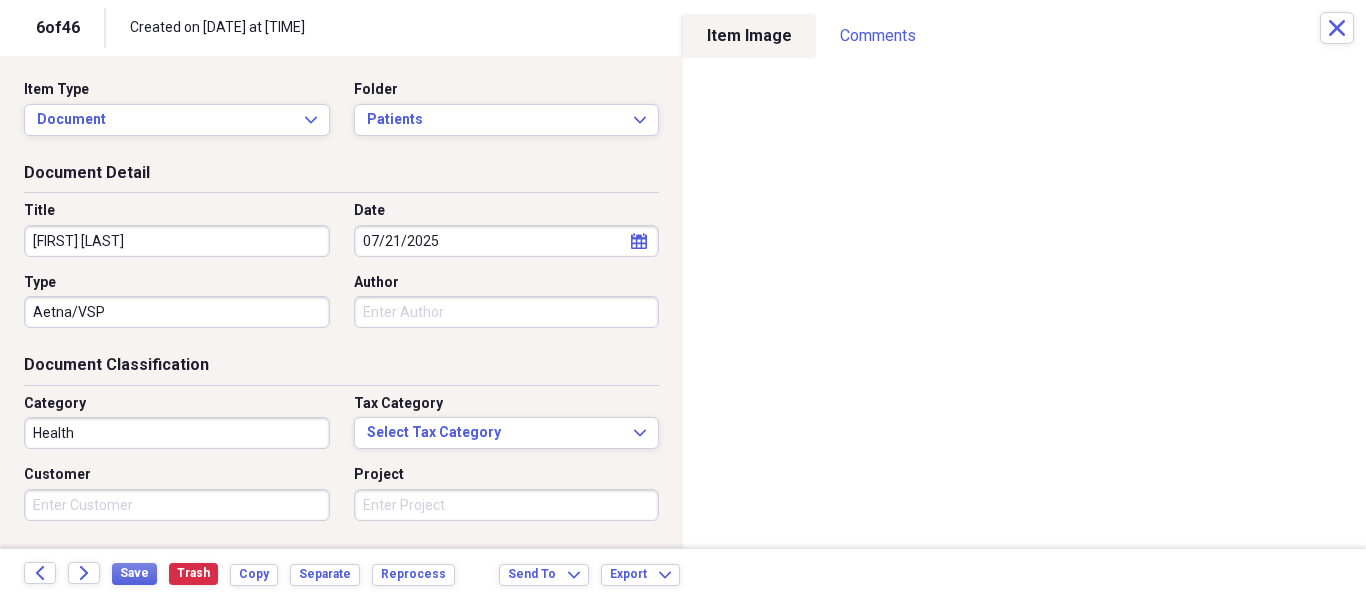 click on "Aetna/VSP" at bounding box center [177, 312] 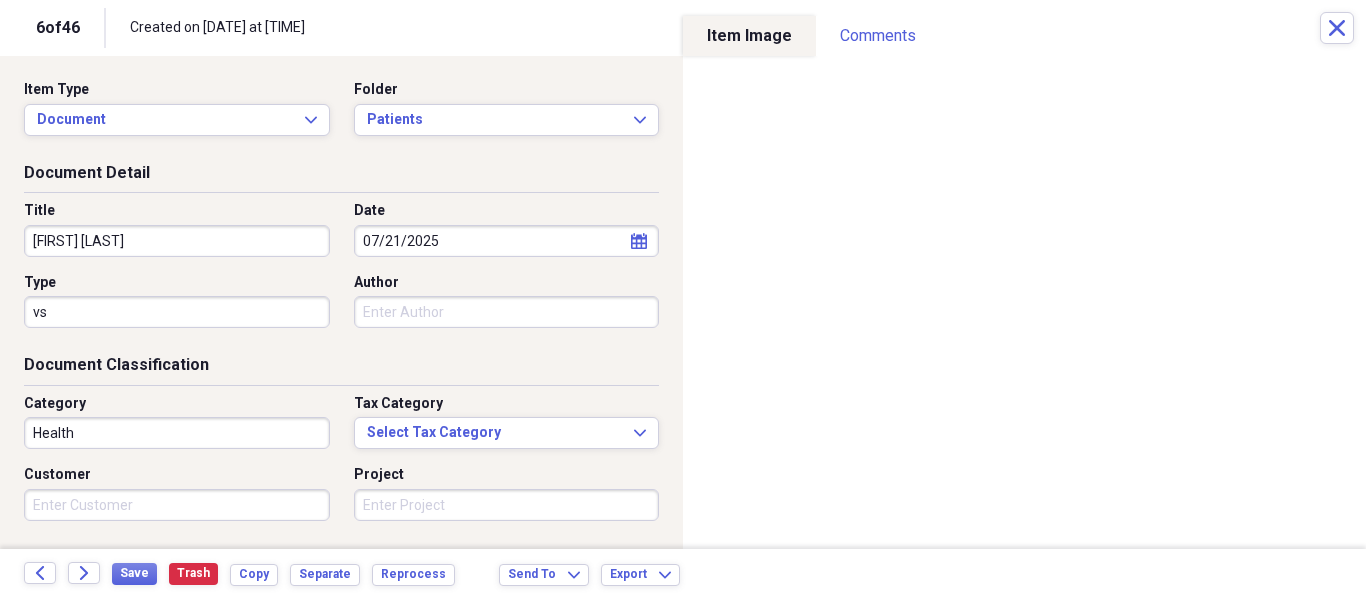 type on "v" 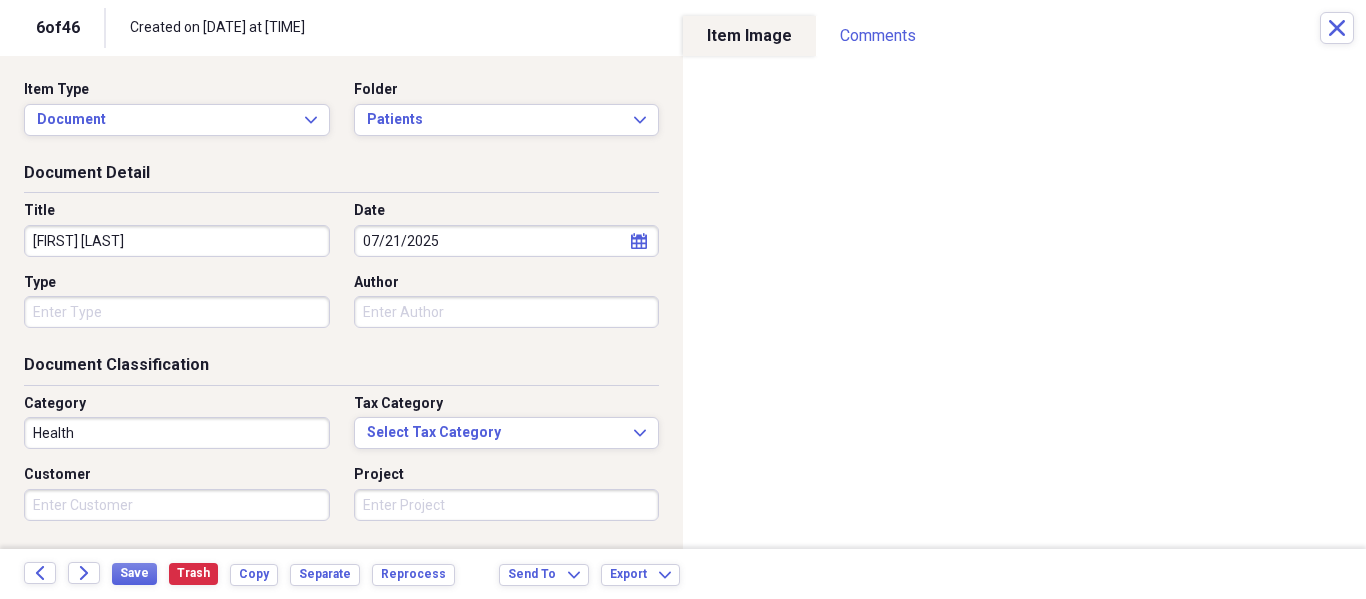 click on "Type" at bounding box center [177, 312] 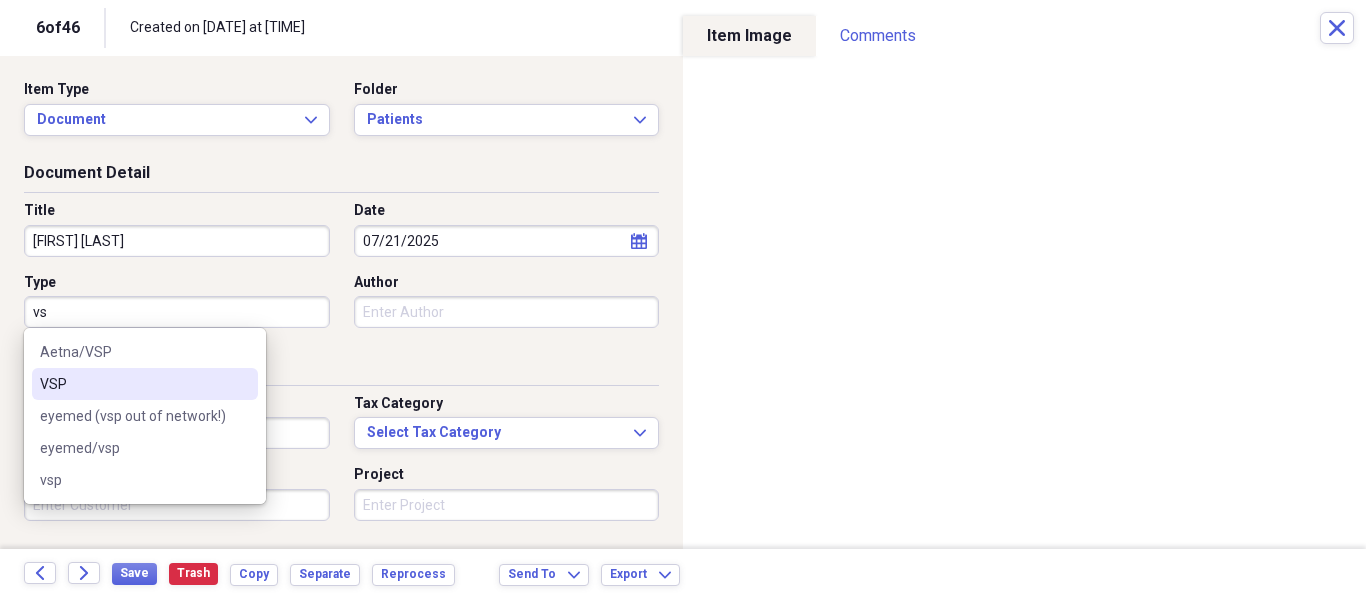 click on "VSP" at bounding box center [145, 384] 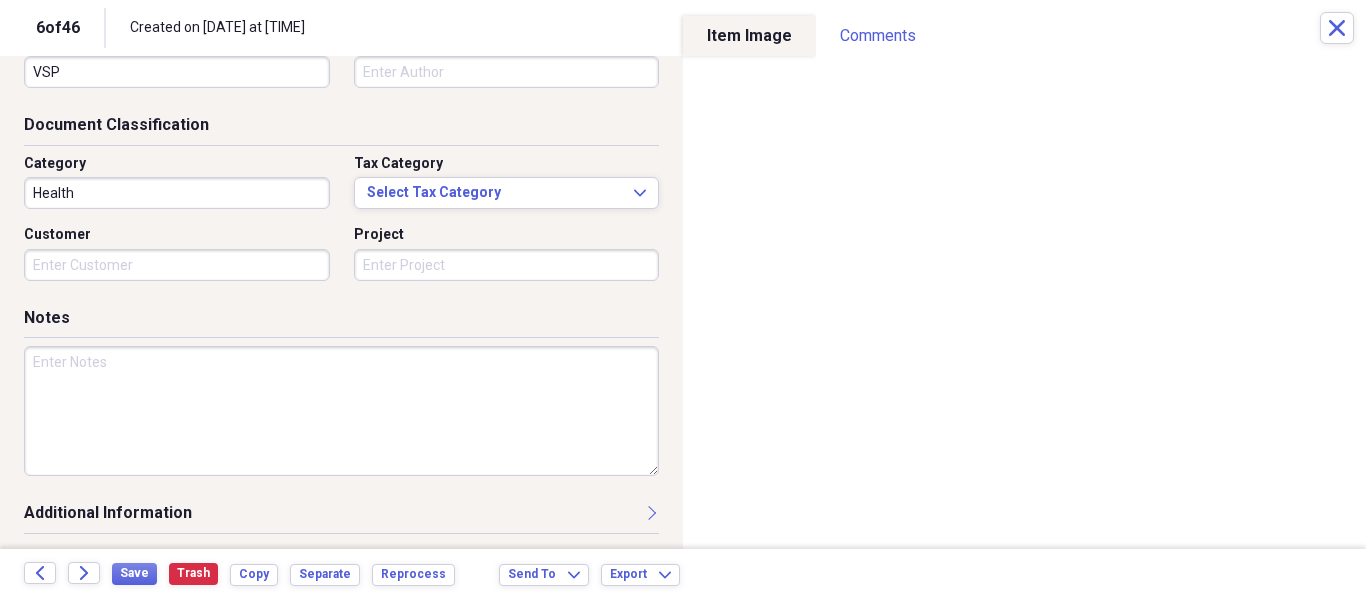 scroll, scrollTop: 243, scrollLeft: 0, axis: vertical 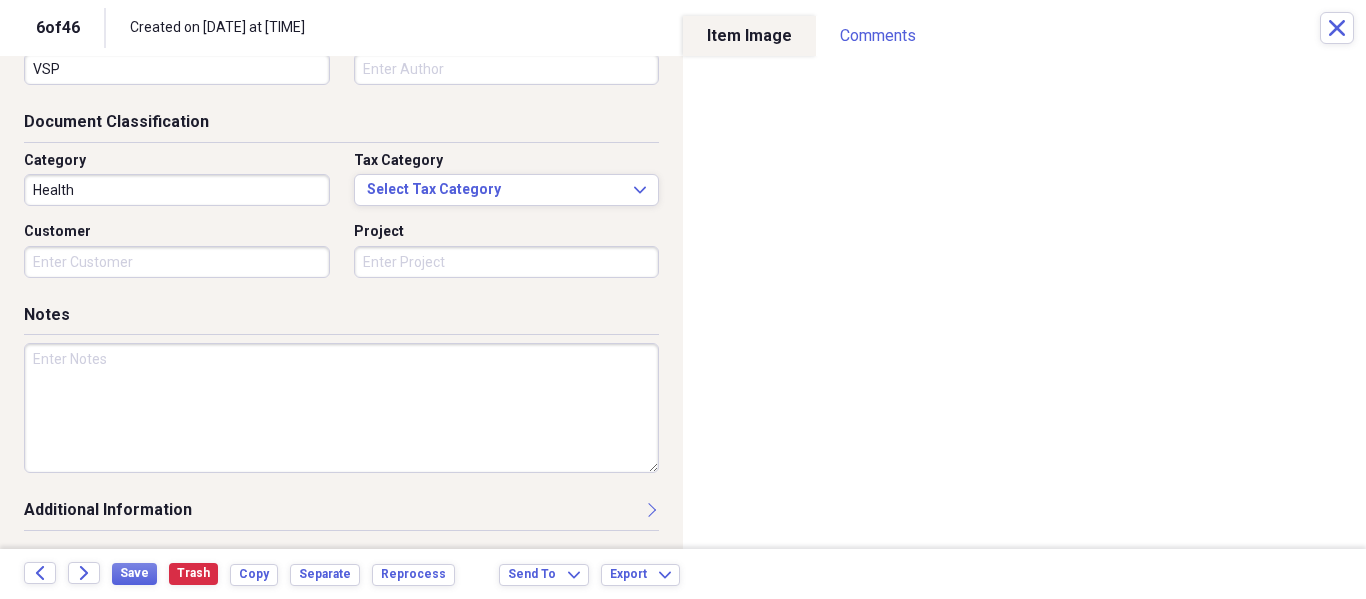 click at bounding box center [341, 408] 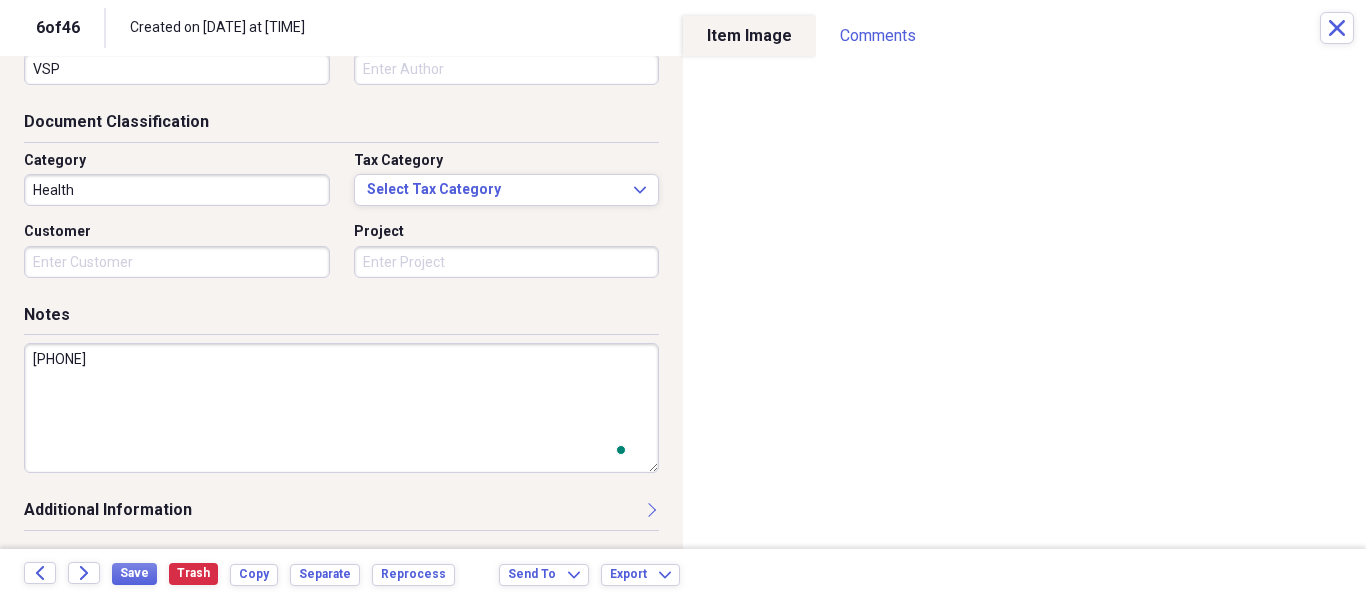 scroll, scrollTop: 243, scrollLeft: 0, axis: vertical 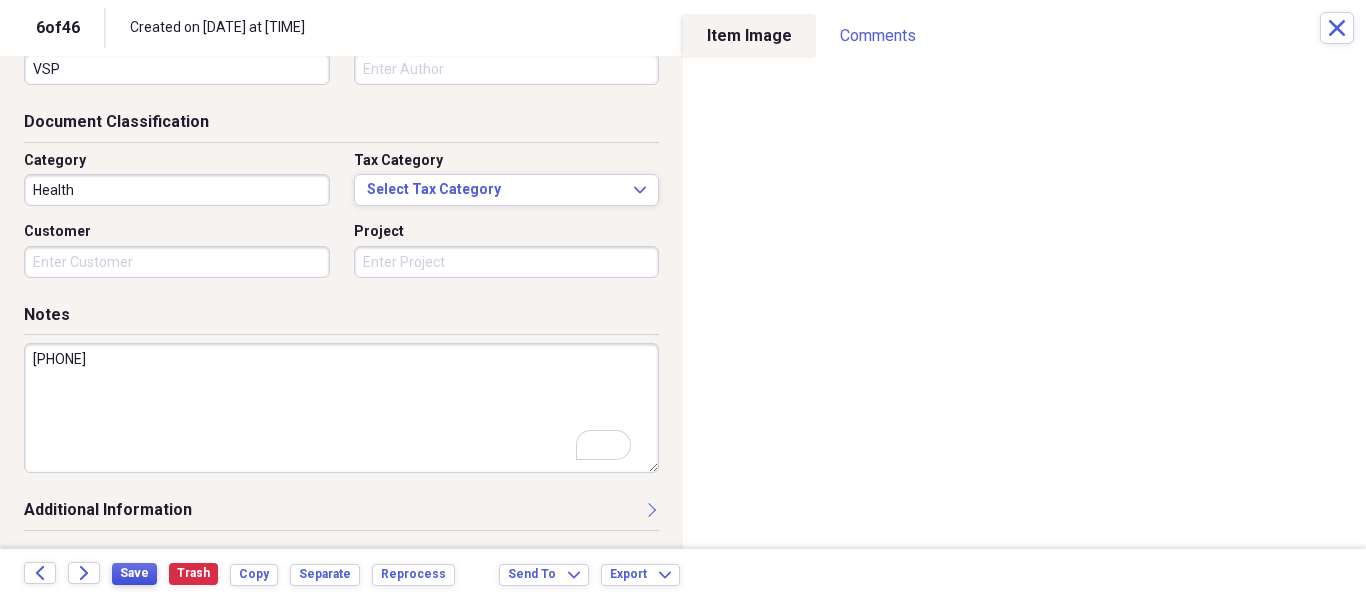 type on "[PHONE]" 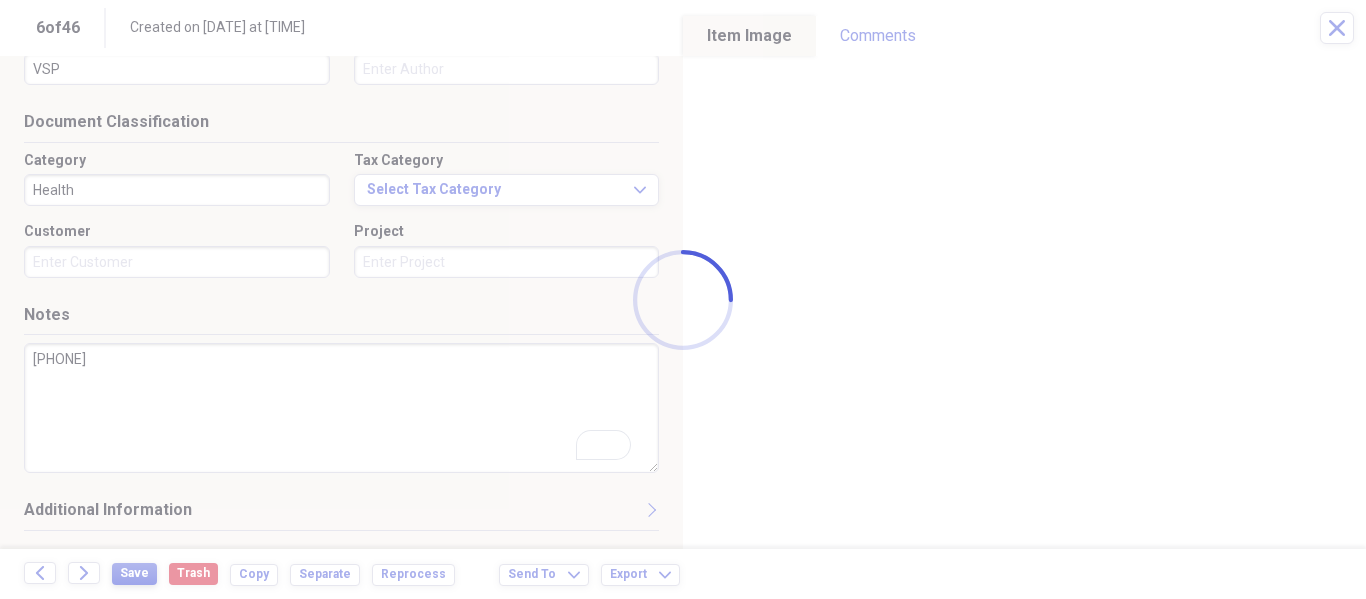 type on "[FIRST] [LAST]" 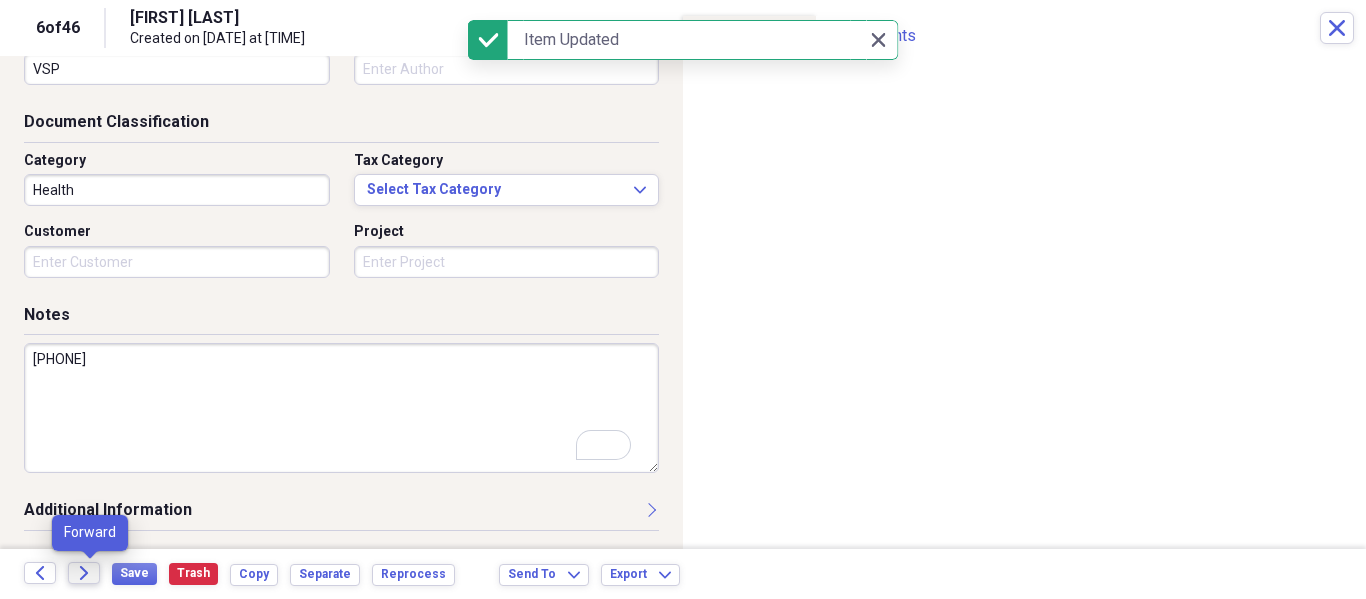 click on "Forward" at bounding box center [84, 573] 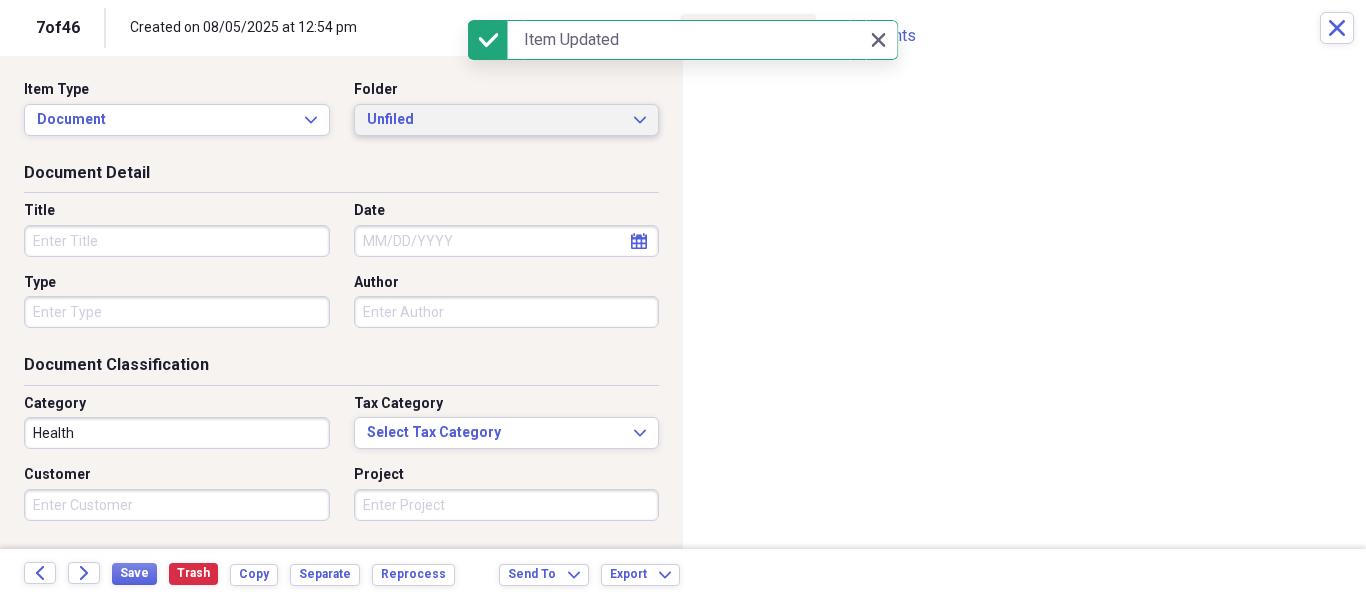 click on "Unfiled" at bounding box center (495, 120) 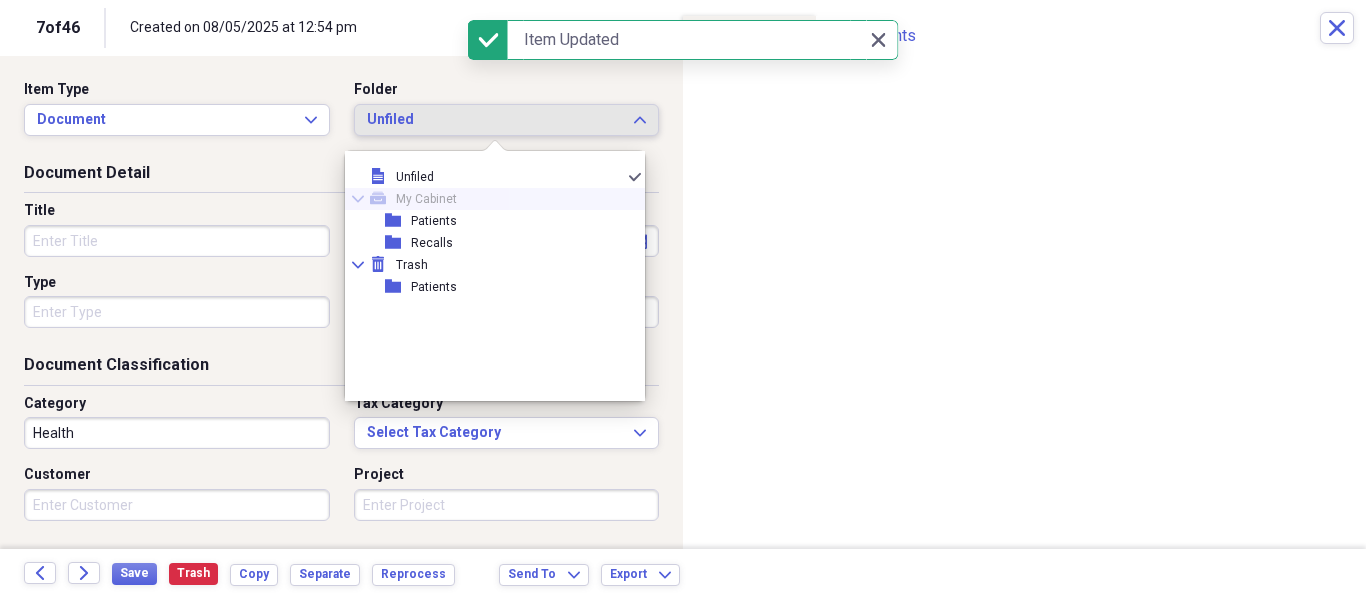 click on "Collapse mycabinet My Cabinet" at bounding box center [487, 199] 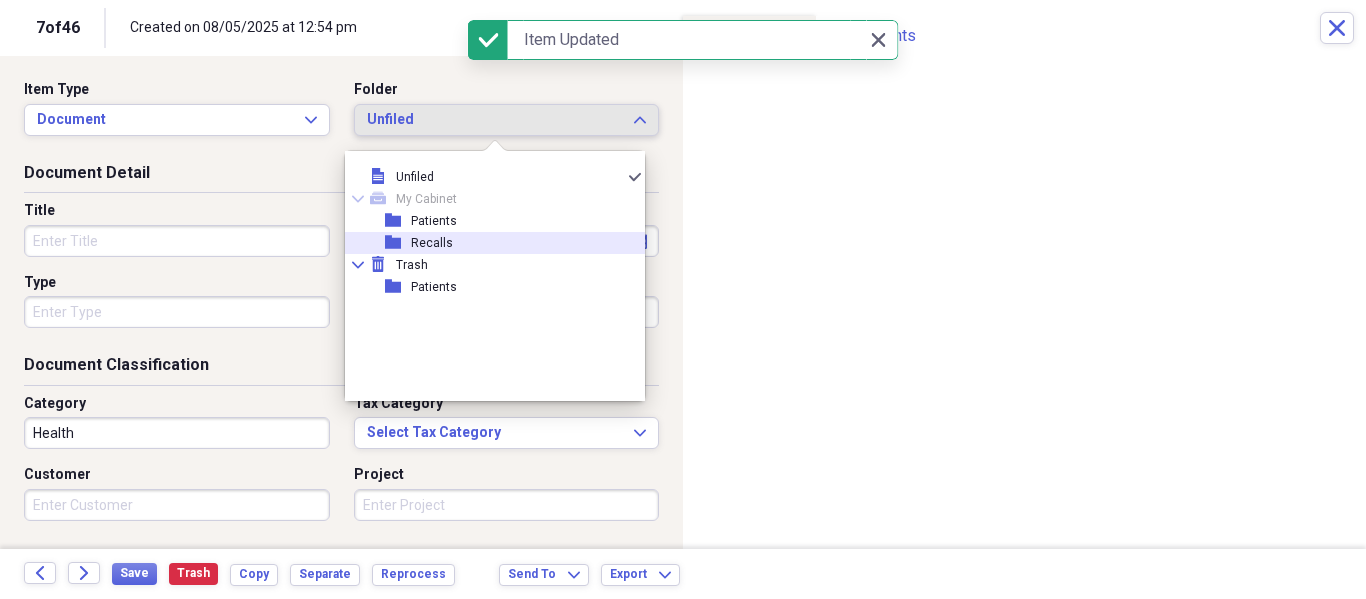 click 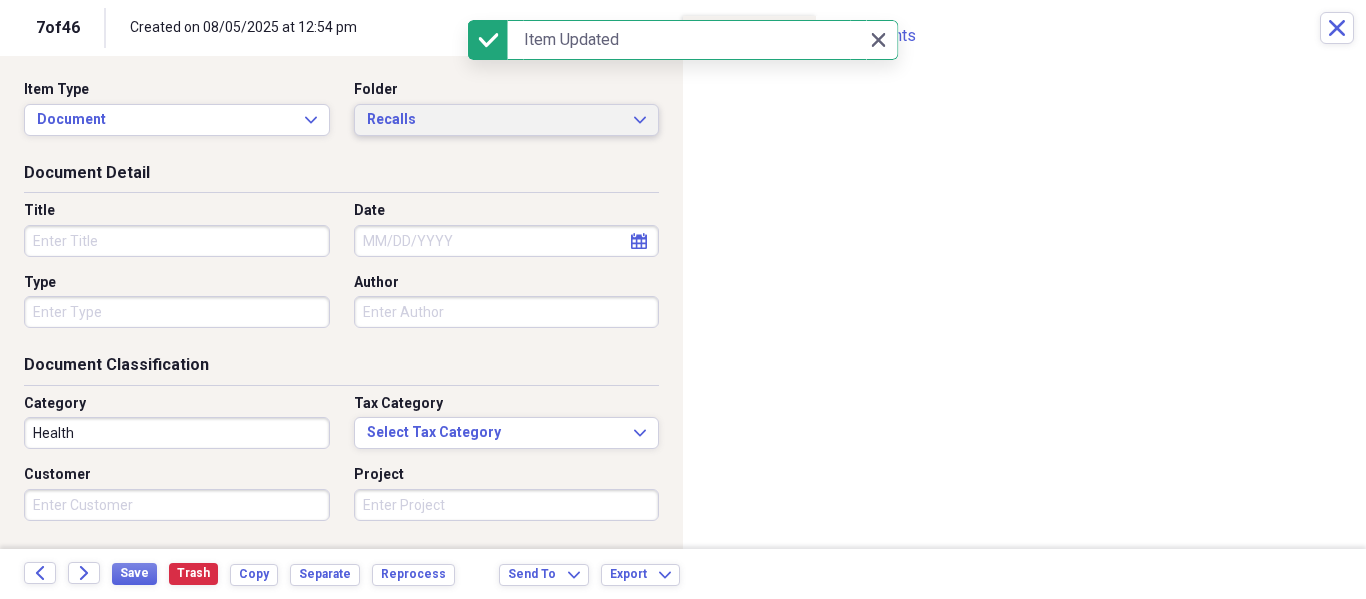 click on "Recalls" at bounding box center (495, 120) 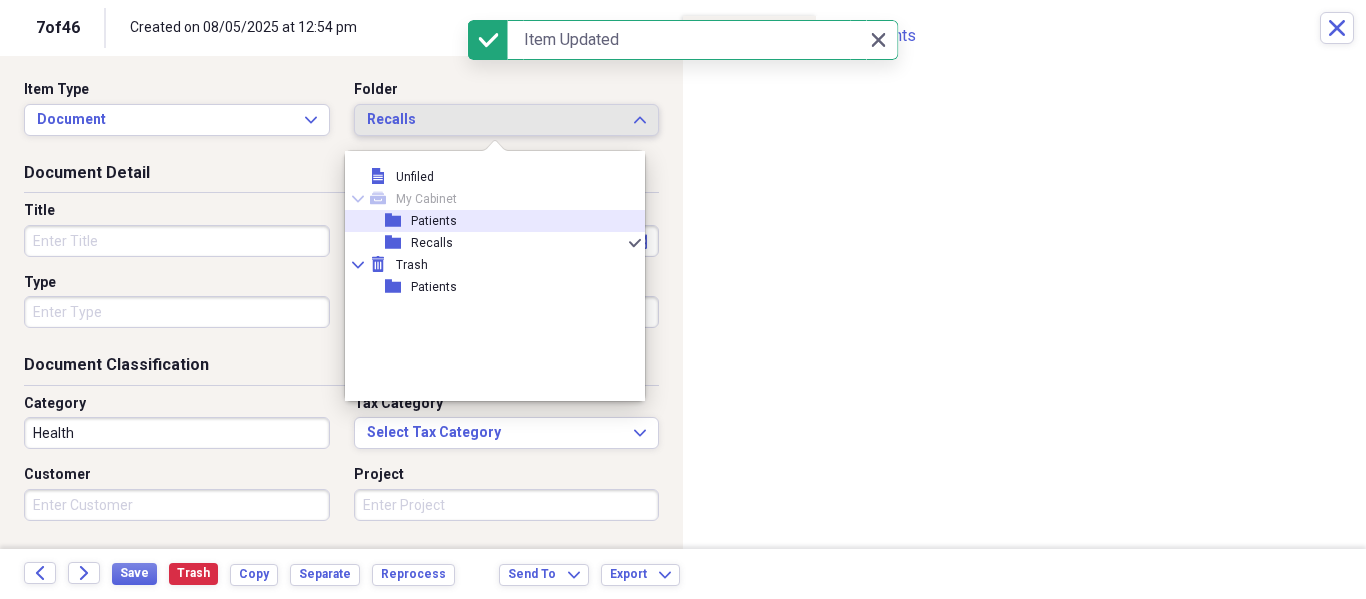 click on "Patients" at bounding box center [434, 221] 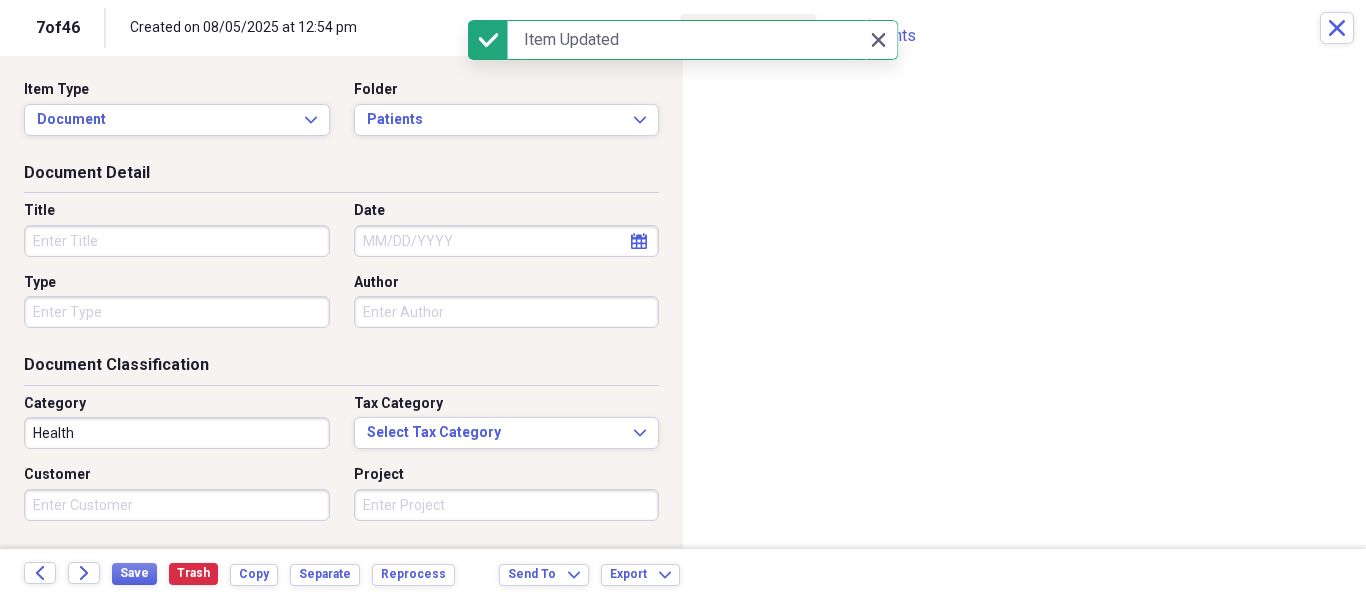 click on "Title" at bounding box center [177, 241] 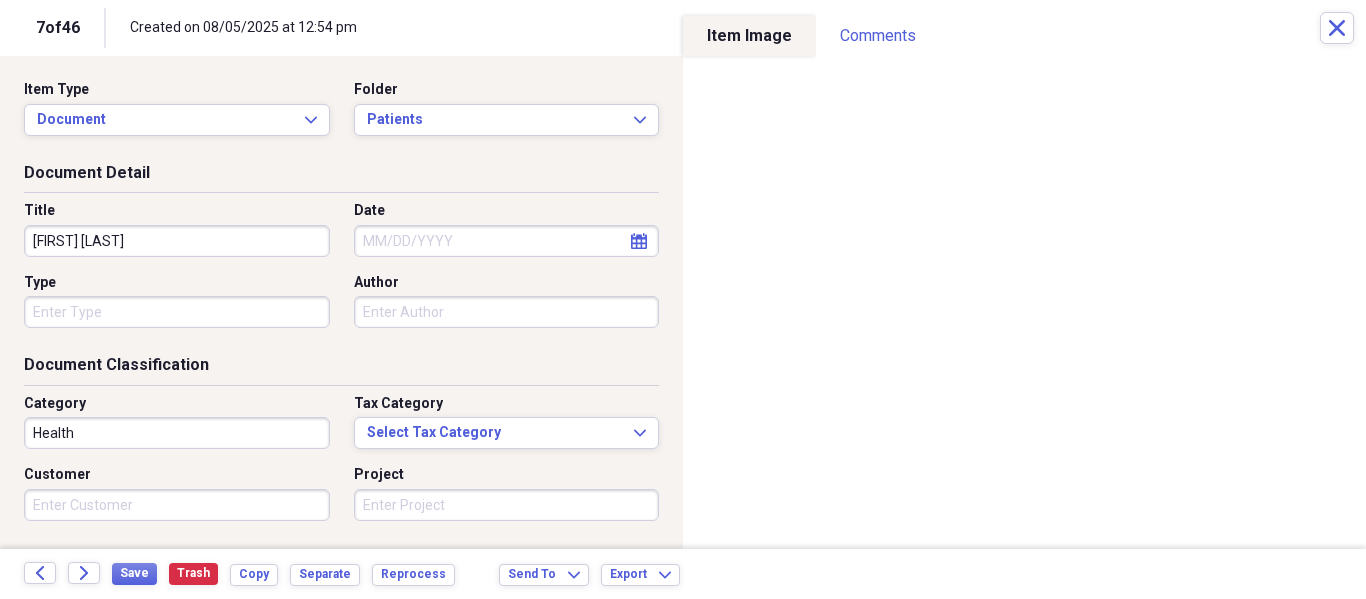 type on "[FIRST] [LAST]" 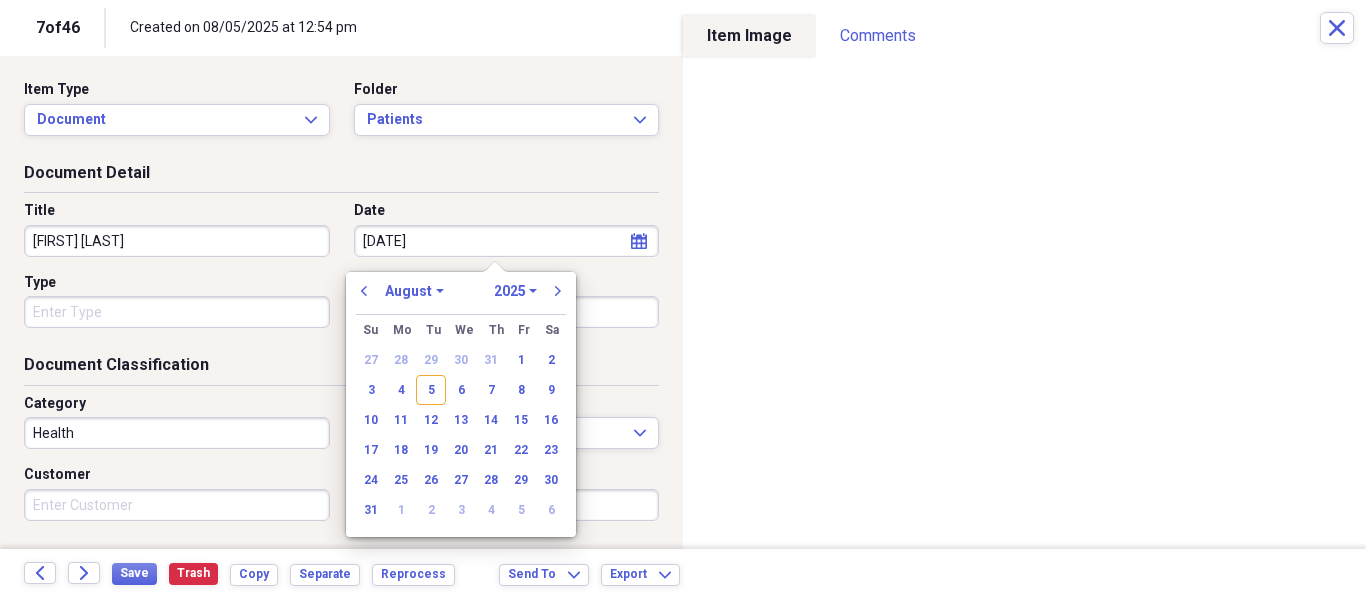 type on "[DATE]" 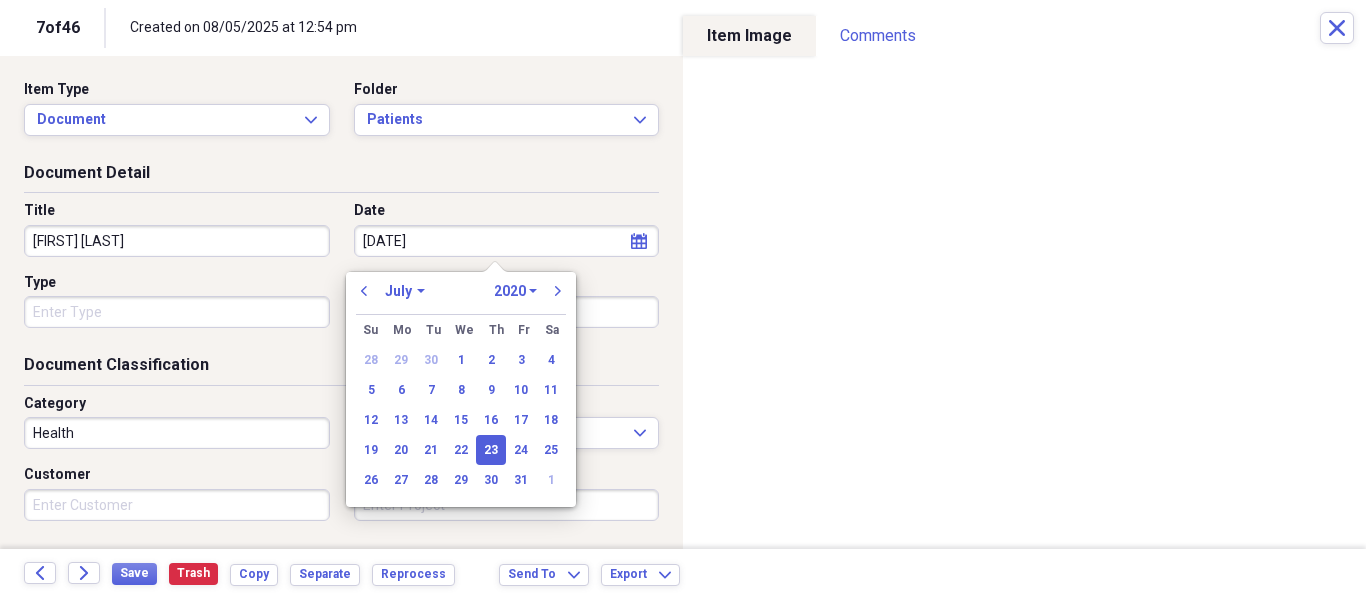 type on "07/23/2025" 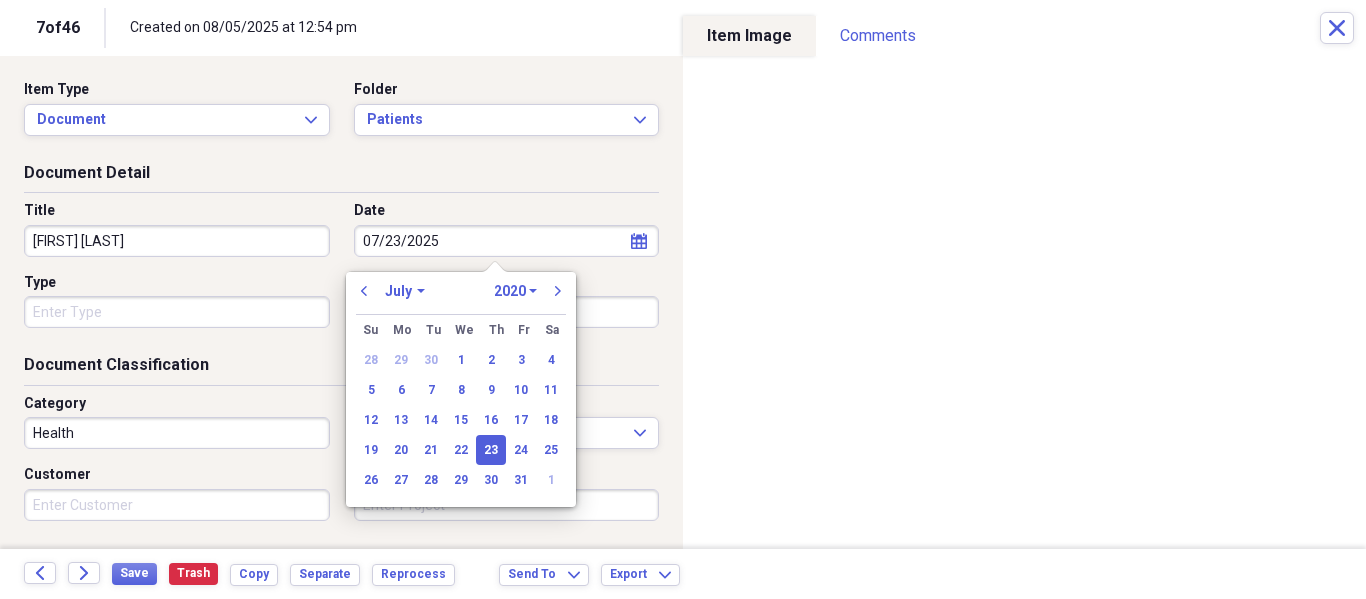 select on "2025" 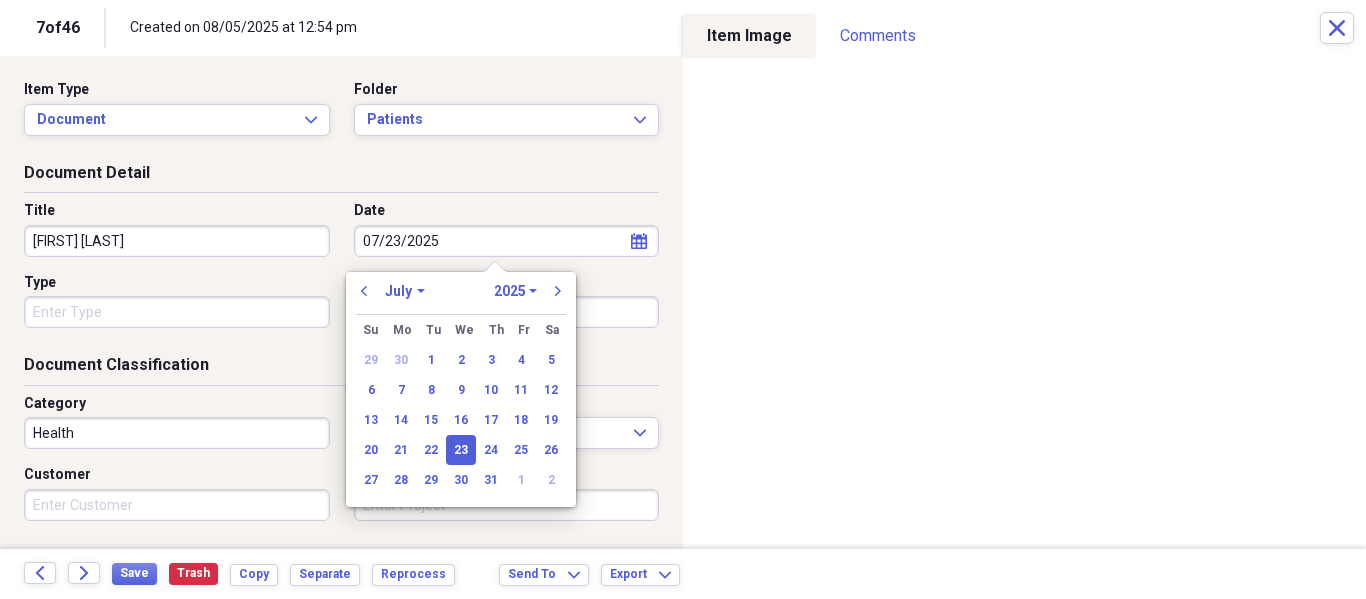 type on "07/23/2025" 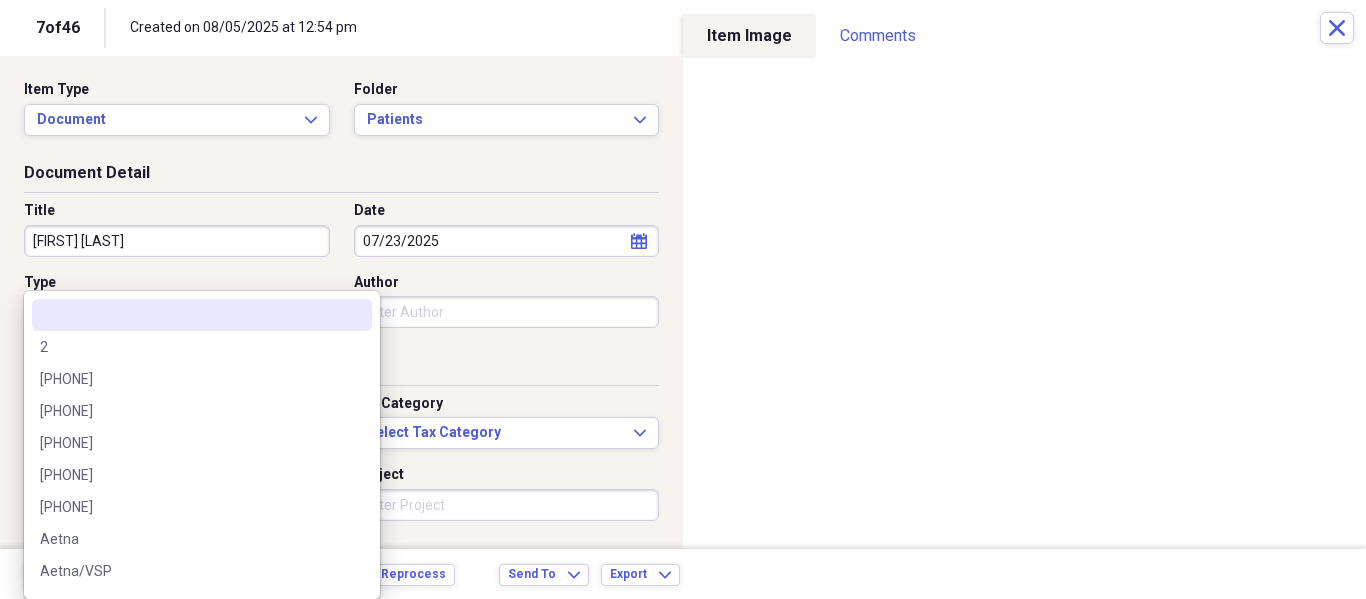 click on "Organize My Files 39 Collapse Unfiled Needs Review 39 Unfiled All Files Unfiled Unfiled Unfiled Saved Reports Collapse My Cabinet My Cabinet Add Folder Folder Patients Add Folder Folder Recalls Add Folder Collapse Trash Trash Folder Patients Help & Support Submit Import Import Add Create Expand Reports Reports Settings [FIRST] Expand These items are in need of review Showing 46 items , totaling $369.90 Column Expand sort Sort Filters Expand Create Item Expand Image Item Type Date Name Category Amount Source Date Added chevron-down Folder media Document 07/30/2025 [FIRST] [LAST] Health NeatConnect 08/05/2025 1:06 pm Patients media Document 07/25/2025 [FIRST] [LAST] Health NeatConnect 08/05/2025 1:05 pm Patients media Document 07/14/2025 [FIRST] [LAST] Health NeatConnect 08/05/2025 1:04 pm Patients media Document 07/12/2025 [FIRST] [LAST] Health NeatConnect 08/05/2025 1:00 pm Patients media Document 07/04/2025 [FIRST] [LAST] Health NeatConnect 08/05/2025 12:59 pm Patients media Document 07/21/2025 Health 25" at bounding box center [683, 299] 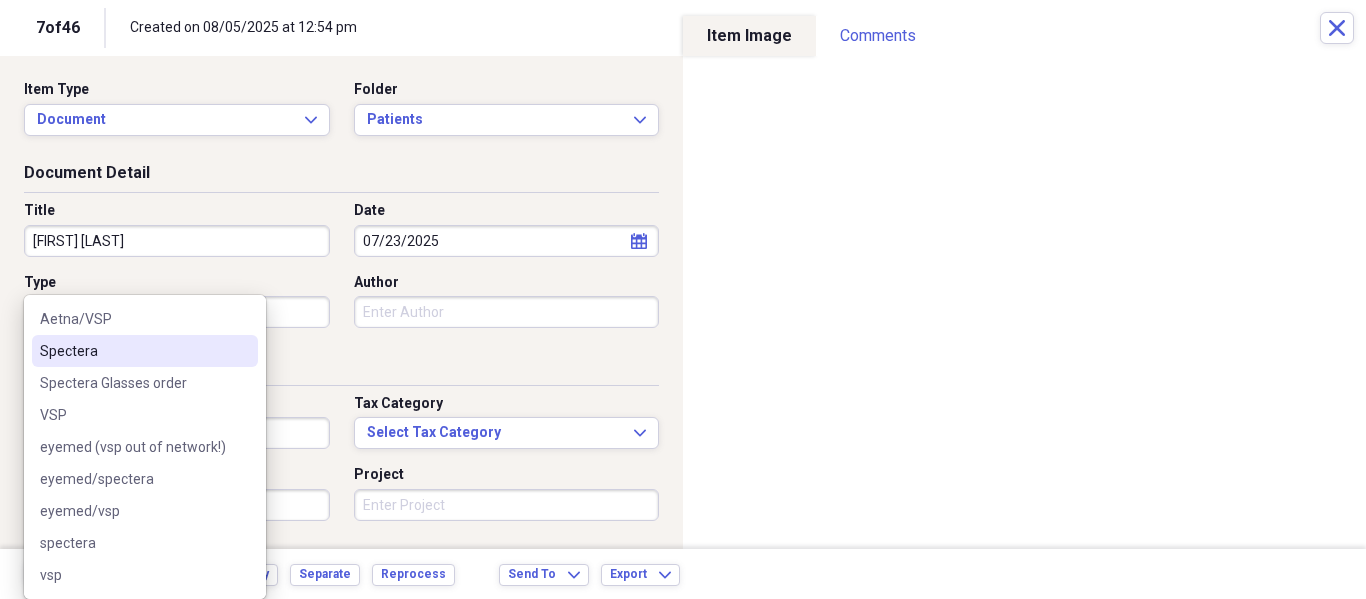 click on "Spectera" at bounding box center (133, 351) 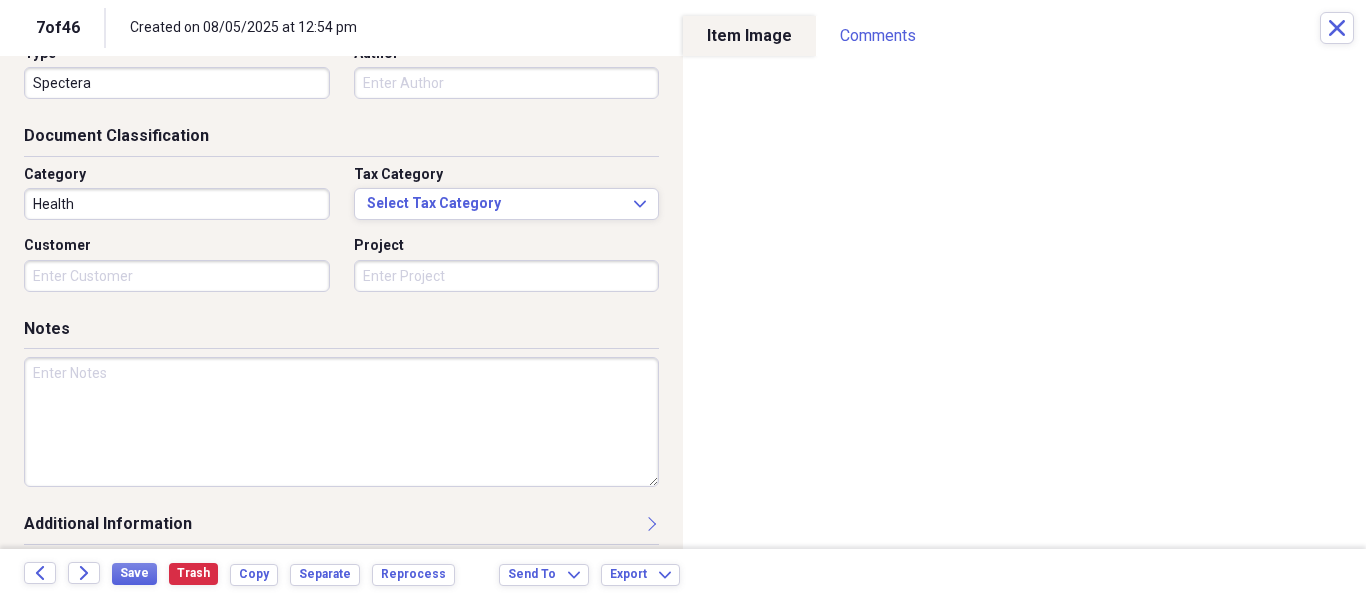 scroll, scrollTop: 243, scrollLeft: 0, axis: vertical 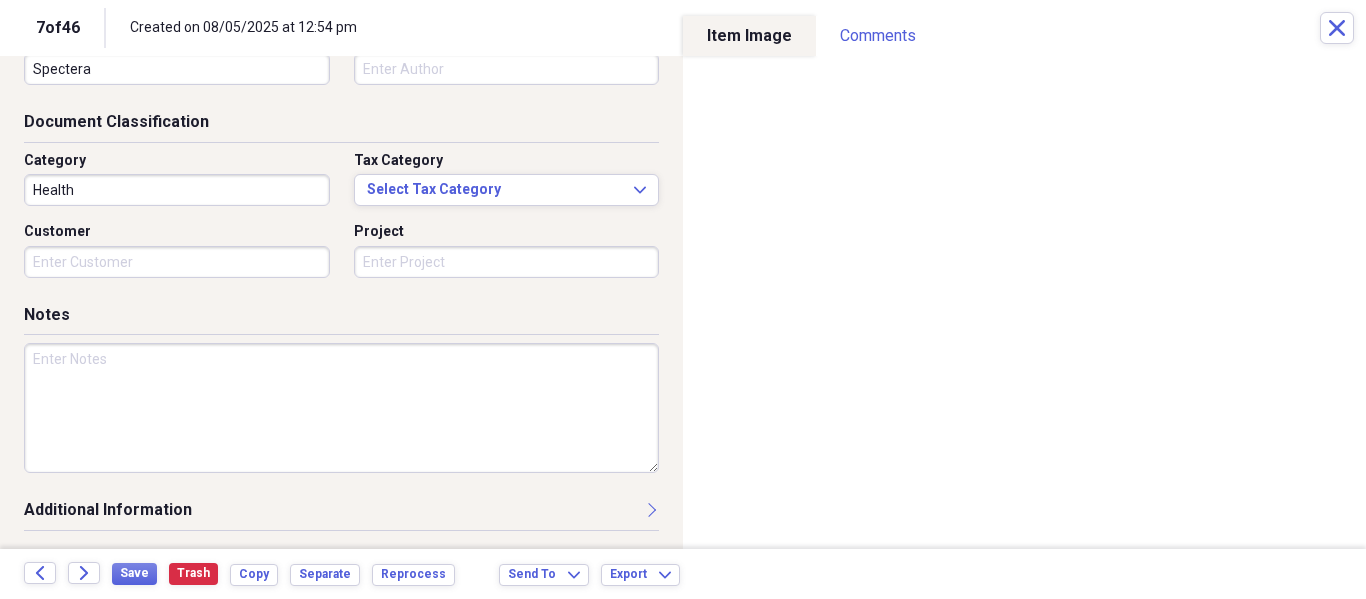 click at bounding box center [341, 408] 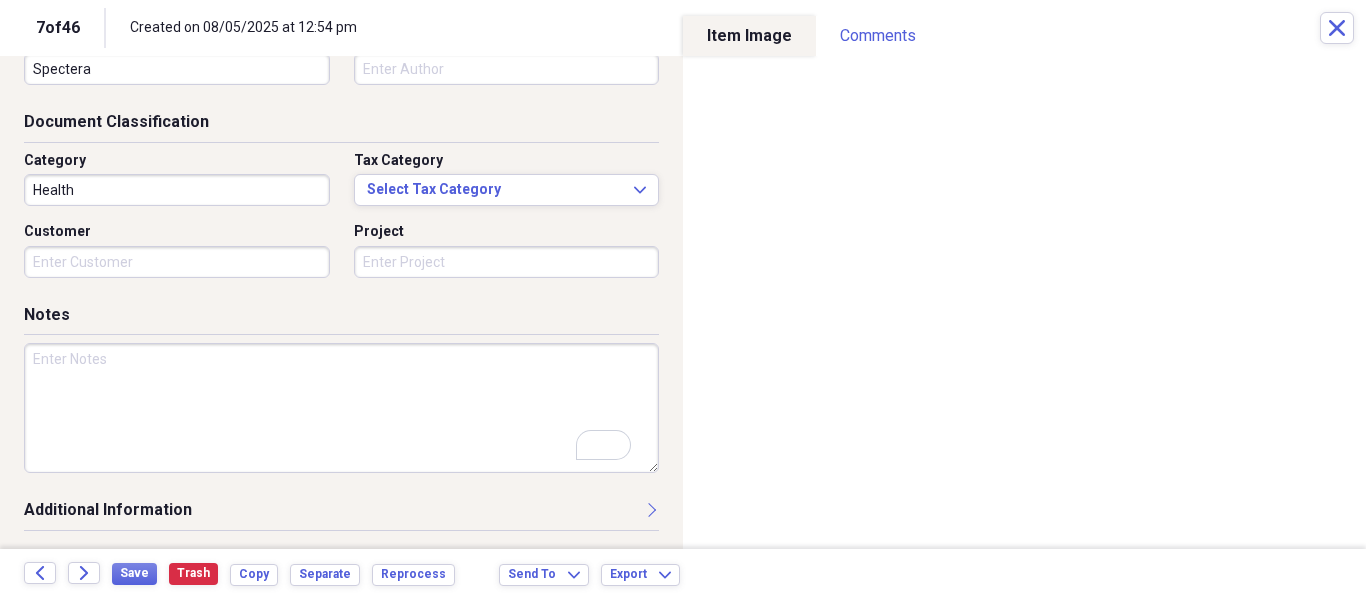 scroll, scrollTop: 243, scrollLeft: 0, axis: vertical 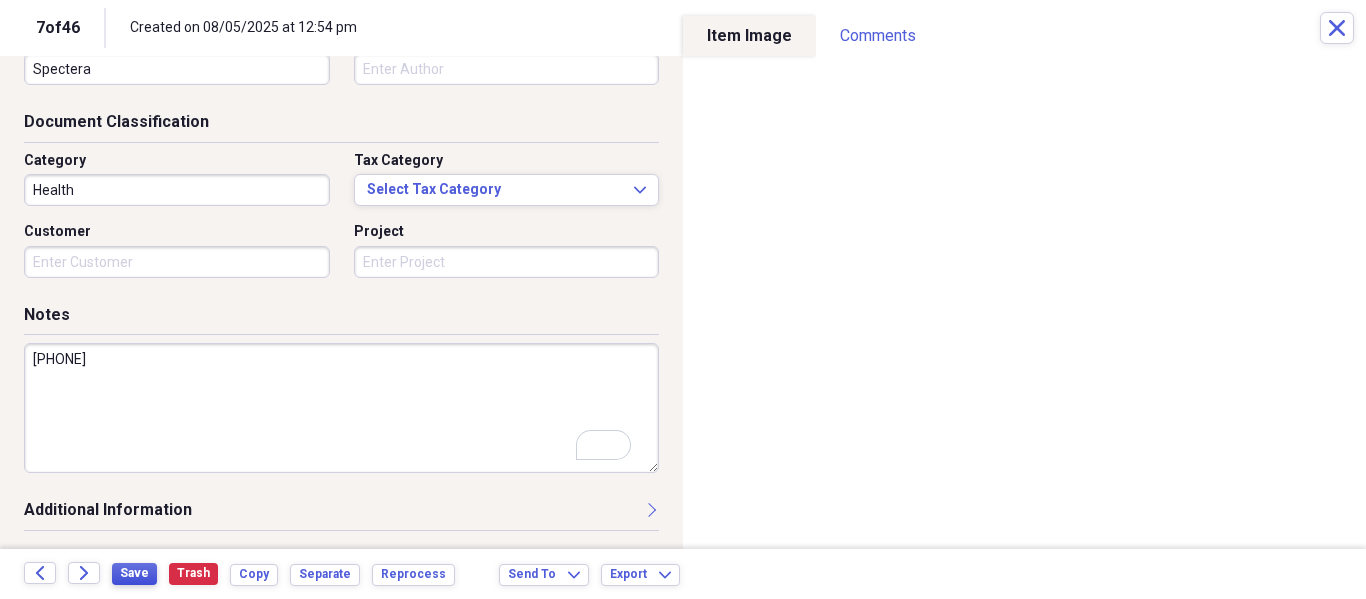 type on "[PHONE]" 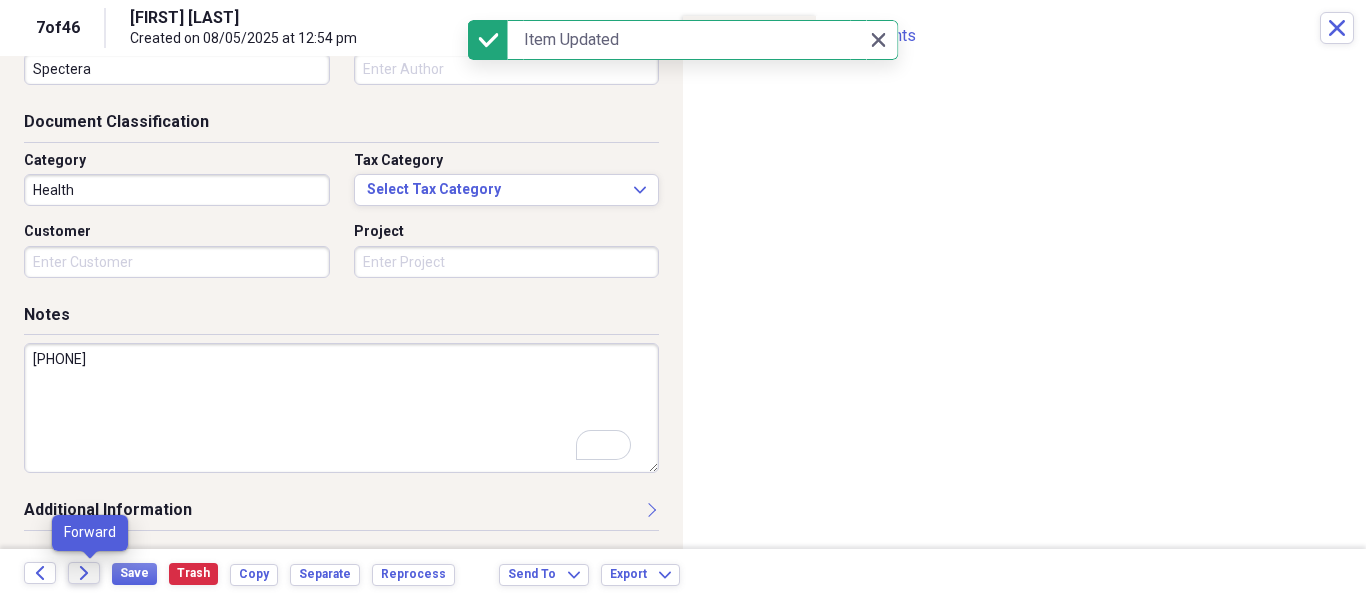 click on "Forward" at bounding box center (84, 573) 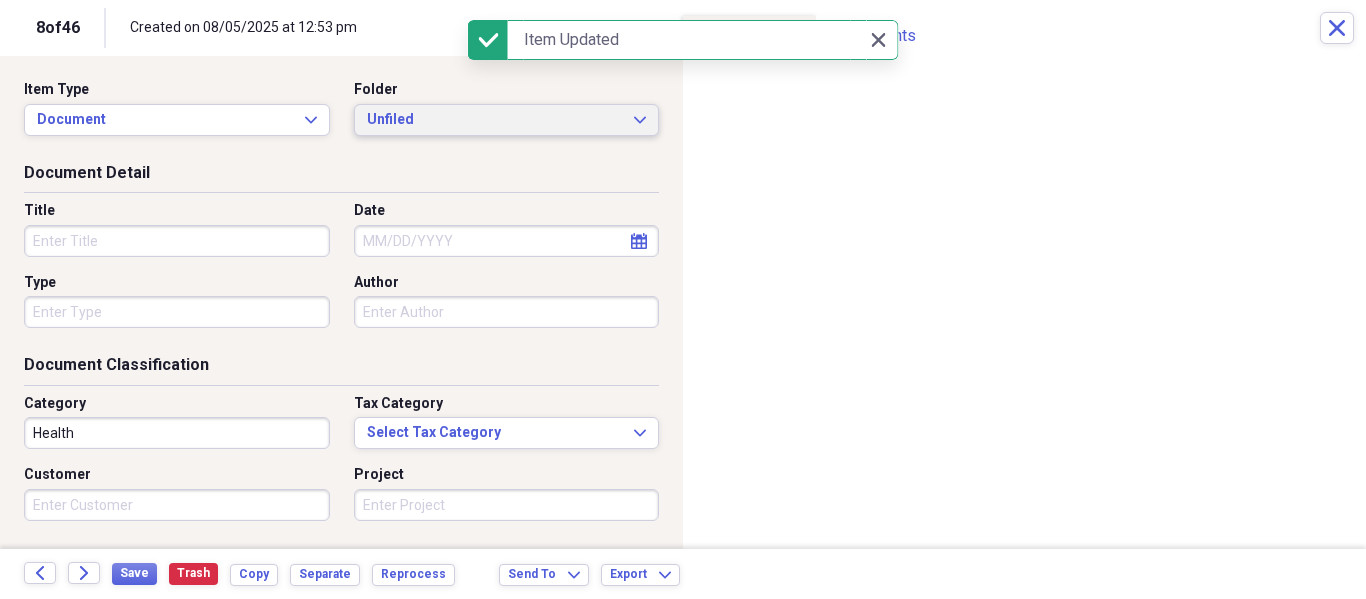click on "Unfiled" at bounding box center [495, 120] 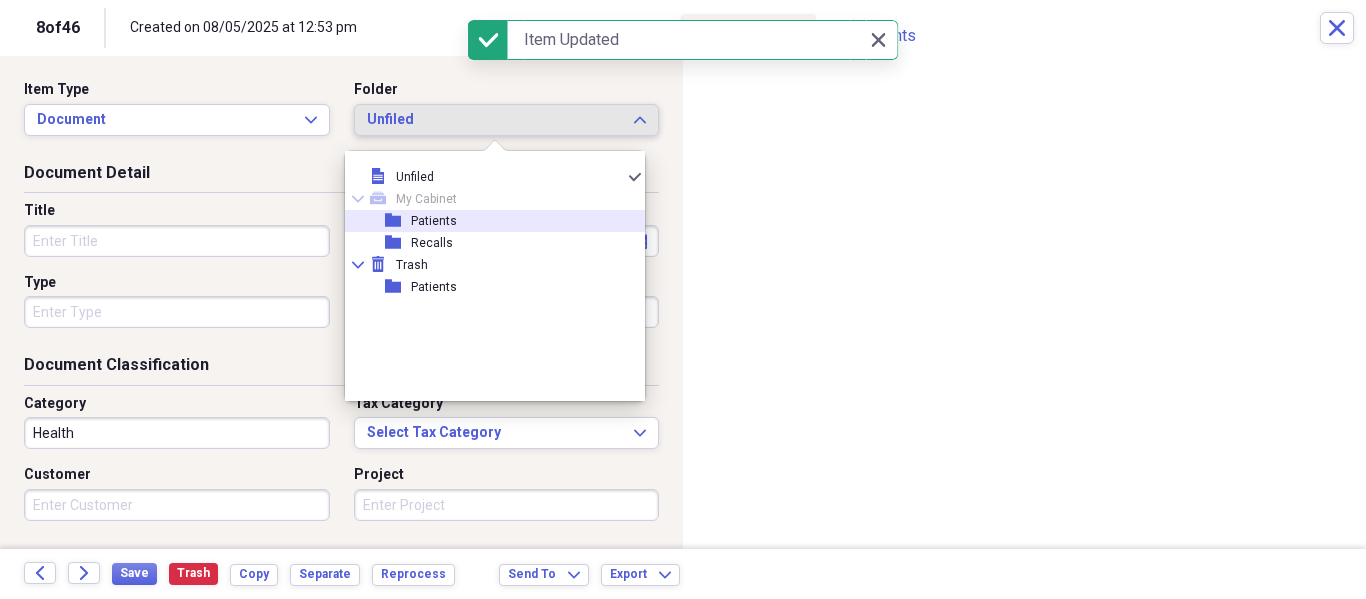 drag, startPoint x: 389, startPoint y: 222, endPoint x: 226, endPoint y: 214, distance: 163.1962 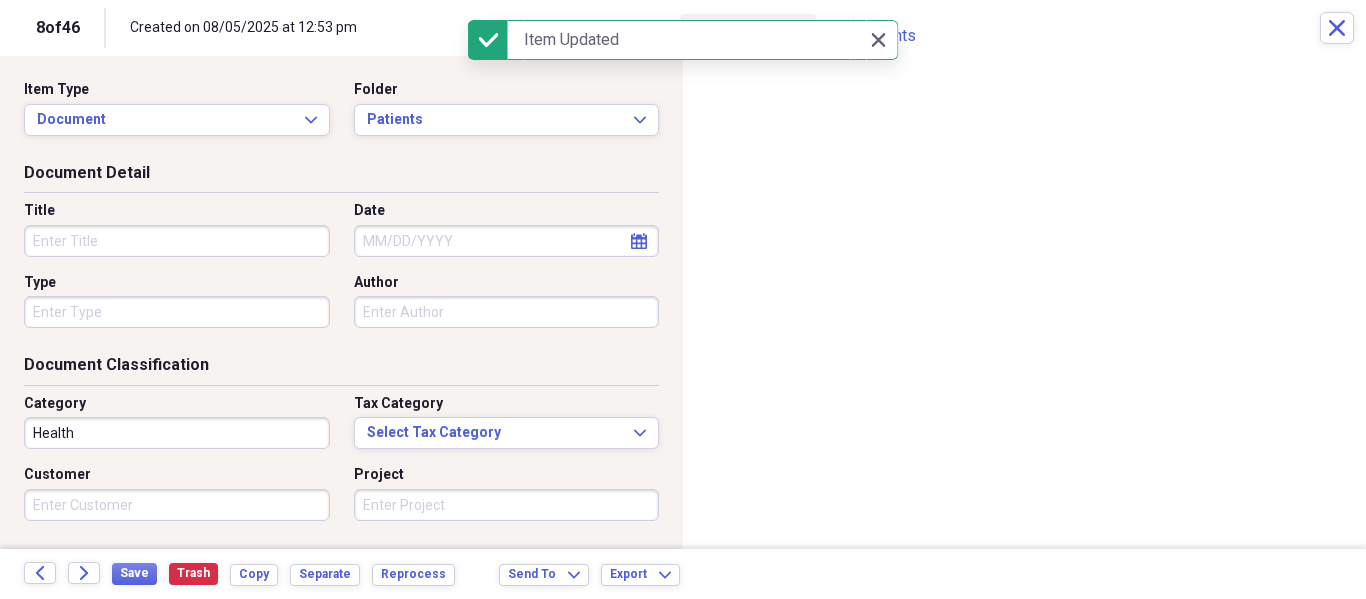 click on "Title" at bounding box center (177, 241) 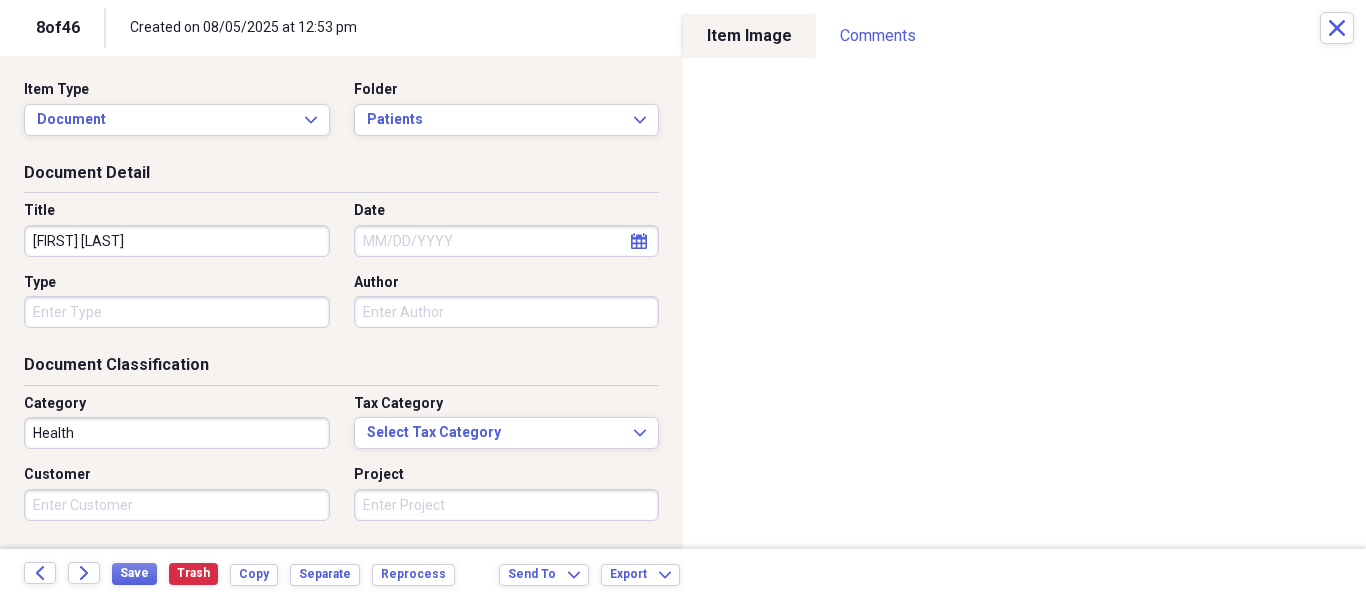 type on "[FIRST] [LAST]" 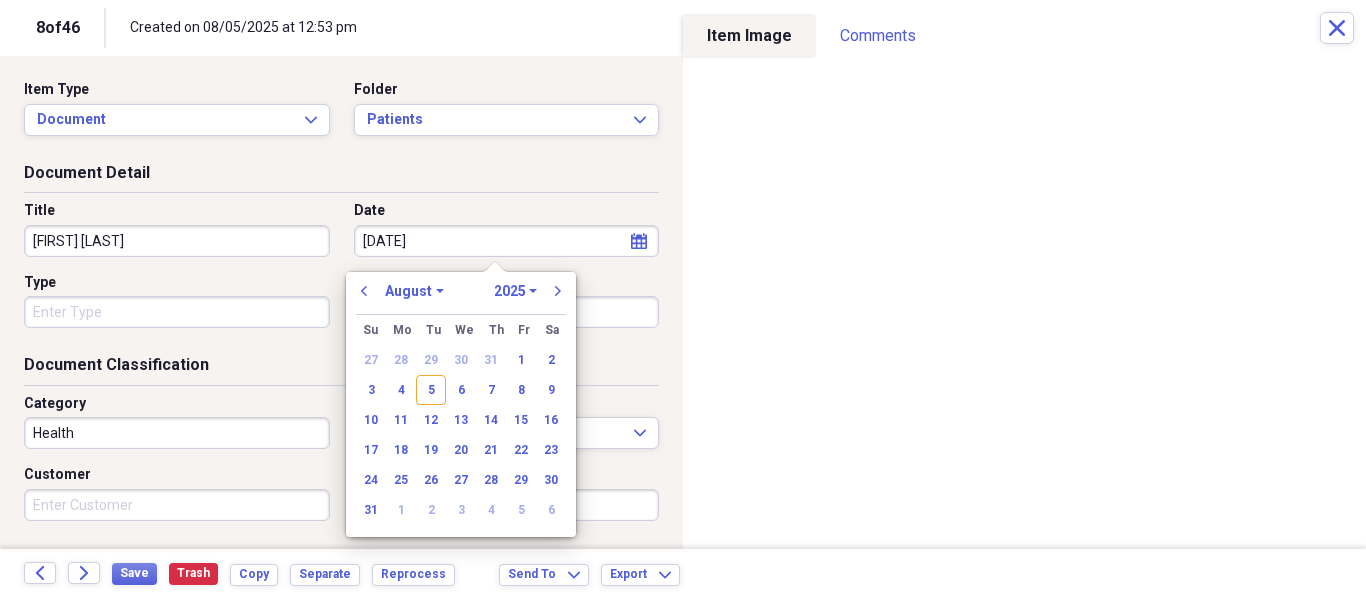 type on "[DATE]" 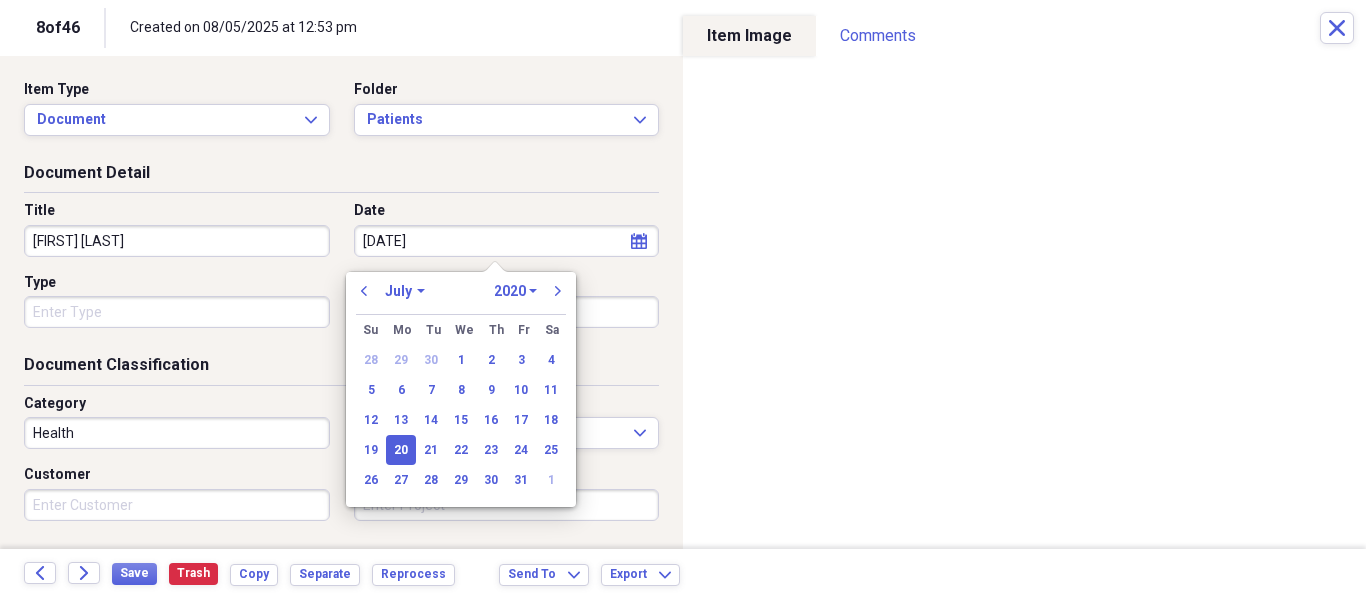 type on "07/20/2025" 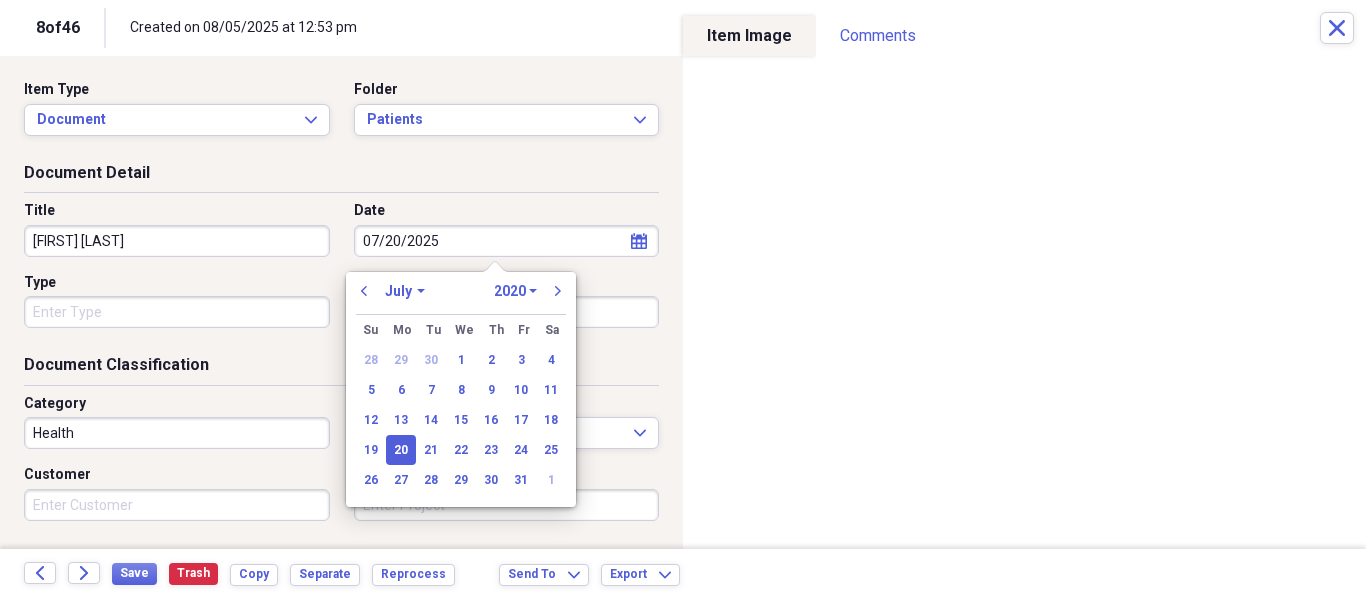 select on "2025" 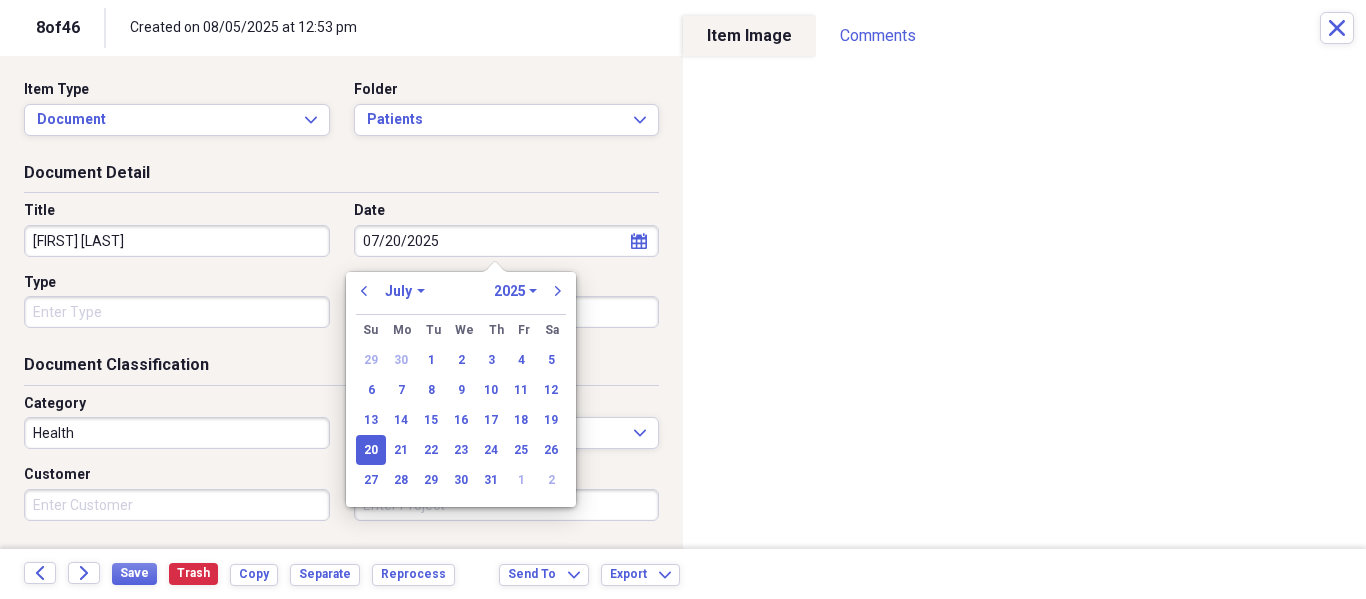 type on "07/20/2025" 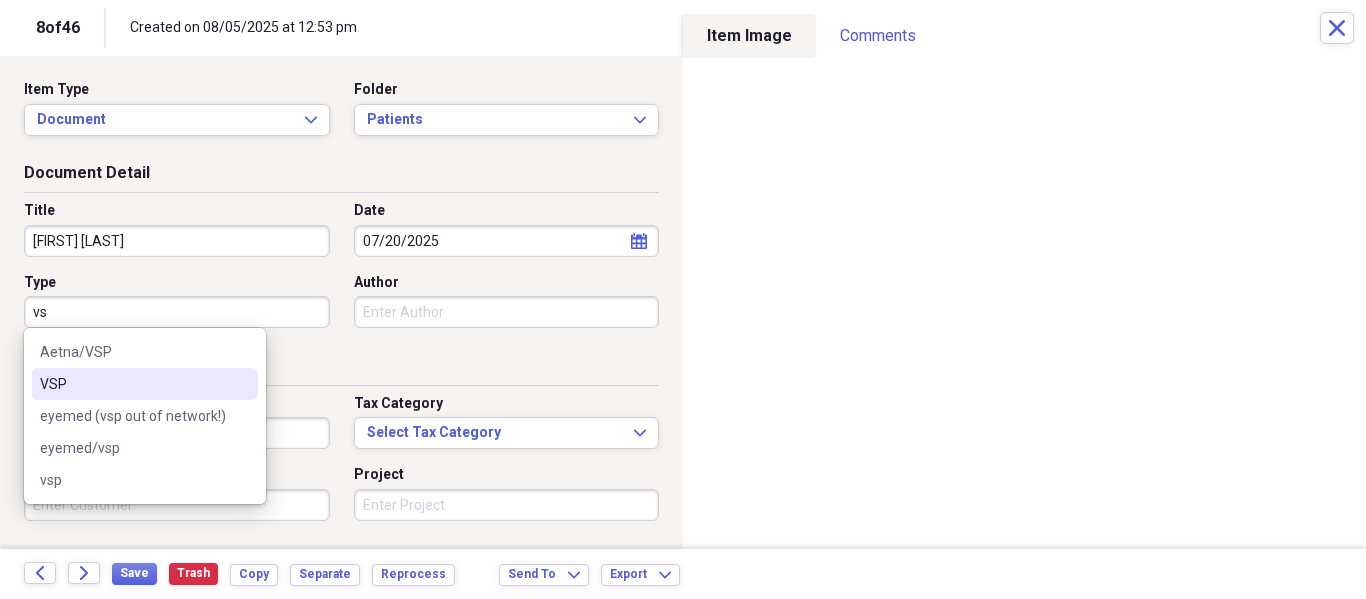 click on "VSP" at bounding box center [133, 384] 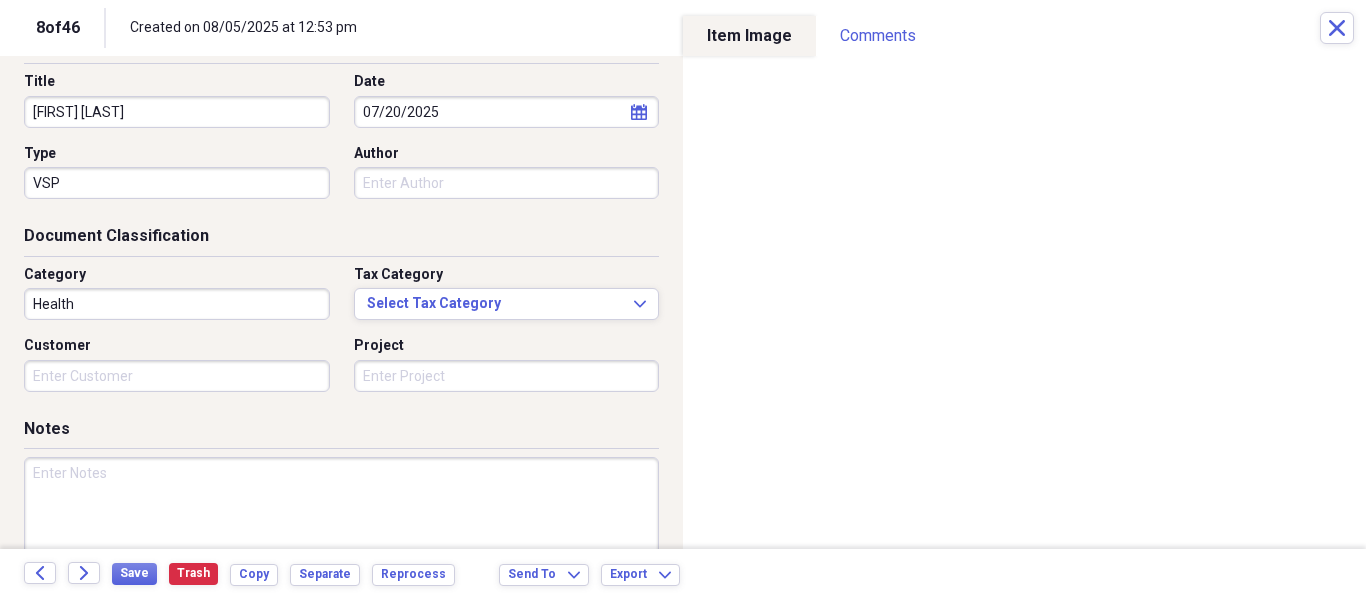 scroll, scrollTop: 243, scrollLeft: 0, axis: vertical 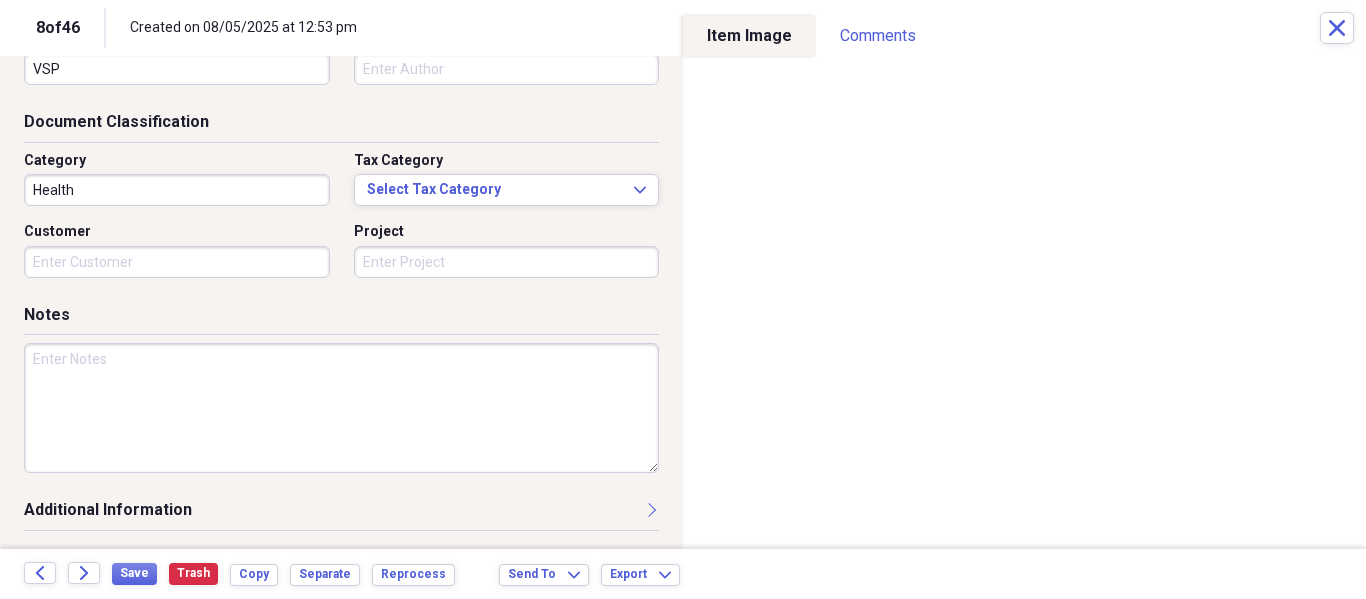 click at bounding box center (341, 408) 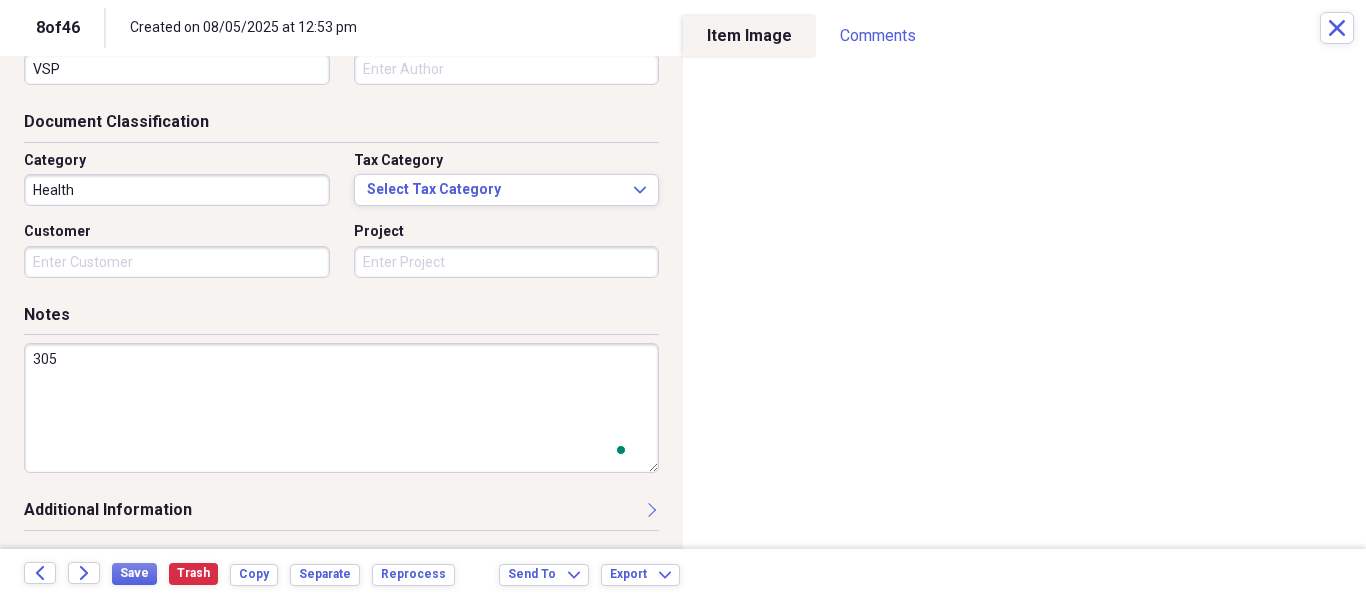 scroll, scrollTop: 243, scrollLeft: 0, axis: vertical 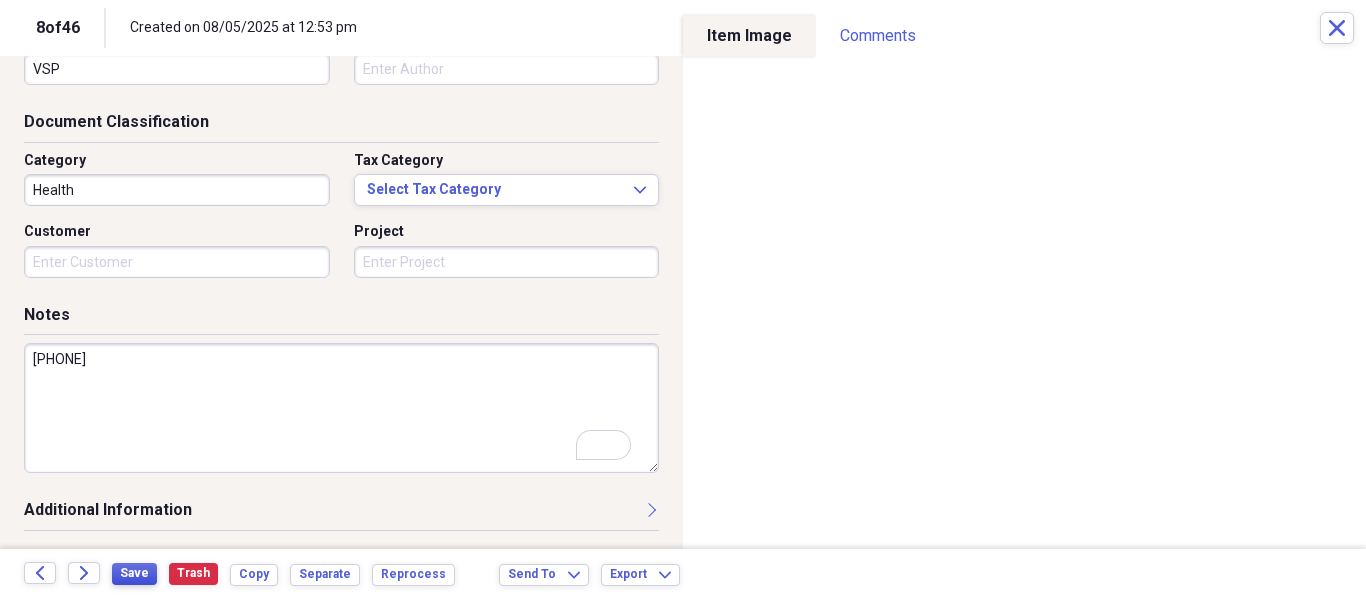 type on "[PHONE]" 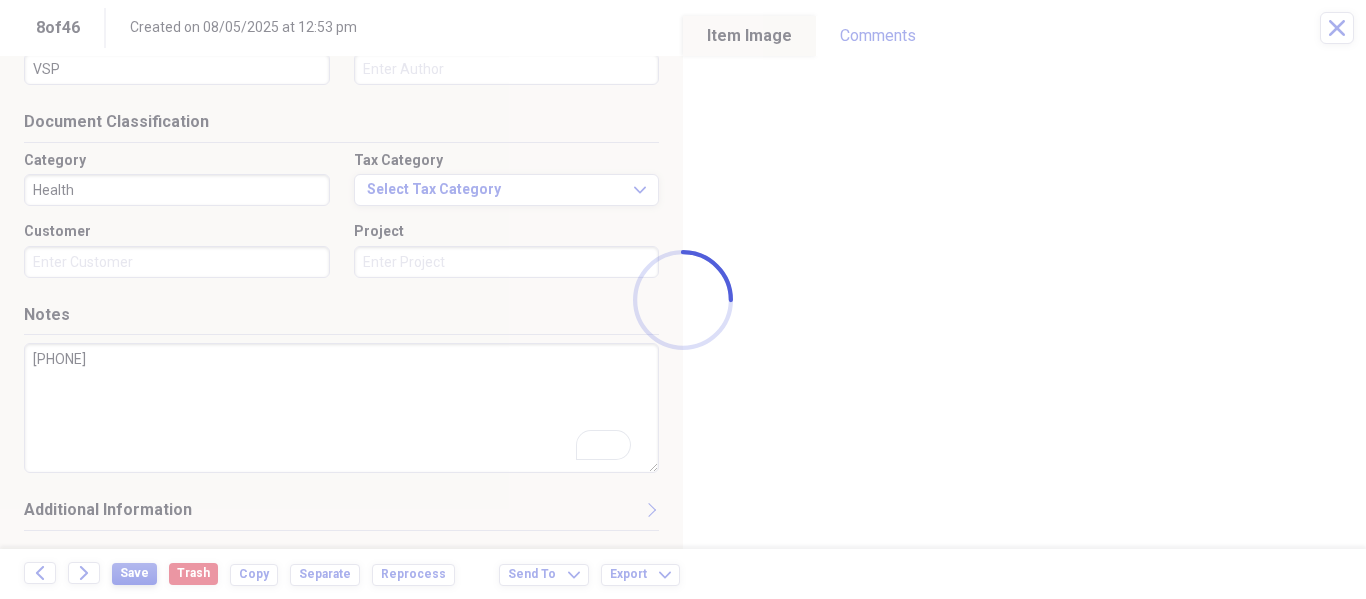 type on "[FIRST] [LAST]" 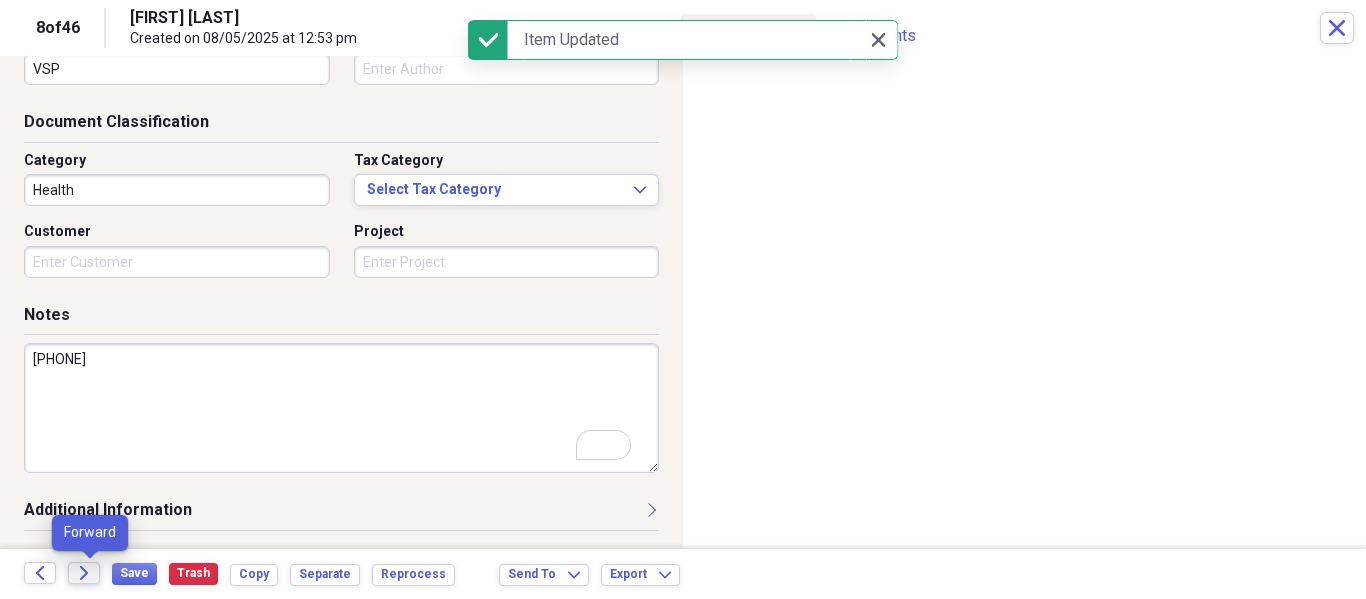 click on "Forward" at bounding box center (84, 573) 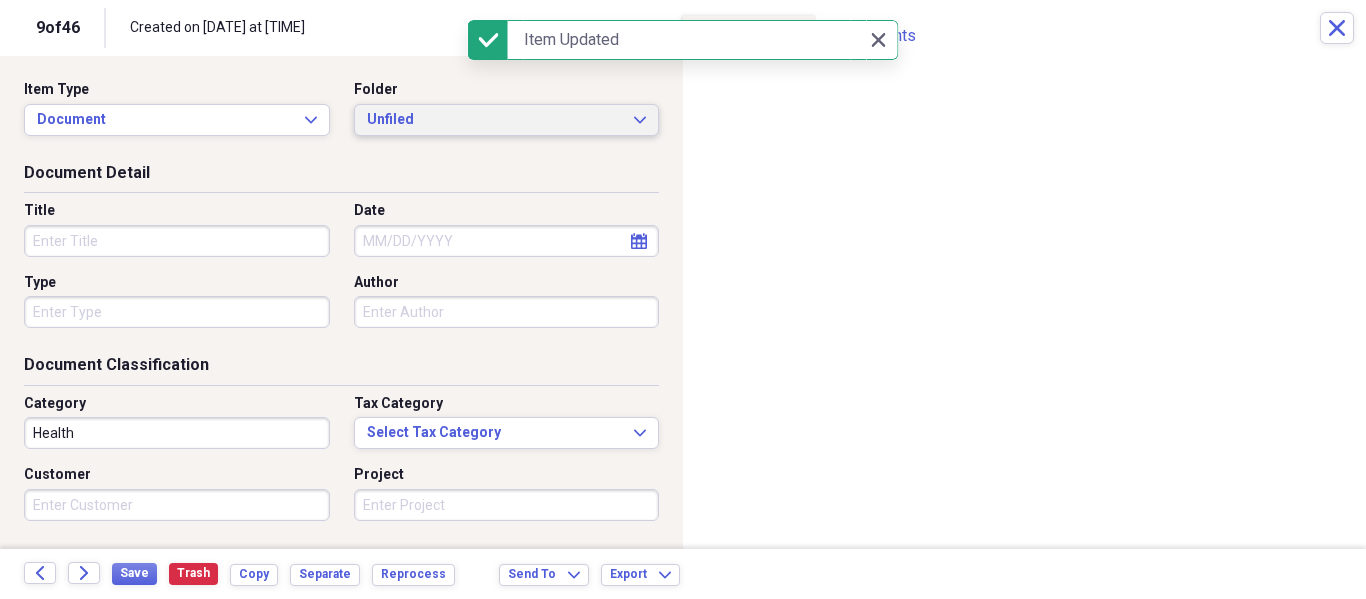 click on "Unfiled" at bounding box center (495, 120) 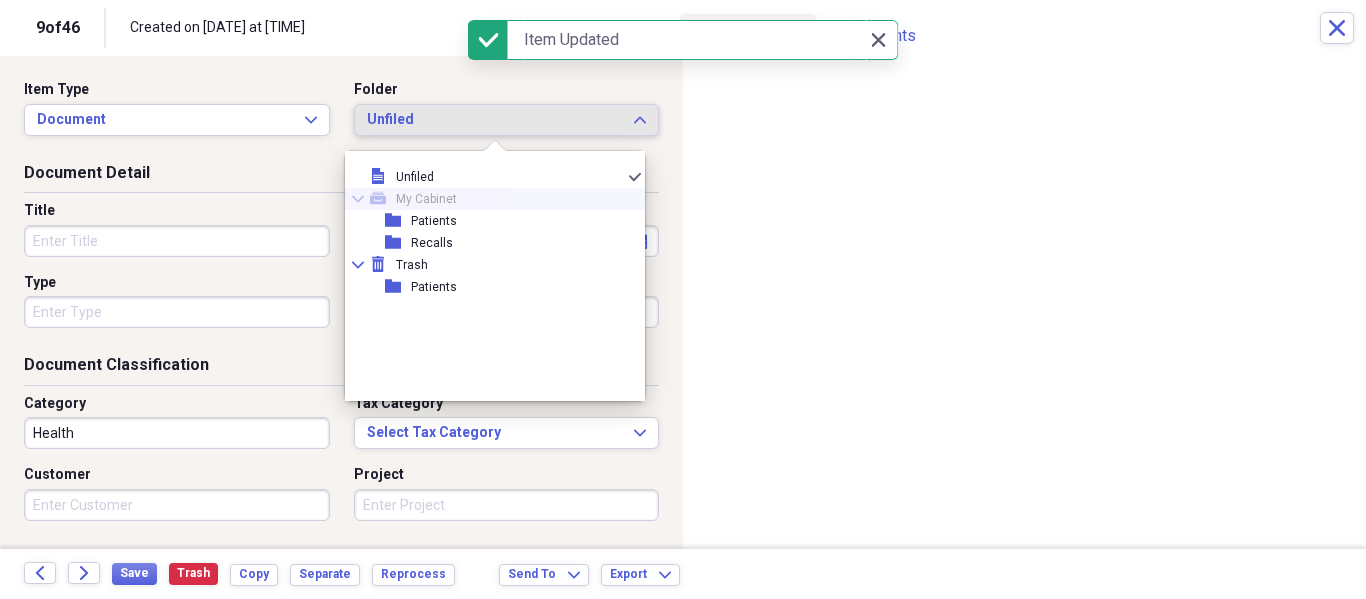 click on "folder" at bounding box center [398, 221] 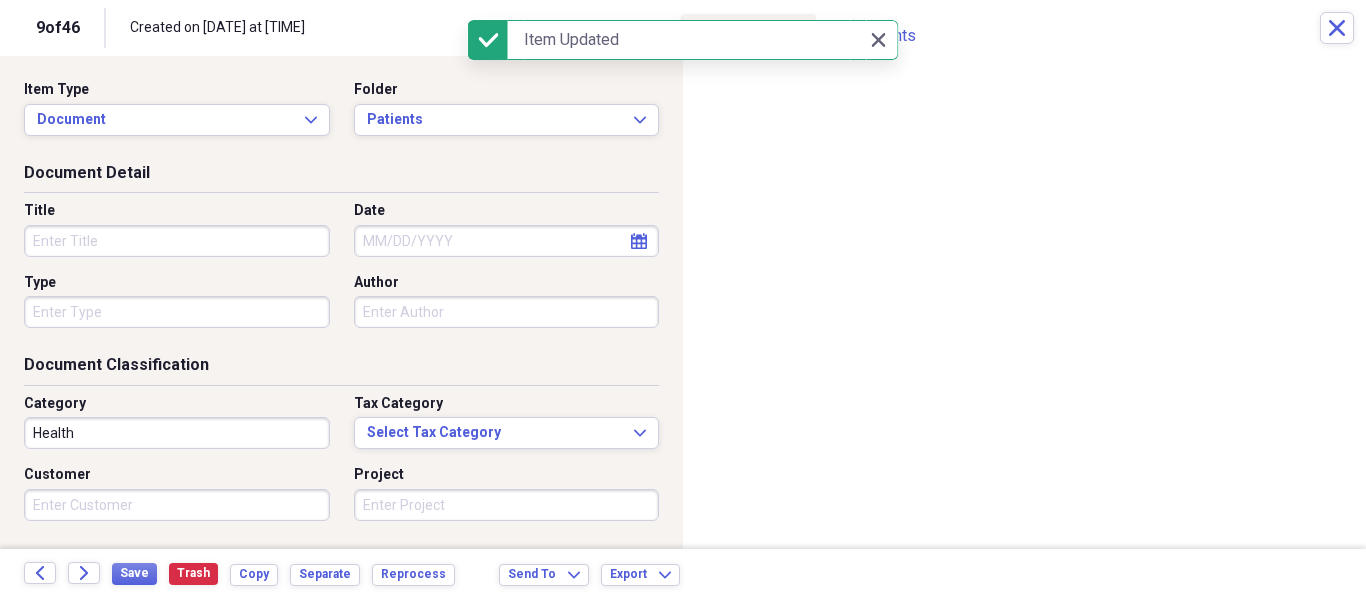 click on "Title" at bounding box center (177, 241) 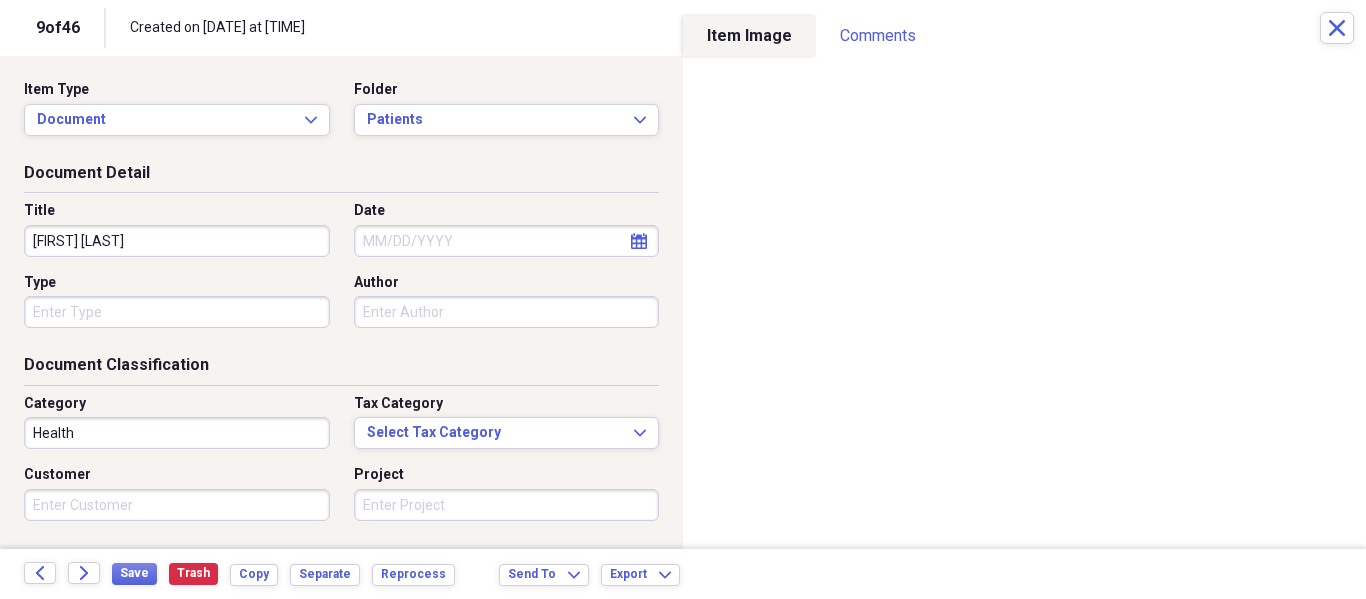 type on "[FIRST] [LAST]" 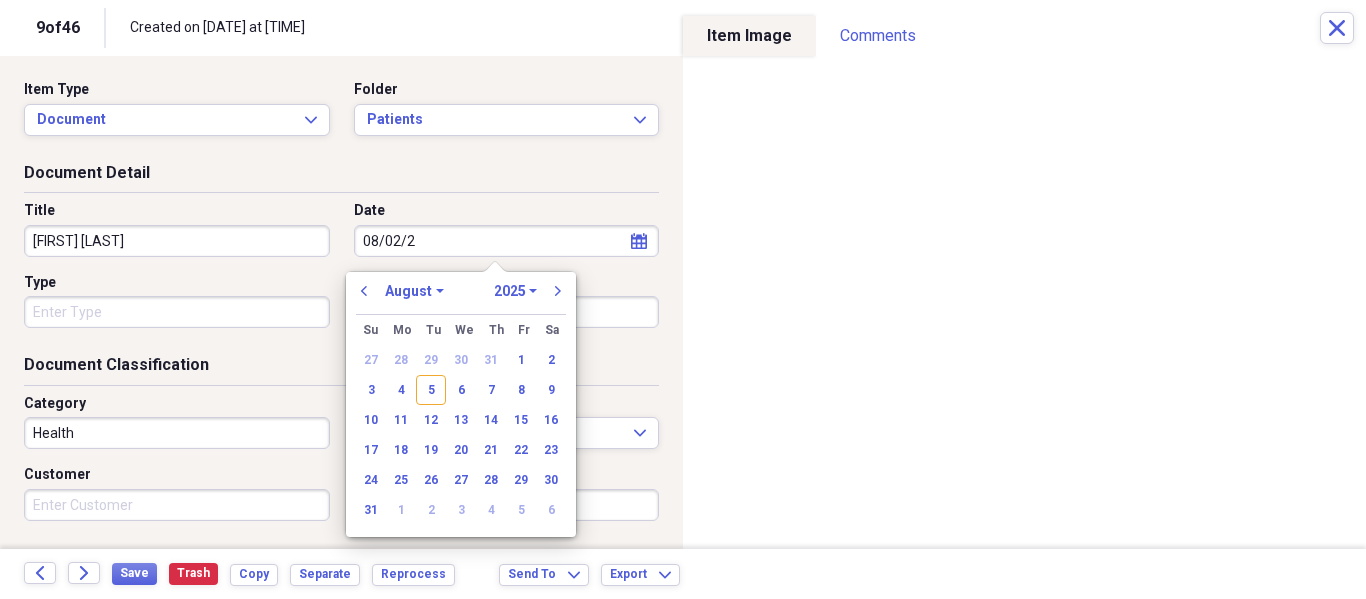 type on "08/02/20" 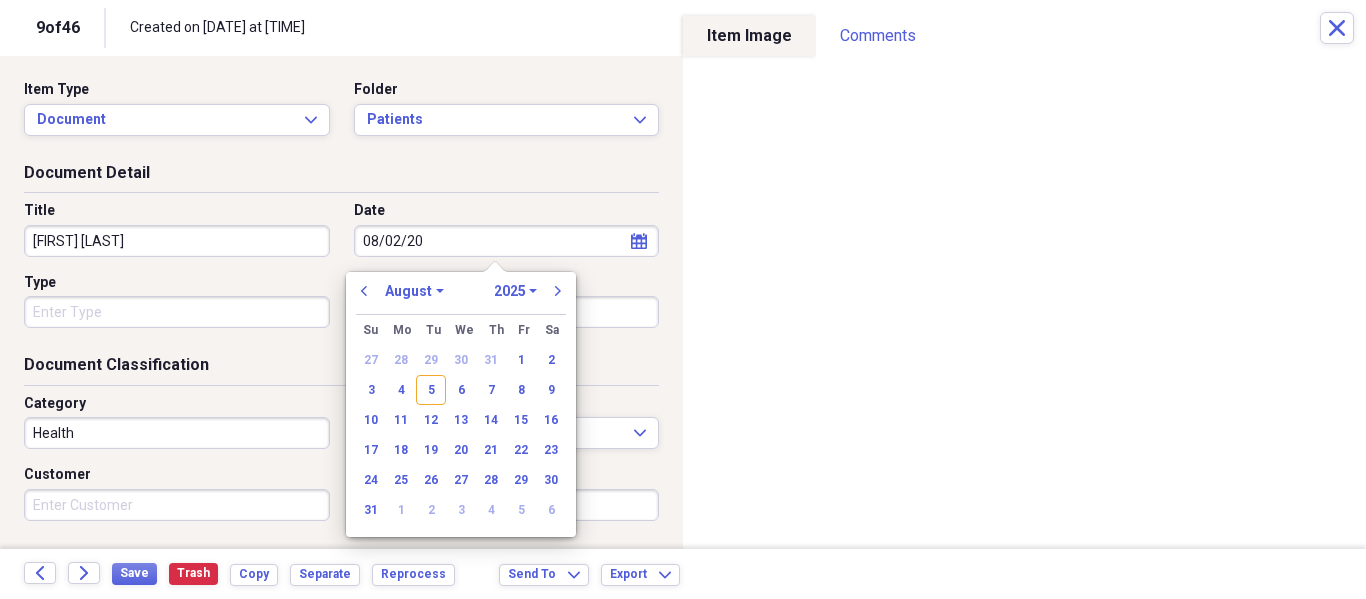 select on "2020" 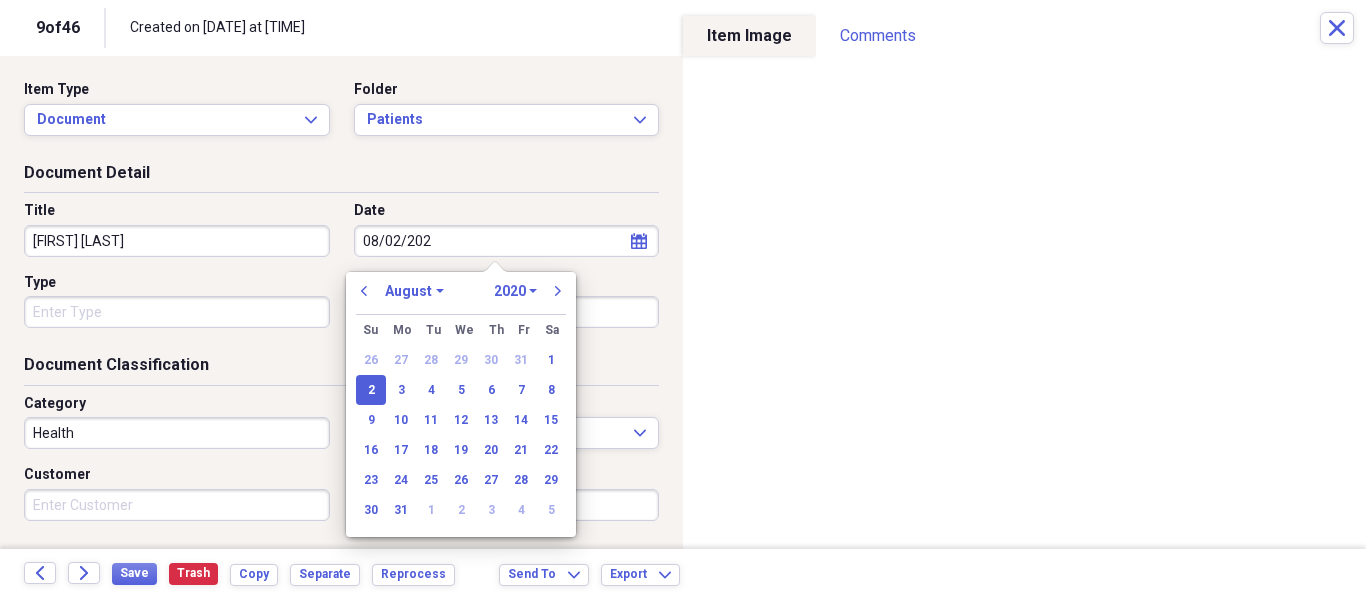 type on "08/02/2025" 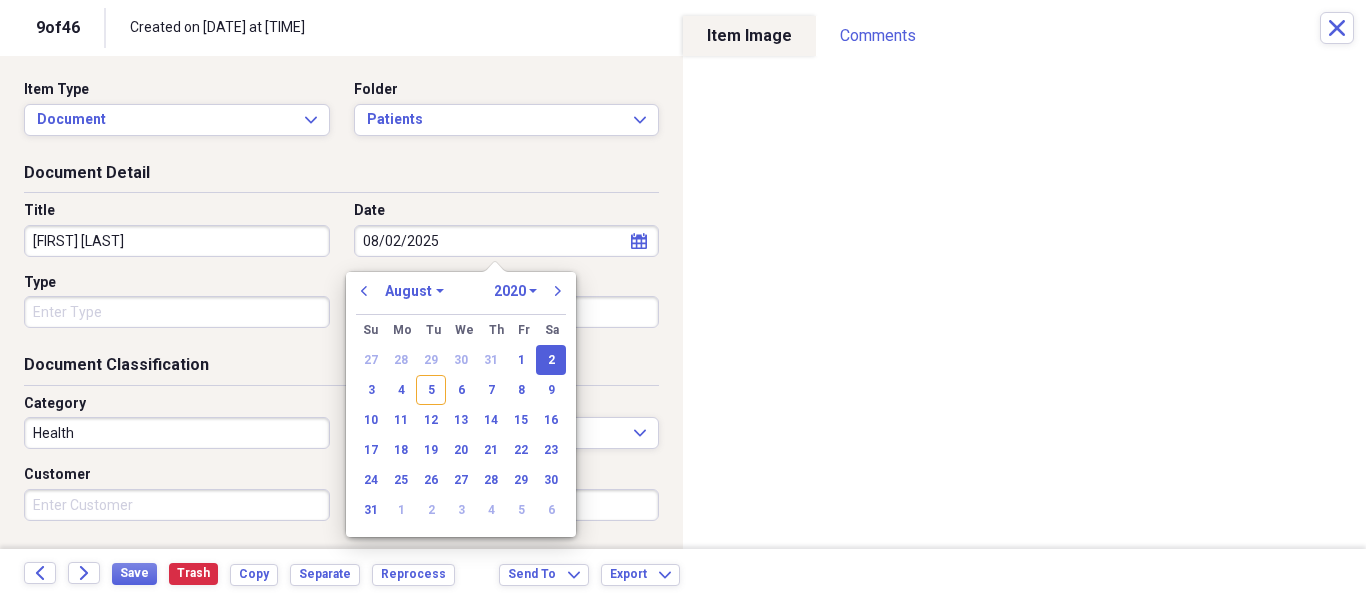 select on "2025" 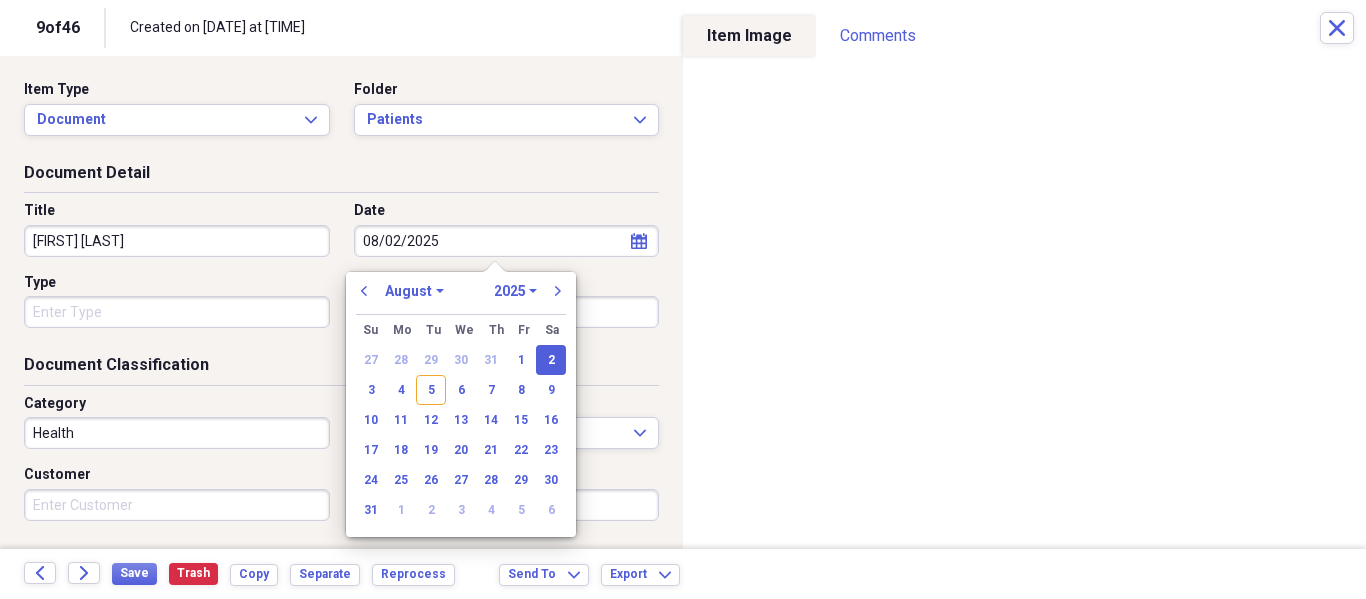 type on "08/02/2025" 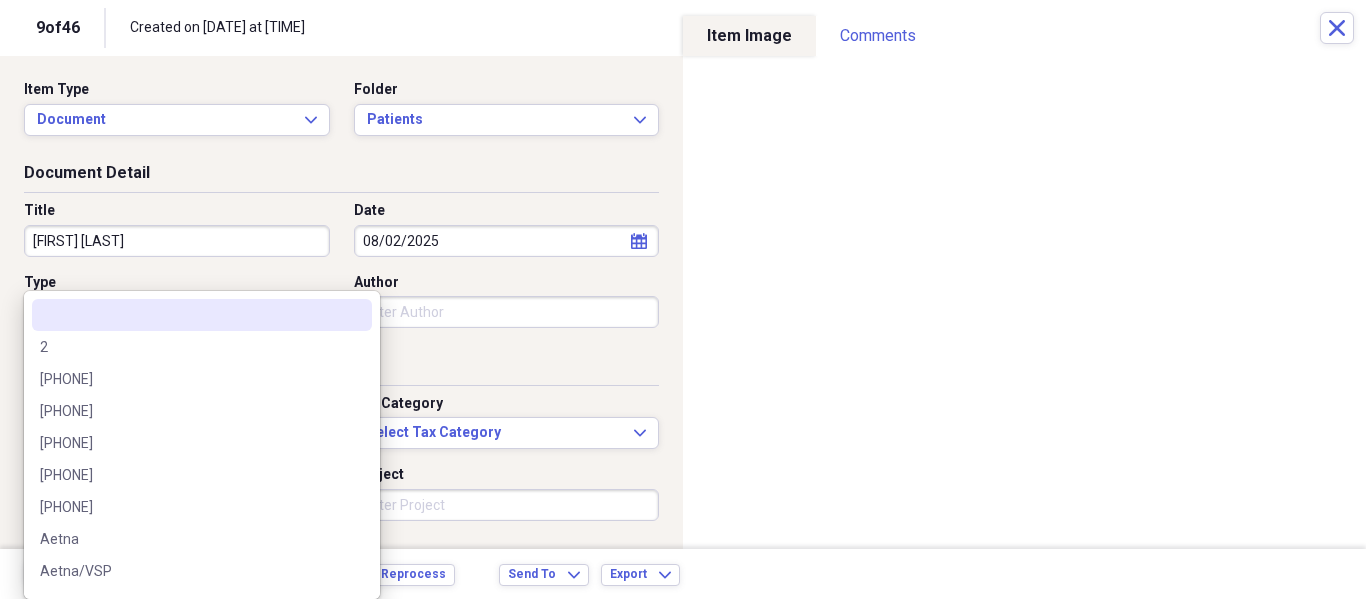 type on "r" 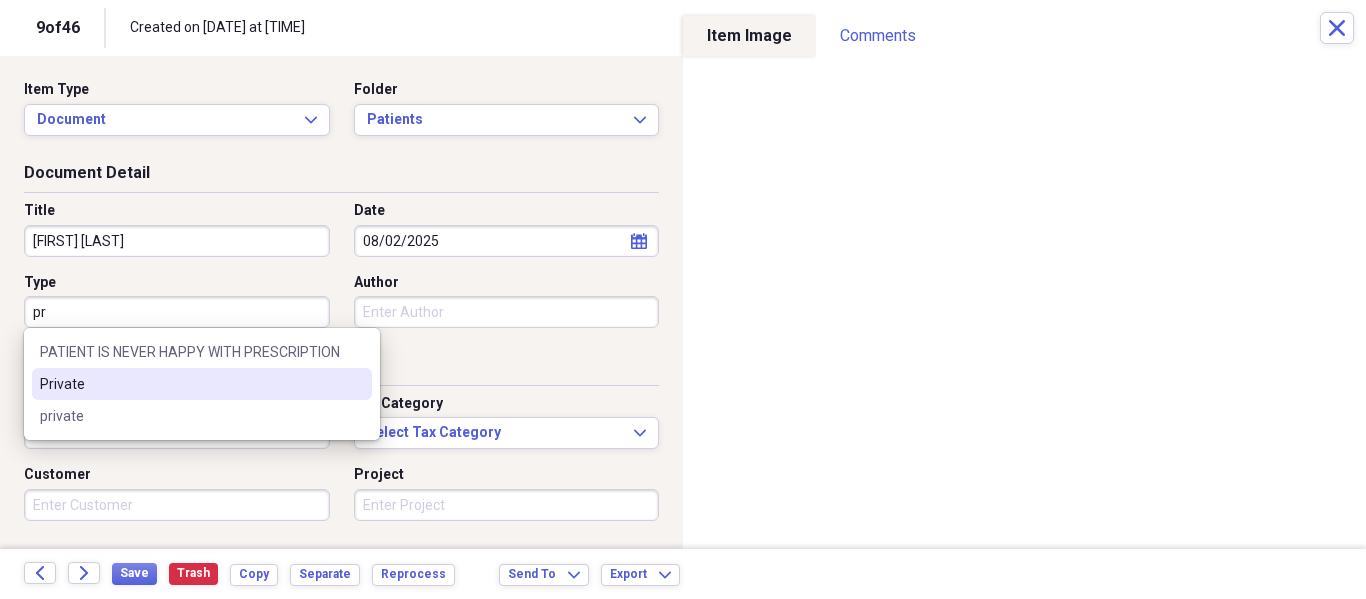 click on "Private" at bounding box center (190, 384) 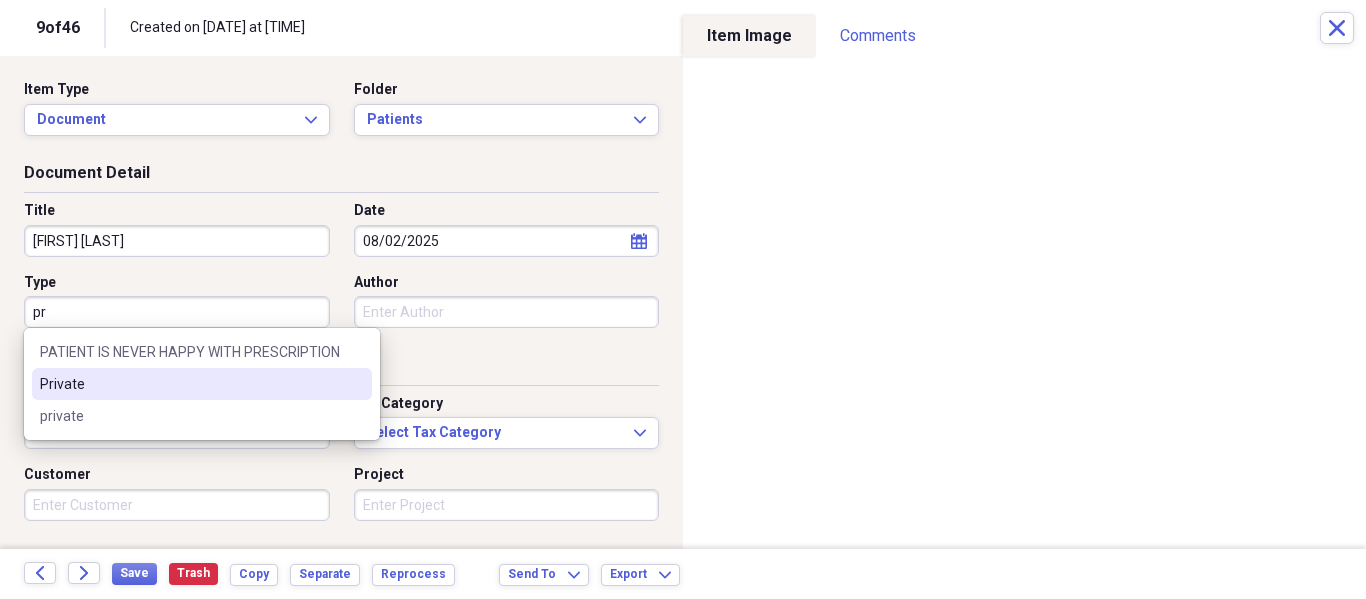 type on "Private" 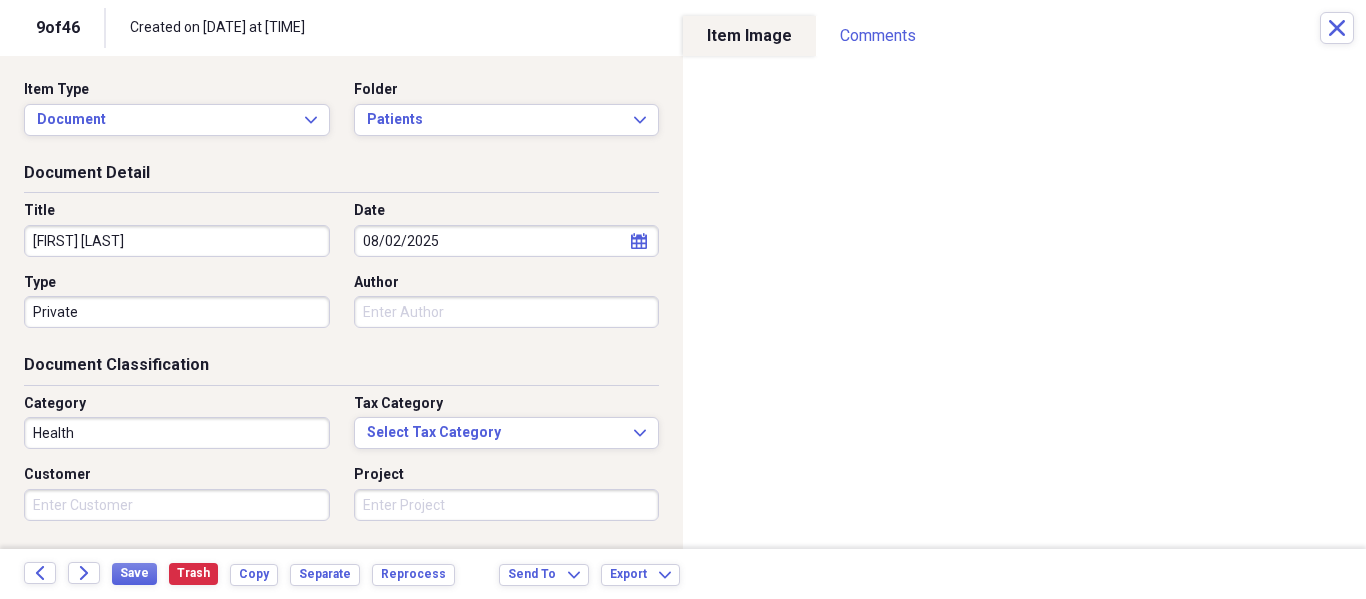 scroll, scrollTop: 243, scrollLeft: 0, axis: vertical 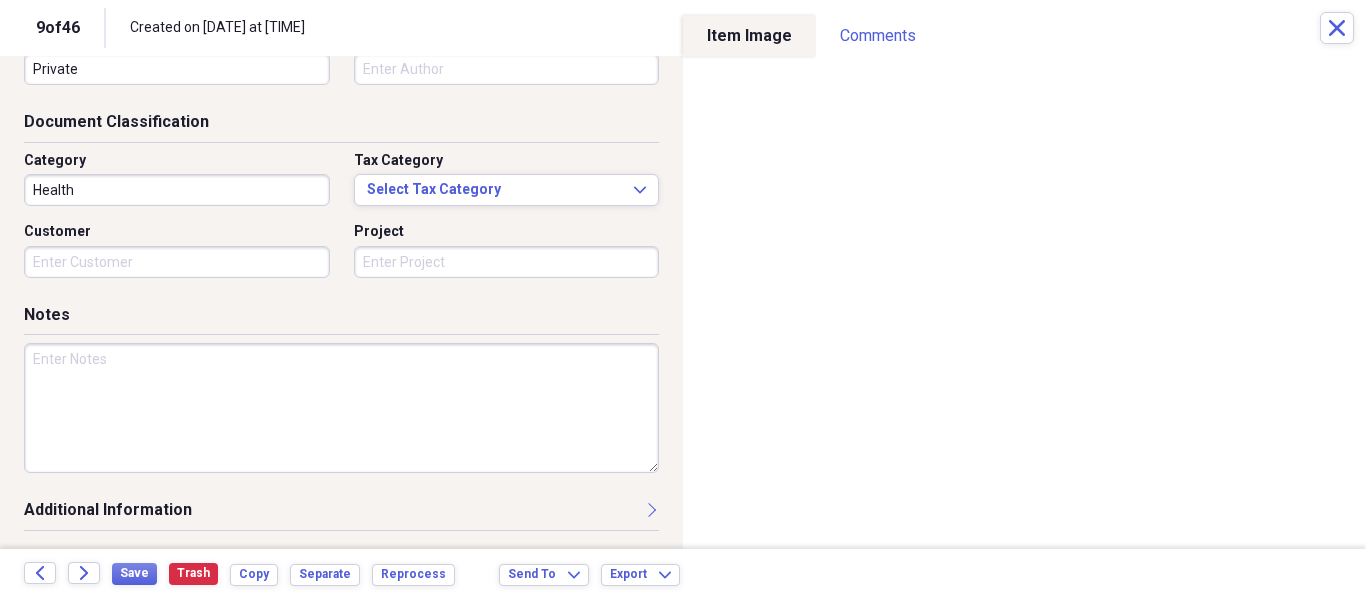 click at bounding box center (341, 408) 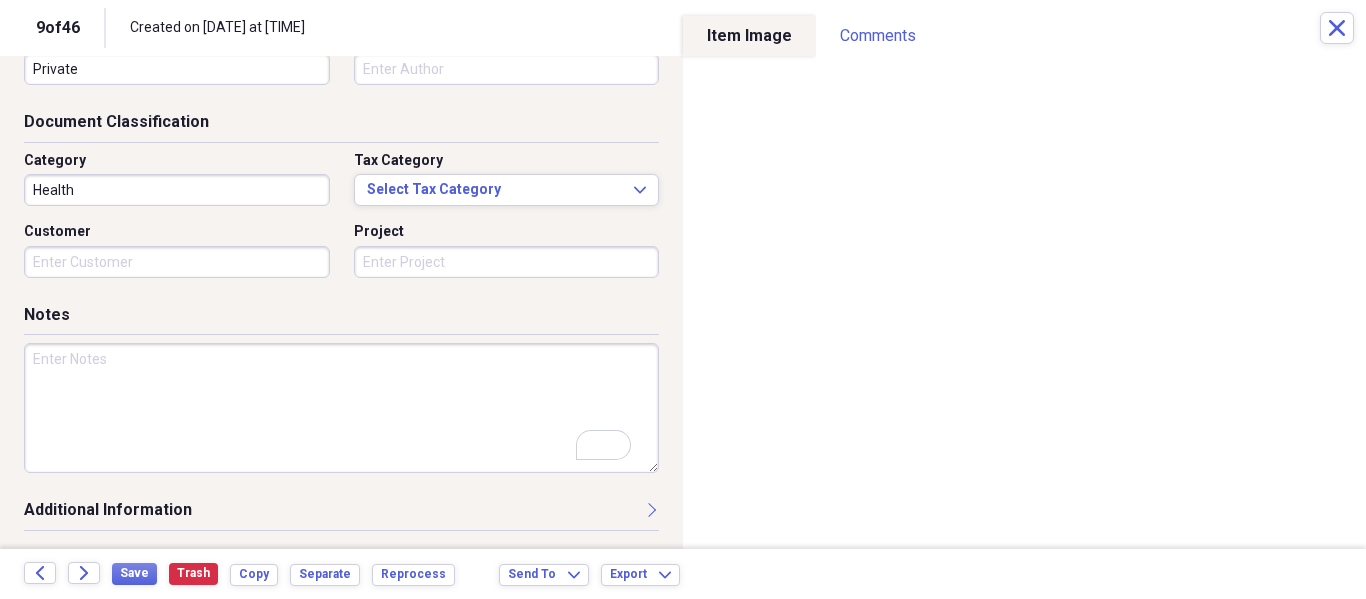 scroll, scrollTop: 243, scrollLeft: 0, axis: vertical 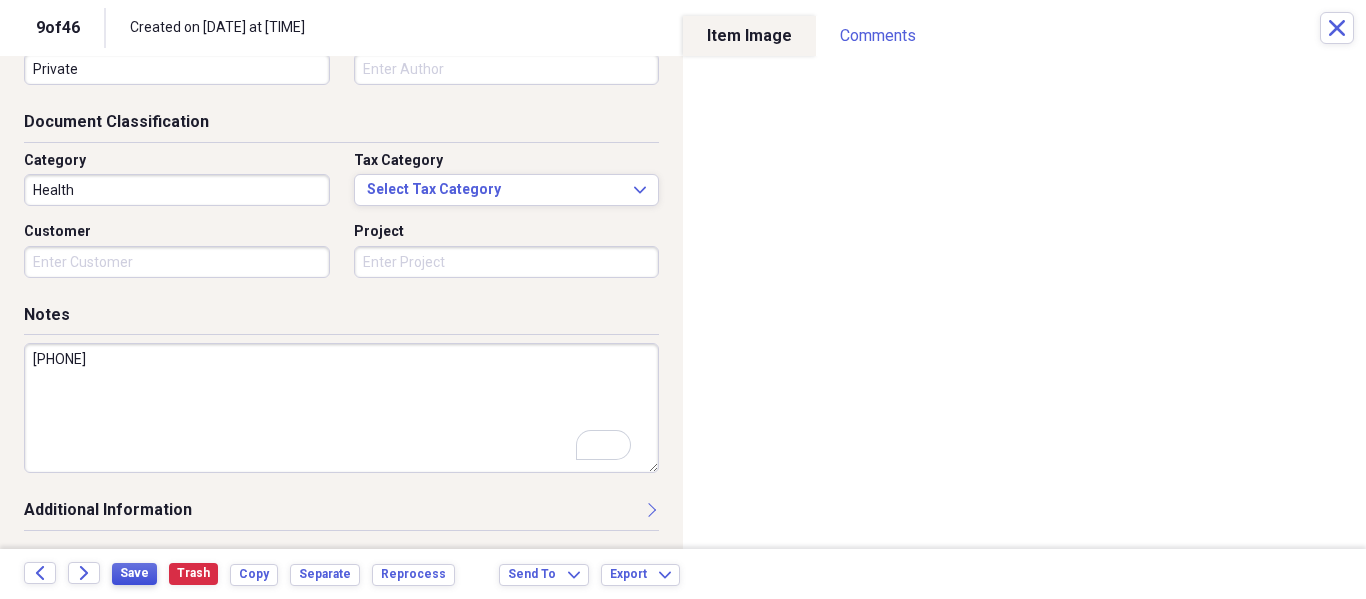 type on "[PHONE]" 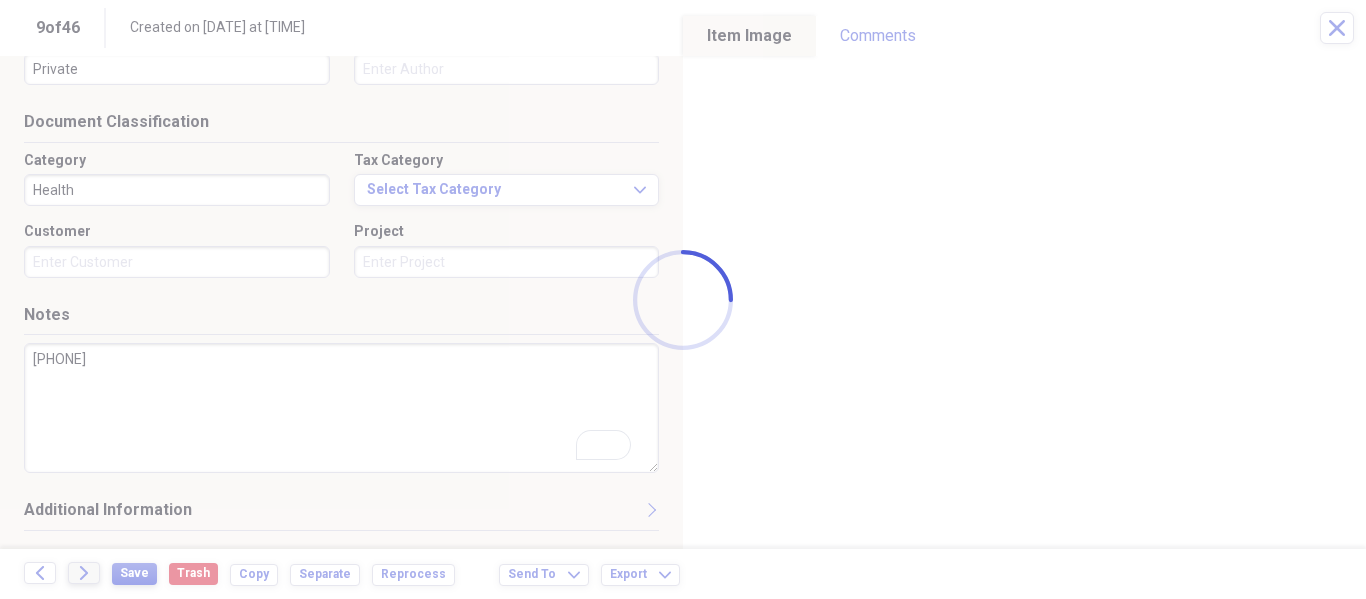 type on "[FIRST] [LAST]" 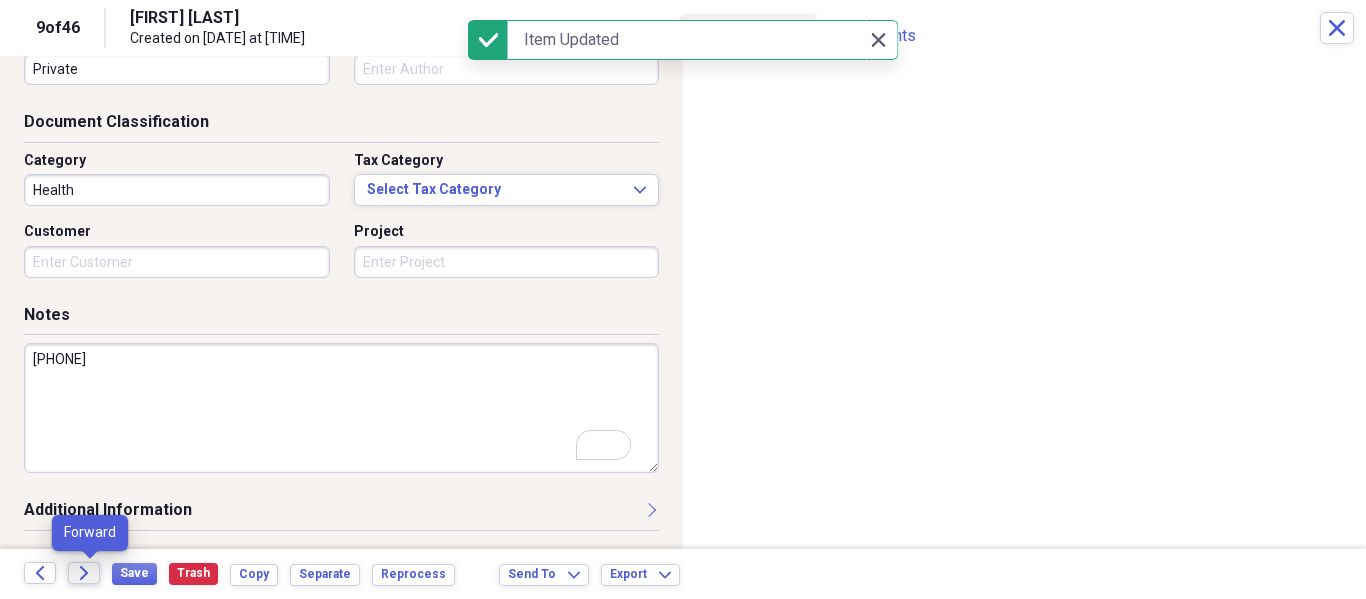 click on "Forward" 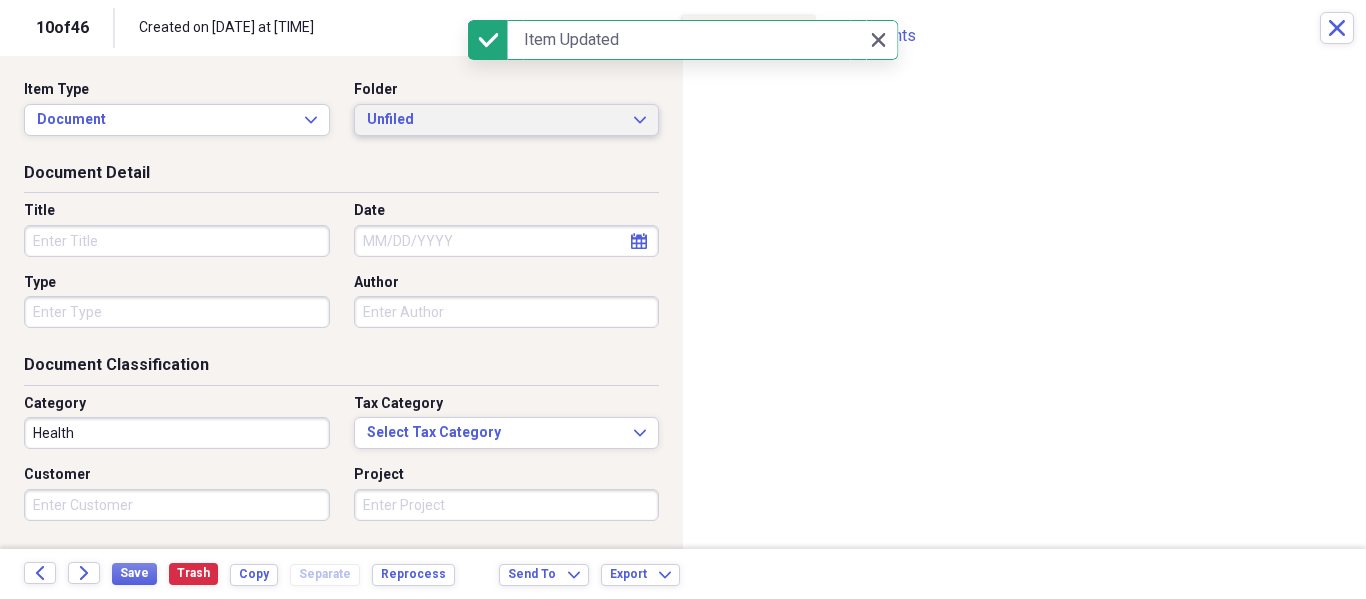 click on "Unfiled" at bounding box center [495, 120] 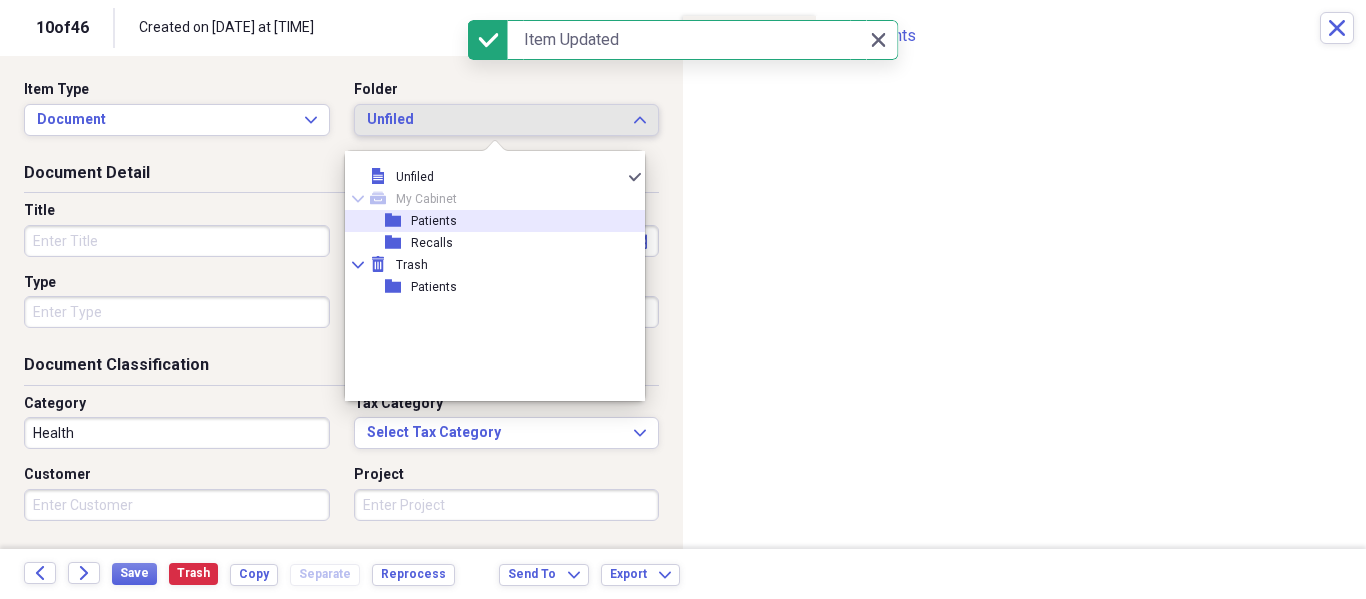 click on "Patients" at bounding box center [434, 221] 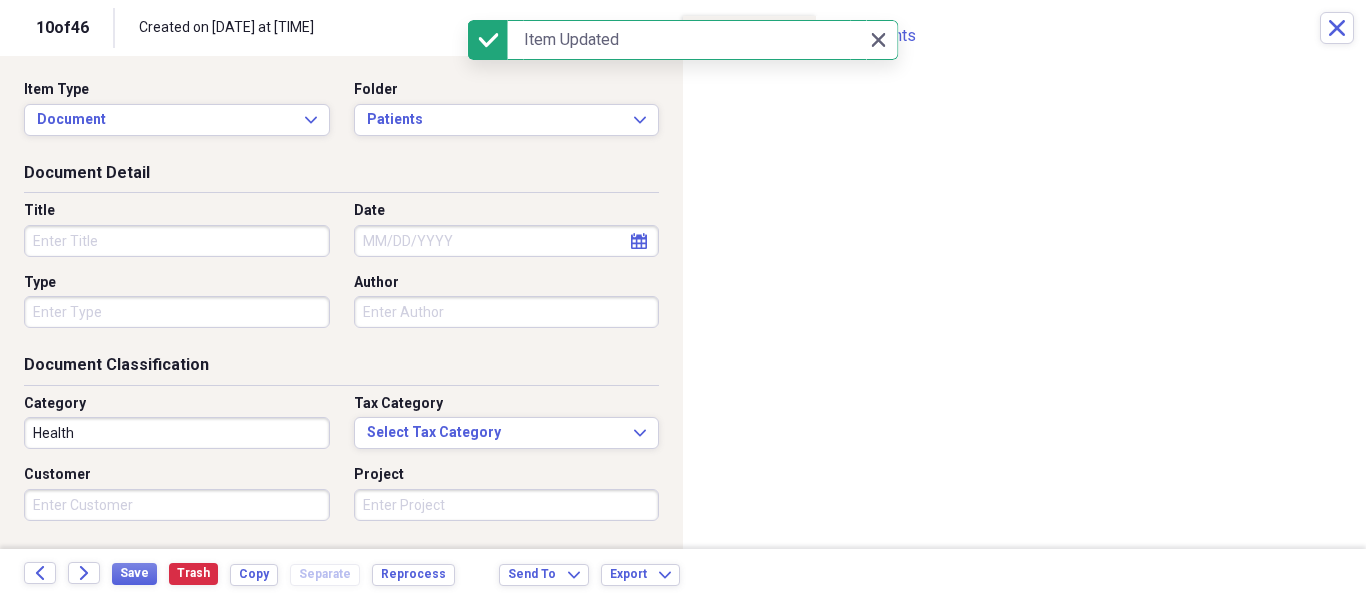 click on "Title" at bounding box center (177, 241) 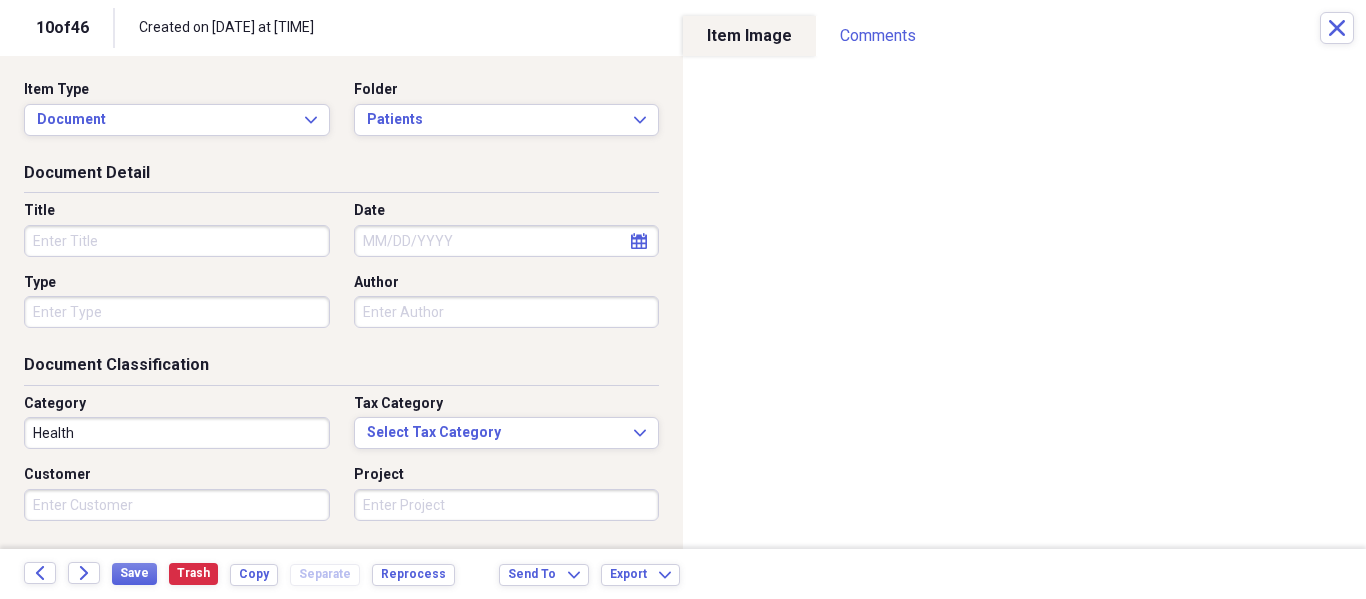 click on "Title" at bounding box center [177, 241] 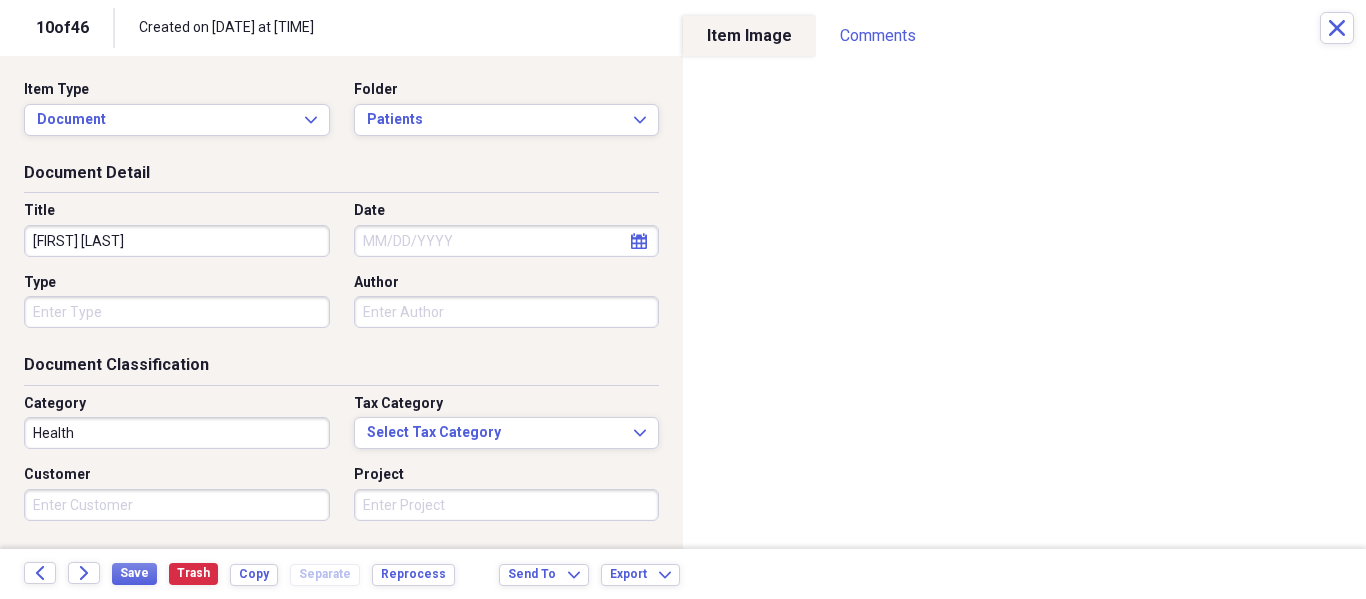 type on "[FIRST] [LAST]" 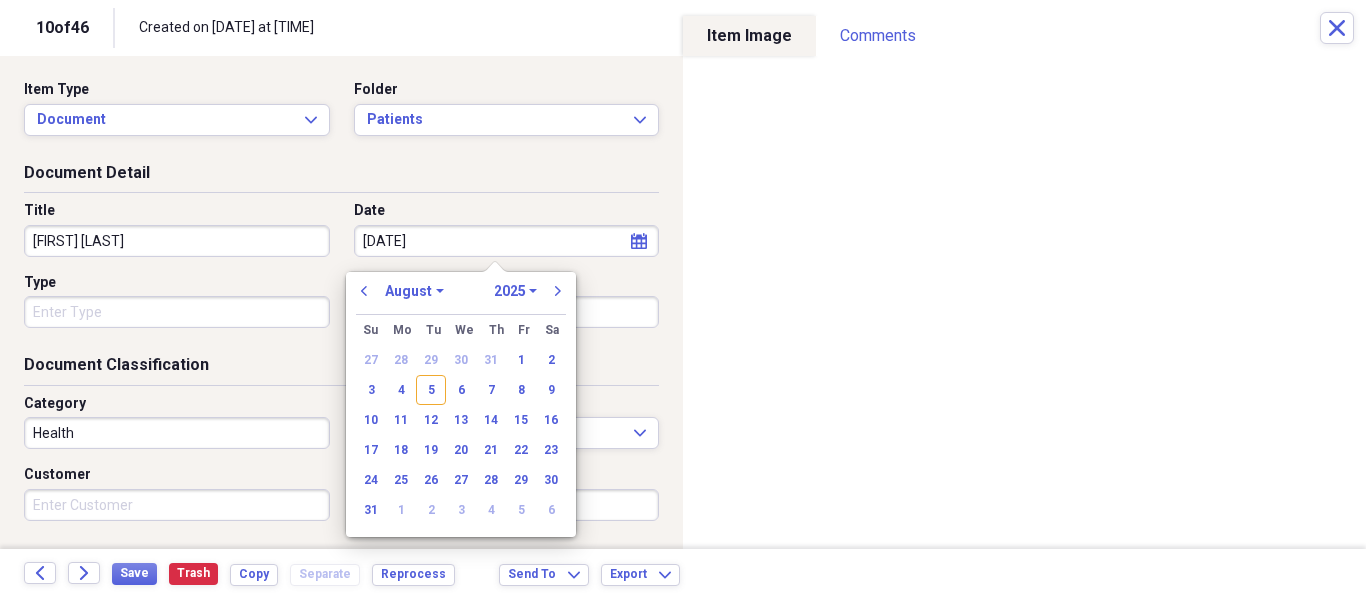 type on "[DATE]" 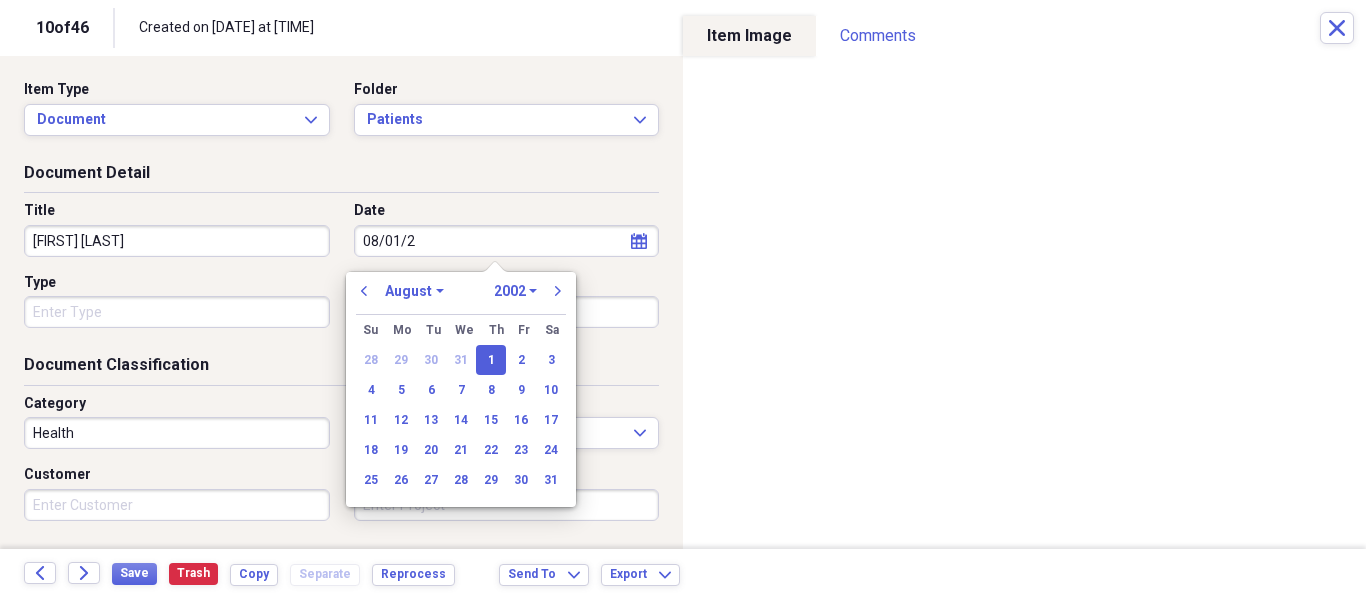 type on "08/01/20" 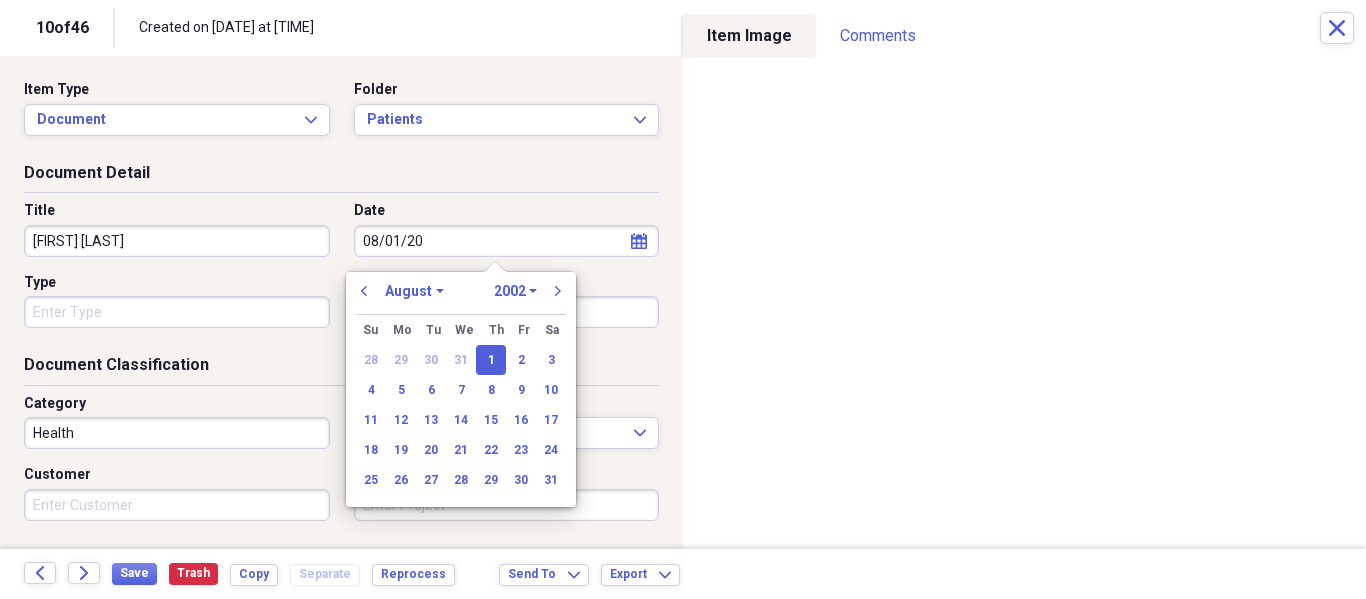 select on "2020" 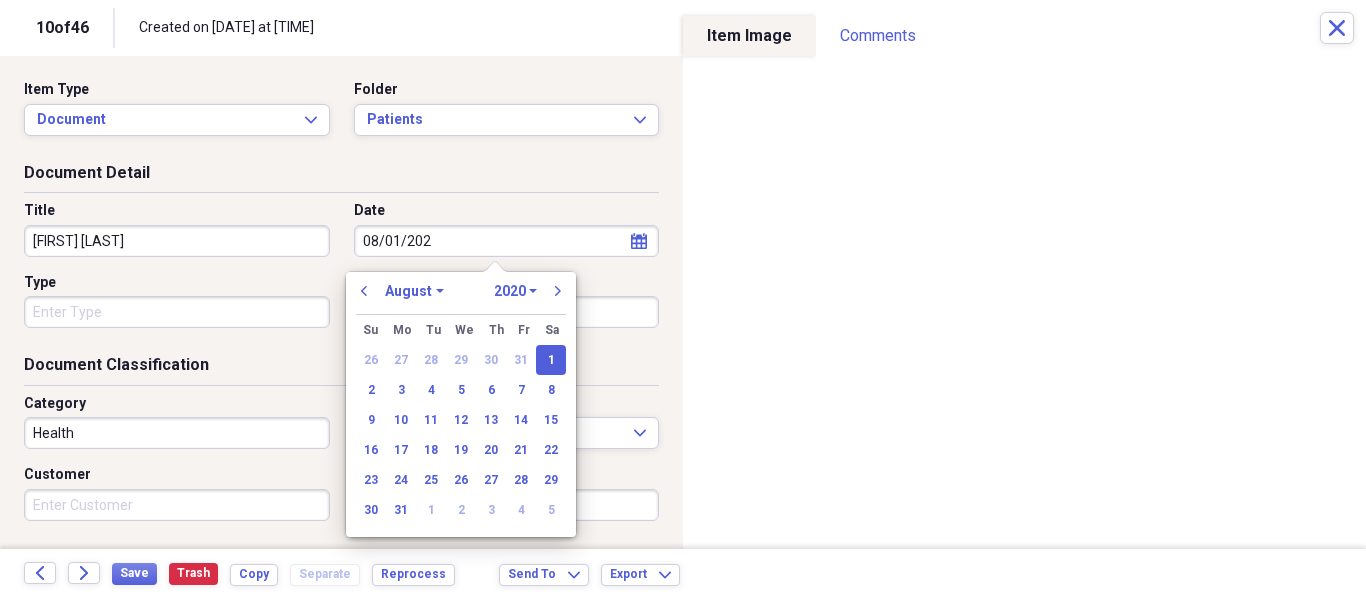 type on "08/01/2025" 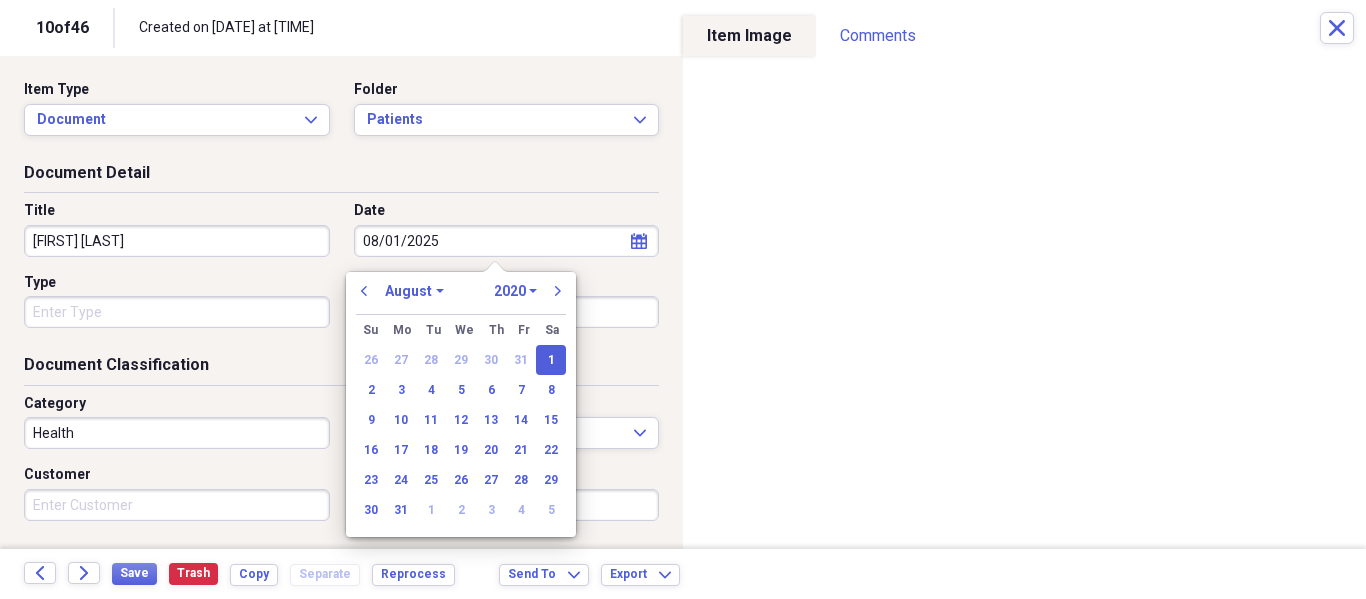 select on "2025" 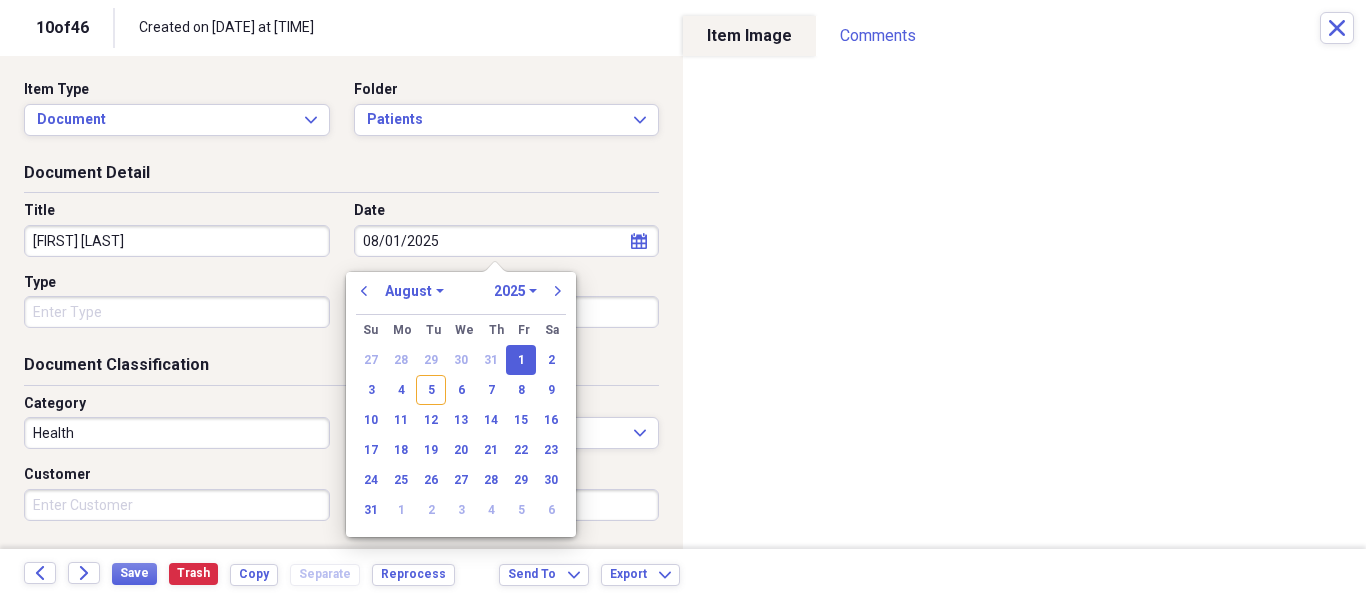 type on "08/01/2025" 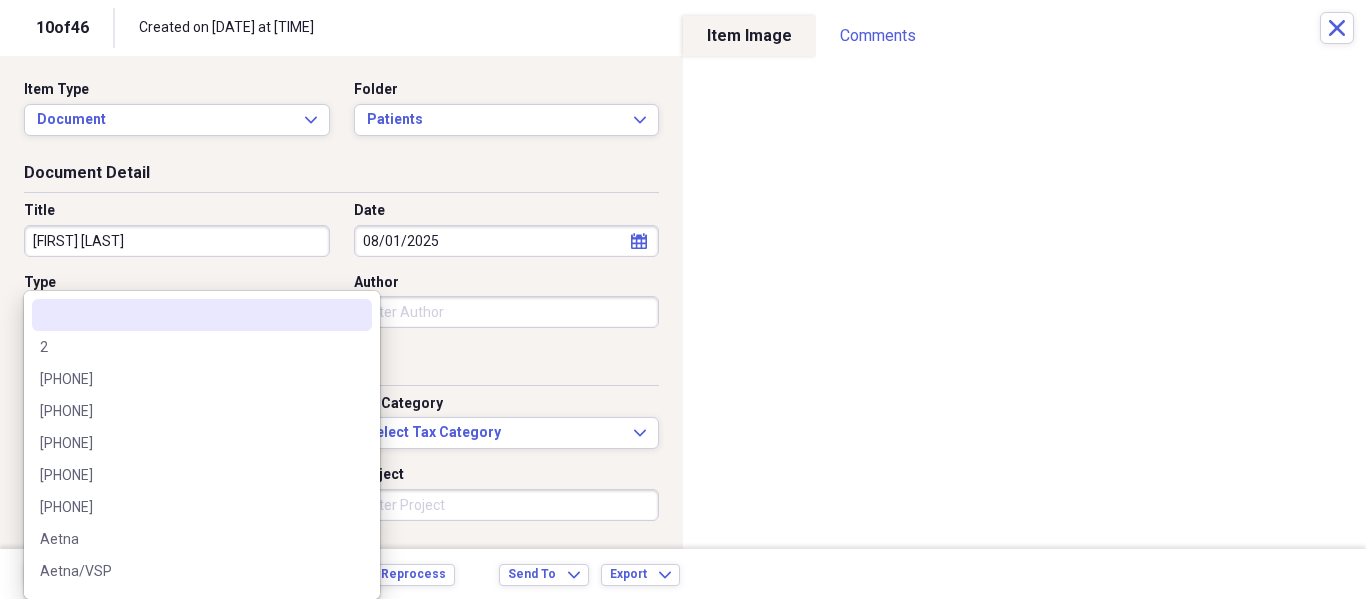click on "Organize My Files 36 Collapse Unfiled Needs Review 36 Unfiled All Files Unfiled Unfiled Unfiled Saved Reports Collapse My Cabinet My Cabinet Add Folder Folder Patients Add Folder Folder Recalls Add Folder Collapse Trash Trash Folder Patients Help & Support Submit Import Import Add Create Expand Reports Reports Settings Philip Expand These items are in need of review Showing 46 items , totaling $369.90 Column Expand sort Sort Filters Expand Create Item Expand Image Item Type Date Name Category Amount Source Date Added chevron-down Folder media Document [DATE] [FIRST] [LAST] Health NeatConnect [DATE] [TIME] Patients media Document [DATE] [FIRST] [LAST] Health NeatConnect [DATE] [TIME] Patients media Document [DATE] [FIRST] [LAST] Health NeatConnect [DATE] [TIME] Patients media Document [DATE] [FIRST] [LAST] Health NeatConnect [DATE] [TIME] Patients media Document [DATE] [FIRST] Health NeatConnect [DATE] 25" at bounding box center [683, 299] 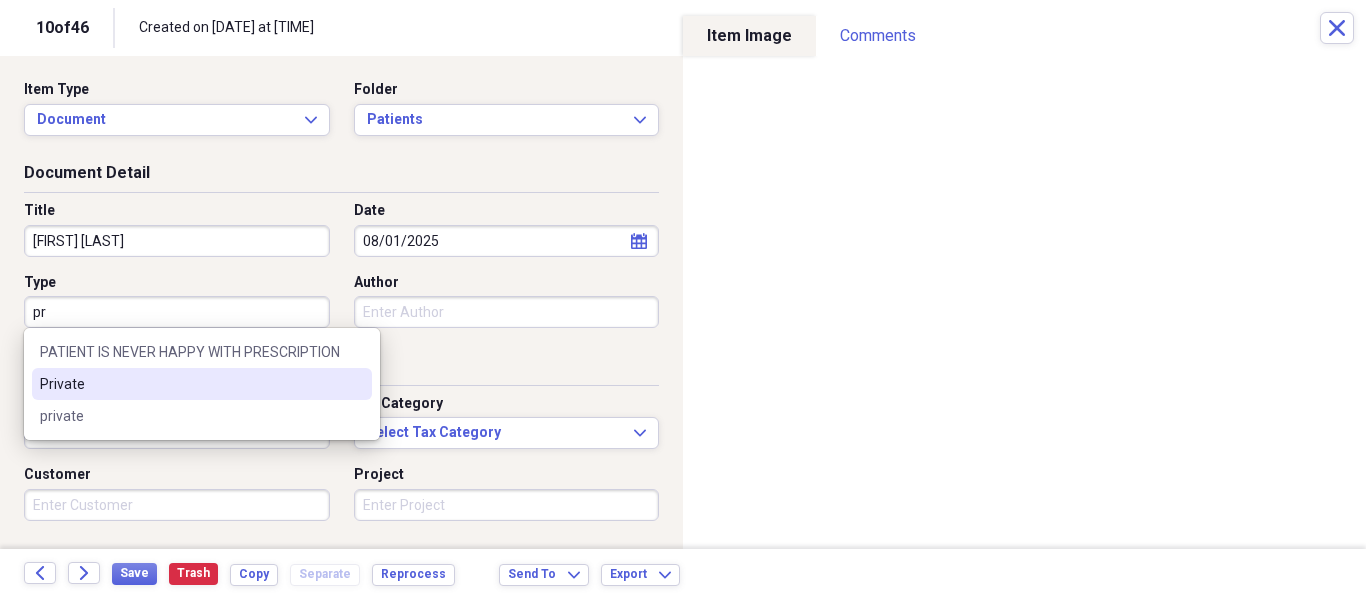 click on "Private" at bounding box center (202, 384) 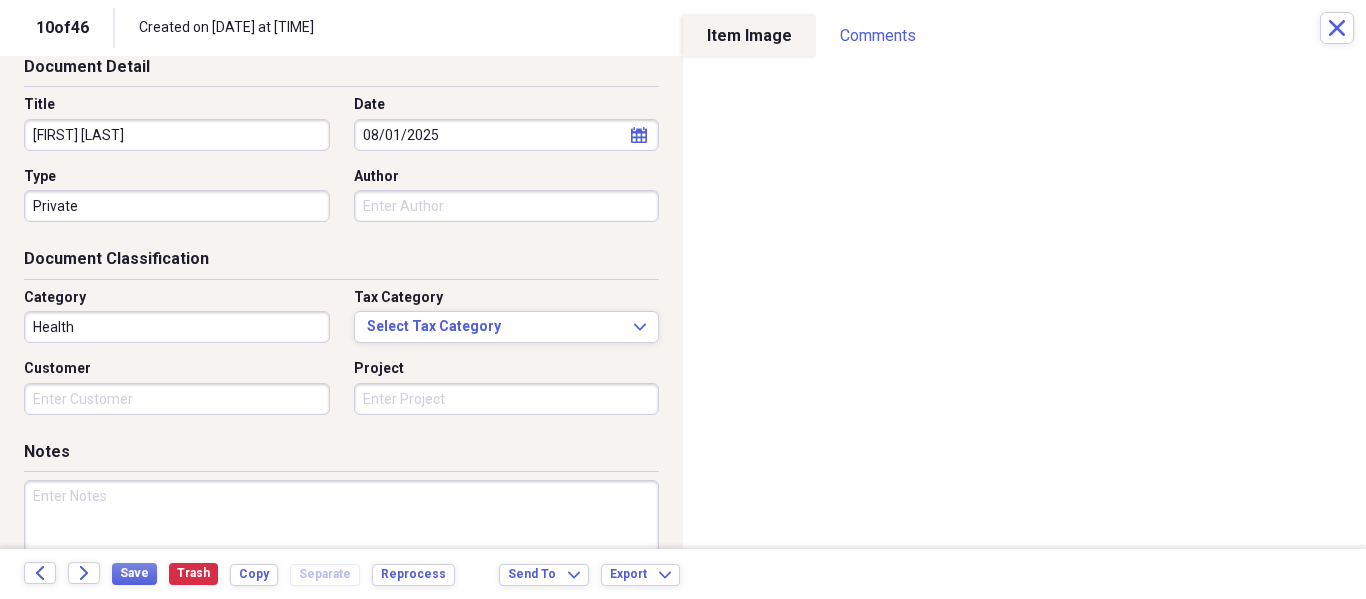 scroll, scrollTop: 243, scrollLeft: 0, axis: vertical 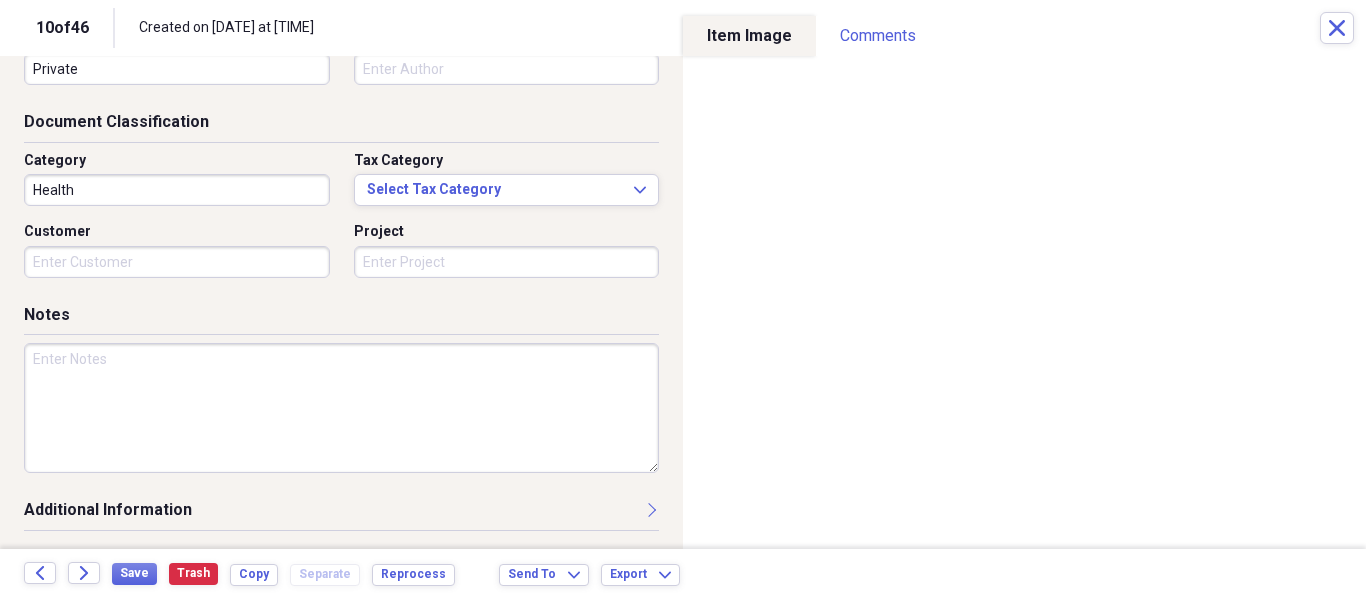 click at bounding box center (341, 408) 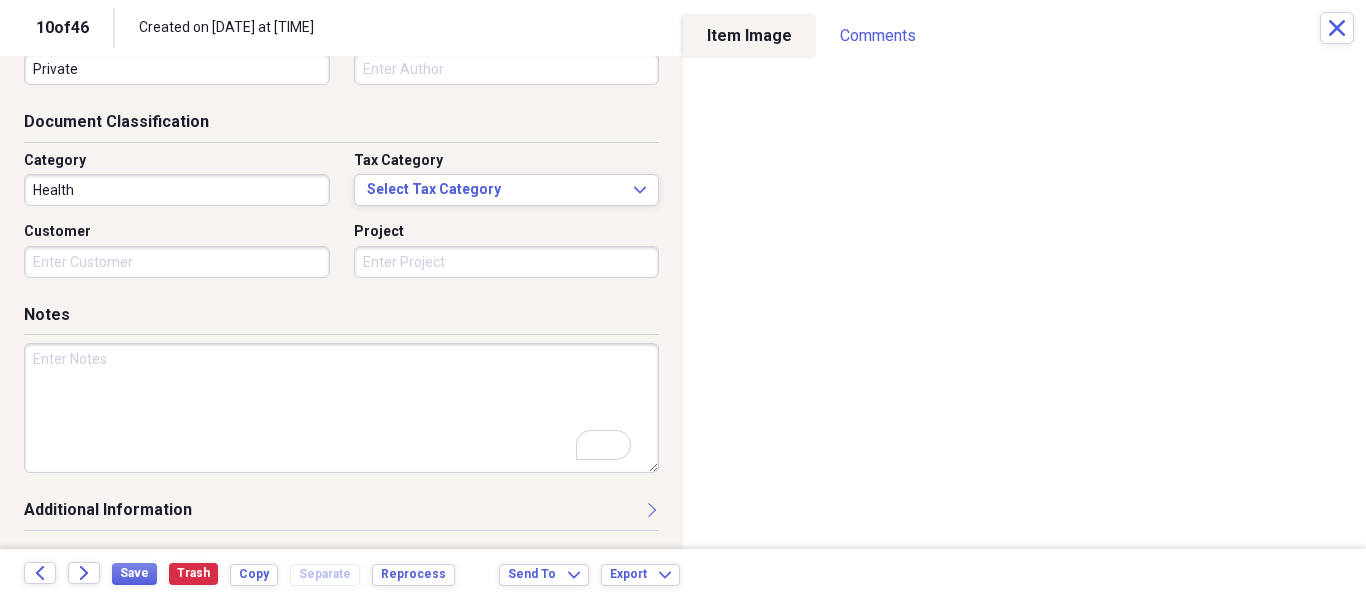 scroll, scrollTop: 243, scrollLeft: 0, axis: vertical 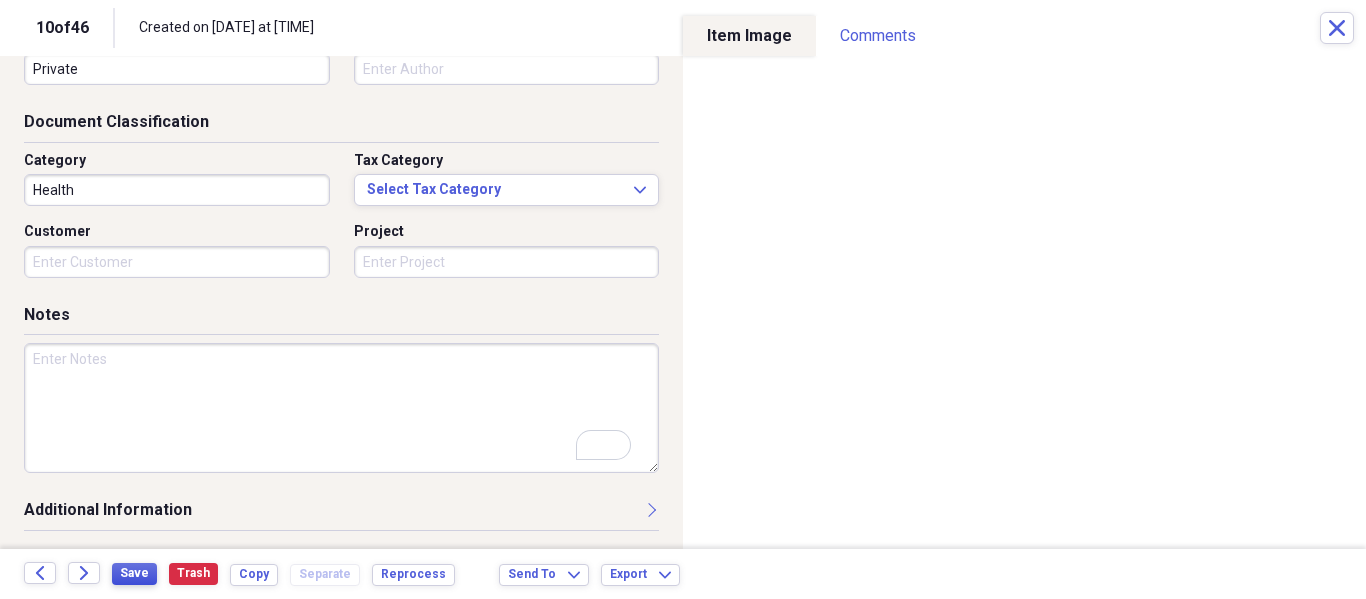 click on "Save" at bounding box center [134, 573] 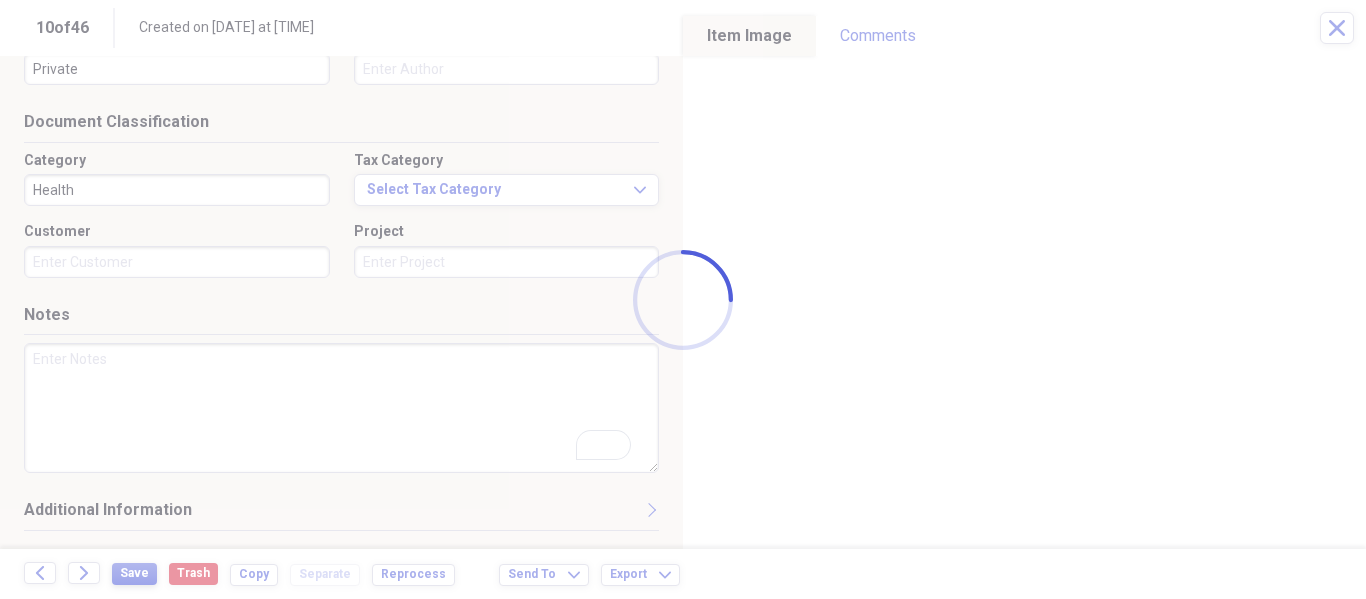type on "[FIRST] [LAST]" 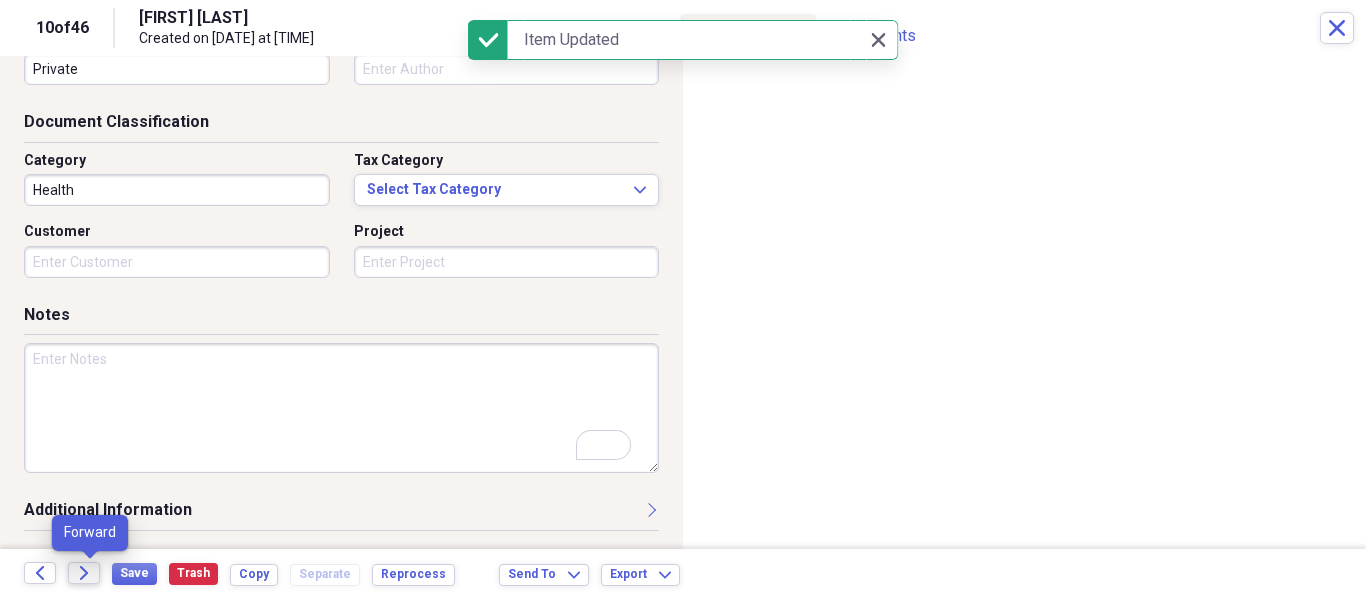 click on "Forward" at bounding box center (84, 573) 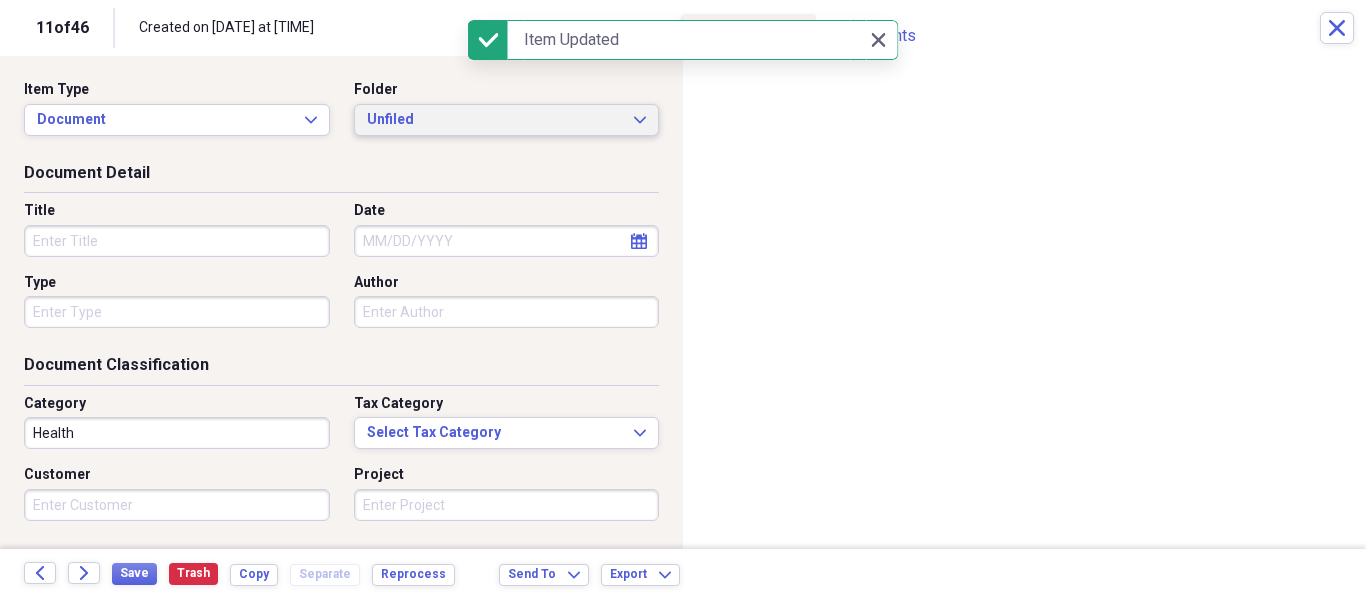 click on "Unfiled Expand" at bounding box center [507, 120] 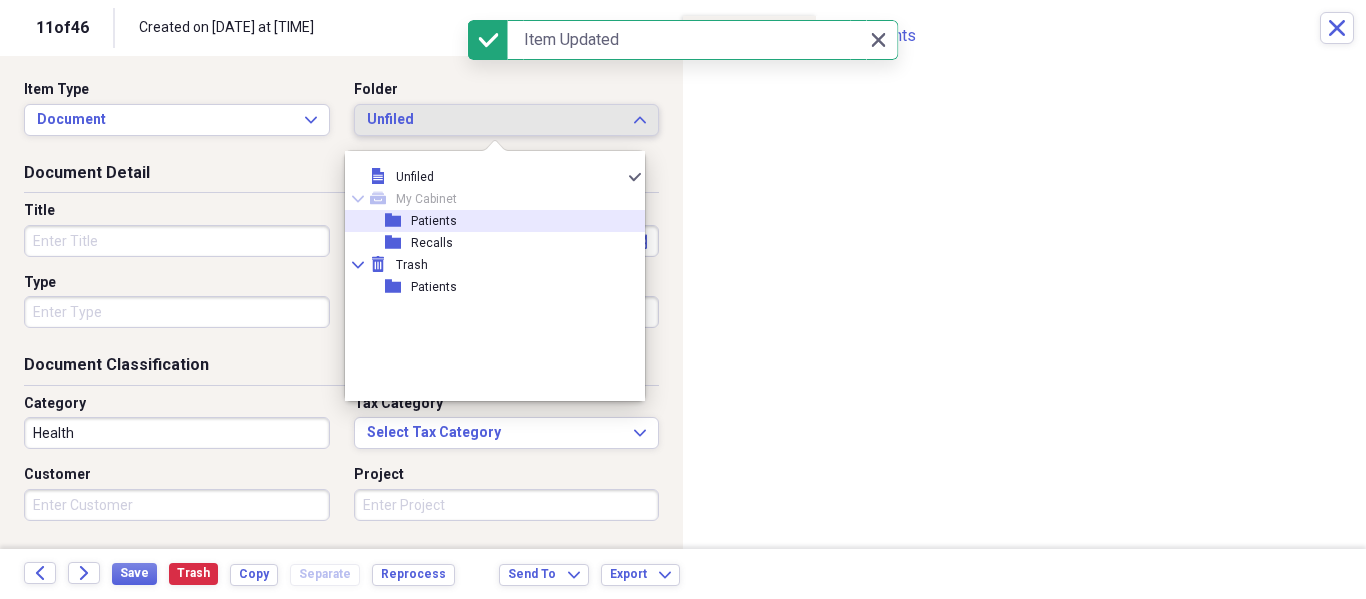 click on "Patients" at bounding box center (434, 221) 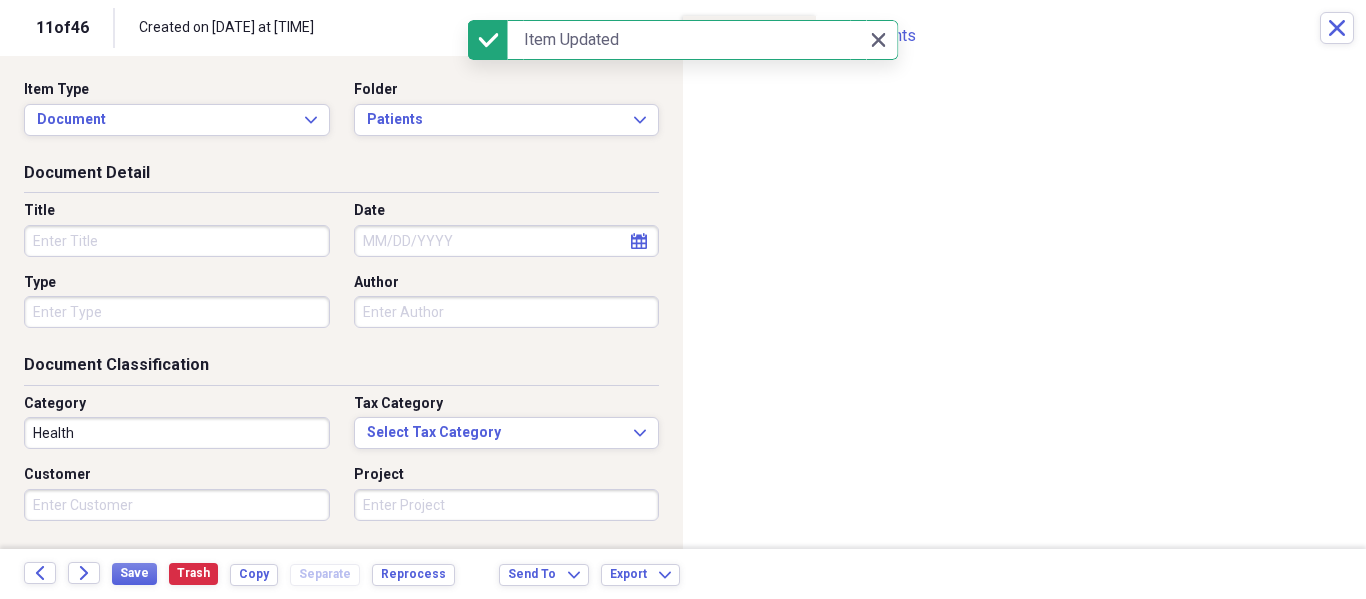 click on "Title" at bounding box center [177, 241] 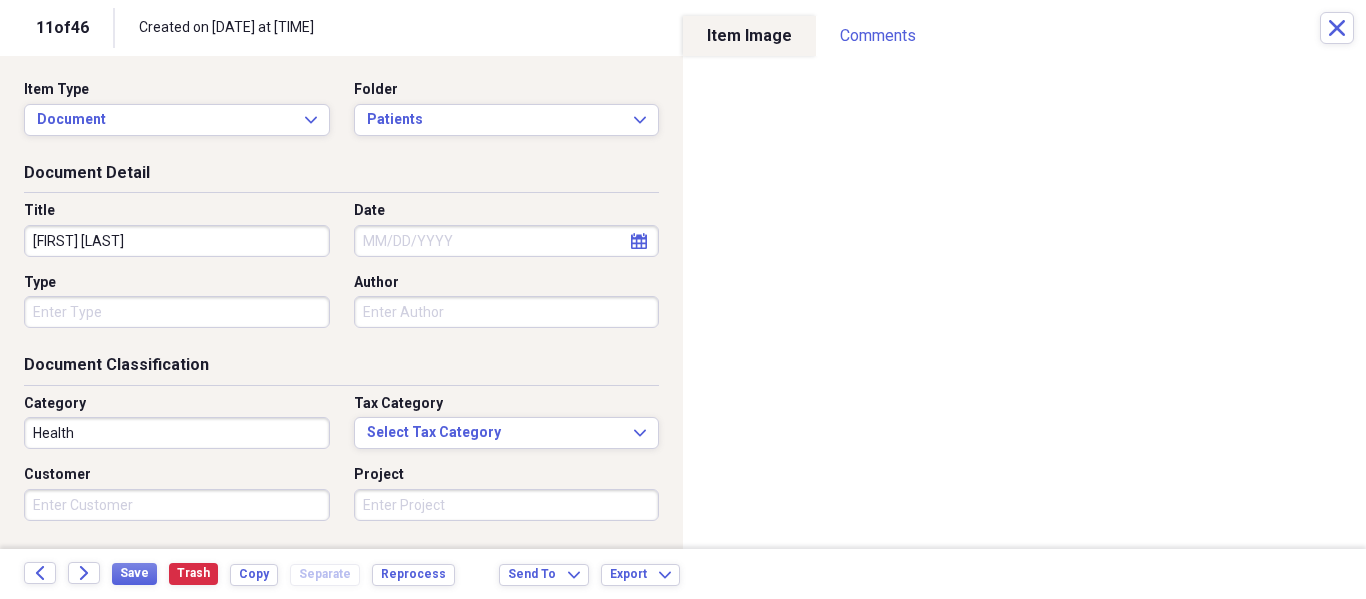 type on "[FIRST] [LAST]" 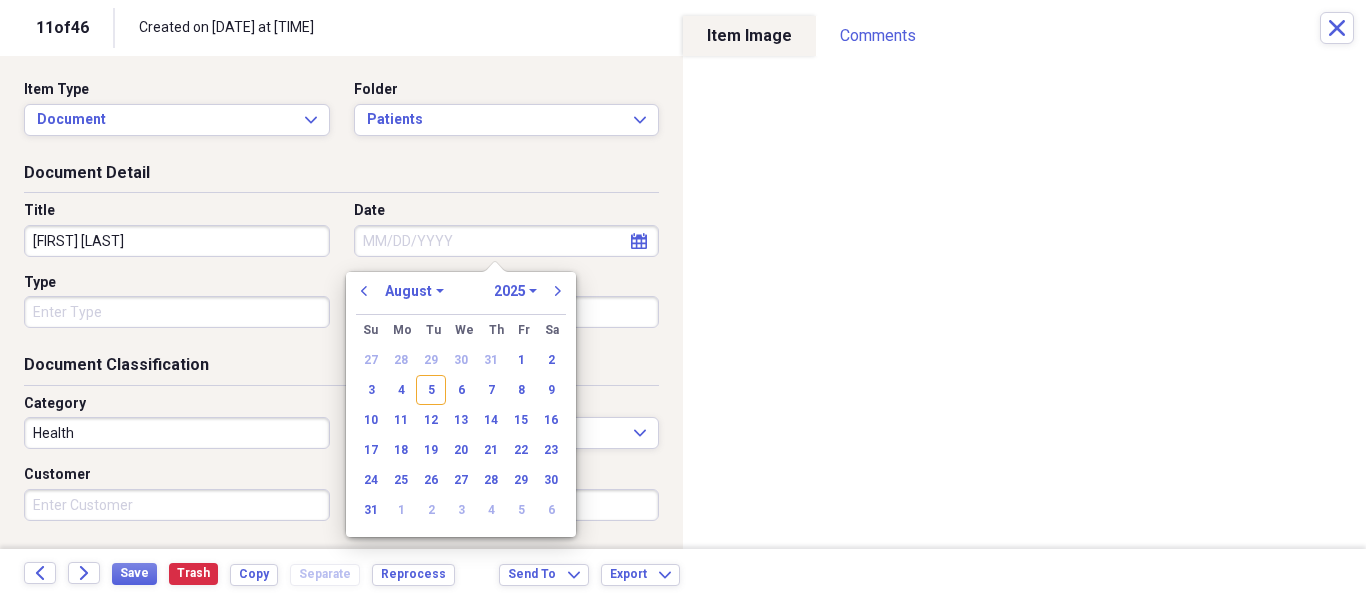 click on "Organize My Files 35 Collapse Unfiled Needs Review 35 Unfiled All Files Unfiled Unfiled Unfiled Saved Reports Collapse My Cabinet My Cabinet Add Folder Folder Patients Add Folder Folder Recalls Add Folder Collapse Trash Trash Folder Patients Help & Support Submit Import Import Add Create Expand Reports Reports Settings [FIRST] Expand These items are in need of review Showing 46 items , totaling $369.90 Column Expand sort Sort Filters Expand Create Item Expand Image Item Type Date Name Category Amount Source Date Added chevron-down Folder media Document 07/30/2025 [FIRST] [LAST] Health NeatConnect 08/05/2025 1:06 pm Patients media Document 07/25/2025 [FIRST] [LAST] Health NeatConnect 08/05/2025 1:05 pm Patients media Document 07/14/2025 [FIRST] [LAST] Health NeatConnect 08/05/2025 1:04 pm Patients media Document 07/12/2025 [FIRST] [LAST] Health NeatConnect 08/05/2025 1:00 pm Patients media Document 07/04/2025 [FIRST] [LAST] Health NeatConnect 08/05/2025 12:59 pm Patients media Document 07/21/2025 Health 25" at bounding box center (683, 299) 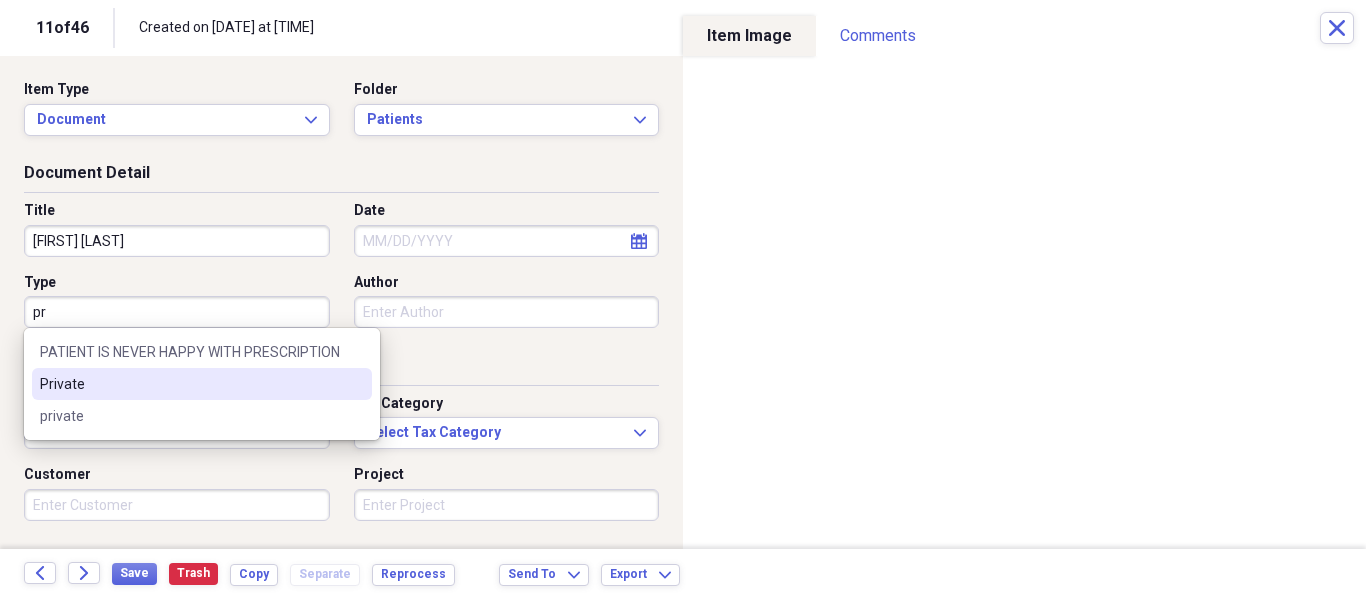 click on "Private" at bounding box center (202, 384) 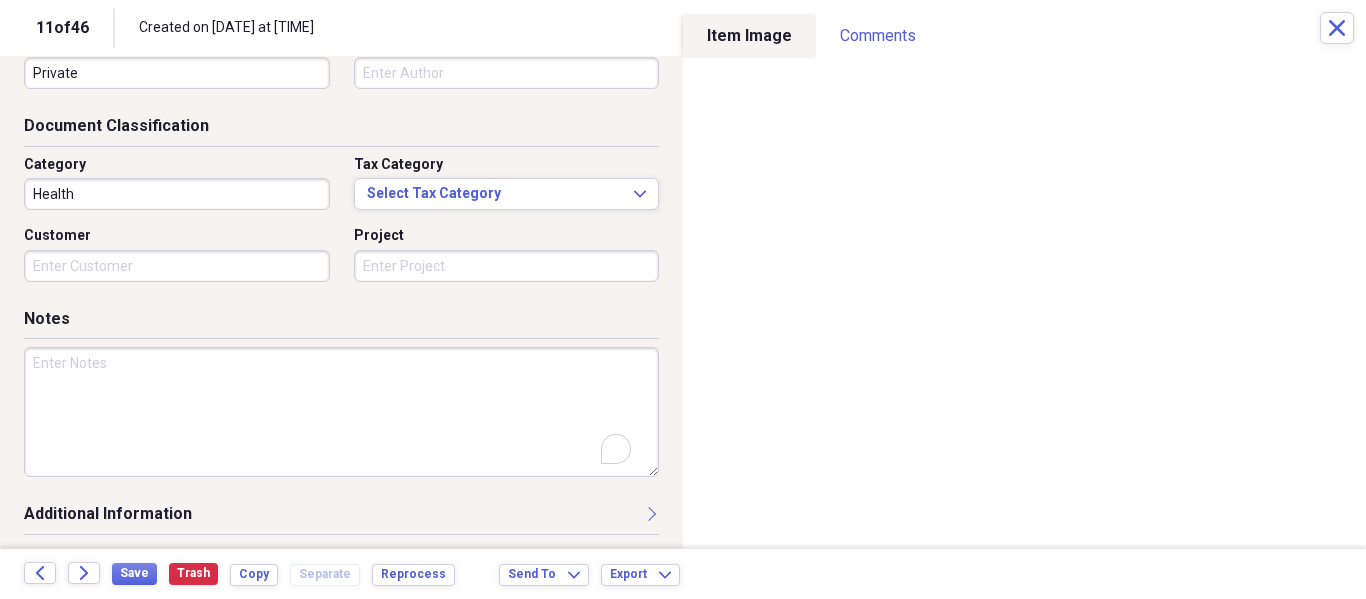 click at bounding box center (341, 412) 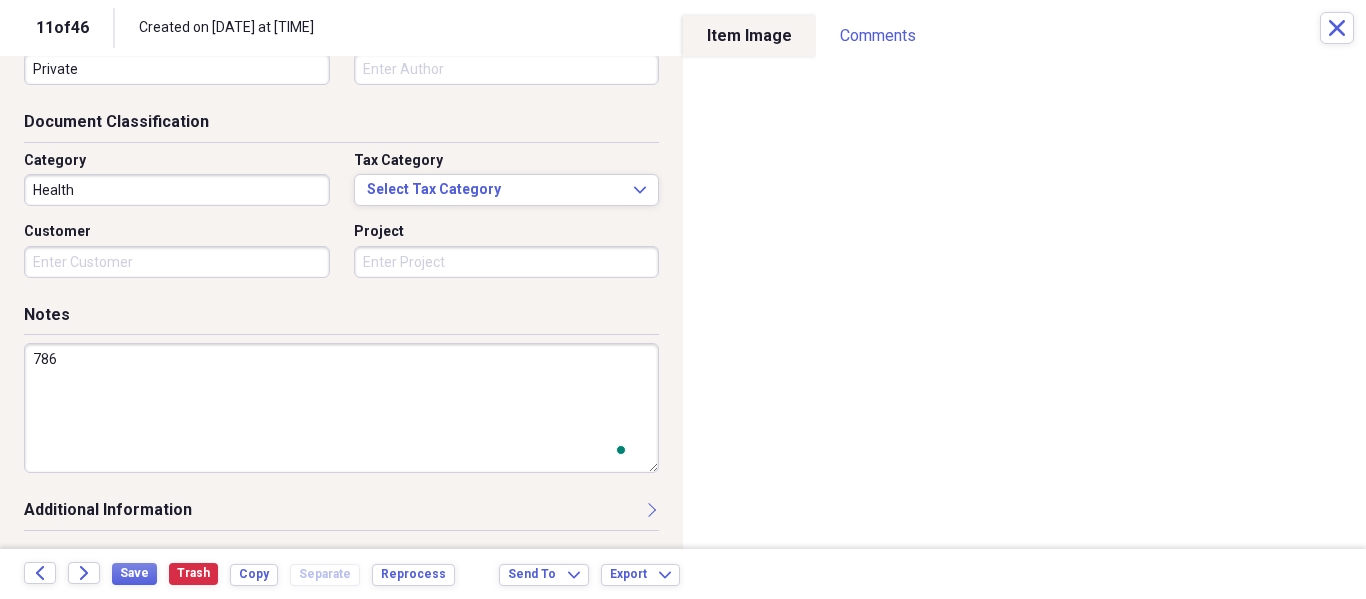 scroll, scrollTop: 243, scrollLeft: 0, axis: vertical 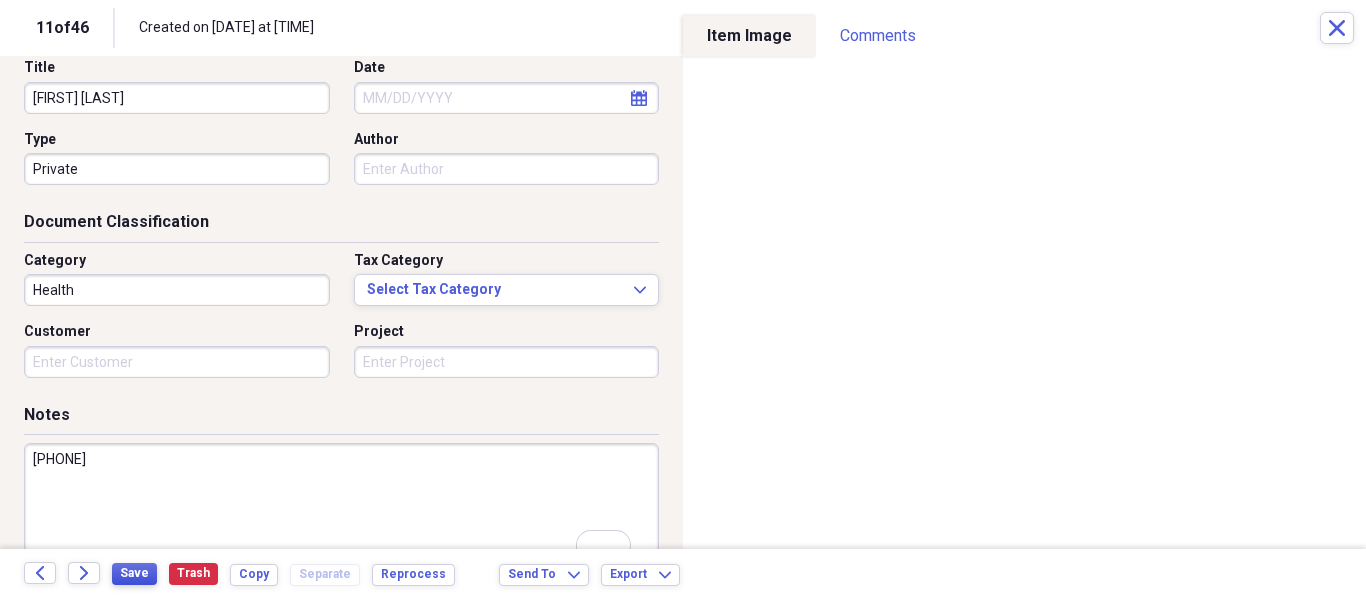 type on "[PHONE]" 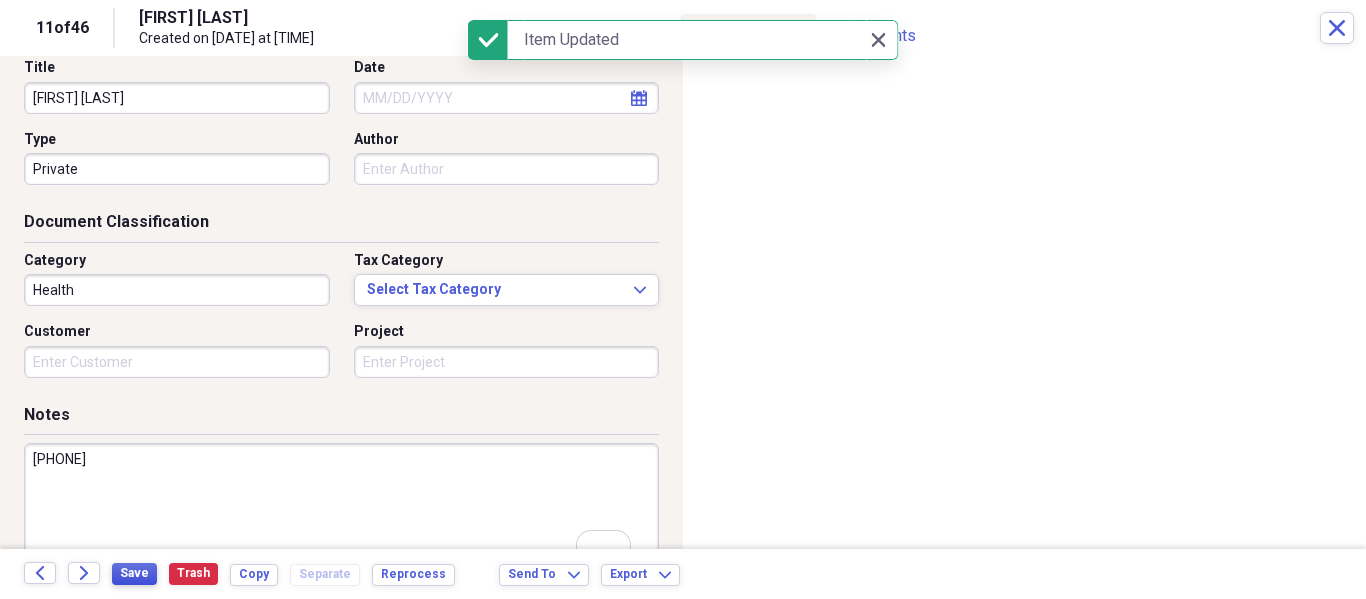 type on "[FIRST] [LAST]" 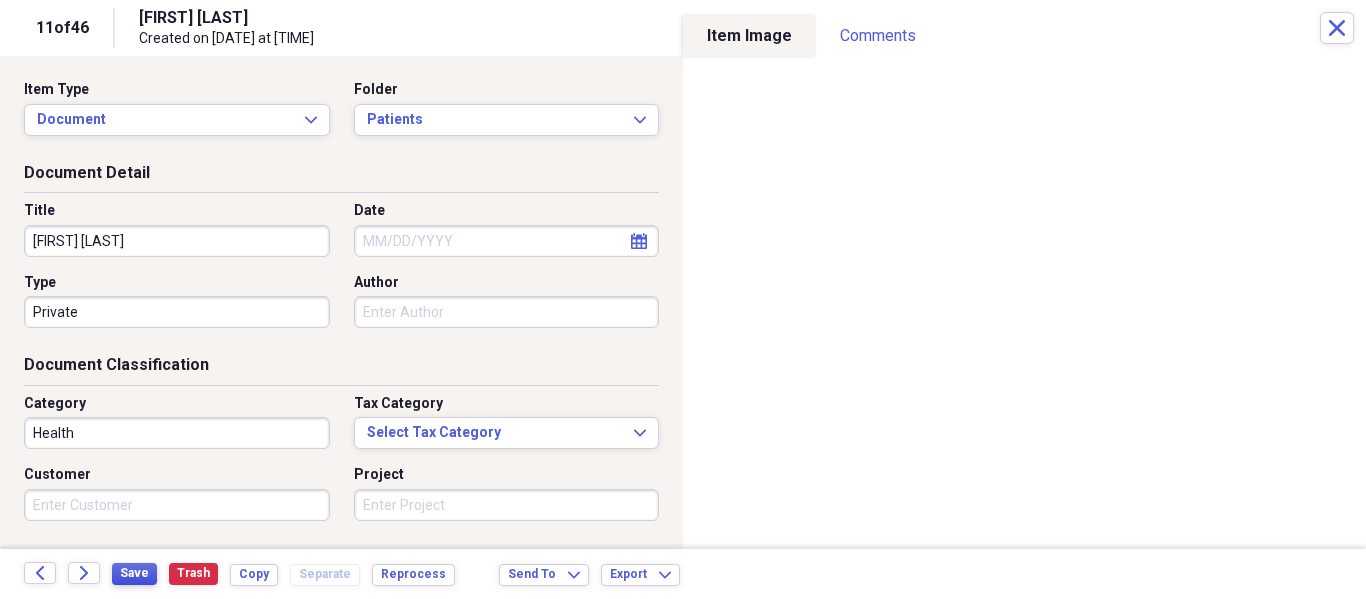 scroll, scrollTop: 0, scrollLeft: 0, axis: both 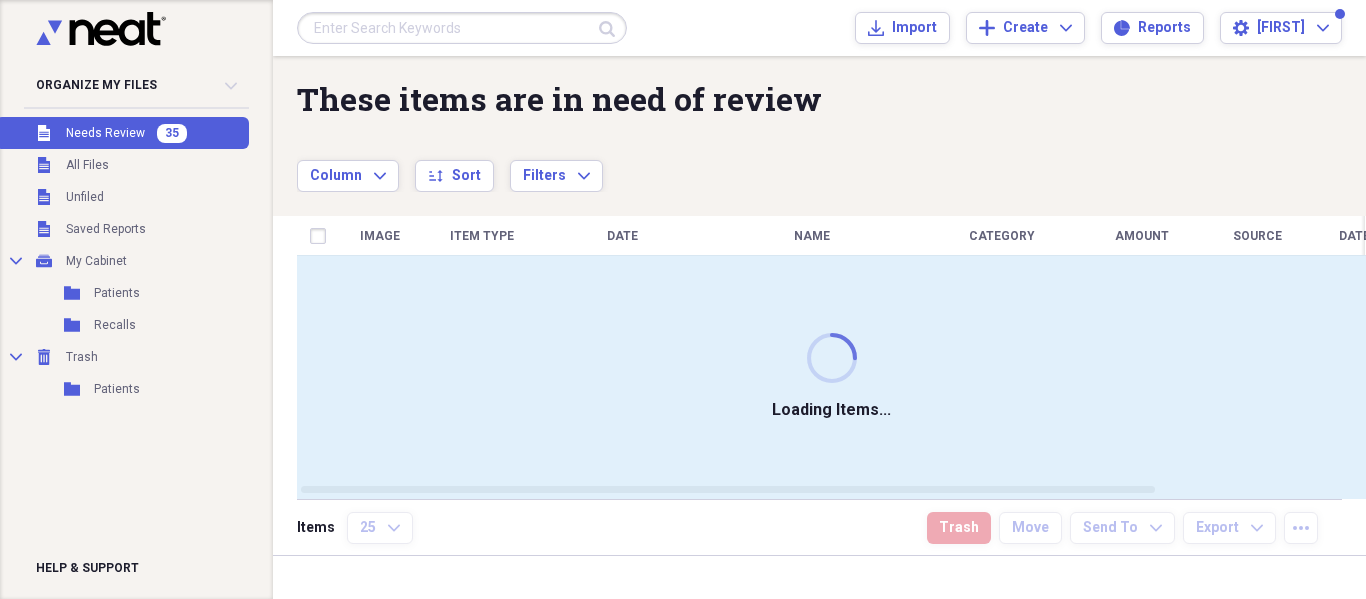 click at bounding box center [462, 28] 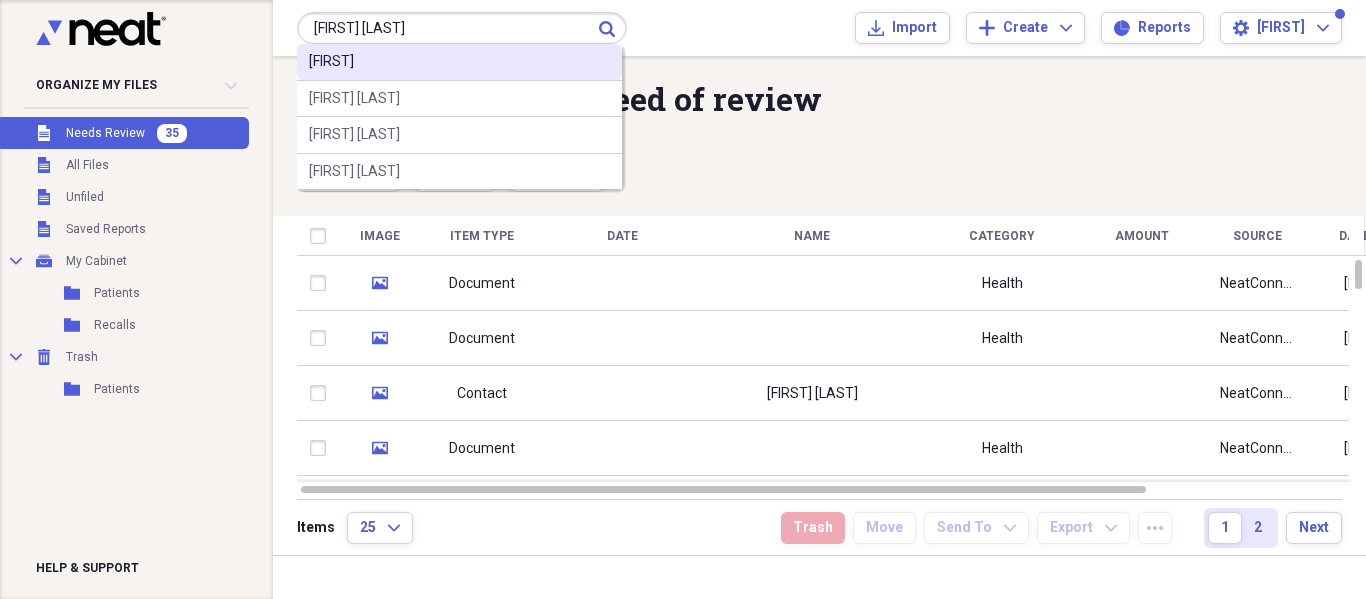type on "camille rivero" 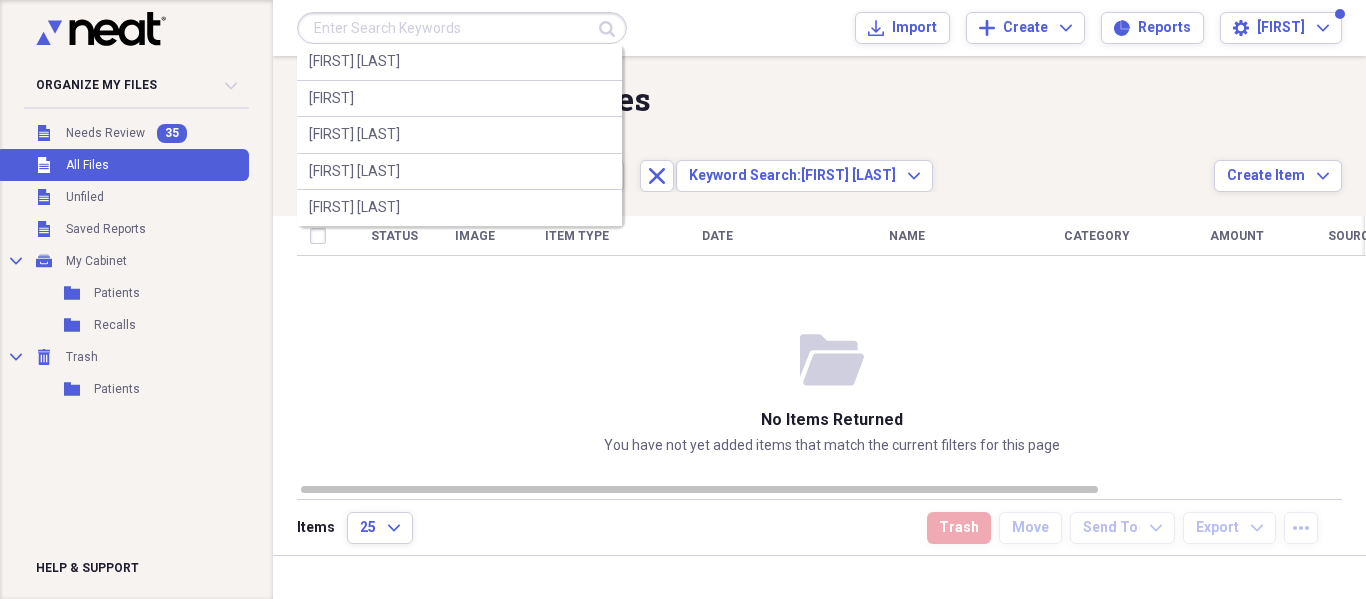 click at bounding box center [462, 28] 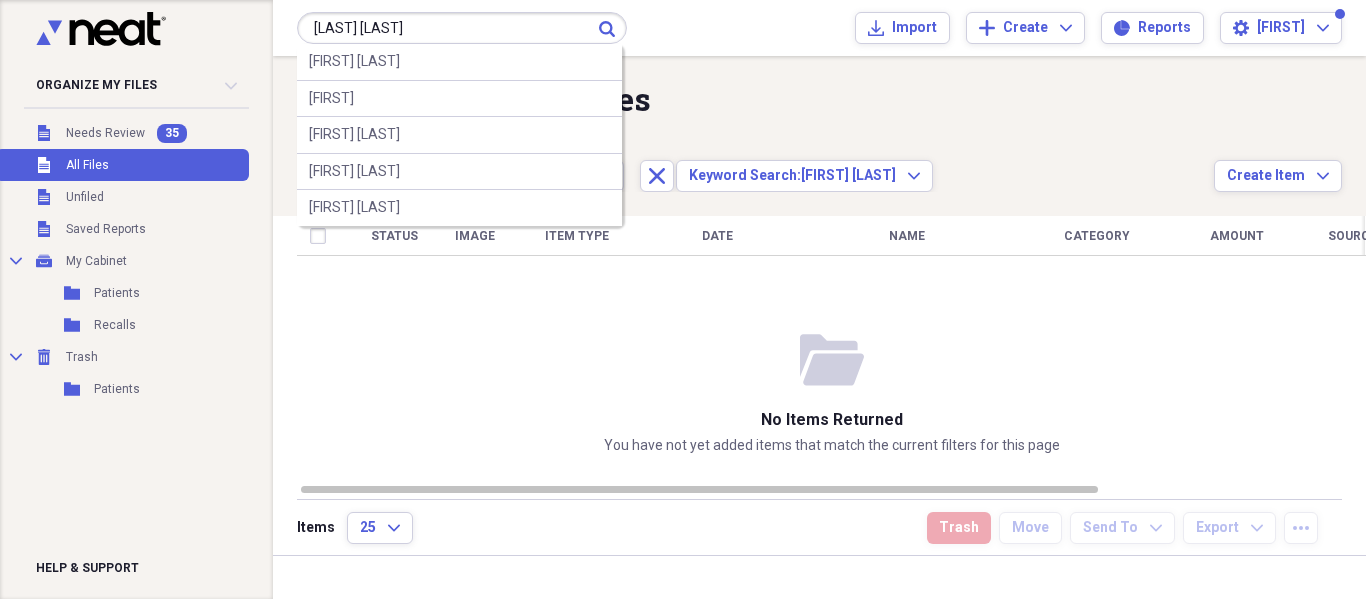 type on "rivero fuentes" 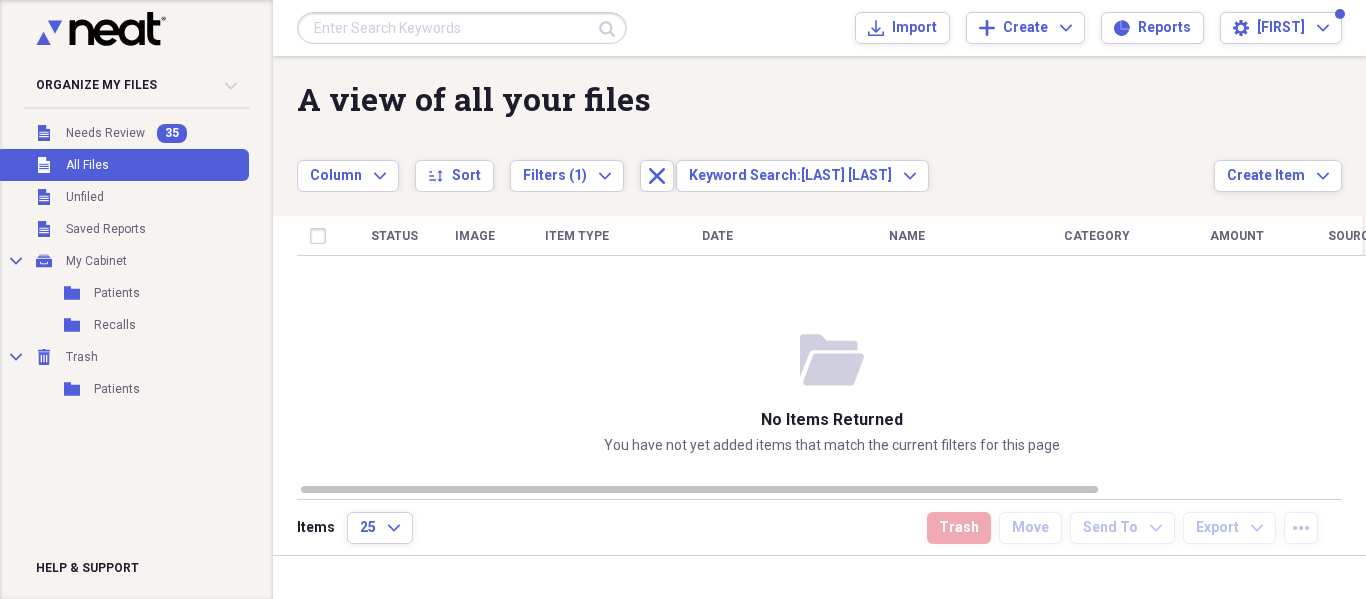 click at bounding box center [462, 28] 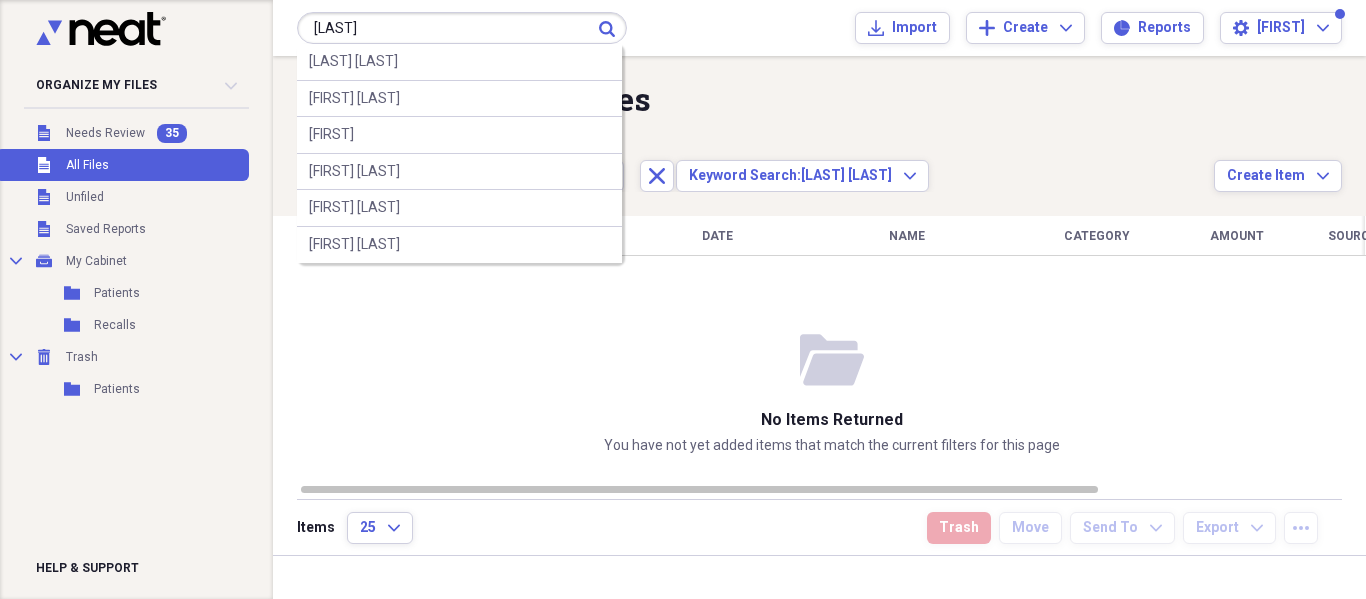 type on "rivero" 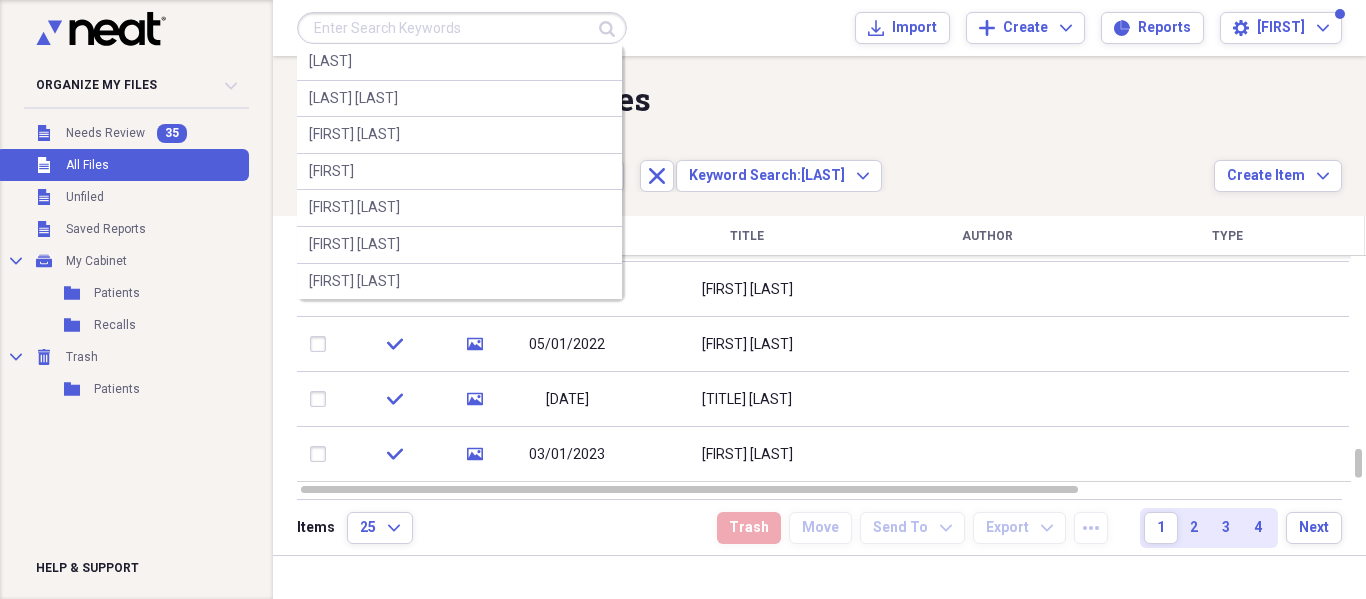 click at bounding box center (462, 28) 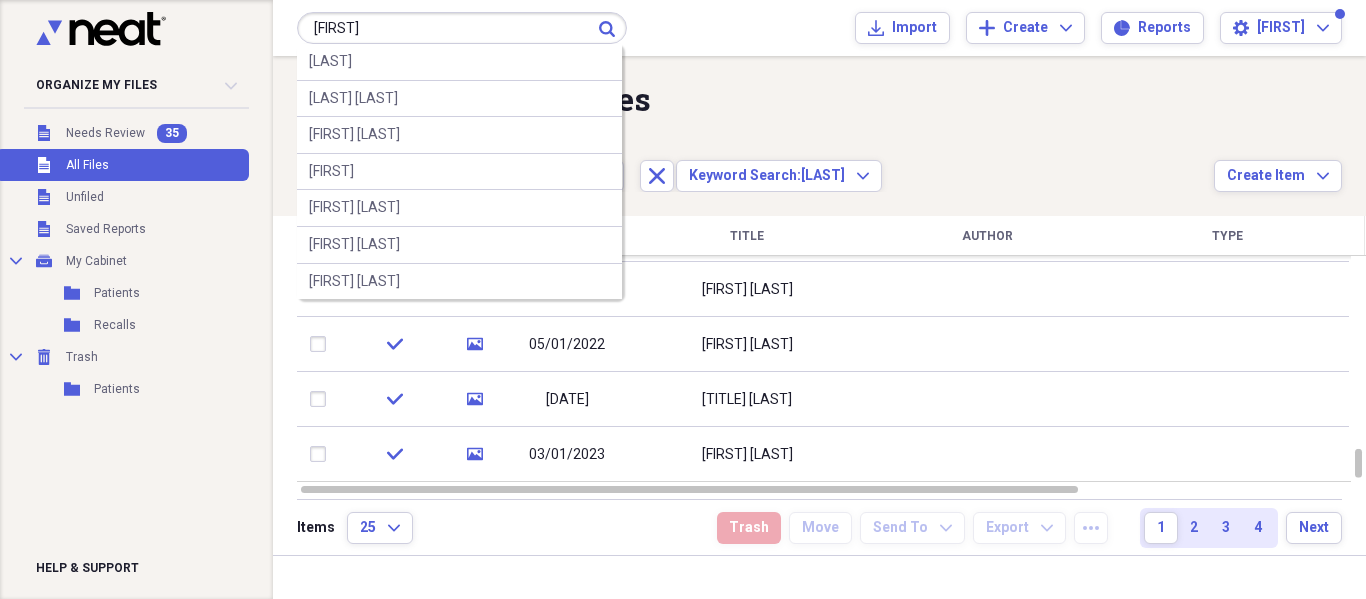 type on "camille" 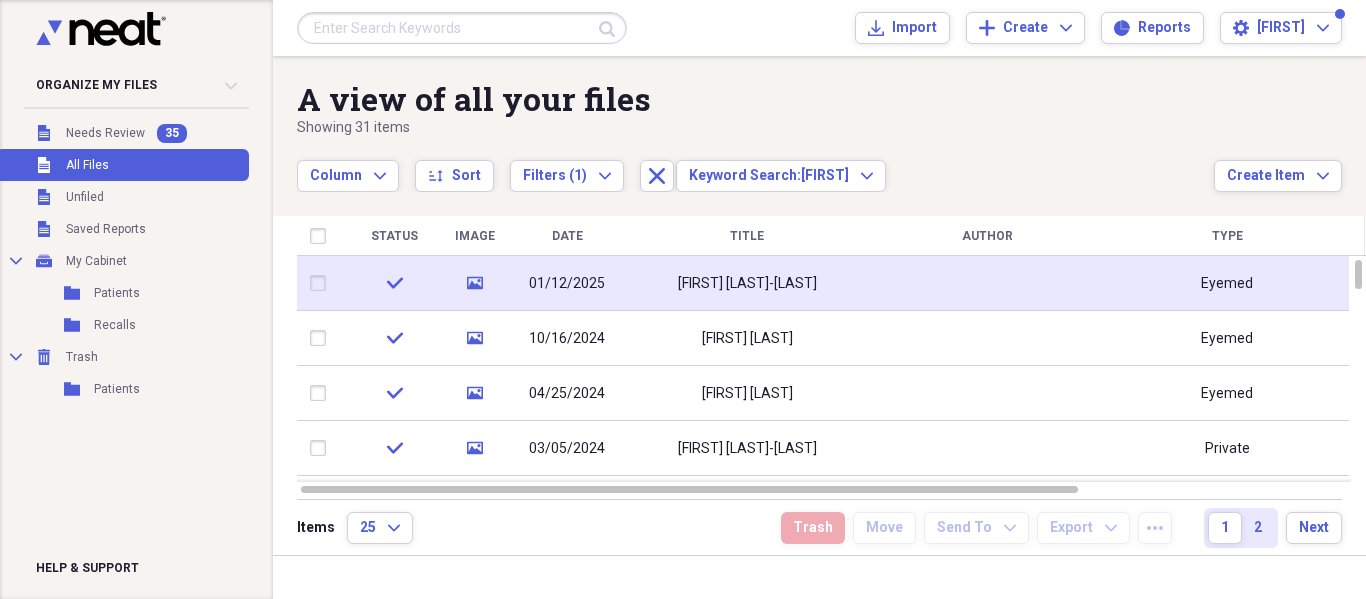 click on "Camille Rivera-Fuentes" at bounding box center [747, 283] 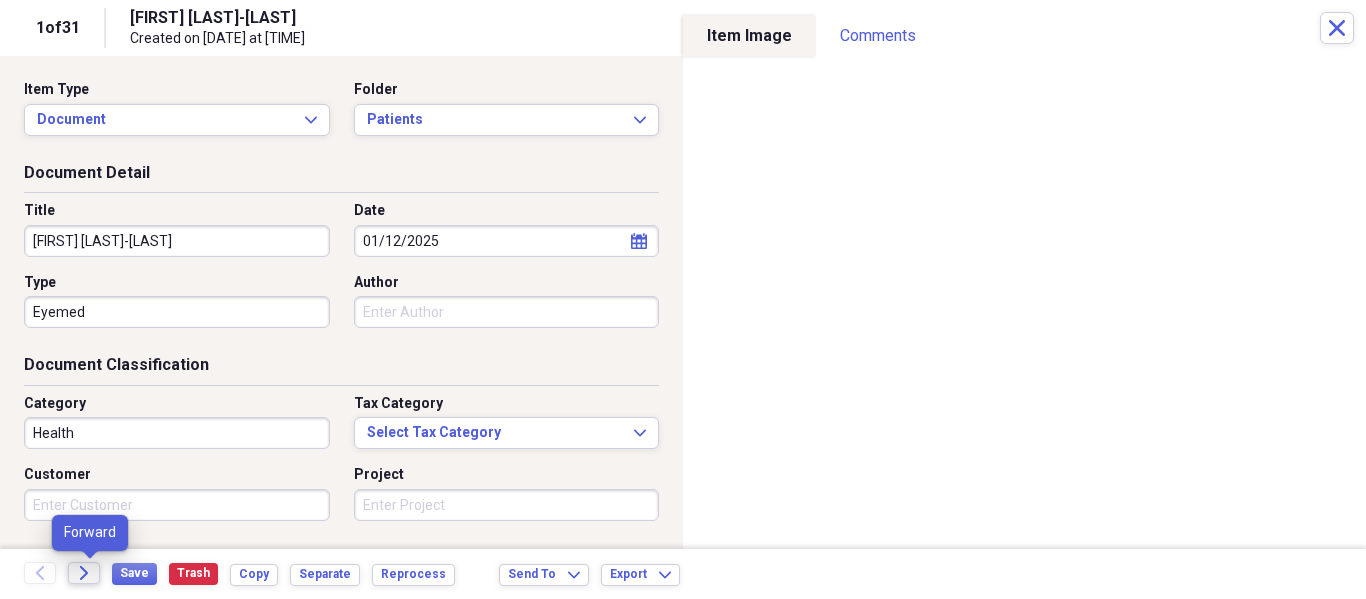 click on "Forward" 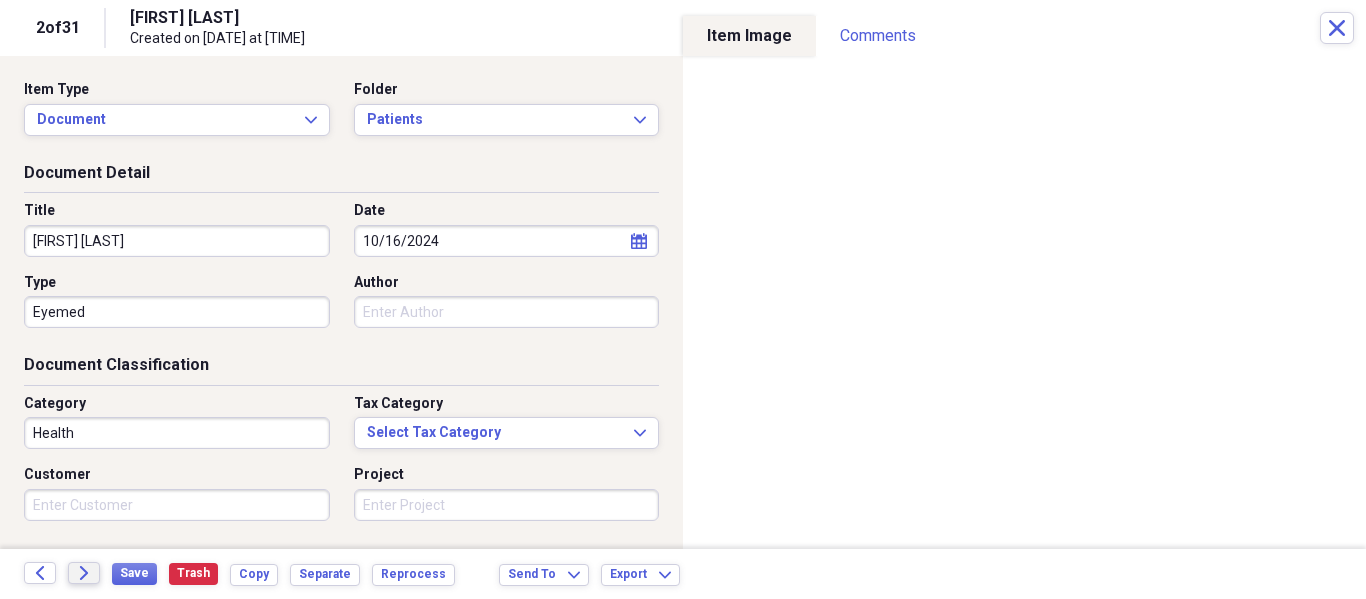 click on "Forward" at bounding box center [84, 573] 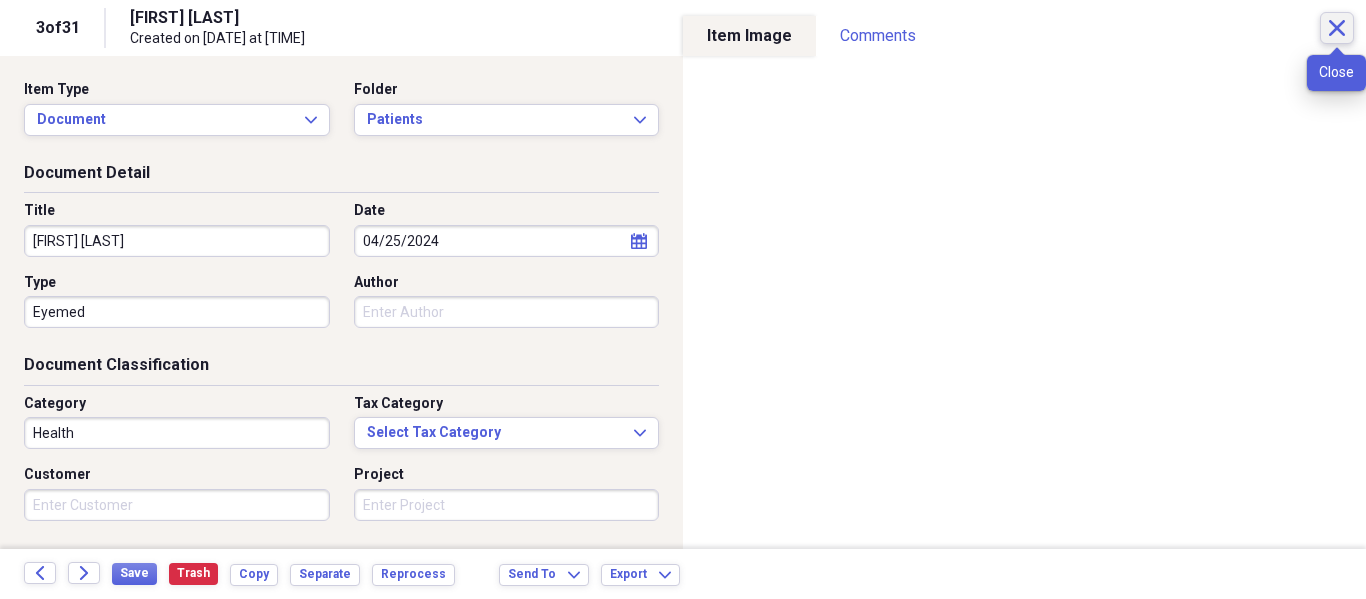 click on "Close" at bounding box center [1337, 28] 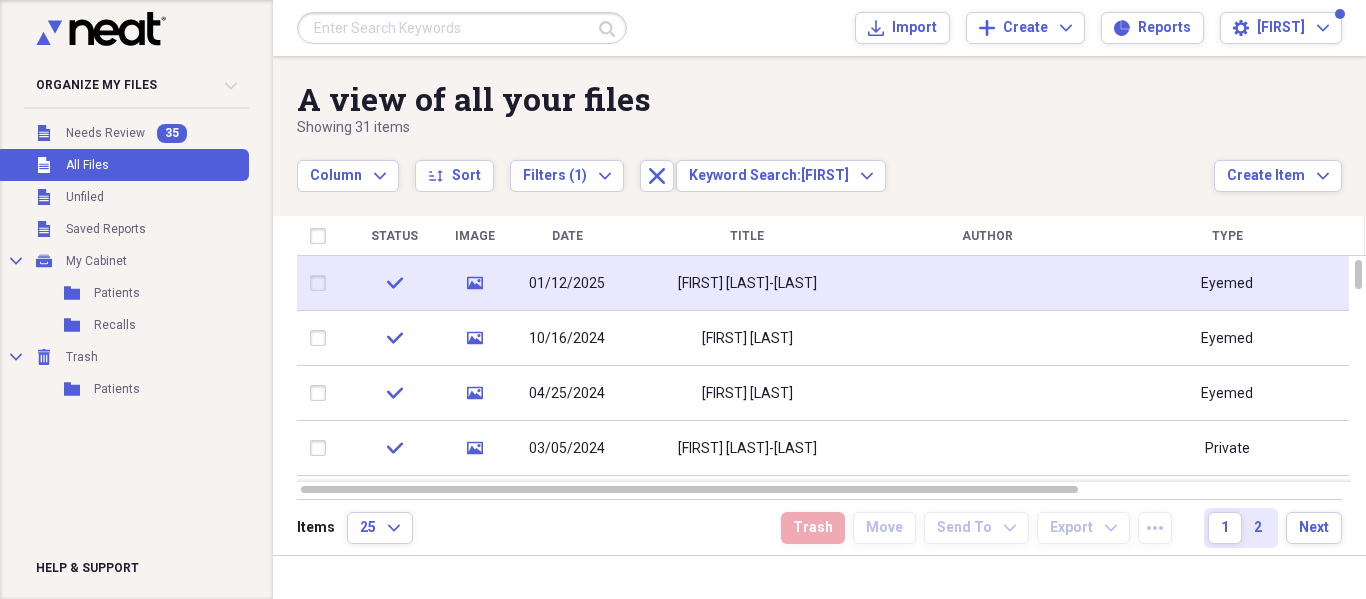 click on "Camille Rivera-Fuentes" at bounding box center (747, 283) 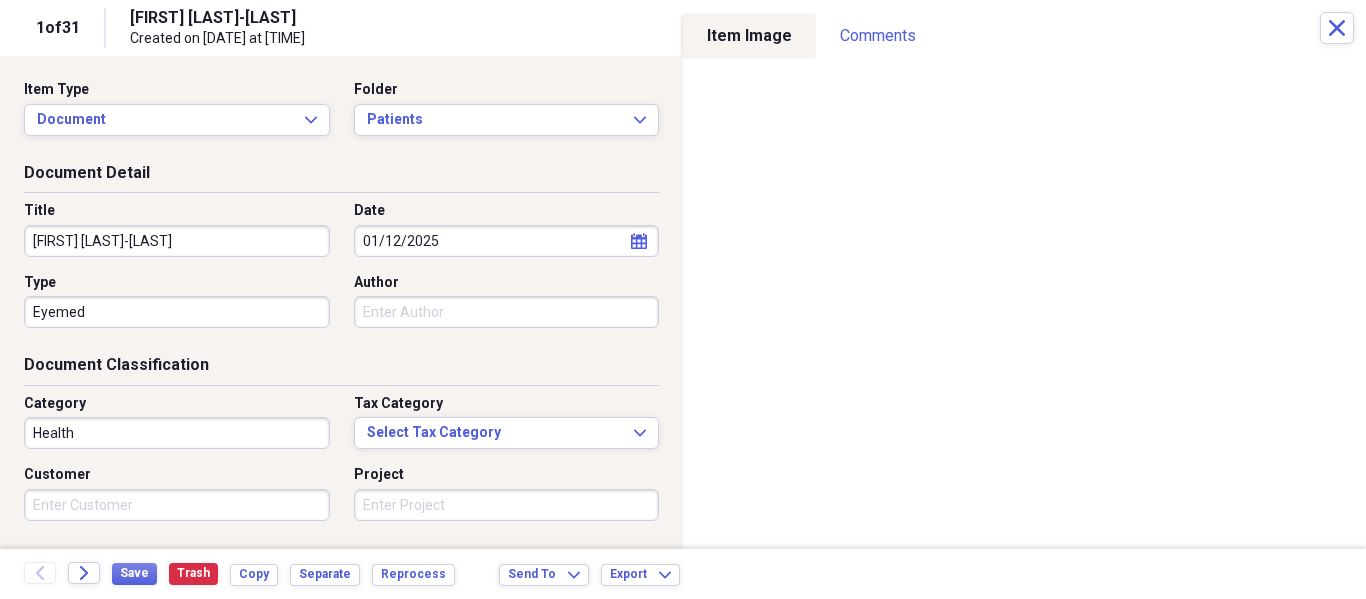 click on "Camille Rivera-Fuentes" at bounding box center [177, 241] 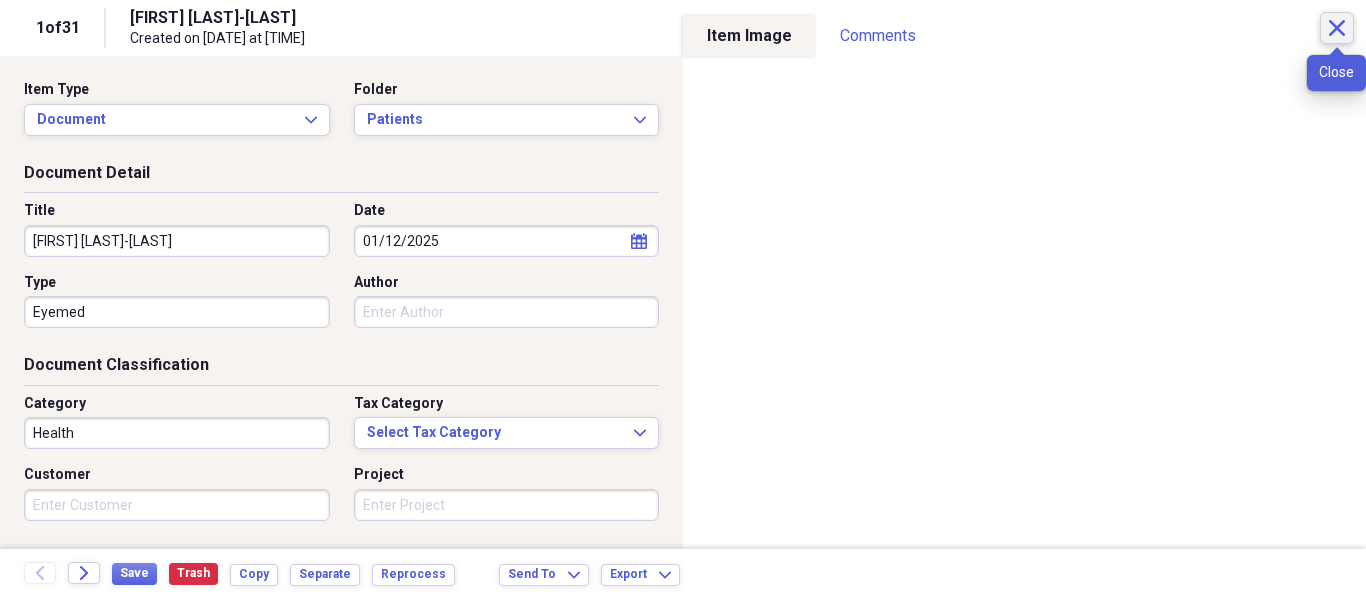 click on "Close" 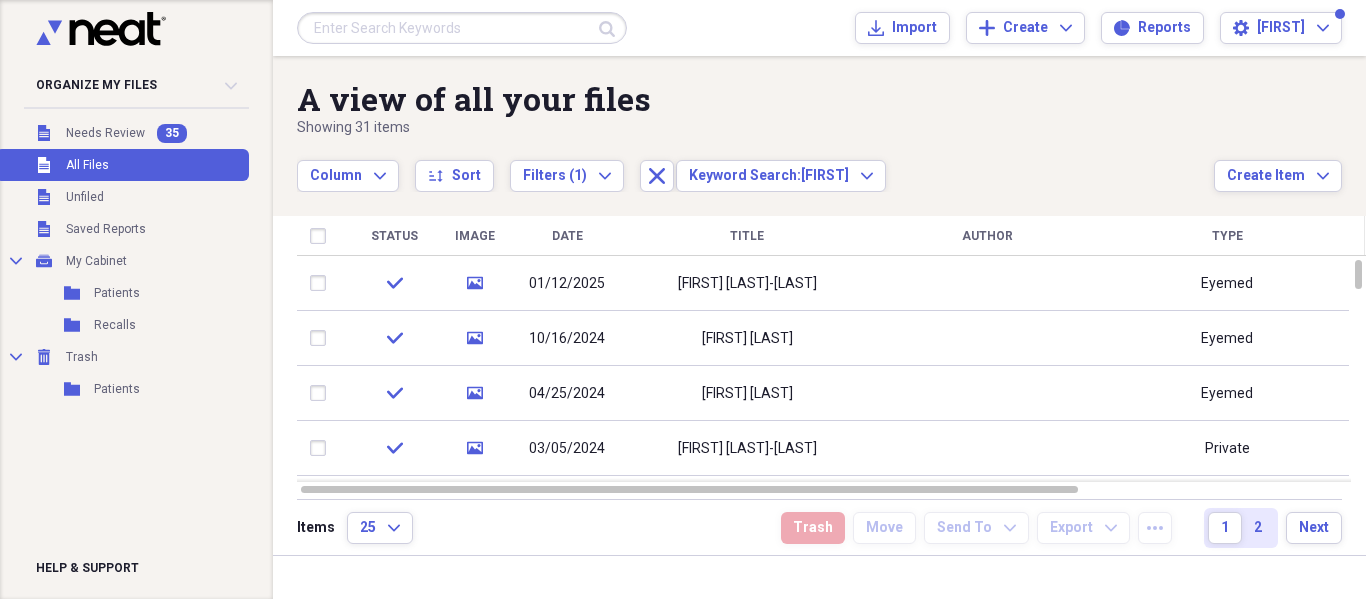 click on "Submit Import Import Add Create Expand Reports Reports Settings Philip Expand" at bounding box center [819, 28] 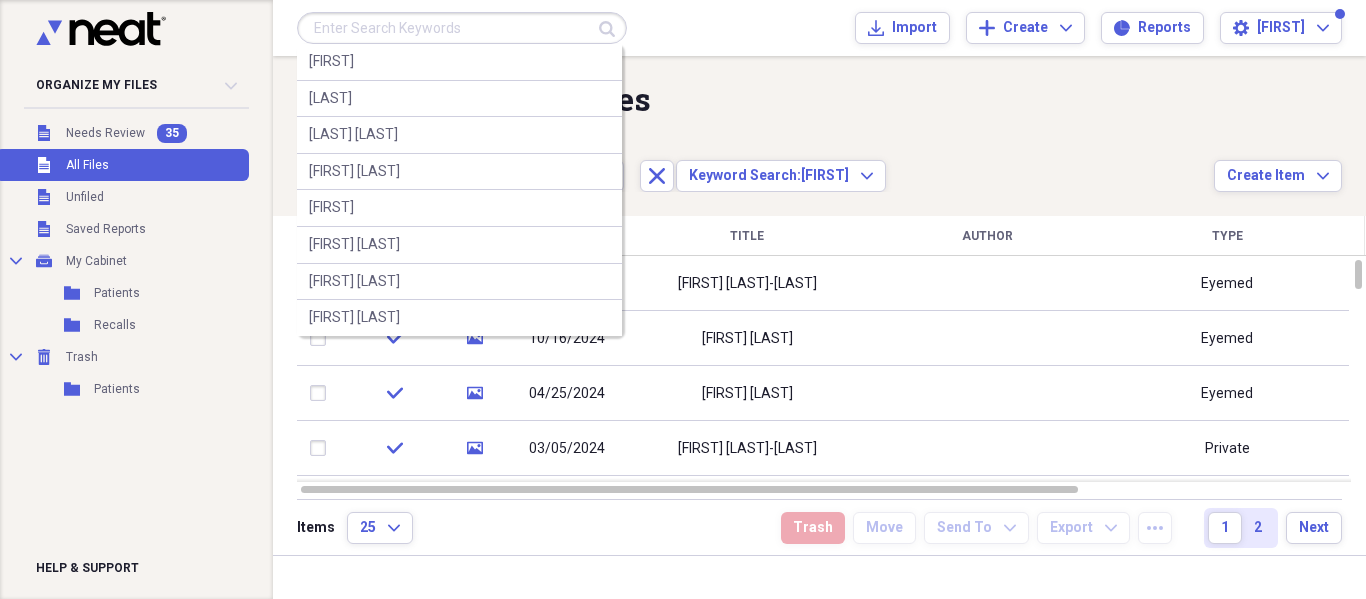 paste on "Camille Rivera-Fuentes" 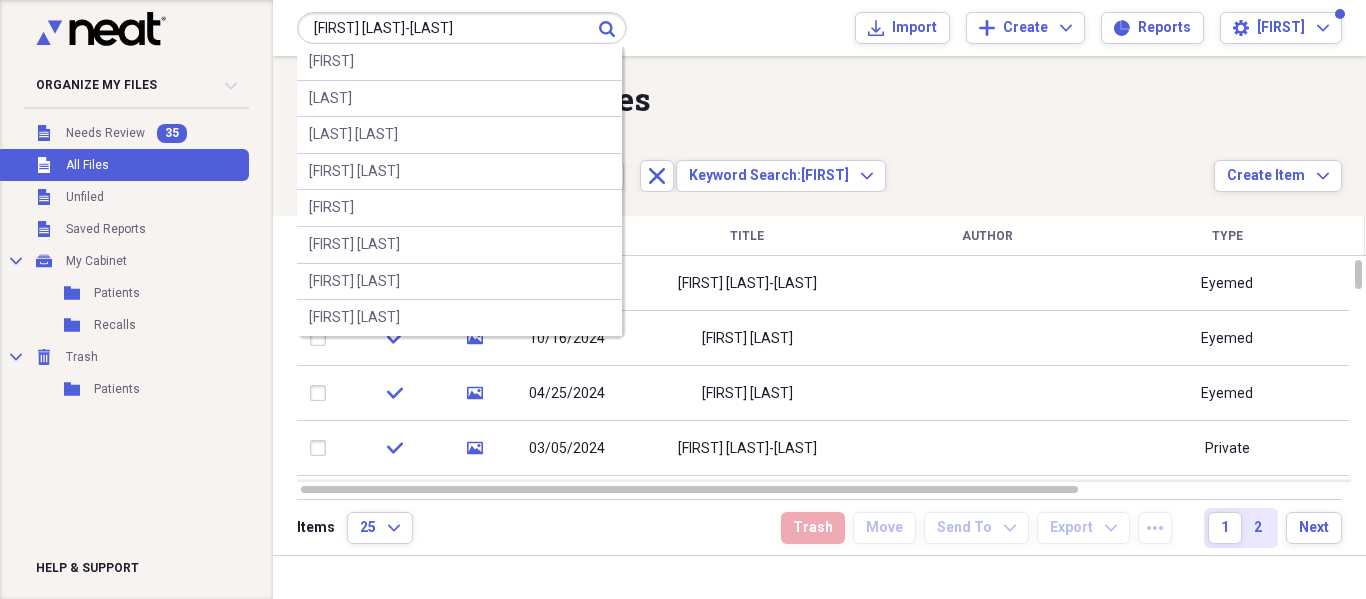 type on "Camille Rivera-Fuentes" 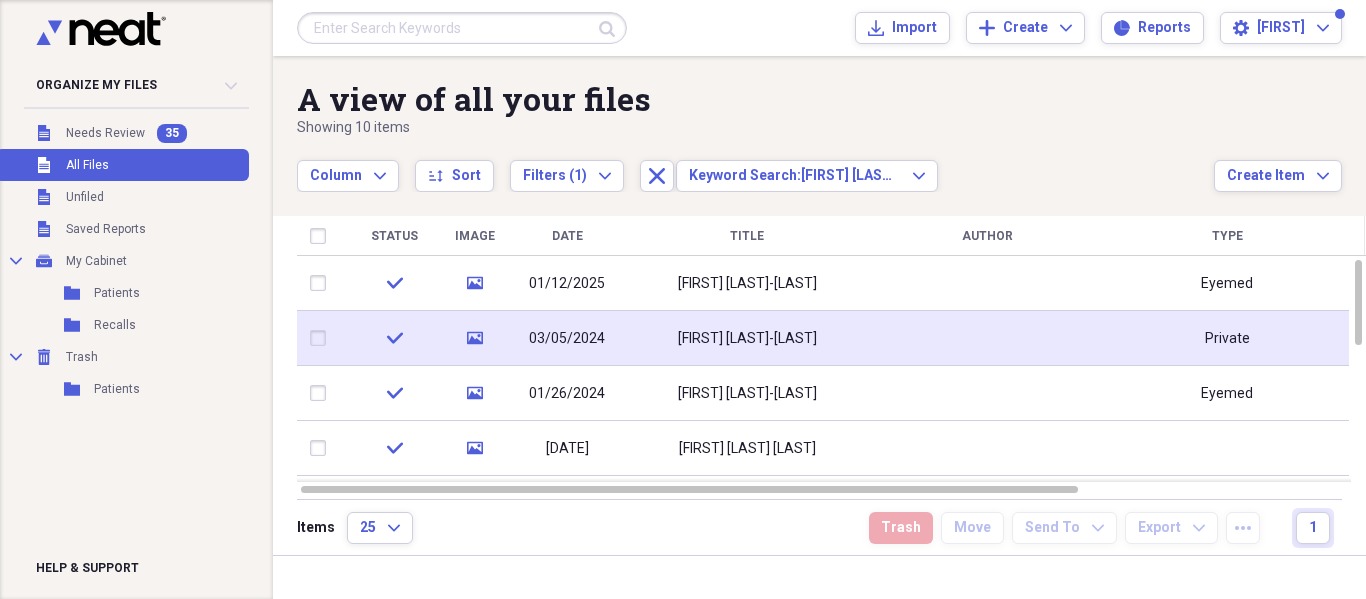 click at bounding box center [987, 338] 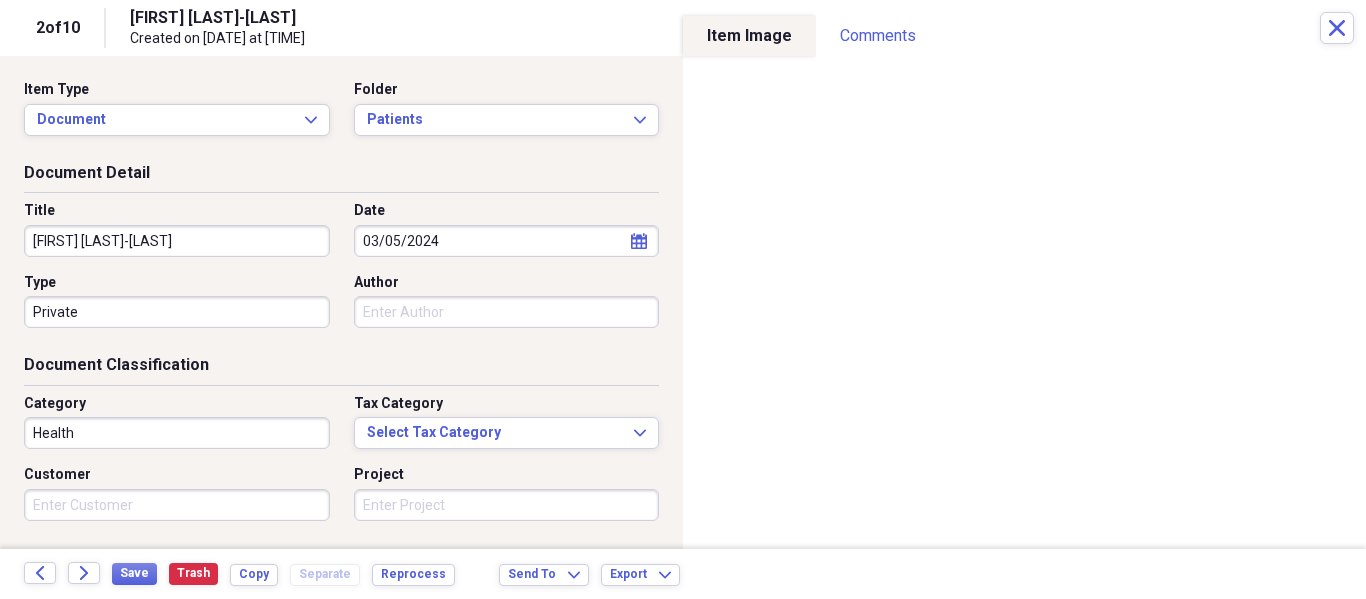 click on "Back" at bounding box center (46, 574) 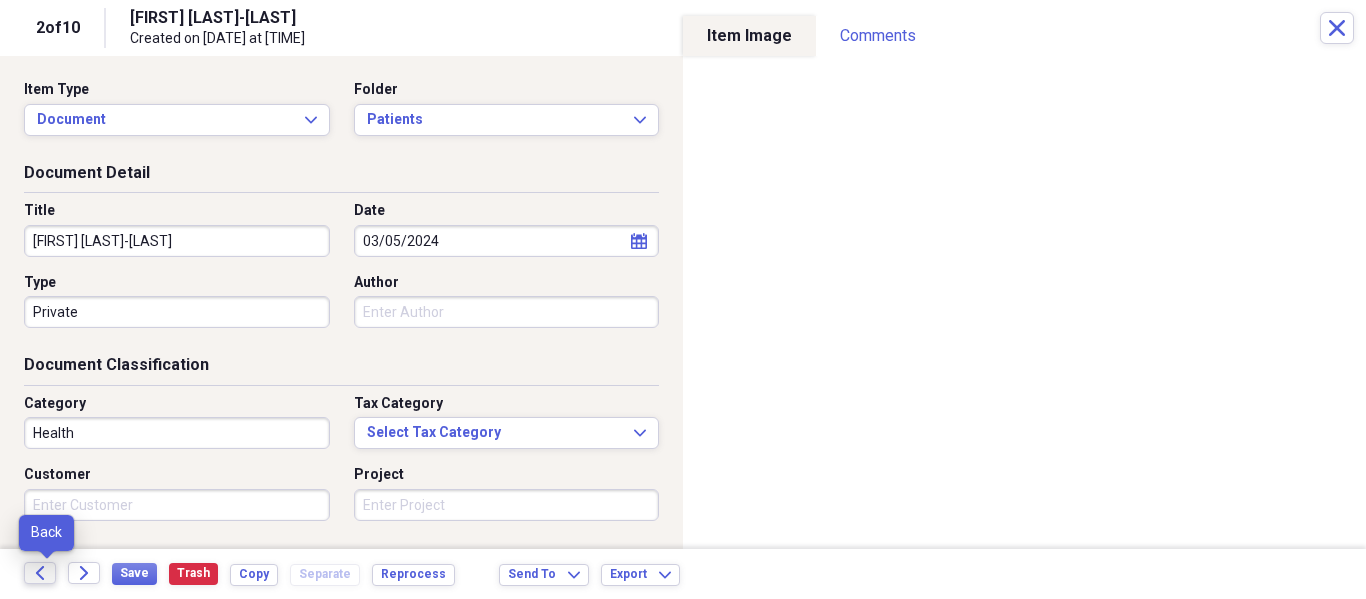 click 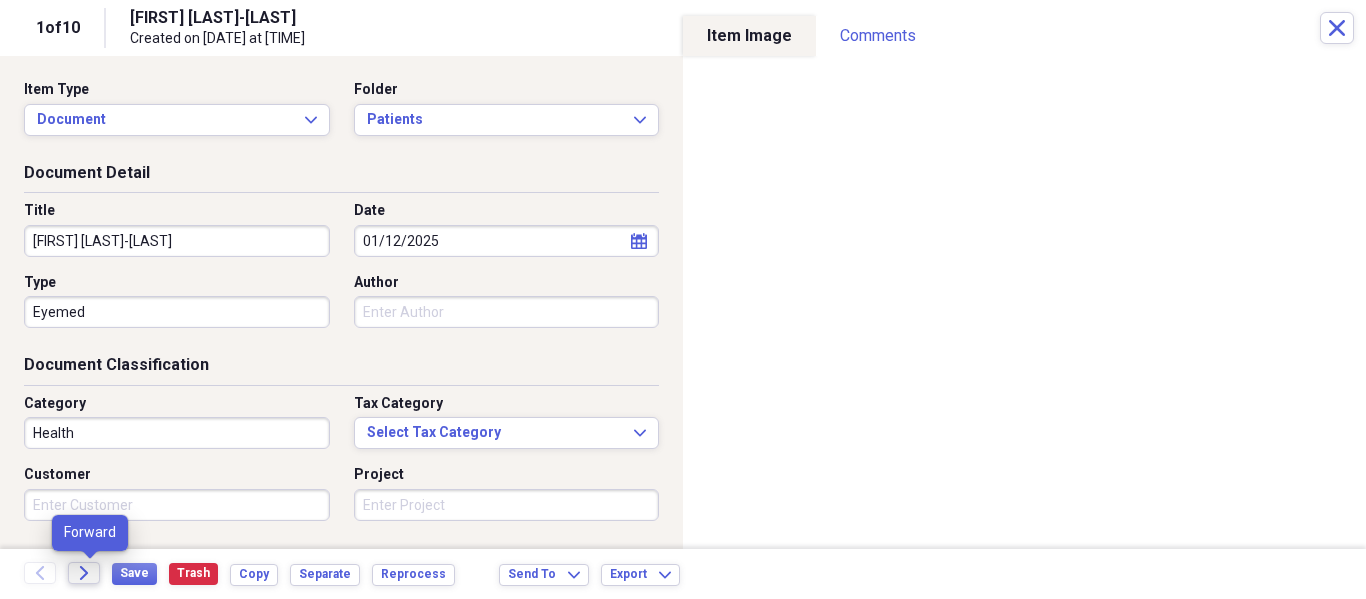 click on "Forward" at bounding box center (84, 573) 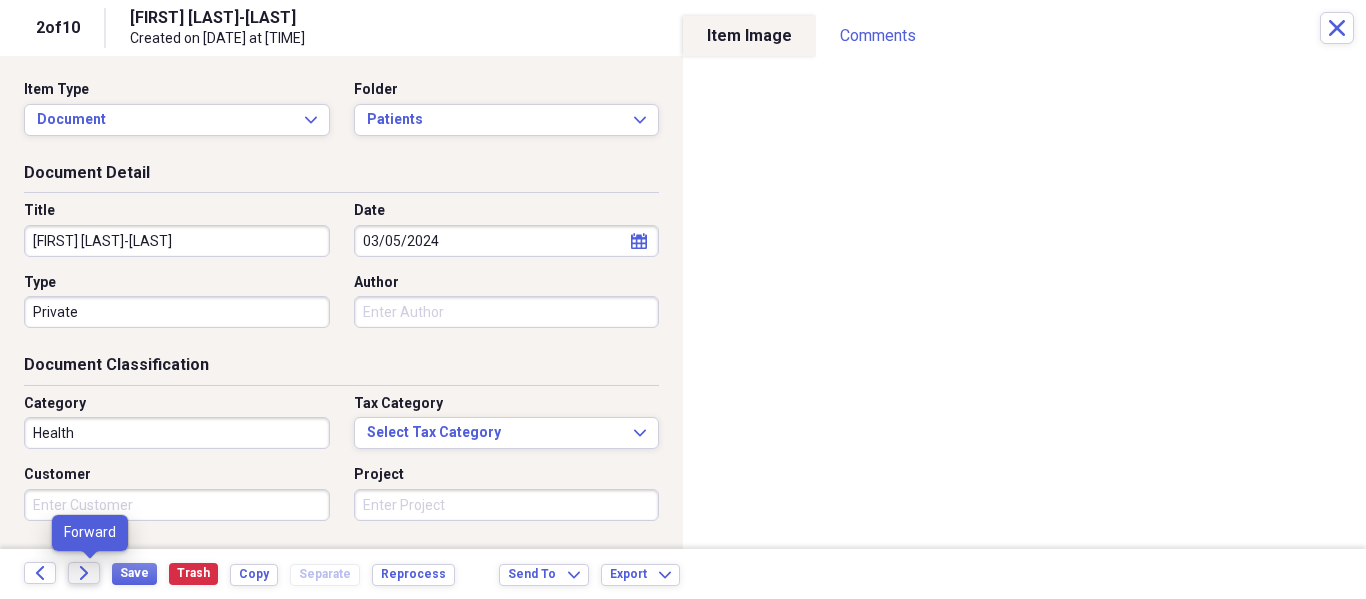 click on "Forward" at bounding box center [84, 573] 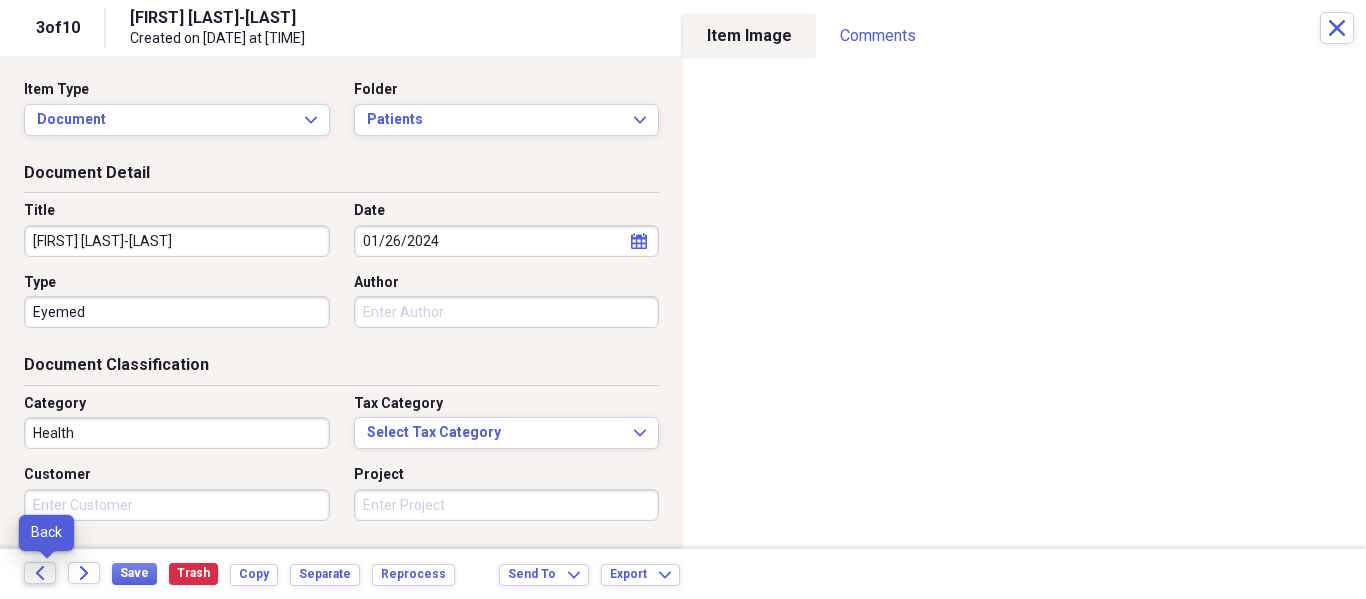 click on "Back" at bounding box center [40, 573] 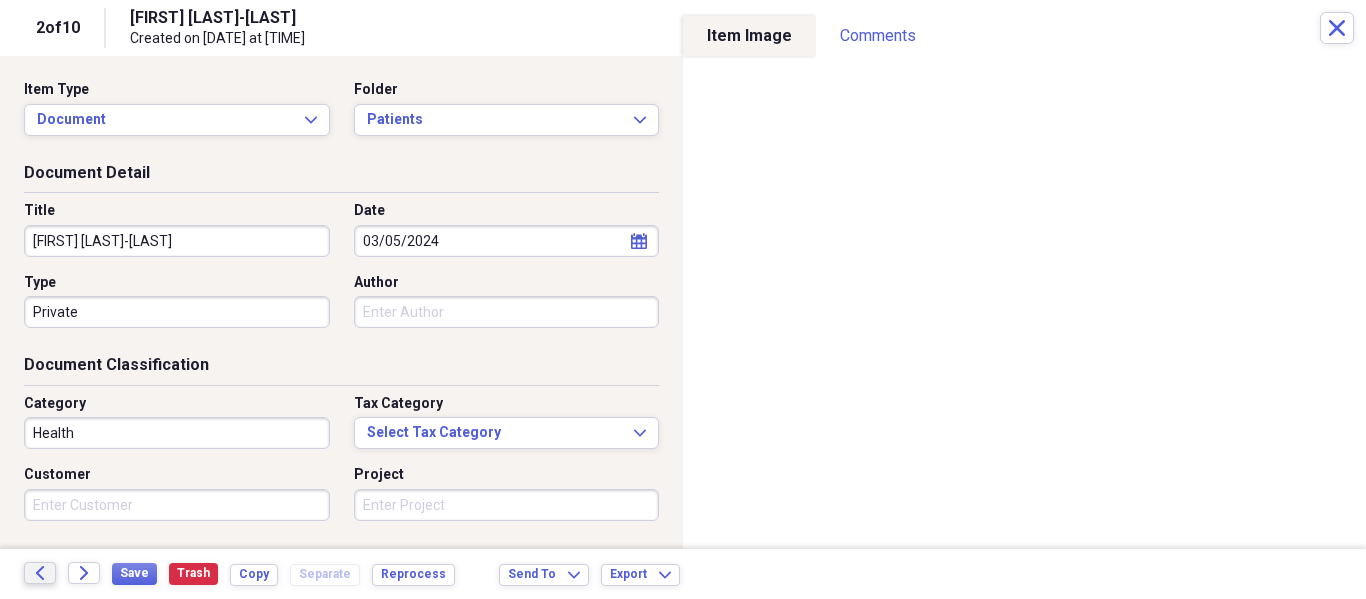 click on "Back" 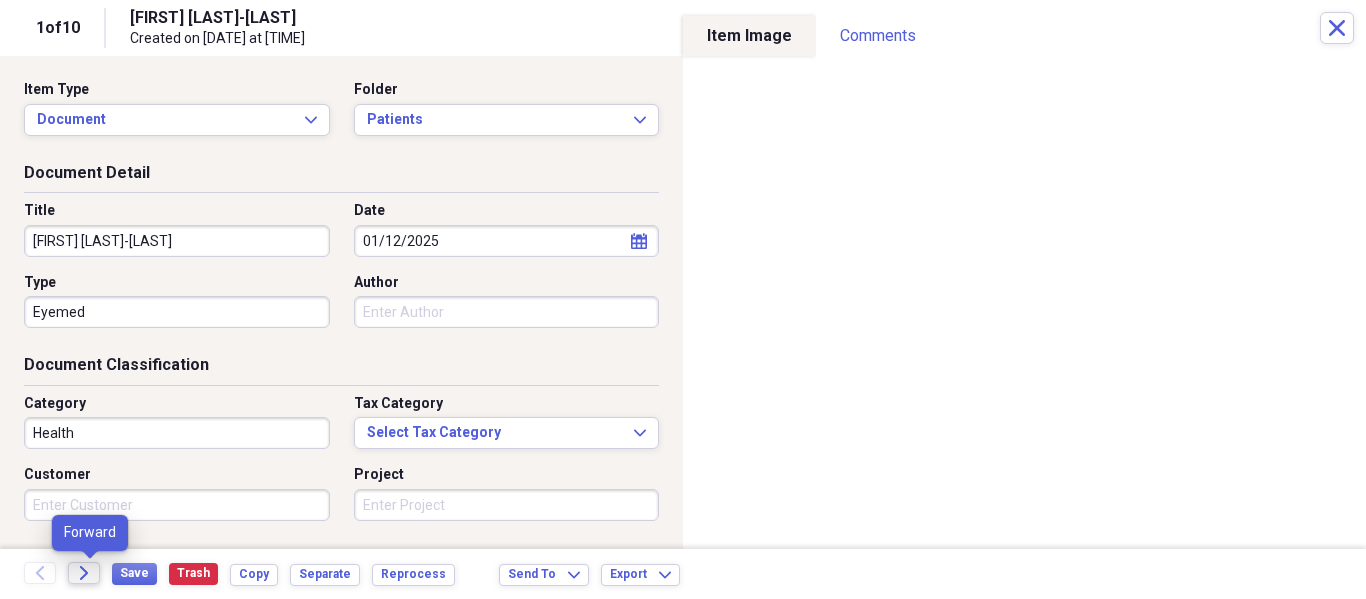 click on "Forward" at bounding box center [84, 573] 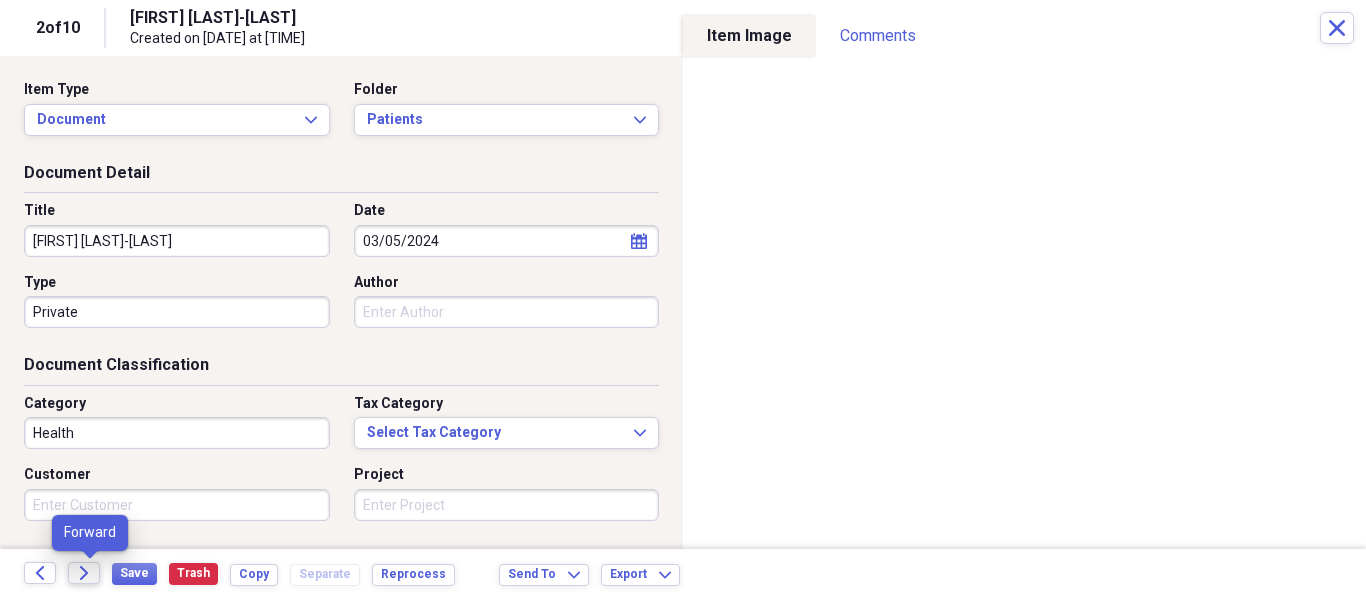 click on "Forward" 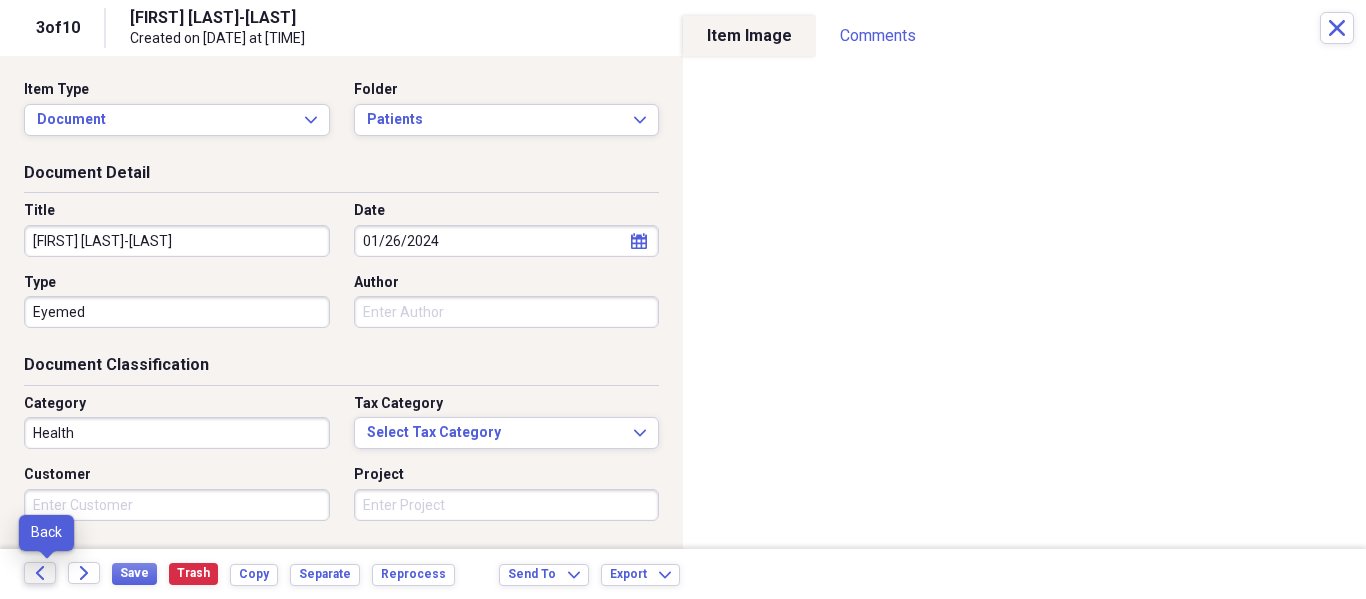 click on "Back" at bounding box center (40, 573) 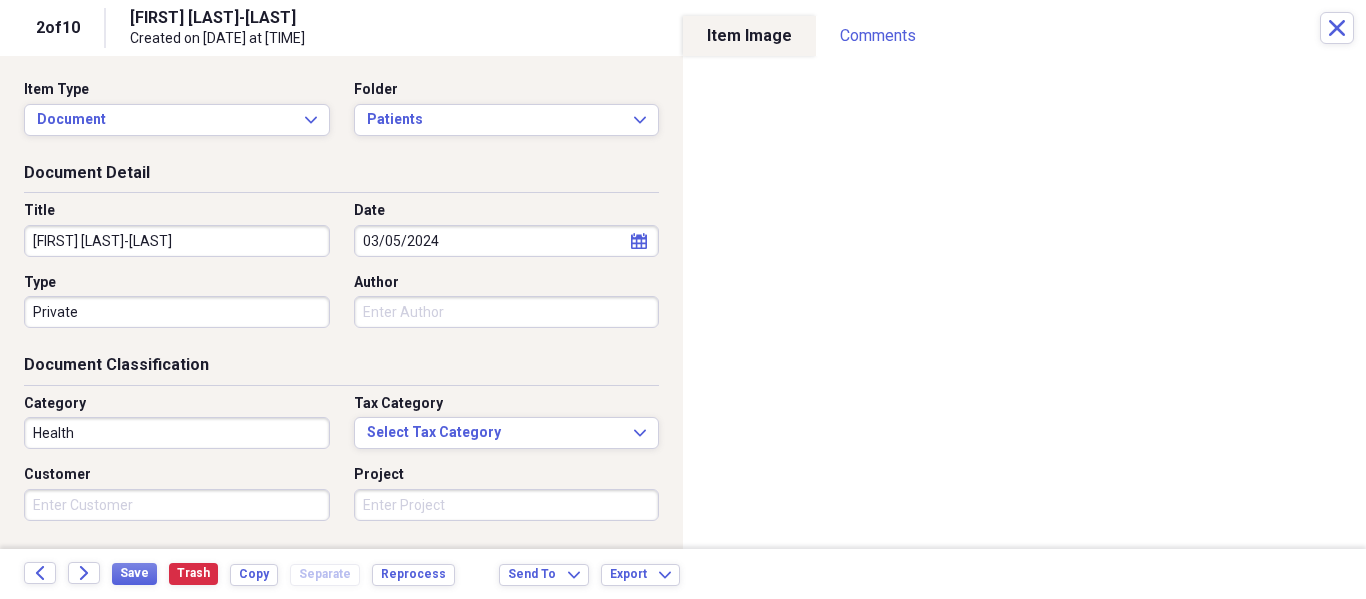 click on "2  of  10 Camille Rivera-Fuentes Created on 03/27/2024 at 3:20 pm Close" at bounding box center (683, 28) 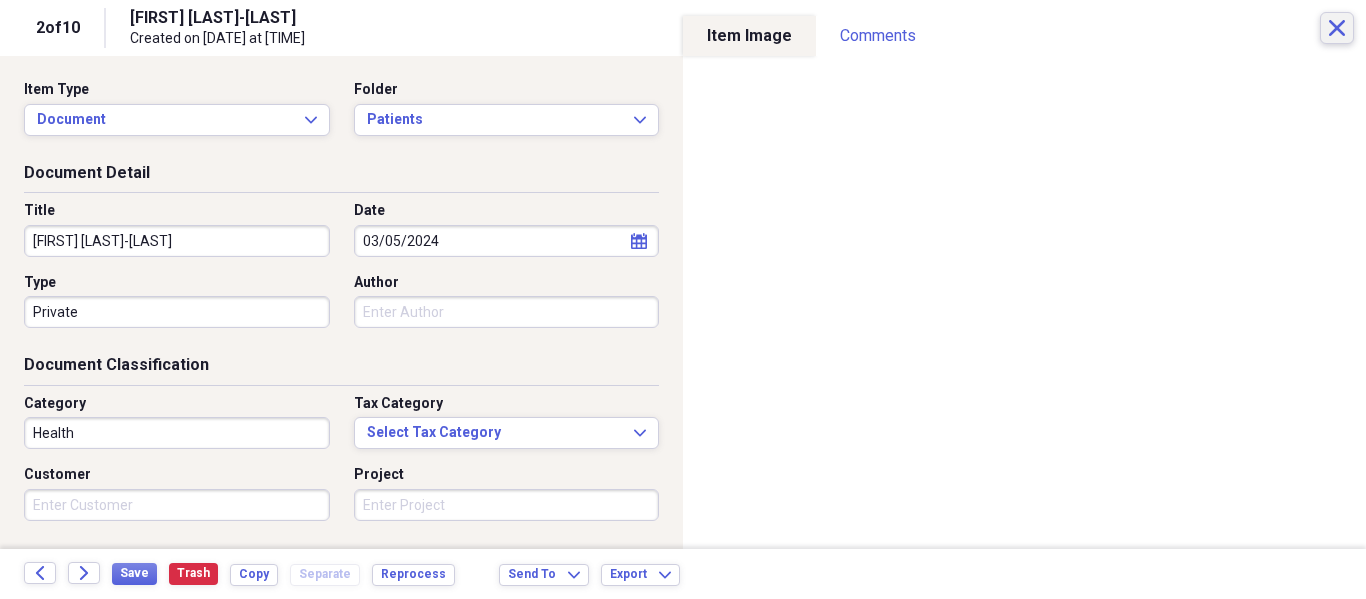 click on "Close" at bounding box center [1337, 28] 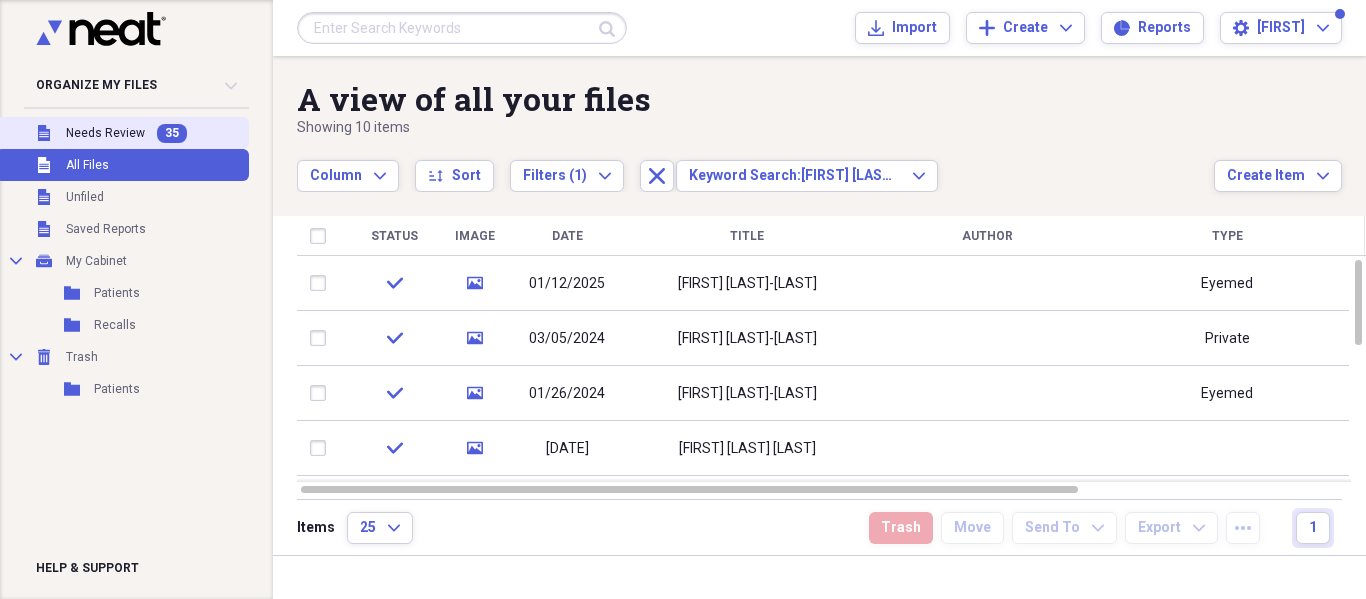 click on "Unfiled Needs Review 35" at bounding box center (122, 133) 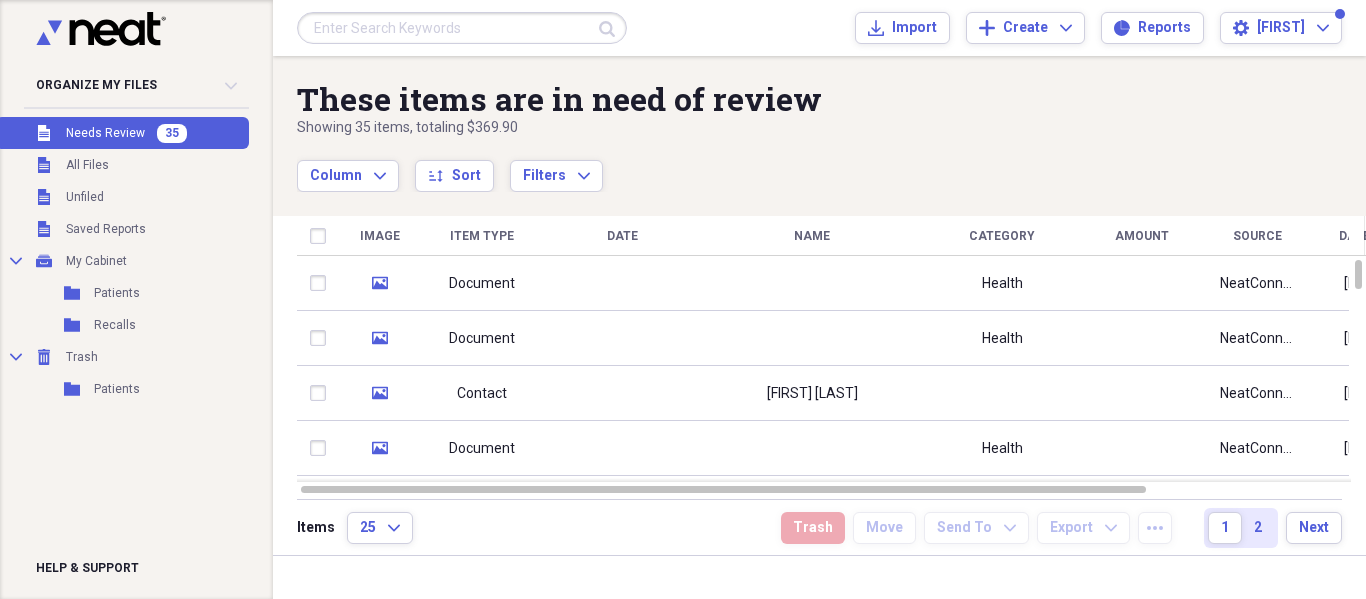 click at bounding box center (812, 283) 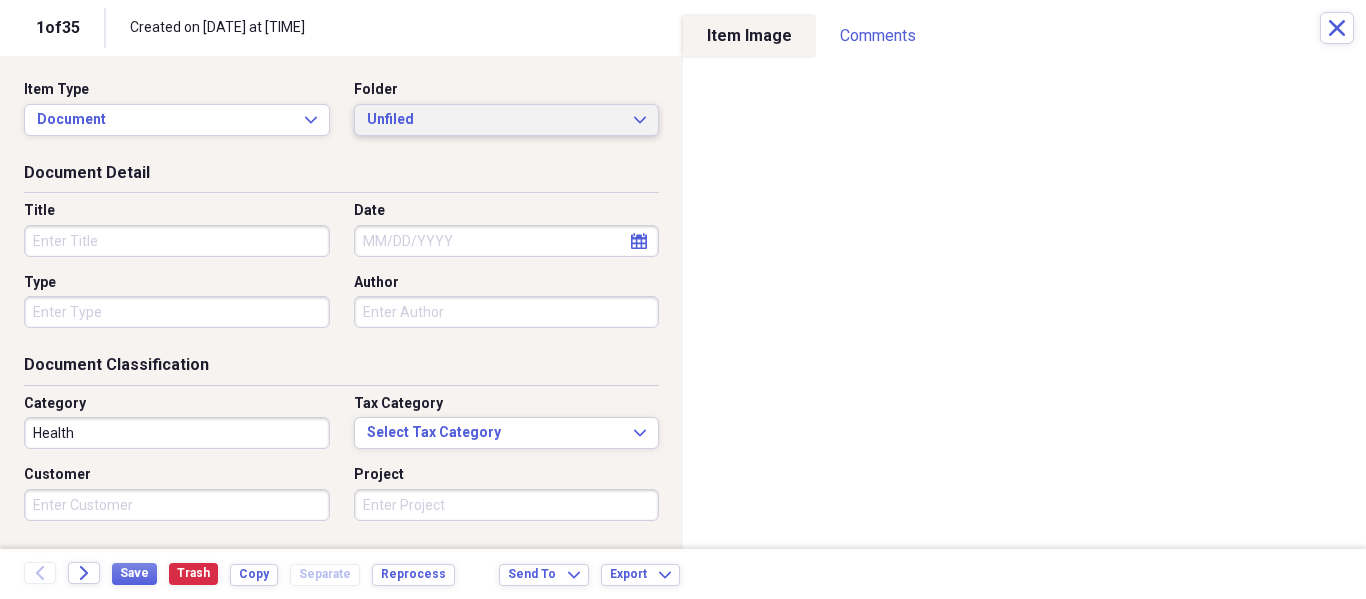 click on "Unfiled" at bounding box center (495, 120) 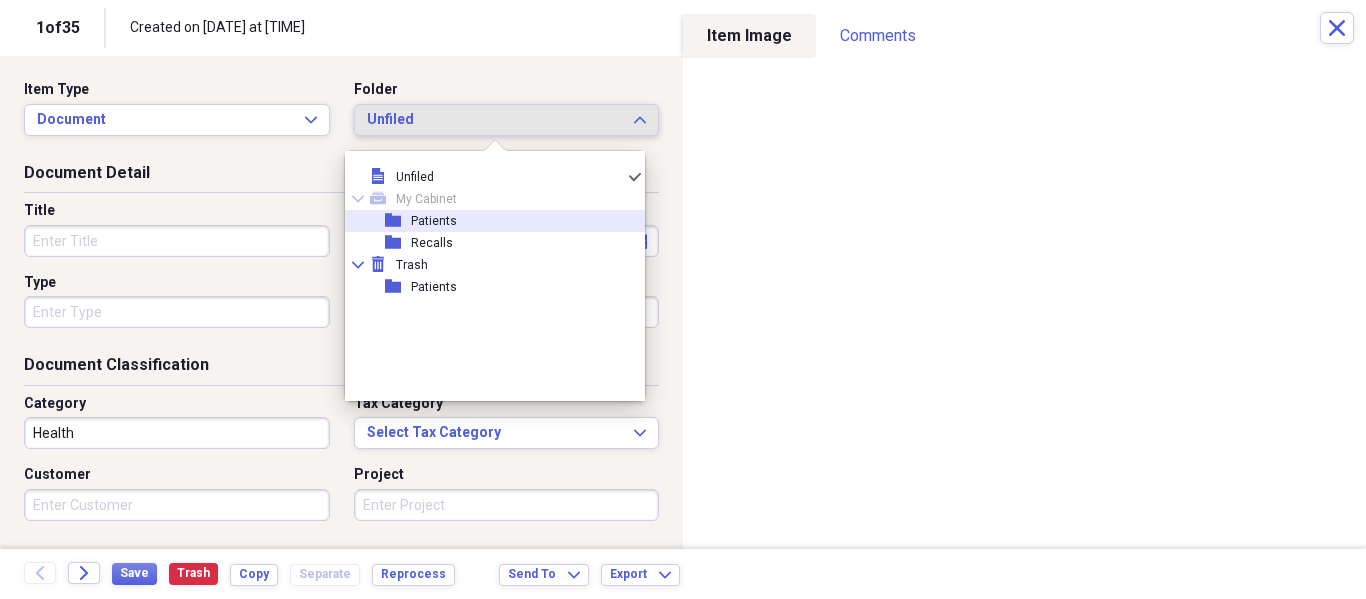 click on "Patients" at bounding box center (434, 221) 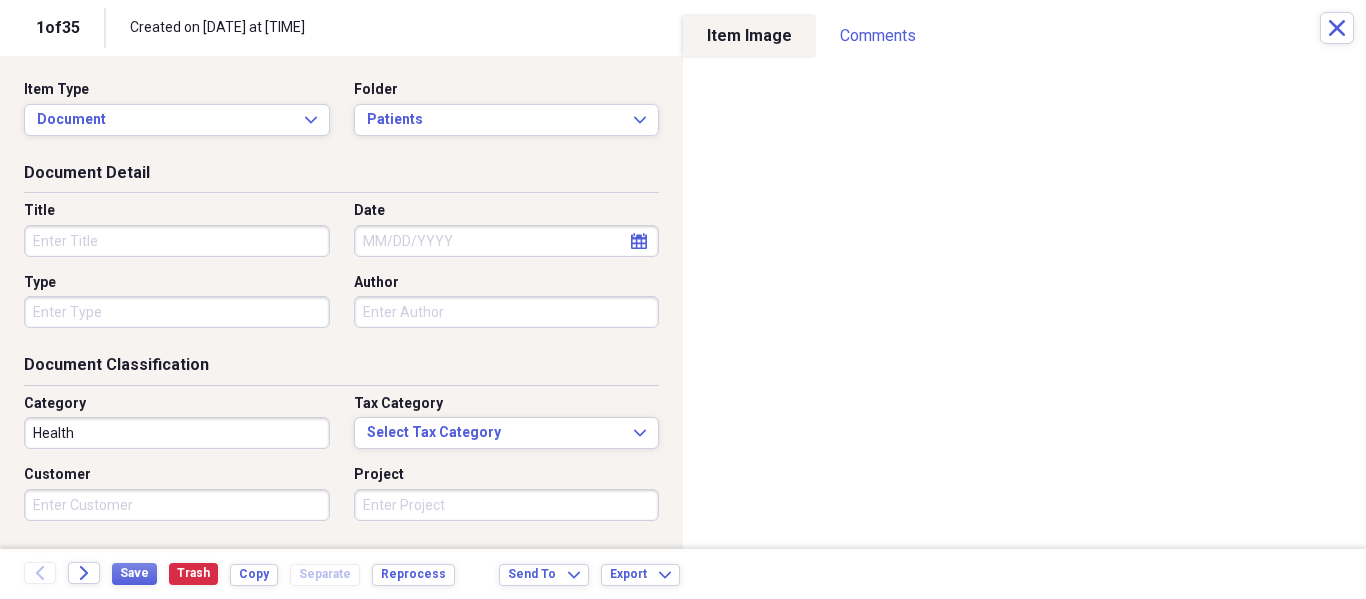 click on "Title" at bounding box center (177, 241) 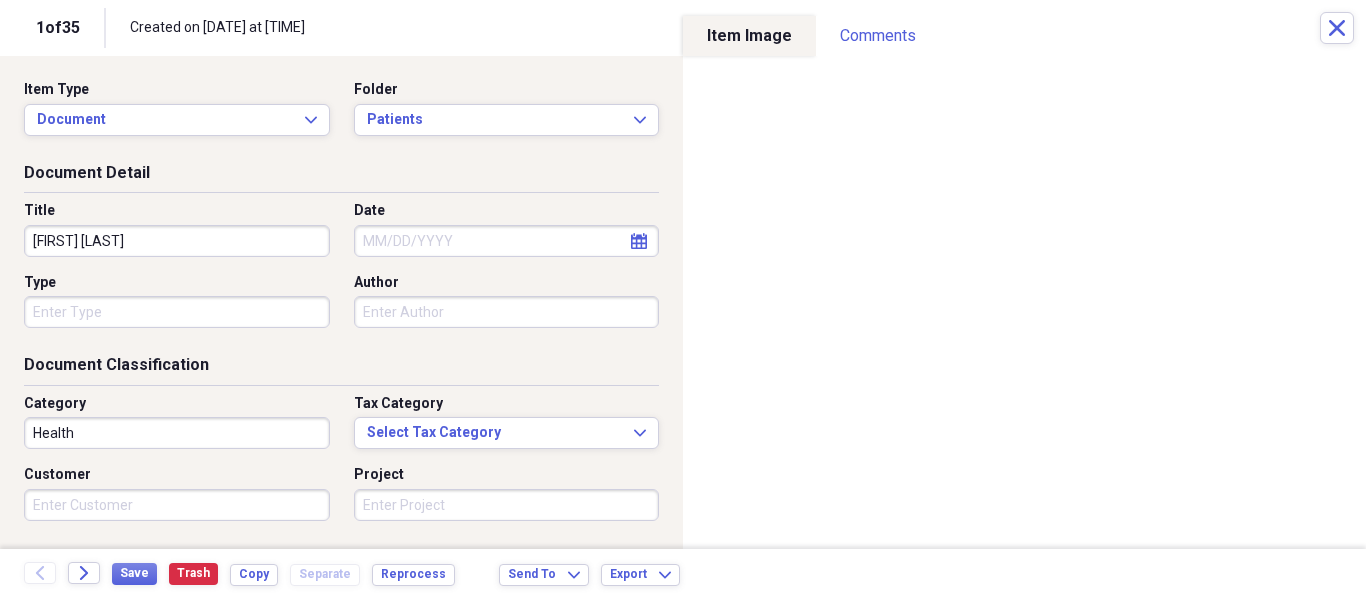 click on "NIna Cadasse" at bounding box center (177, 241) 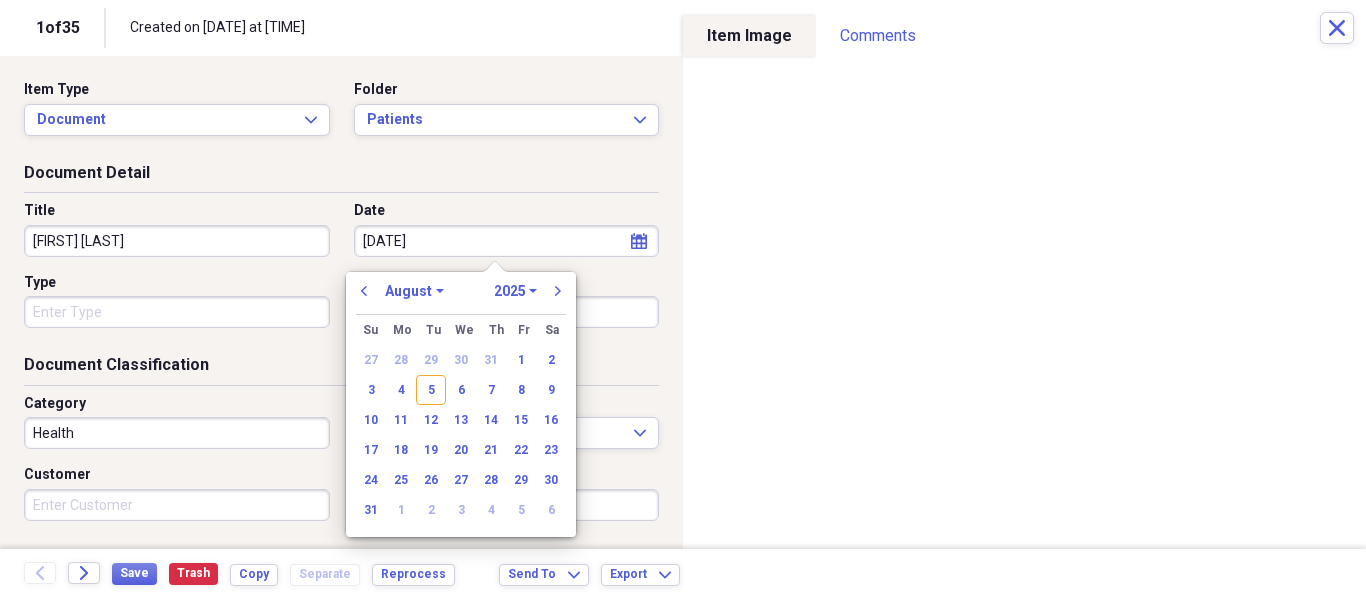 type on "09/20/20" 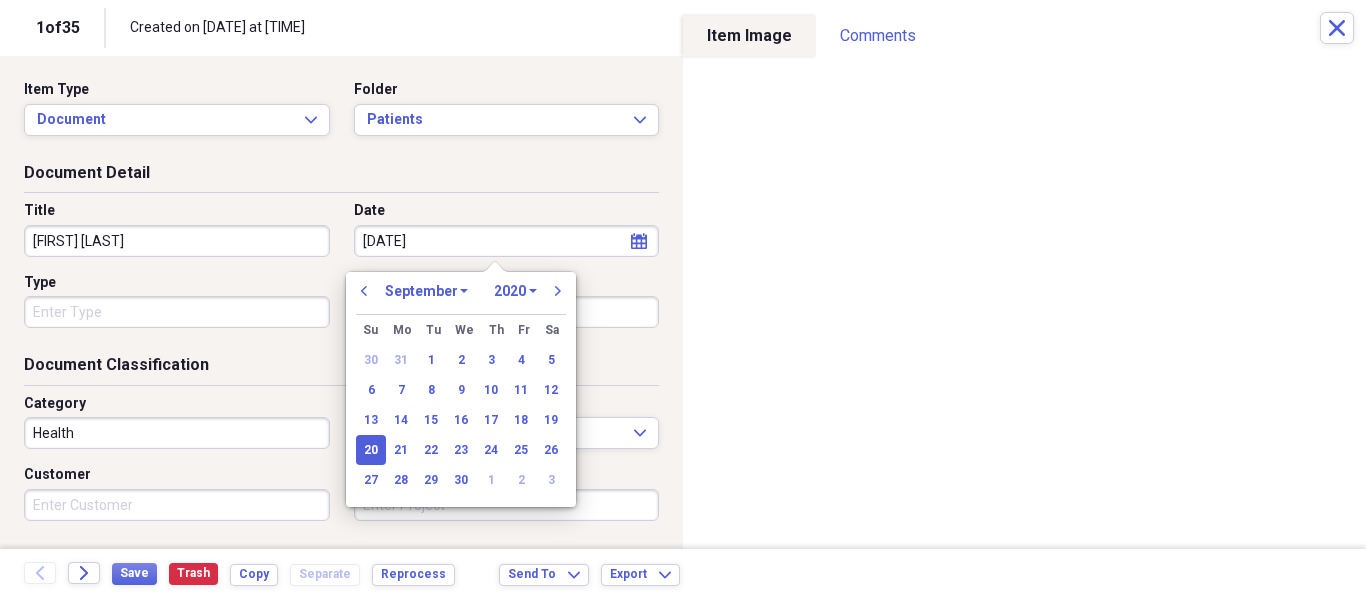 type on "09/20/2024" 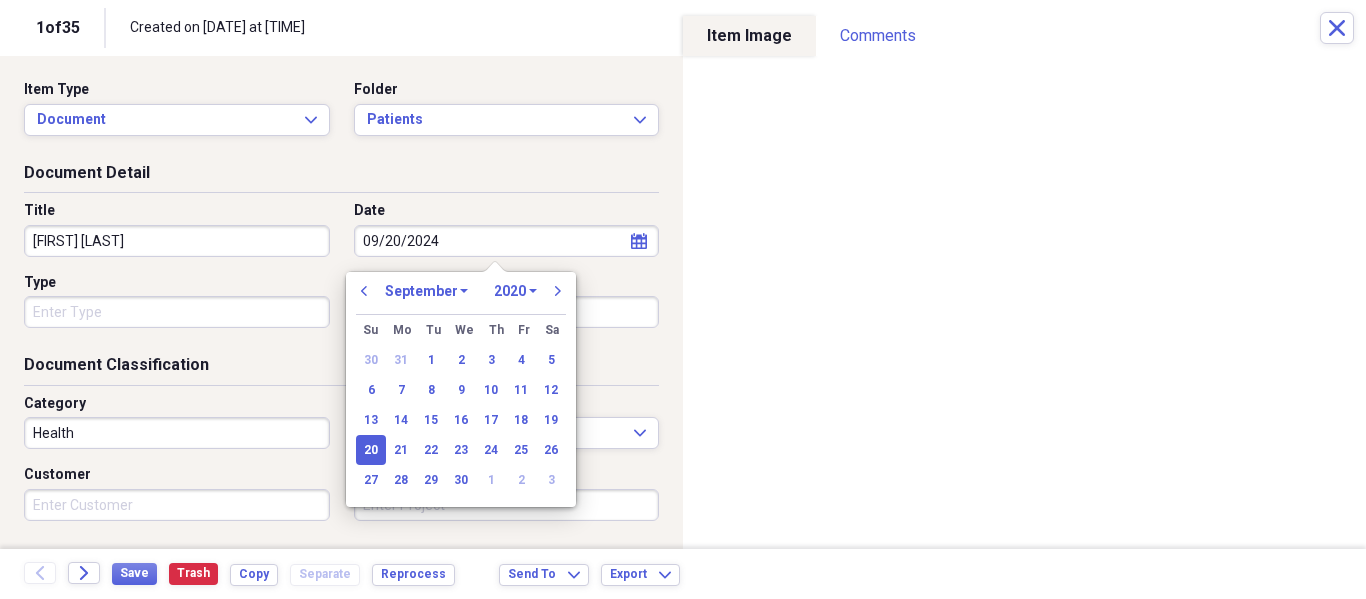 select on "2024" 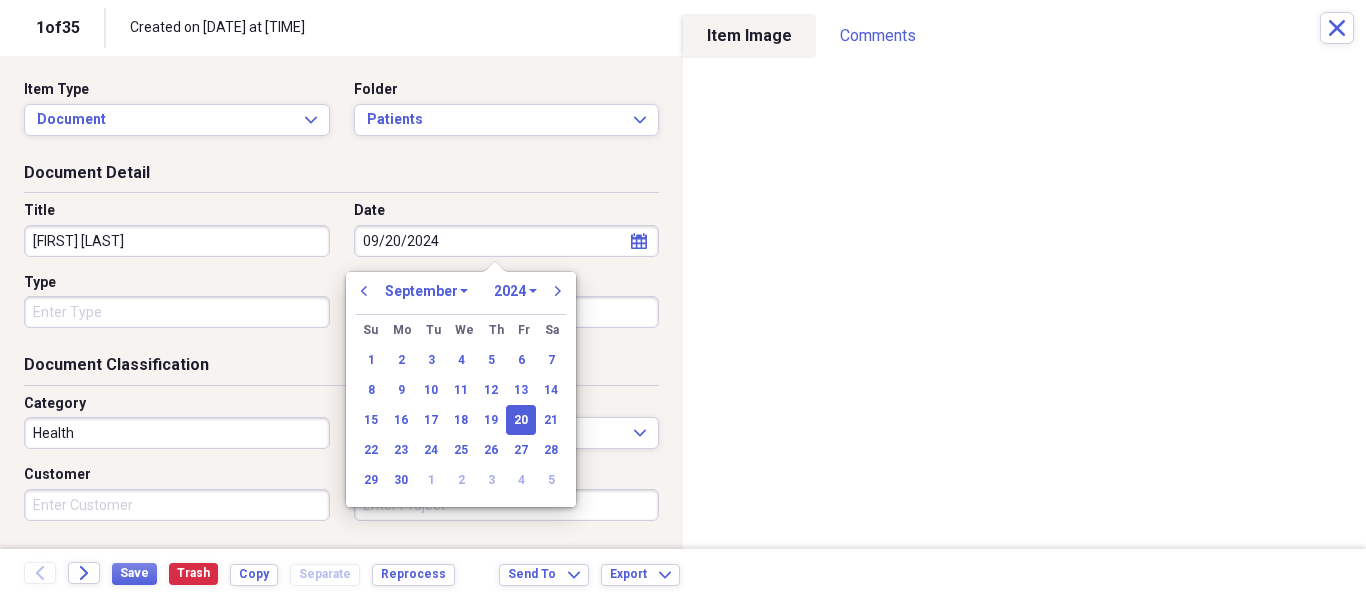 type on "09/20/2024" 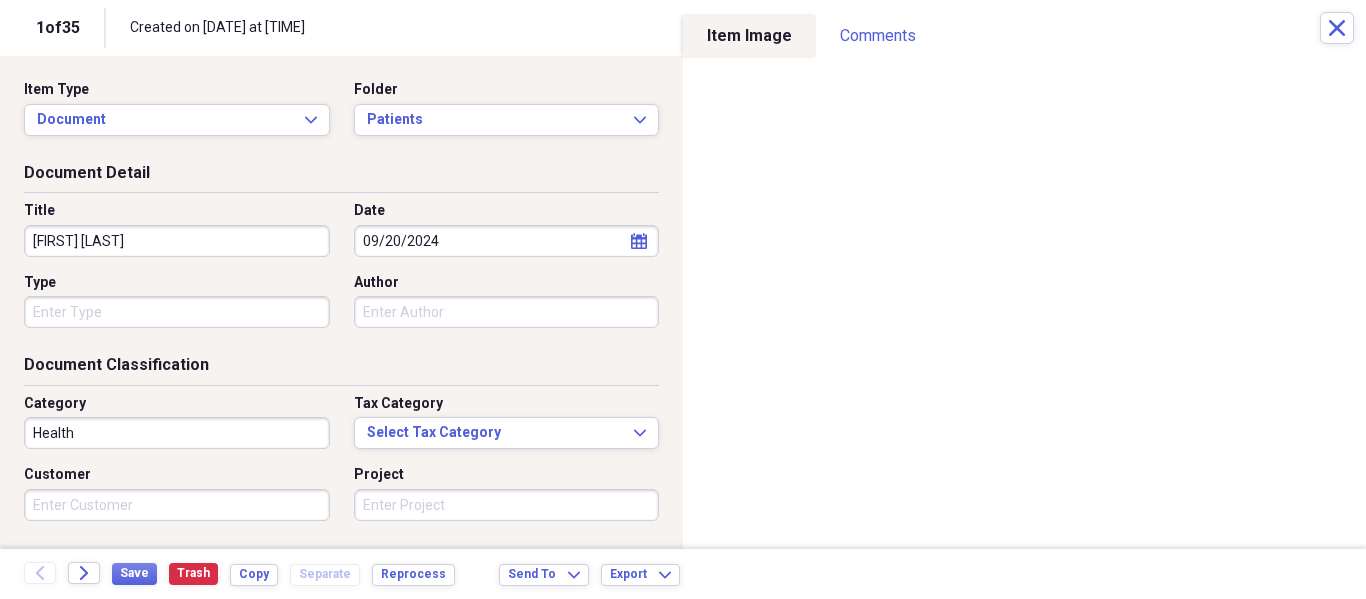 click on "Organize My Files 34 Collapse Unfiled Needs Review 34 Unfiled All Files Unfiled Unfiled Unfiled Saved Reports Collapse My Cabinet My Cabinet Add Folder Folder Patients Add Folder Folder Recalls Add Folder Collapse Trash Trash Folder Patients Help & Support Submit Import Import Add Create Expand Reports Reports Settings Philip Expand These items are in need of review Showing 35 items , totaling $369.90 Column Expand sort Sort Filters  Expand Create Item Expand Image Item Type Date Name Category Amount Source Date Added chevron-down Folder media Document Health NeatConnect 08/05/2025 12:50 pm Unfiled media Document Health NeatConnect 08/05/2025 12:50 pm Unfiled media Contact Jorge Valdes NeatConnect 08/05/2025 12:49 pm Unfiled media Document Health NeatConnect 08/05/2025 12:49 pm Unfiled media Document Health NeatConnect 08/05/2025 12:47 pm Unfiled media Document Health NeatConnect 08/05/2025 12:45 pm Unfiled media Document Health NeatConnect 08/05/2025 12:42 pm Unfiled media Invoice 02/21/2025 OPTOGENICS Items" at bounding box center [683, 299] 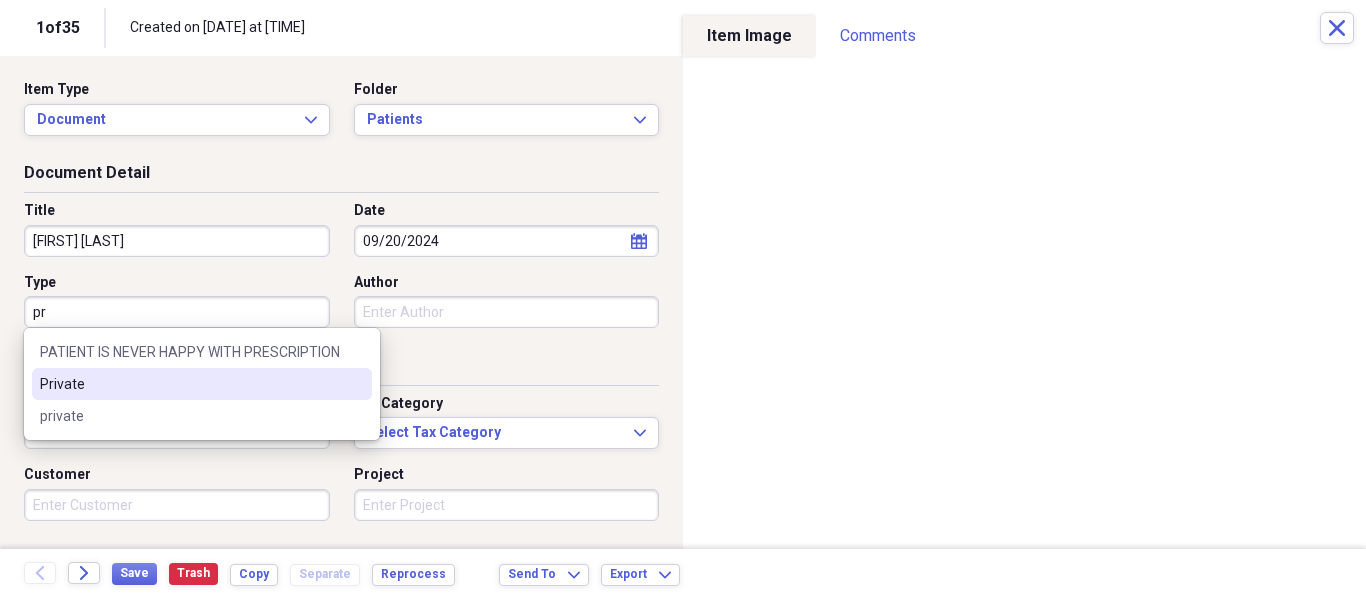 click on "Private" at bounding box center [202, 384] 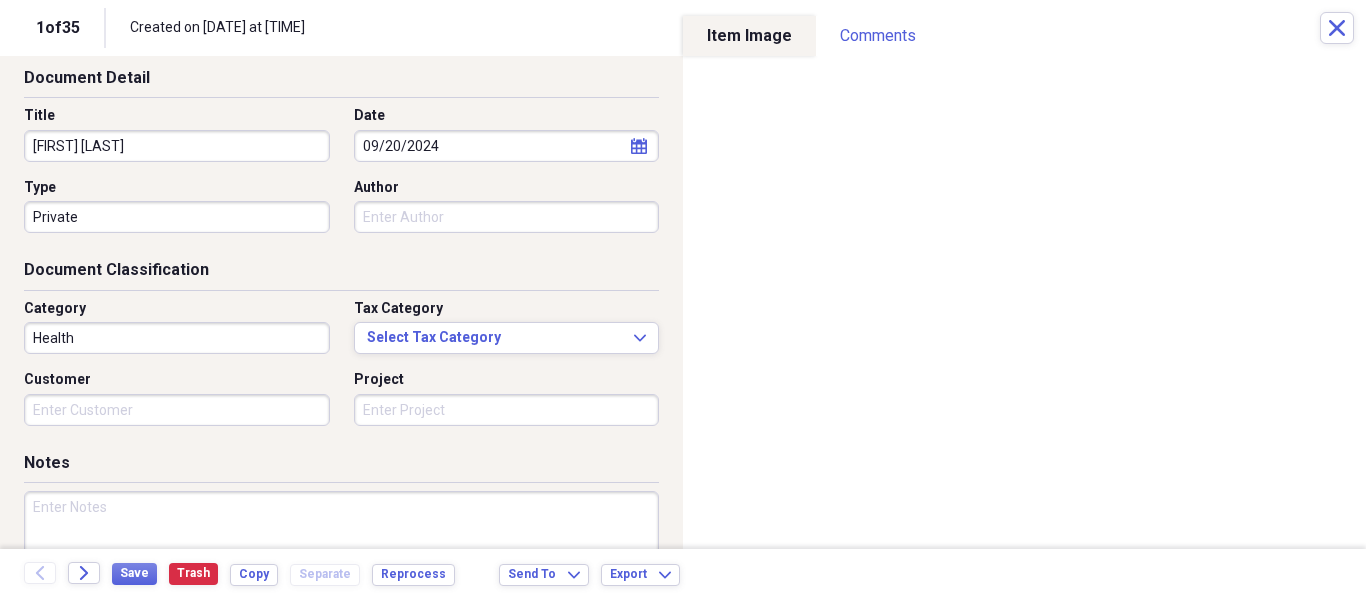 scroll, scrollTop: 243, scrollLeft: 0, axis: vertical 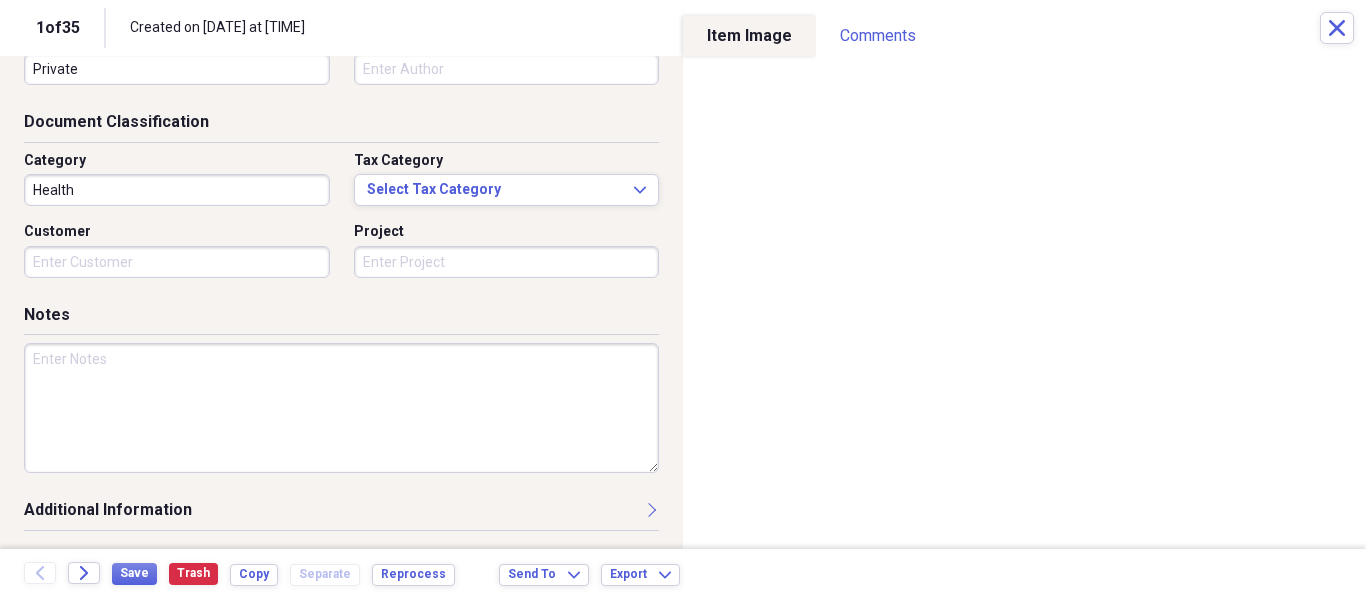 click at bounding box center (341, 408) 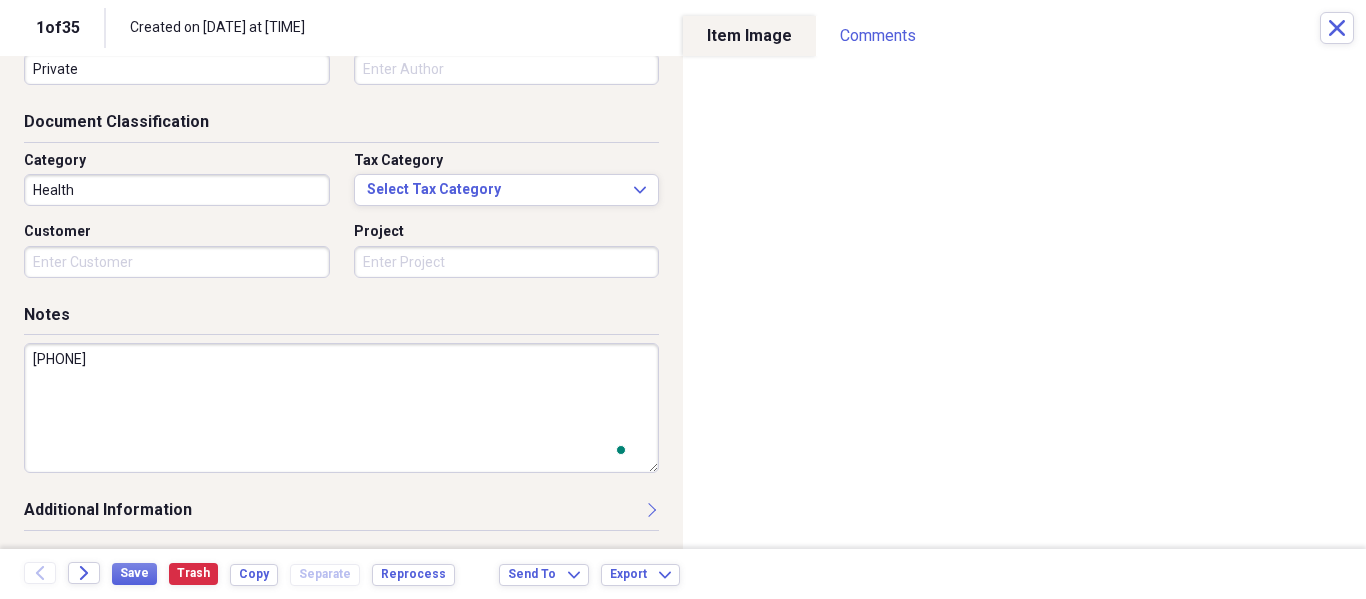scroll, scrollTop: 243, scrollLeft: 0, axis: vertical 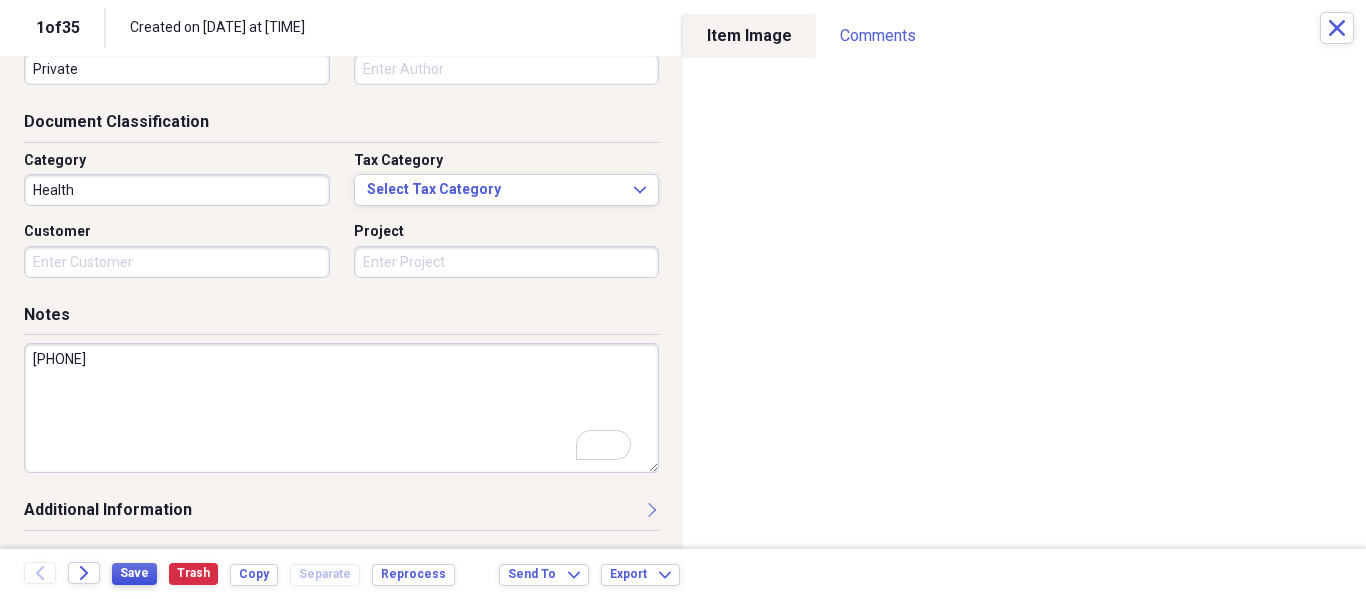 type on "758-584-2574" 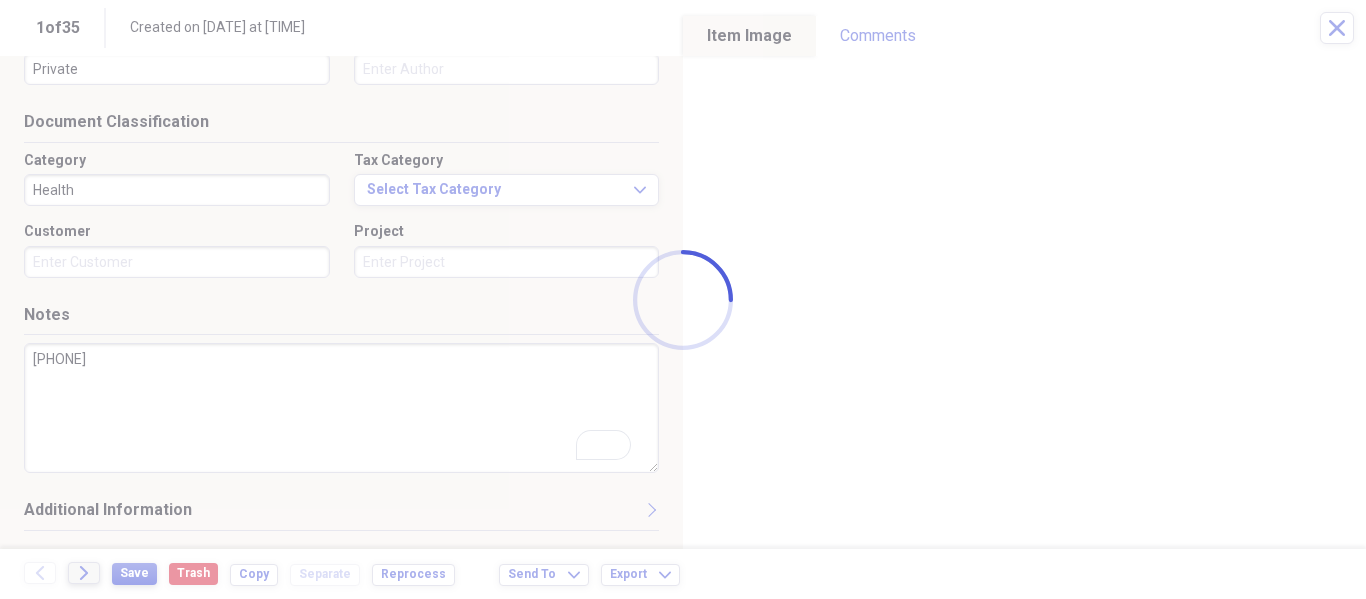 type on "Nina Cadasse" 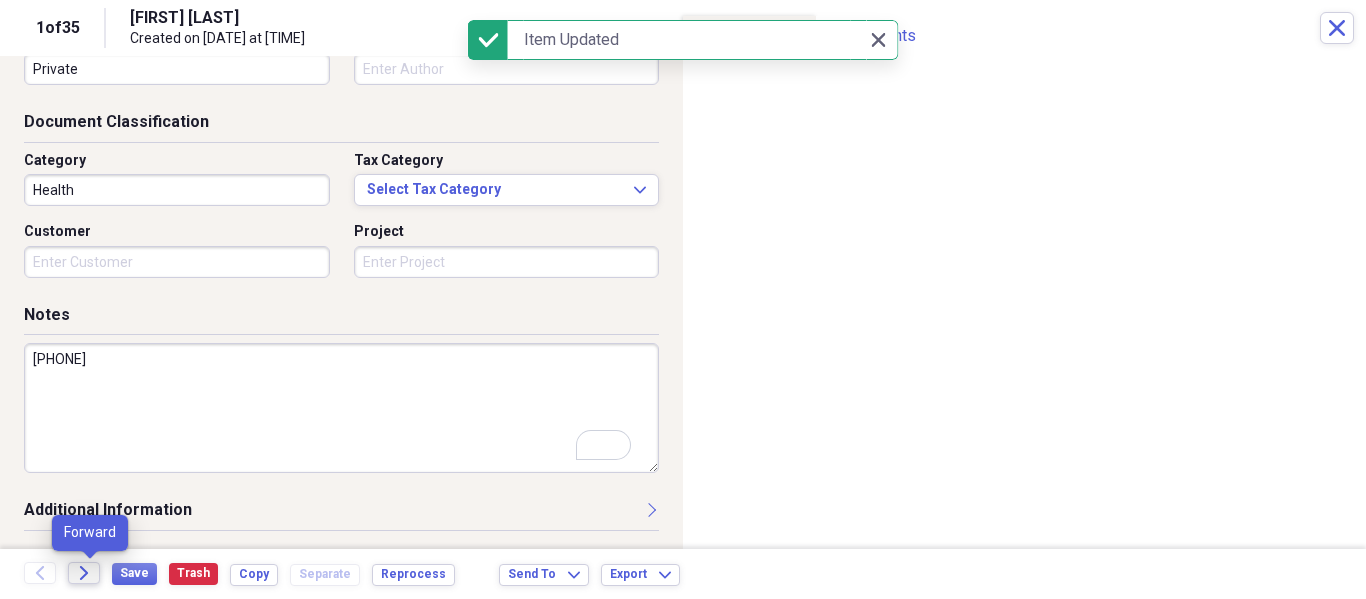 click on "Forward" 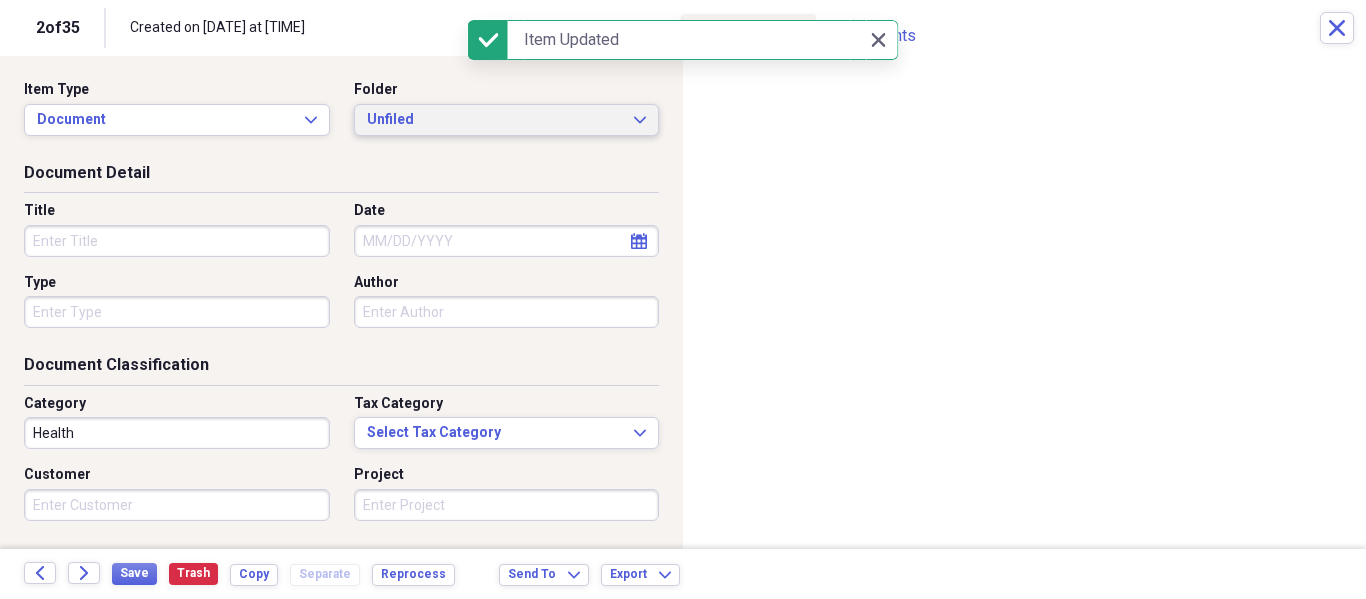 click on "Unfiled" at bounding box center (495, 120) 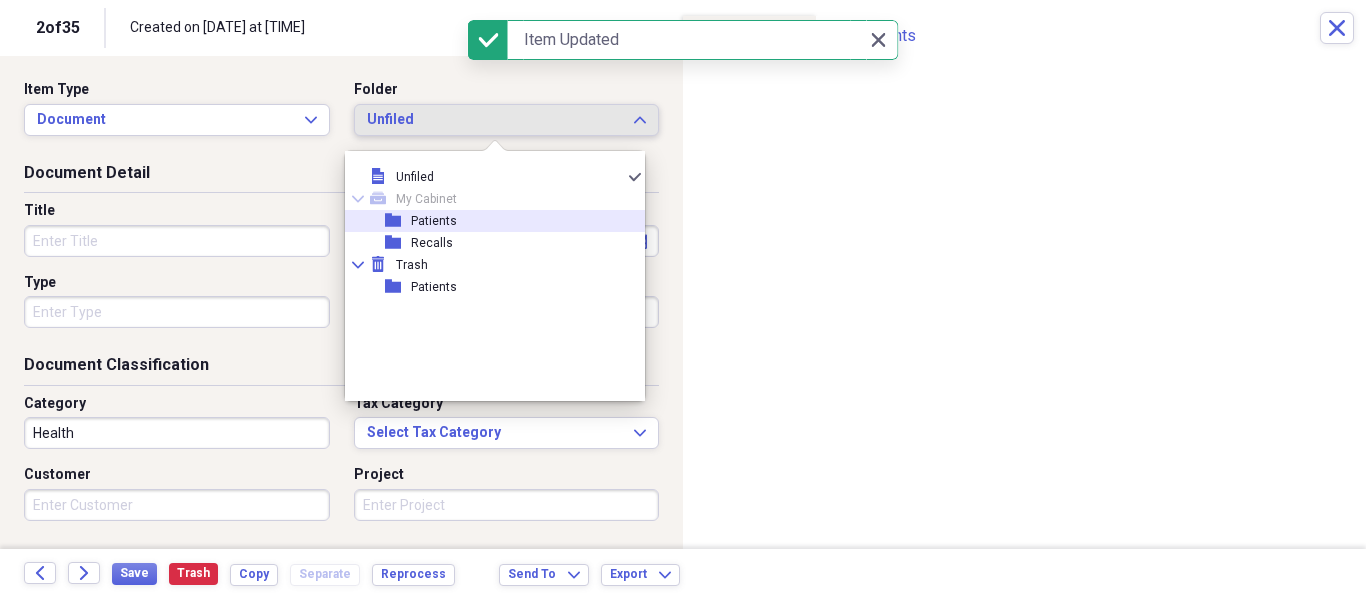 click on "folder" at bounding box center [398, 221] 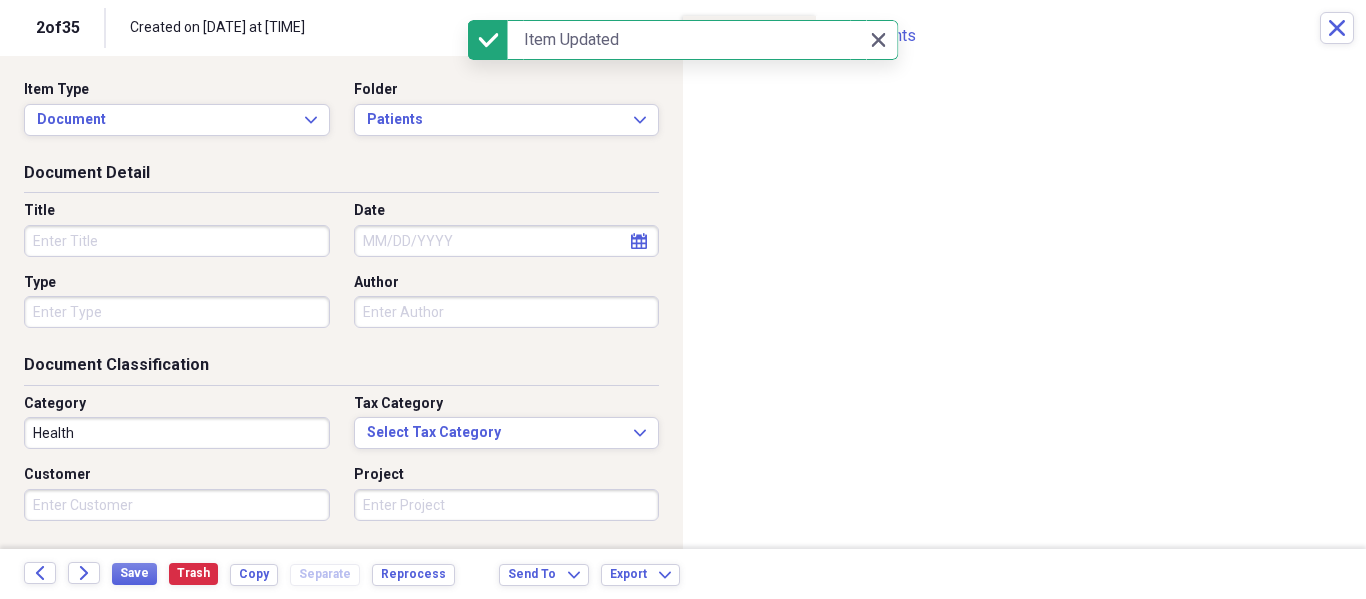 click on "Title" at bounding box center (177, 241) 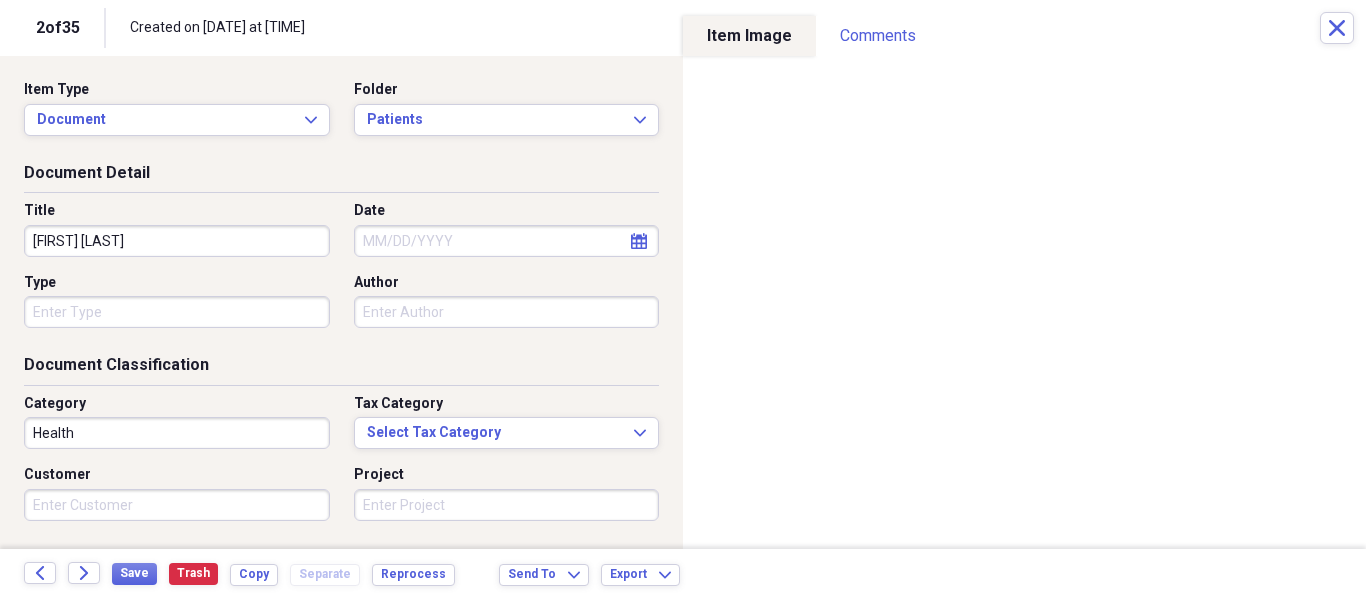type on "Andres Gonzalez" 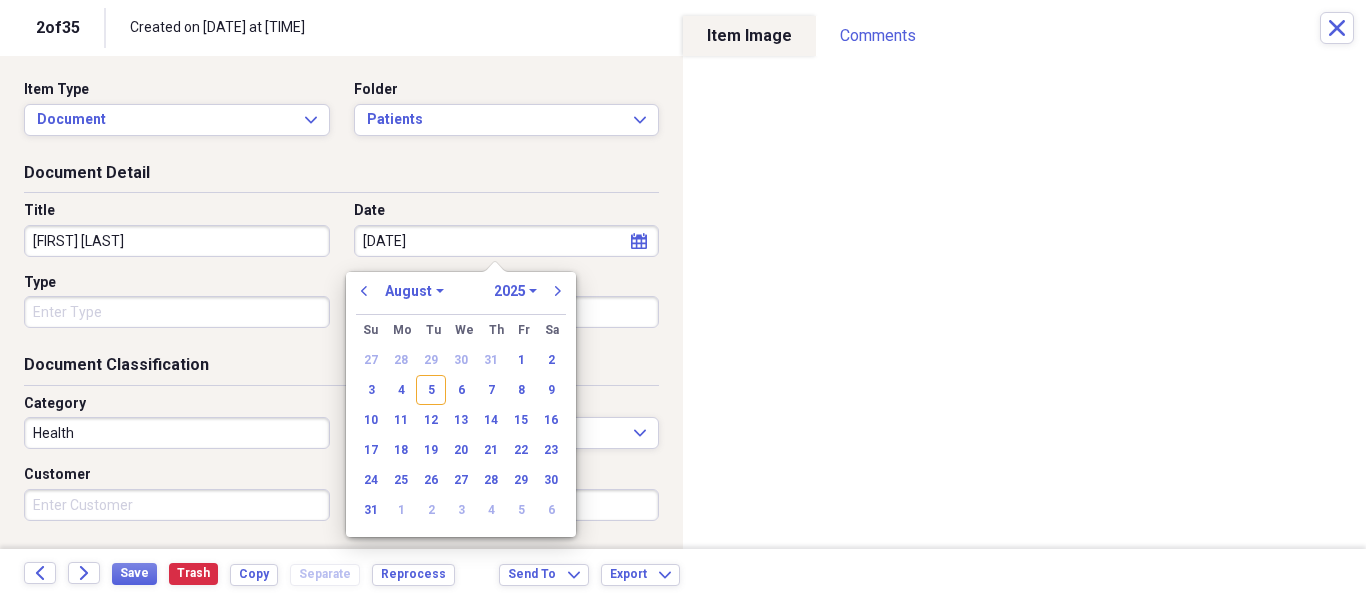 type on "02/19/20" 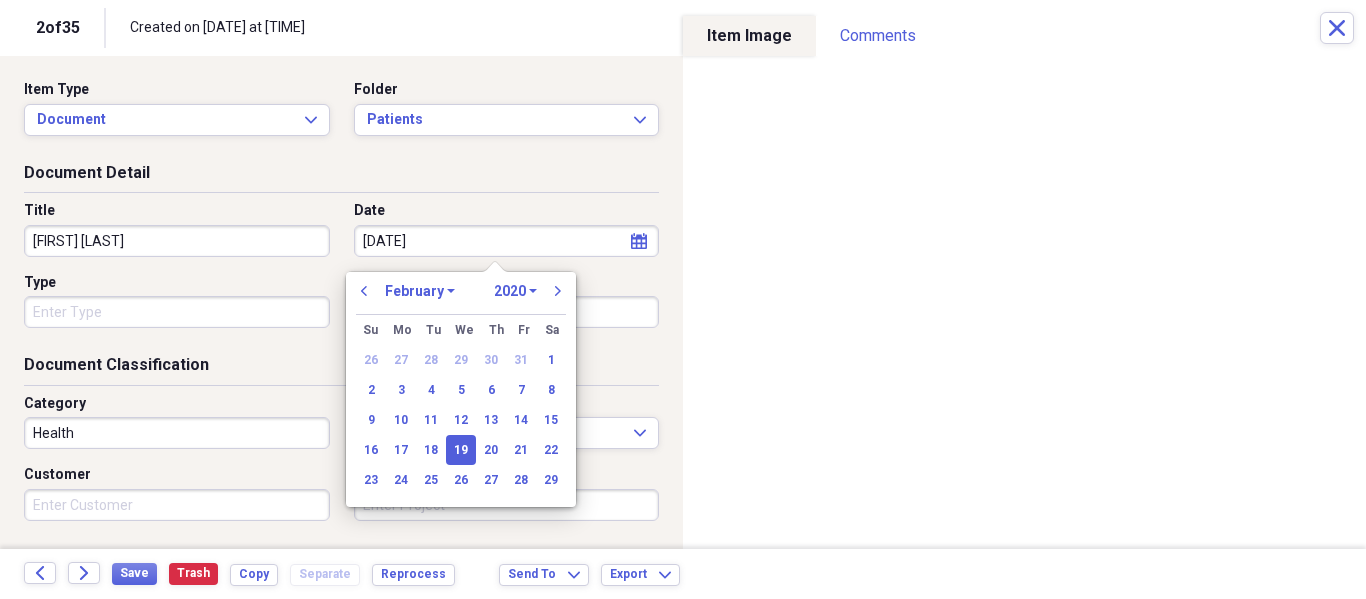 type on "02/19/2025" 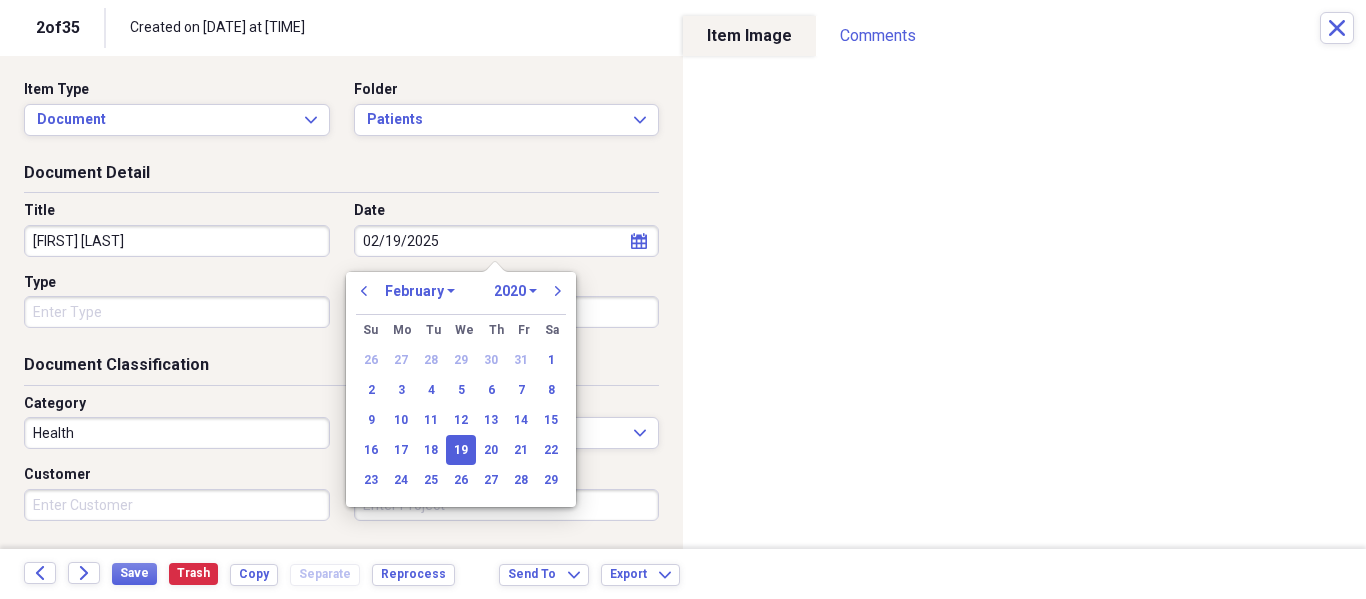 select on "2025" 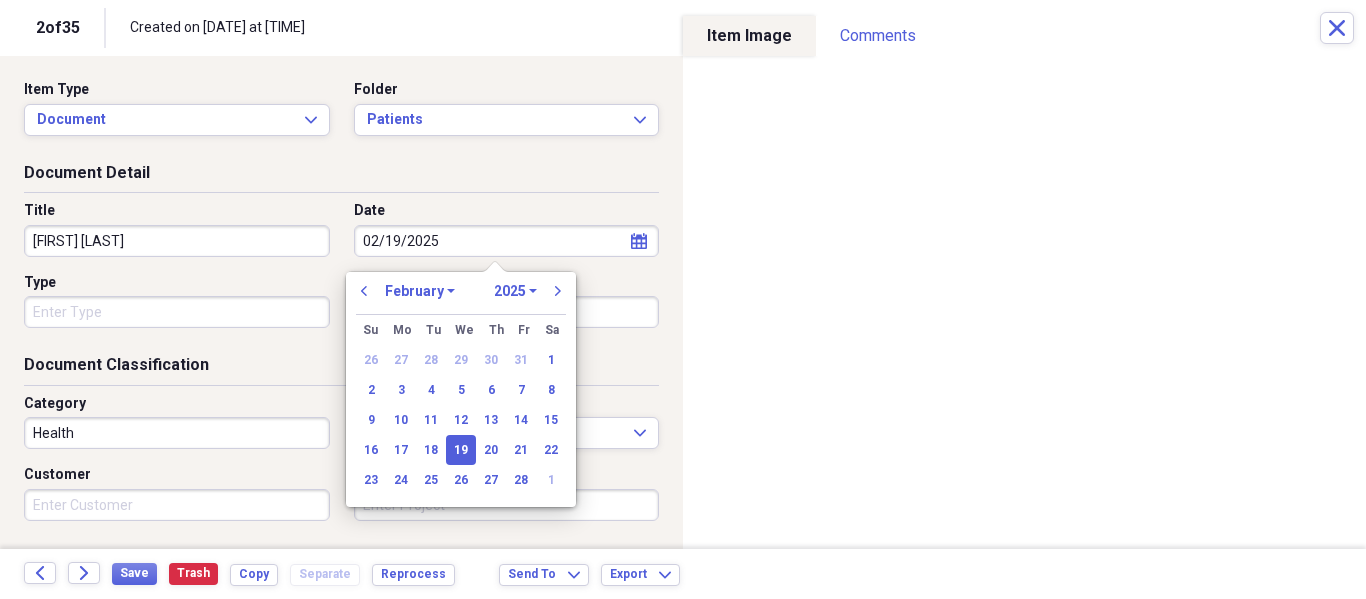 type on "02/19/2025" 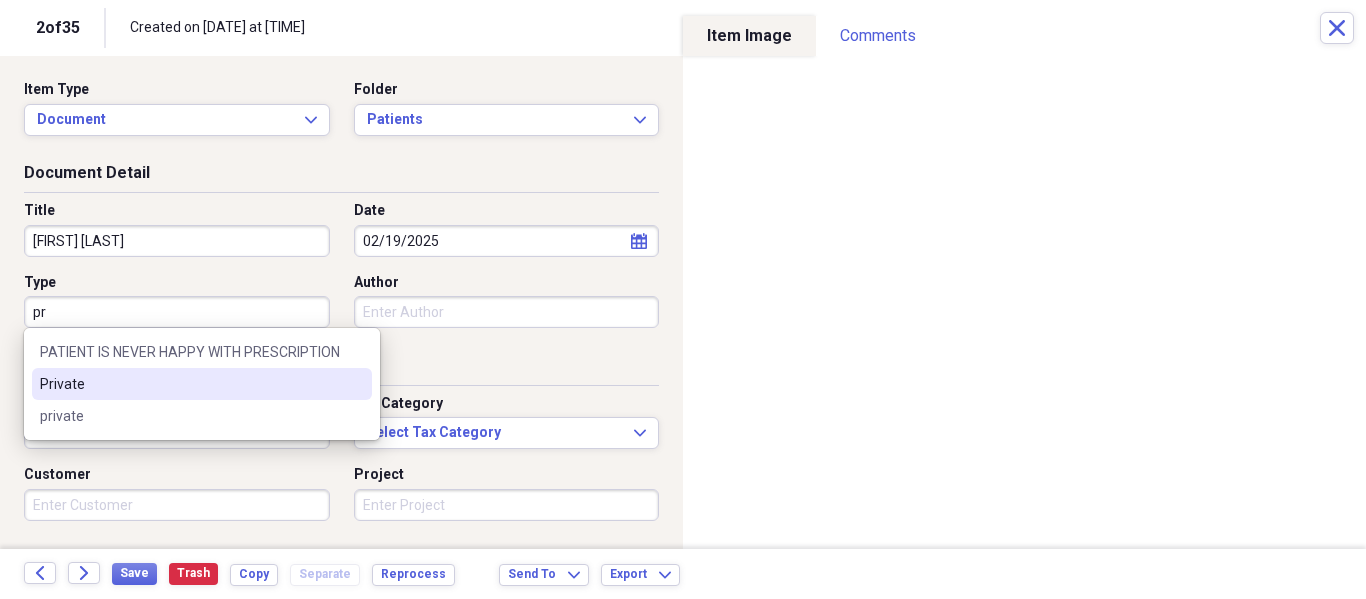 click on "Private" at bounding box center (202, 384) 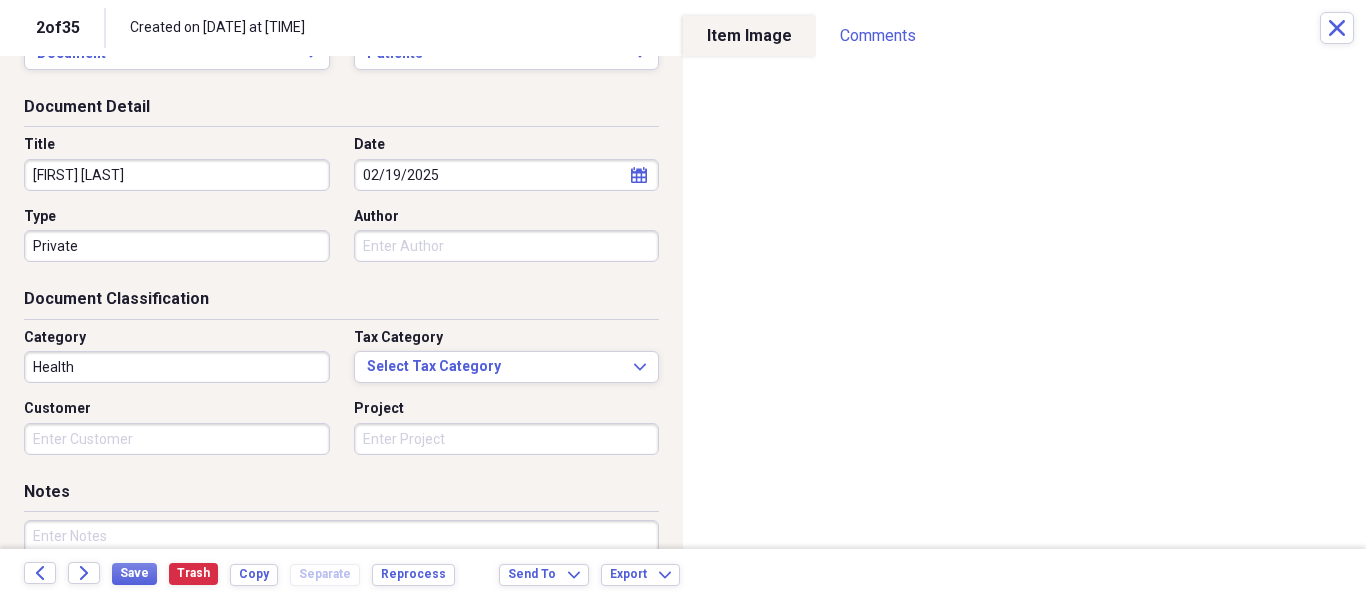 scroll, scrollTop: 100, scrollLeft: 0, axis: vertical 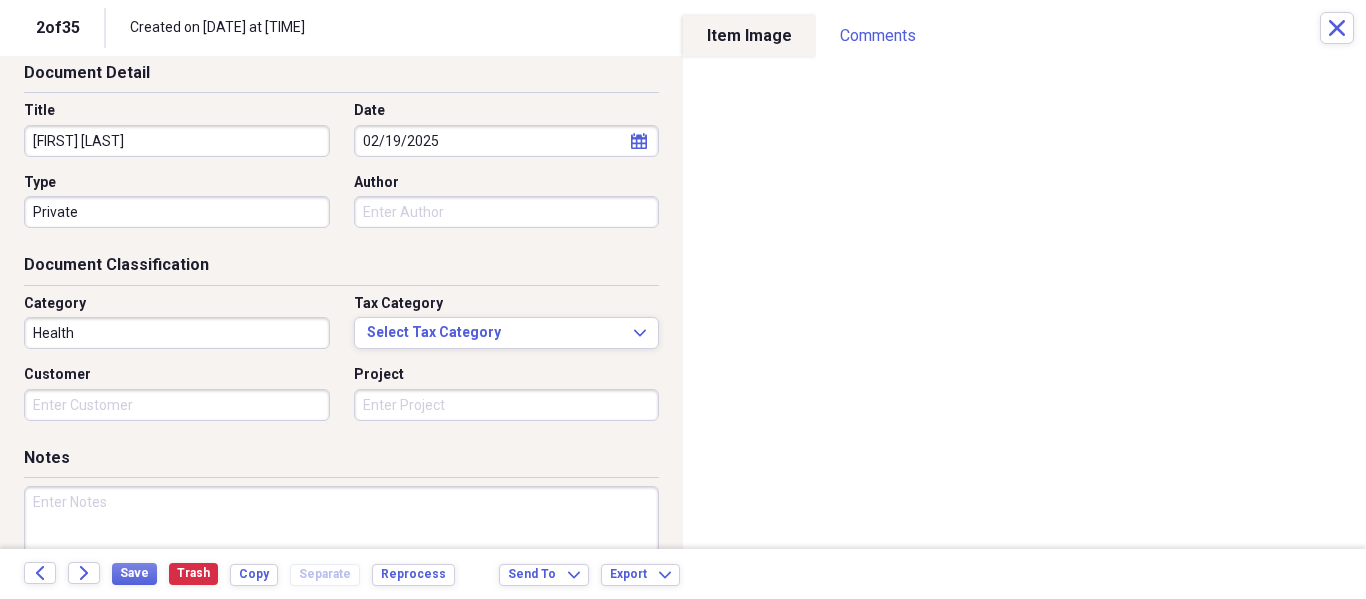 click at bounding box center [341, 551] 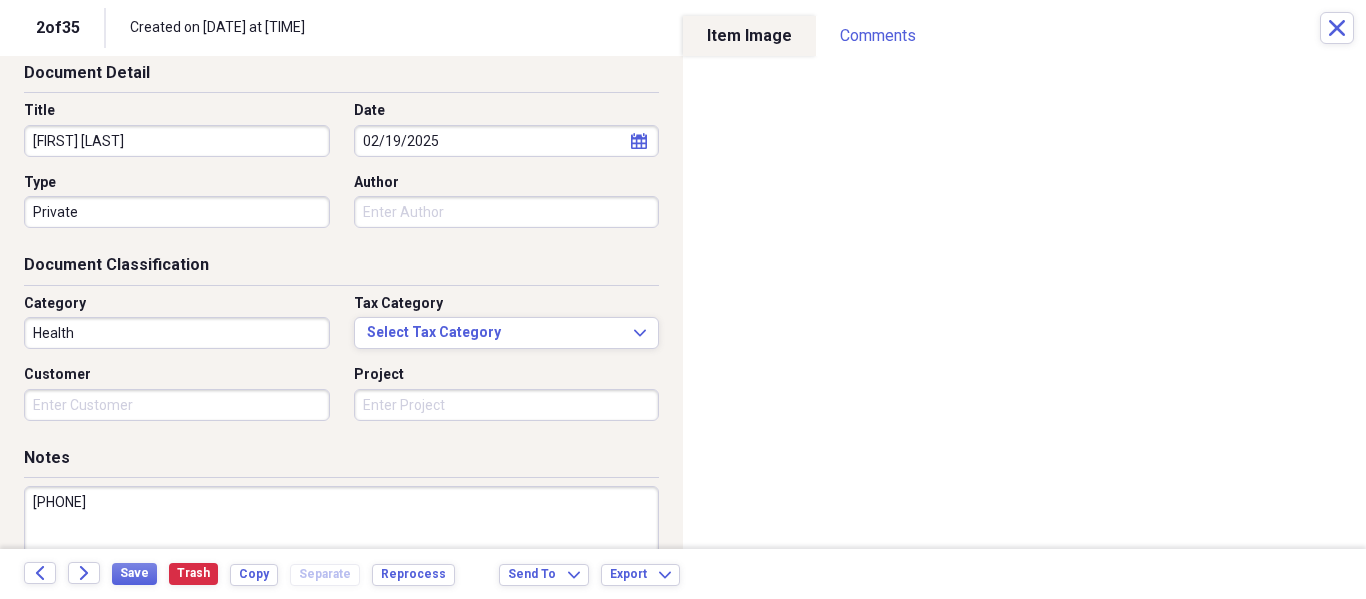 scroll, scrollTop: 100, scrollLeft: 0, axis: vertical 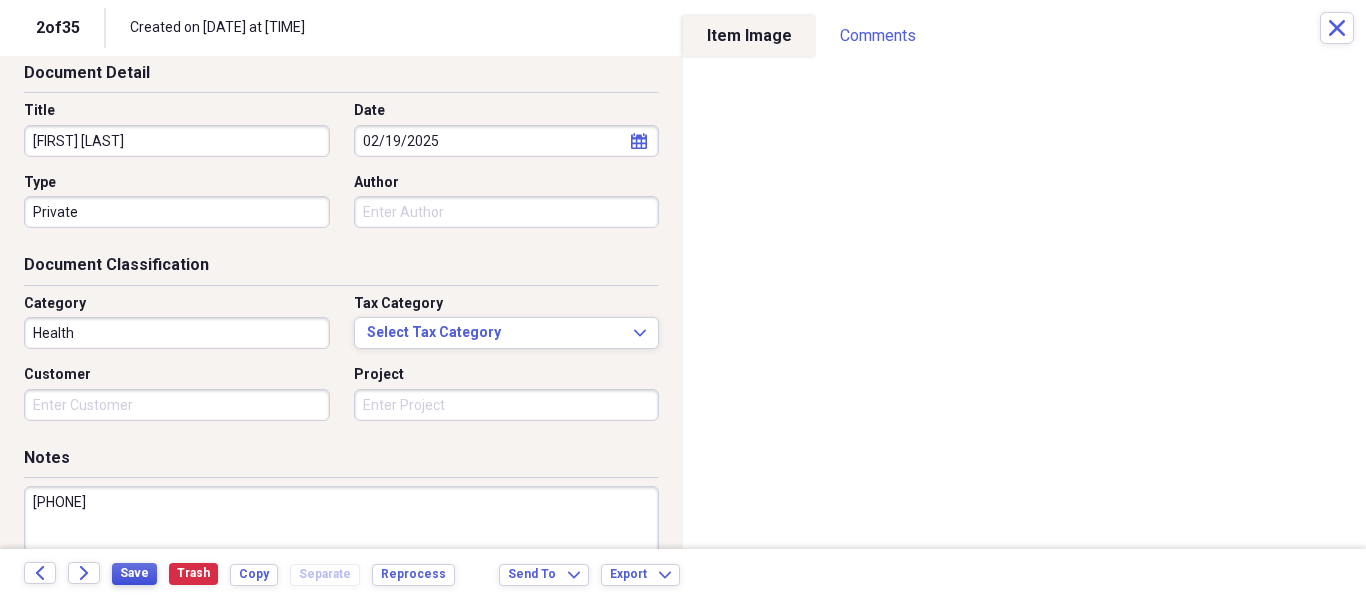 type on "786-201-2136" 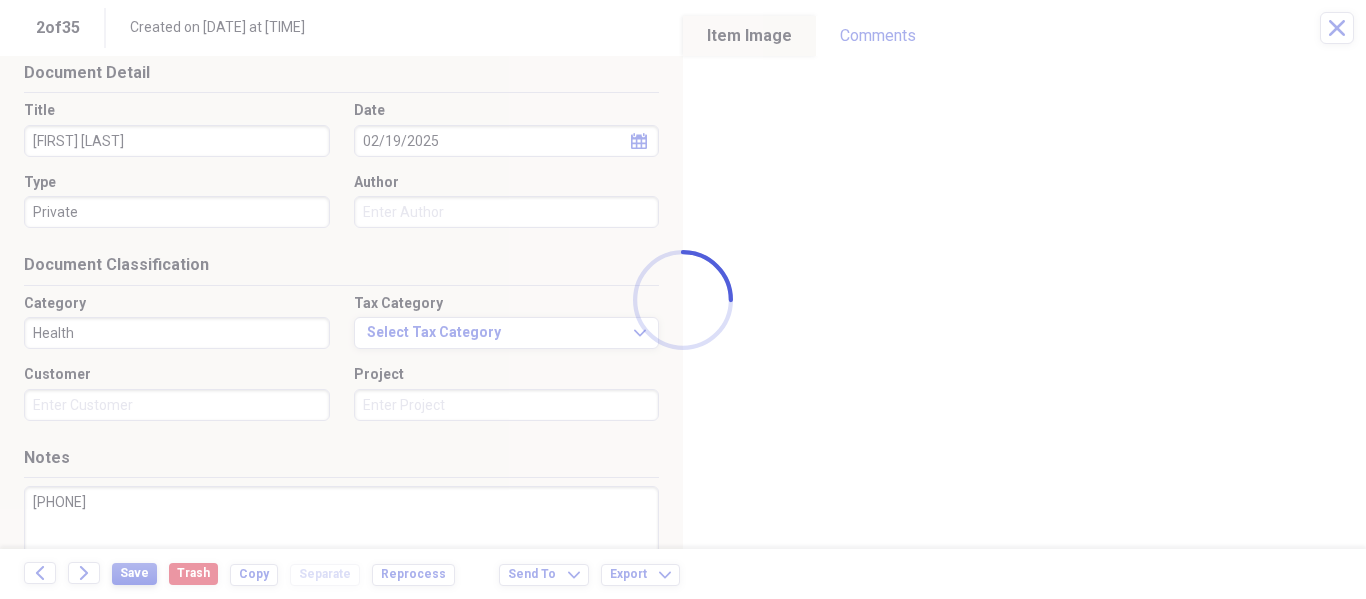 type on "Andres Gonzalez" 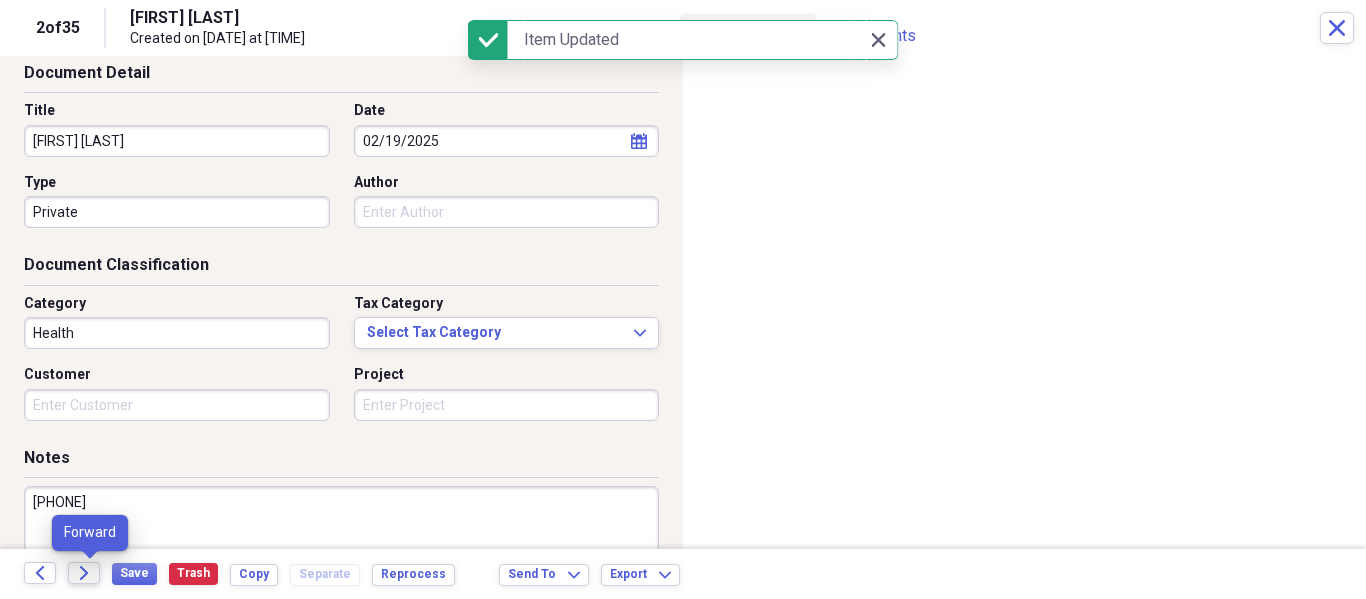 click on "Forward" 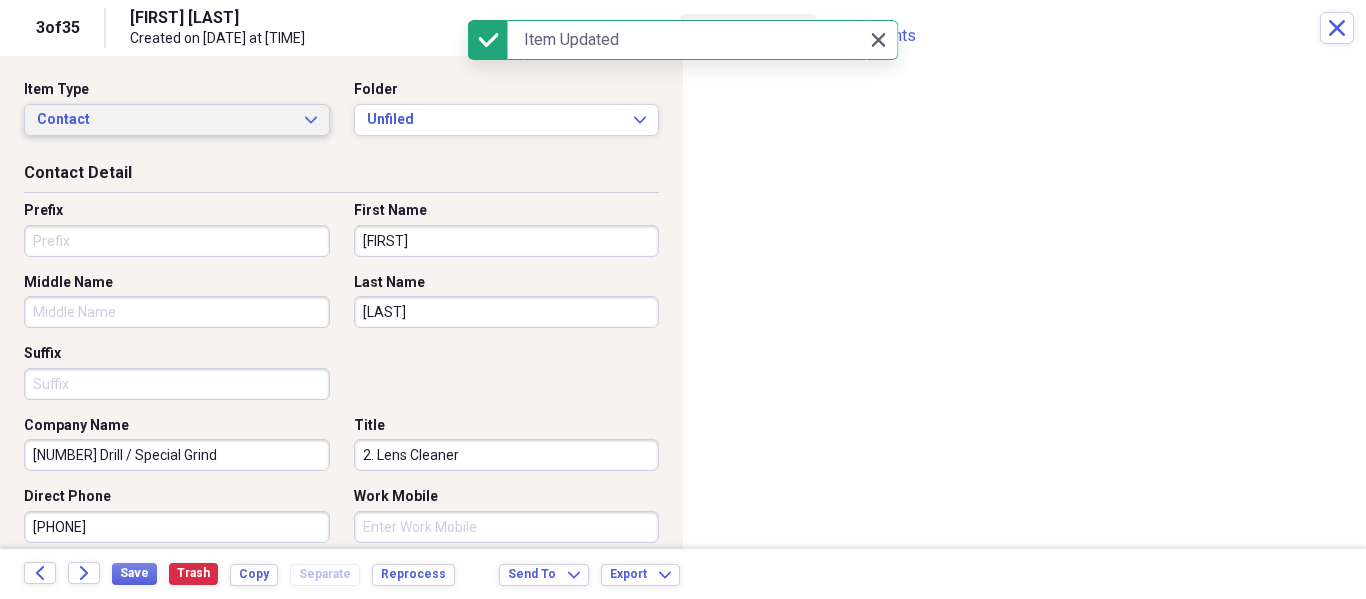 click on "Contact Expand" at bounding box center [177, 120] 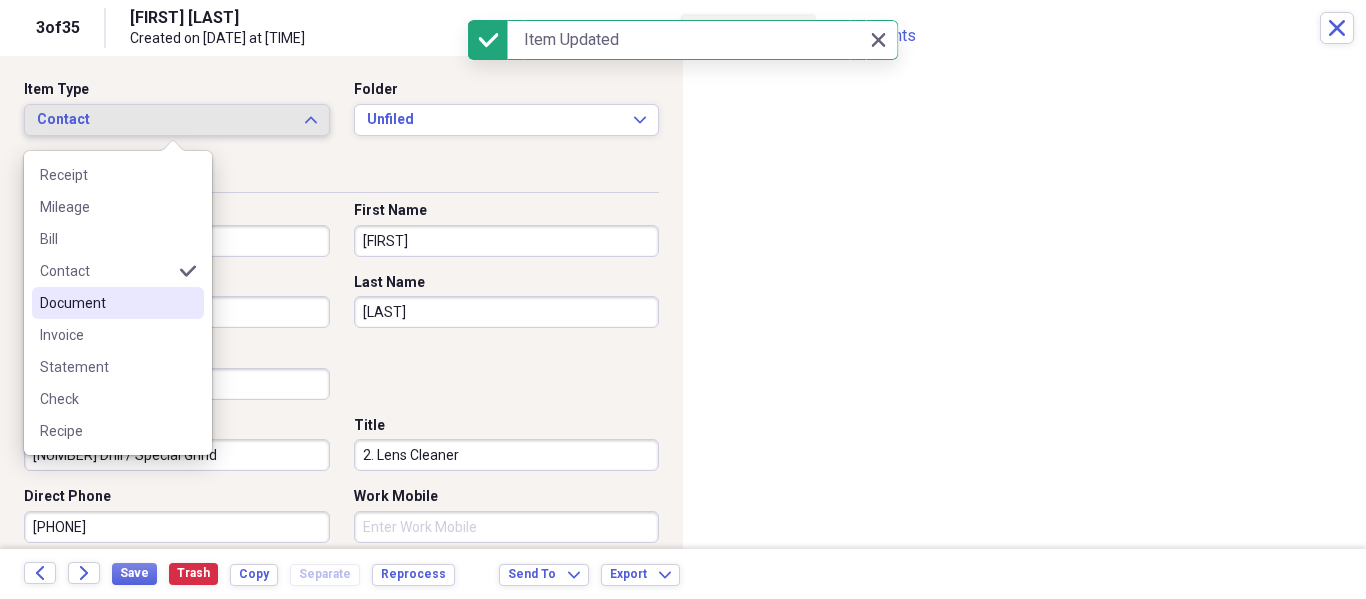 click on "Document" at bounding box center [106, 303] 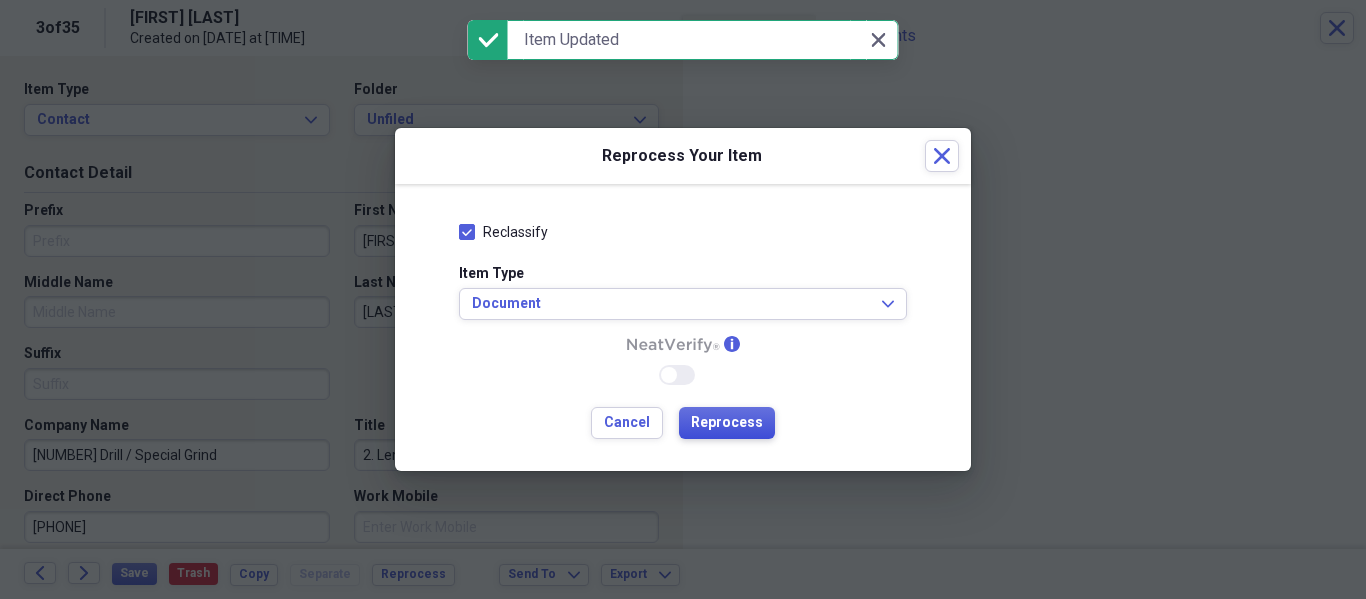 click on "Reprocess" at bounding box center [727, 423] 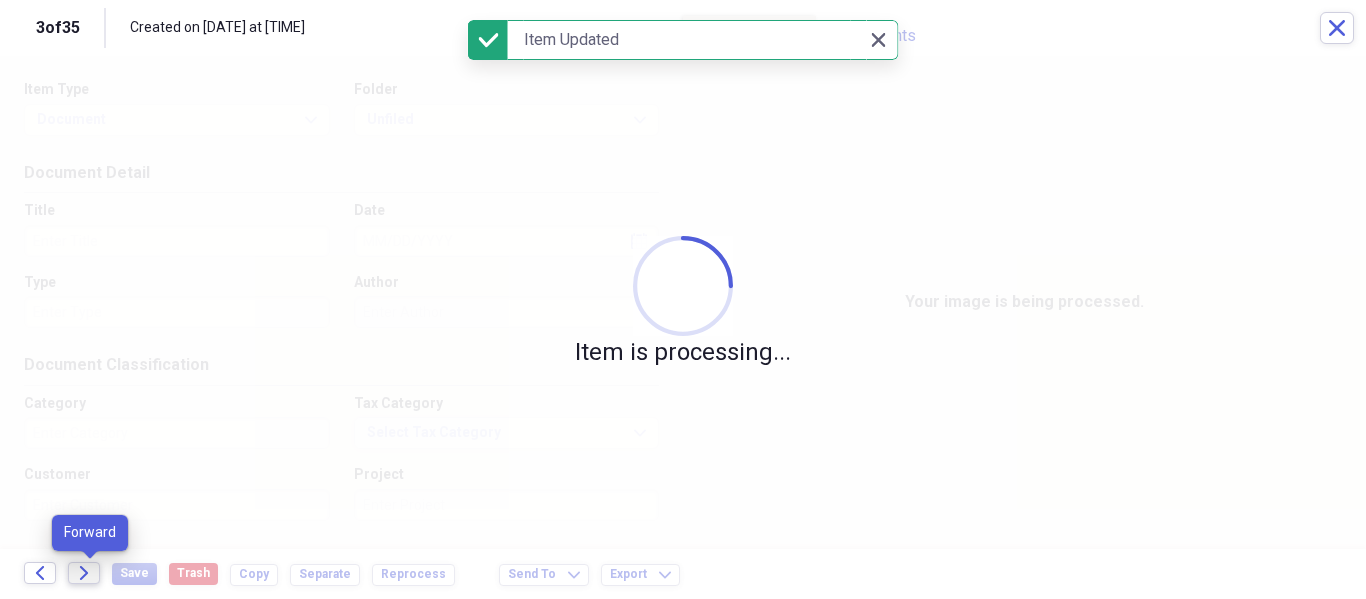 click on "Forward" 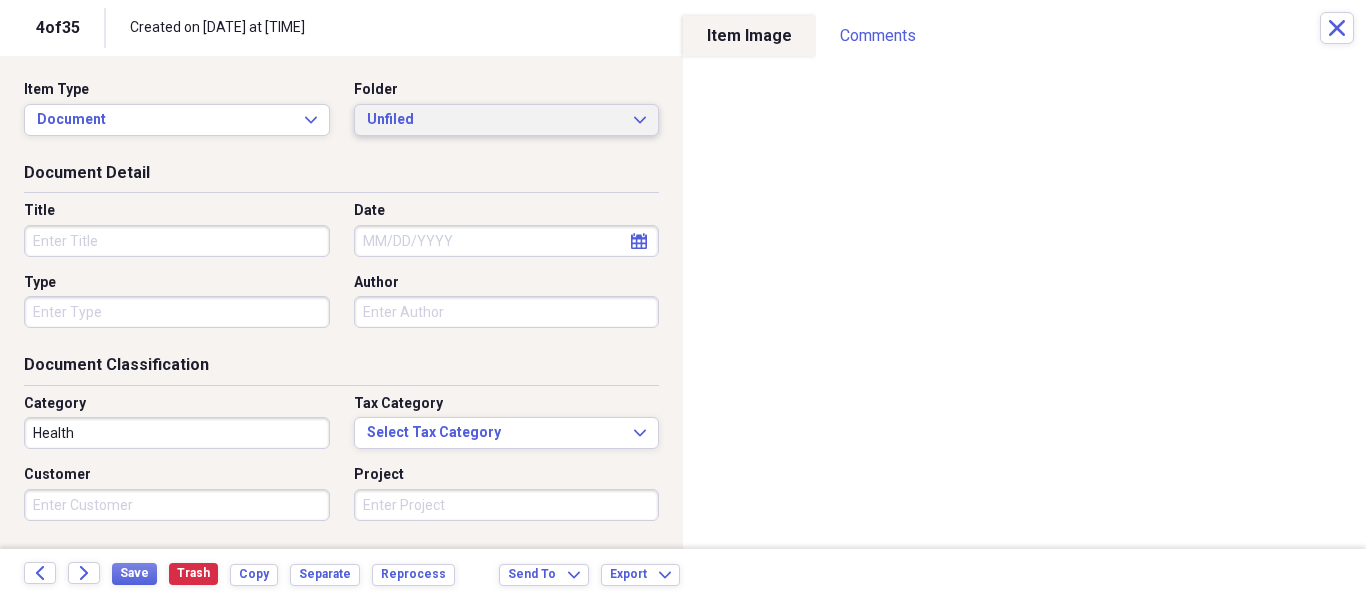 click on "Unfiled Expand" at bounding box center [507, 120] 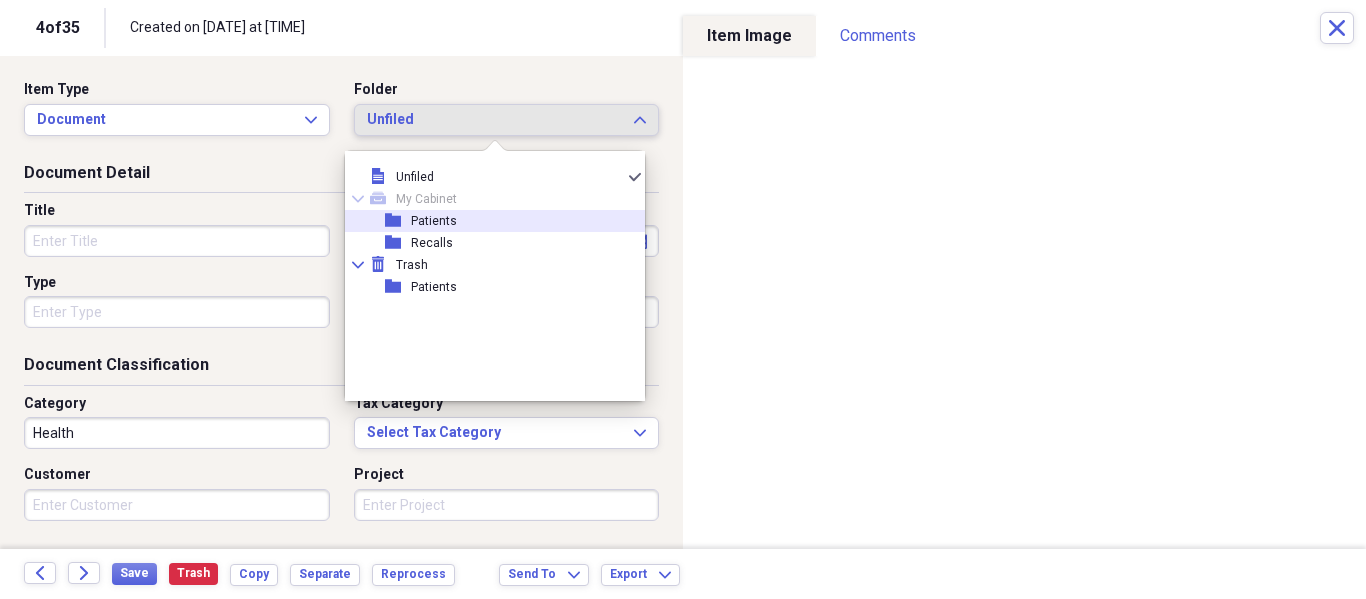 click on "folder Patients" at bounding box center (487, 221) 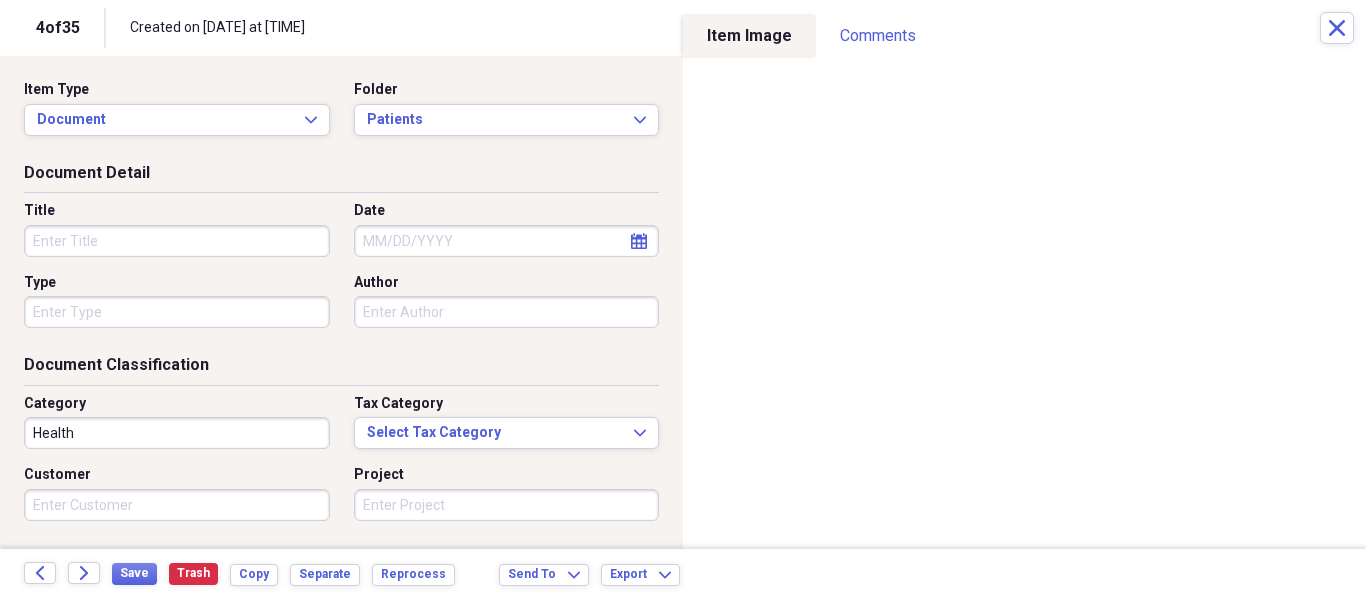 click on "Title" at bounding box center (177, 241) 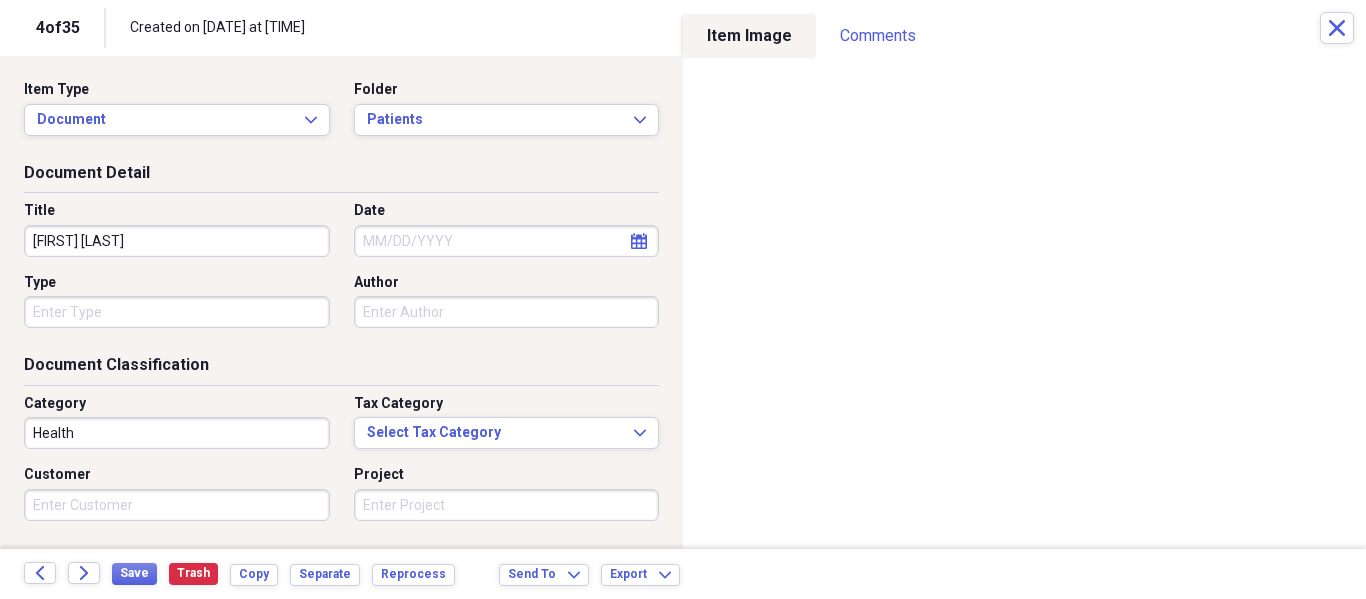 type on "Americo Velazquez" 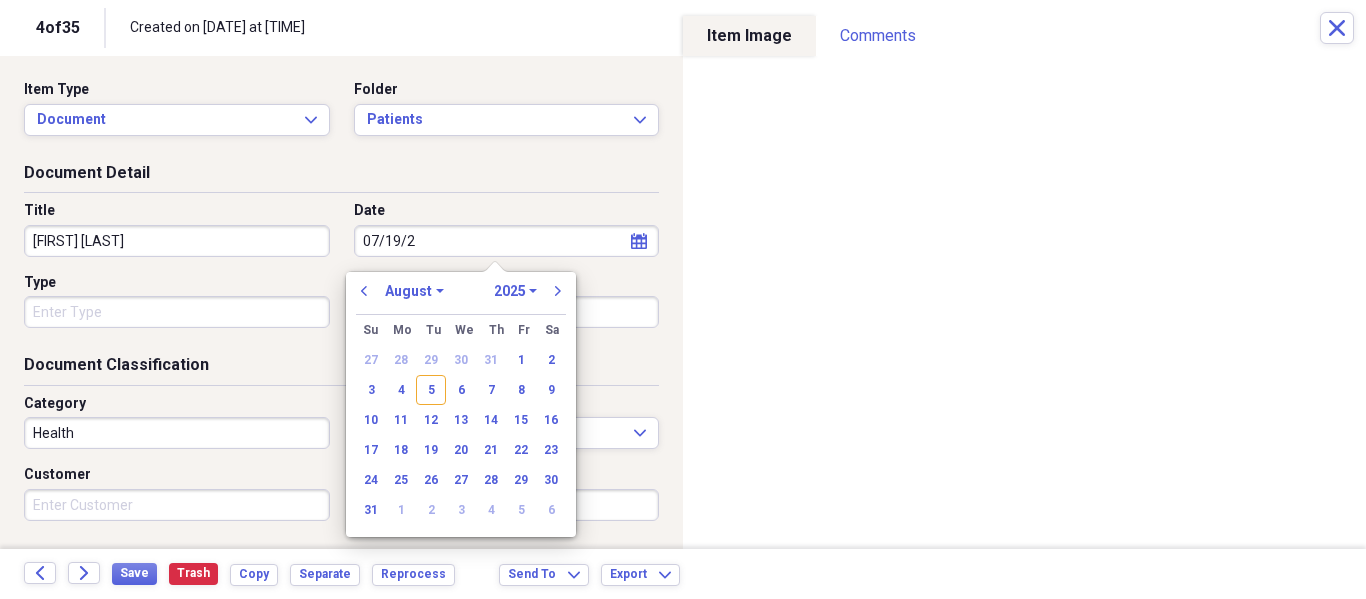 type on "07/19/20" 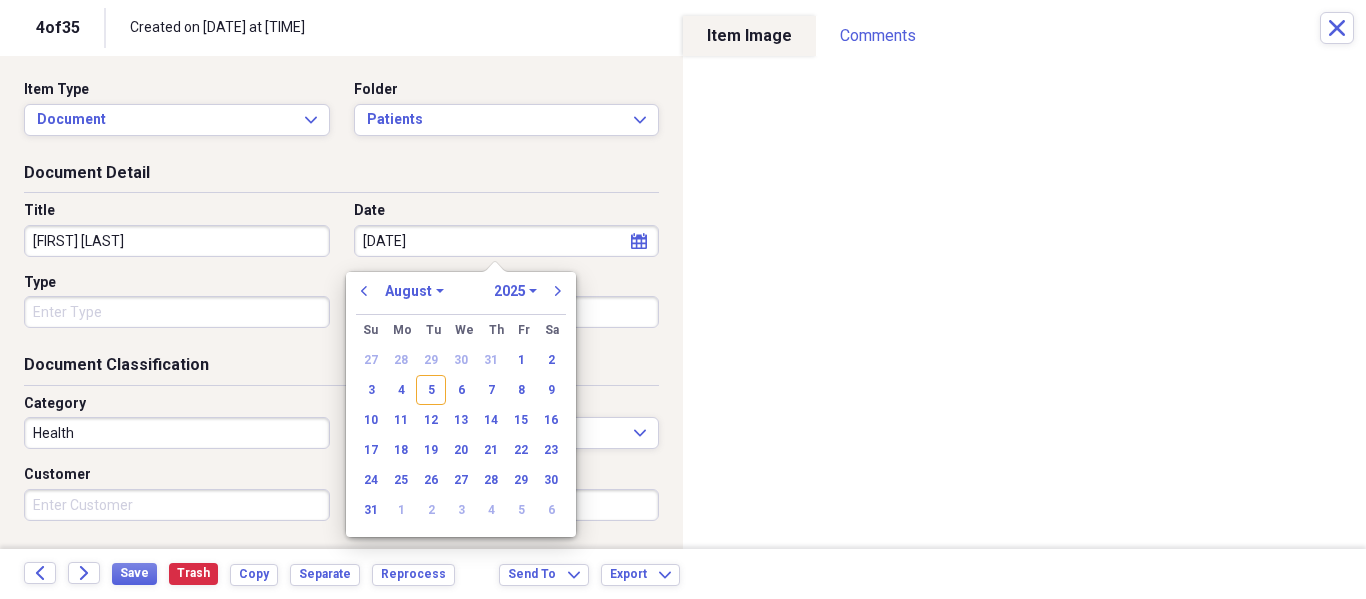 select on "6" 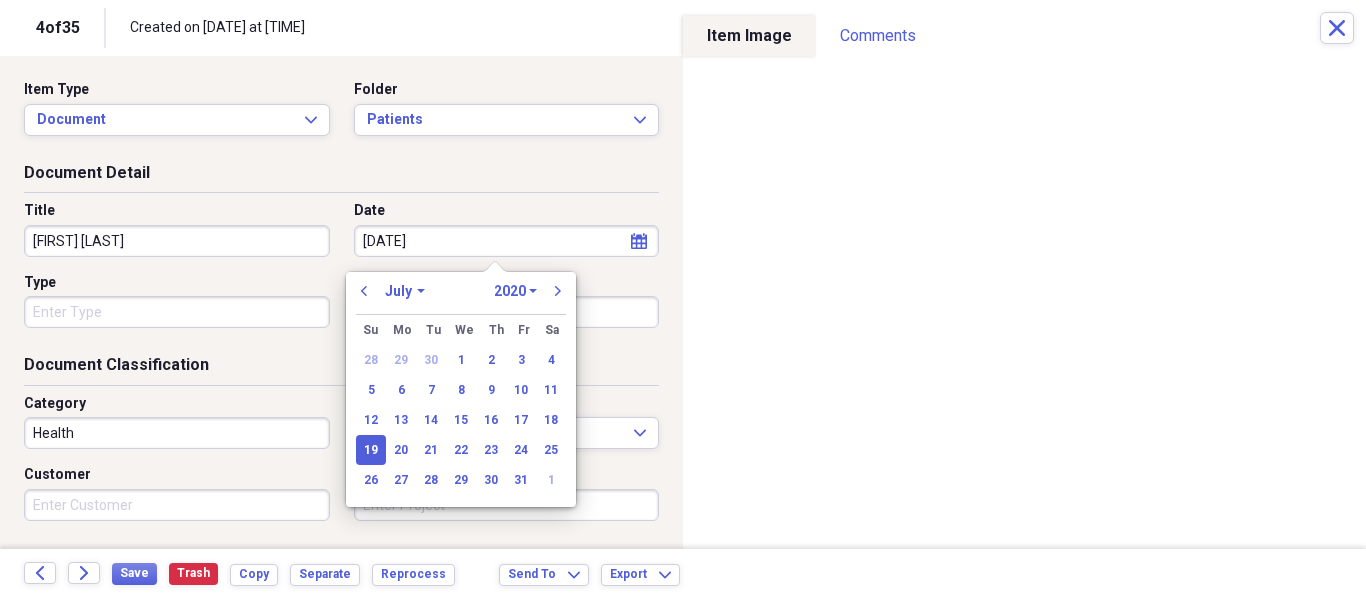 type on "07/19/2025" 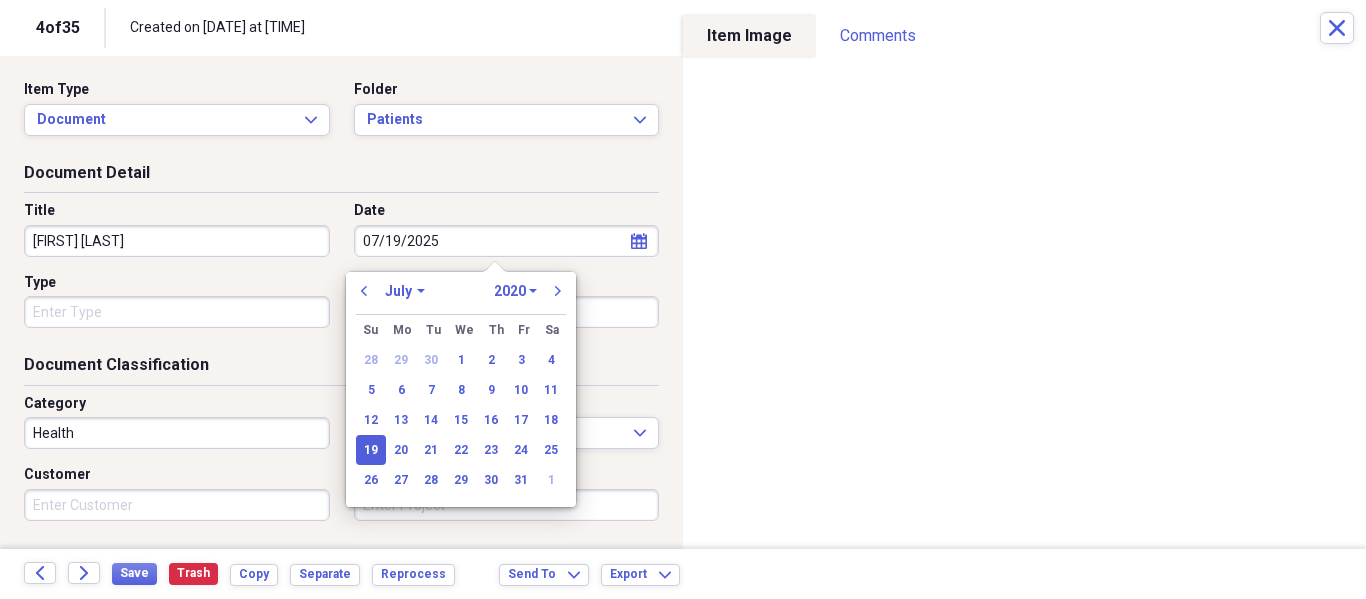 select on "2025" 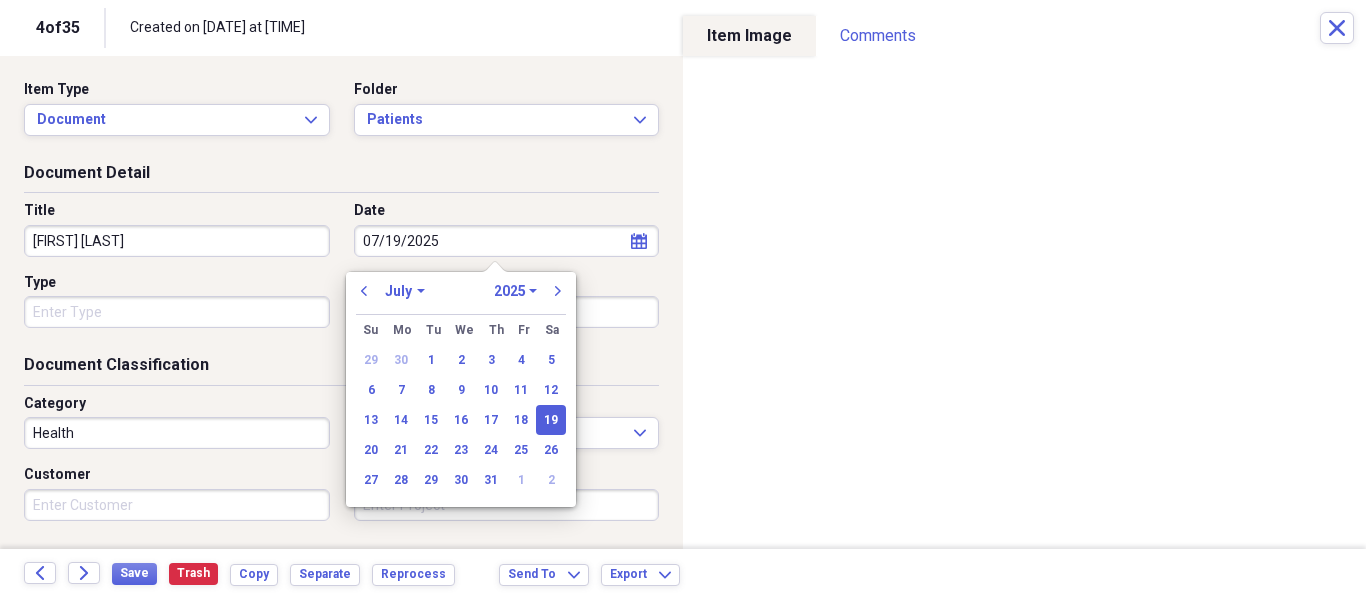 type on "07/19/2025" 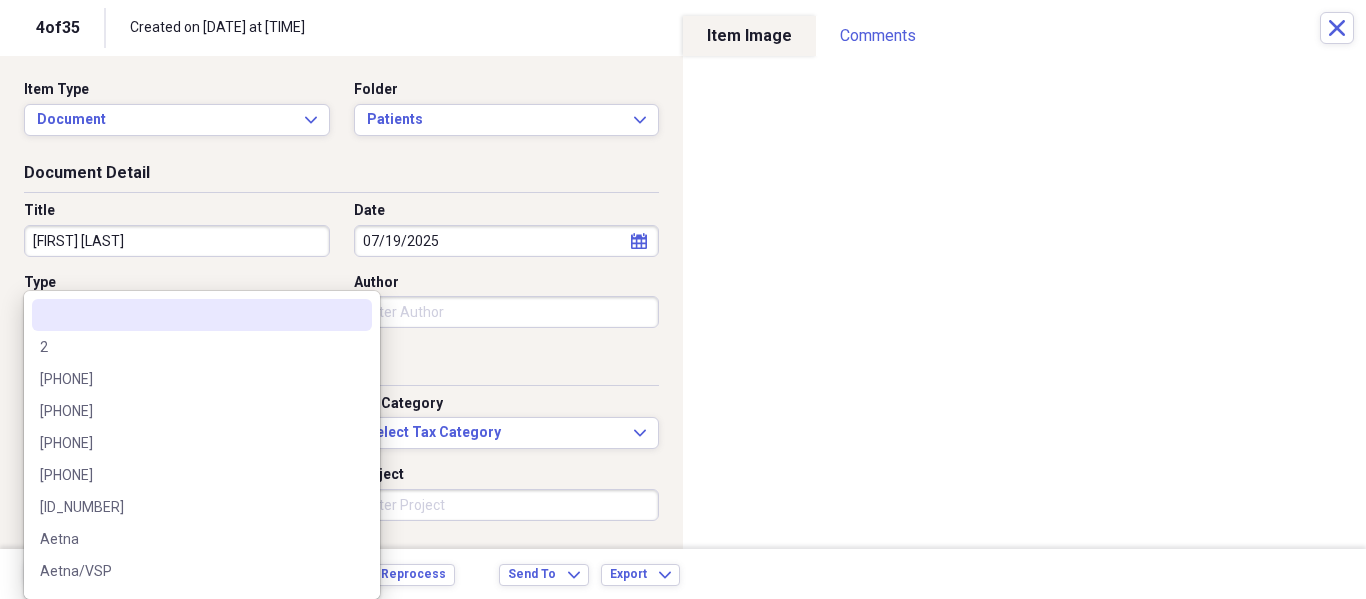 click on "Organize My Files 32 Collapse Unfiled Needs Review 32 Unfiled All Files Unfiled Unfiled Unfiled Saved Reports Collapse My Cabinet My Cabinet Add Folder Folder Patients Add Folder Folder Recalls Add Folder Collapse Trash Trash Folder Patients Help & Support Submit Import Import Add Create Expand Reports Reports Settings Philip Expand These items are in need of review Showing 35 items , totaling $369.90 Column Expand sort Sort Filters  Expand Create Item Expand Image Item Type Date Name Category Amount Source Date Added chevron-down Folder media Document 09/20/2024 Nina Cadasse Health NeatConnect 08/05/2025 12:50 pm Patients media Document 02/19/2025 Andres Gonzalez Health NeatConnect 08/05/2025 12:50 pm Patients media Document Health NeatConnect 08/05/2025 12:49 pm Unfiled media Document Health NeatConnect 08/05/2025 12:47 pm Unfiled media Document Health NeatConnect 08/05/2025 12:45 pm Unfiled media Document Health NeatConnect 08/05/2025 12:42 pm Unfiled media Invoice 02/21/2025 OPTOGENICS $369.90 NeatConnect" at bounding box center [683, 299] 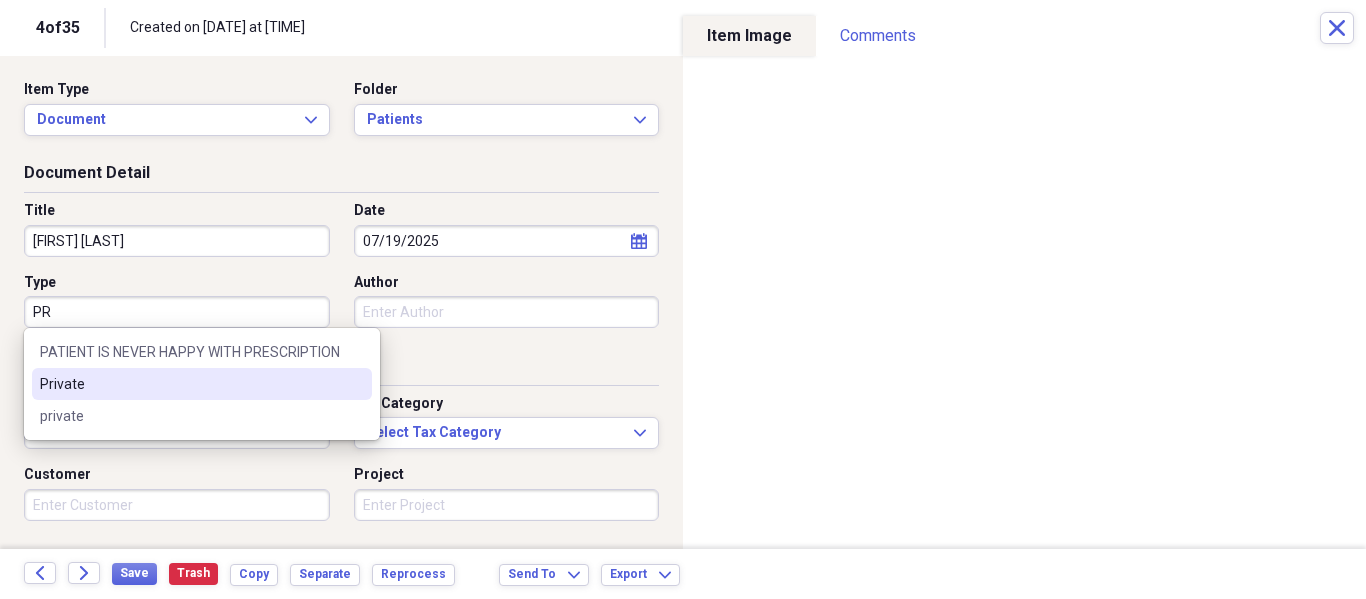 click on "Private" at bounding box center (202, 384) 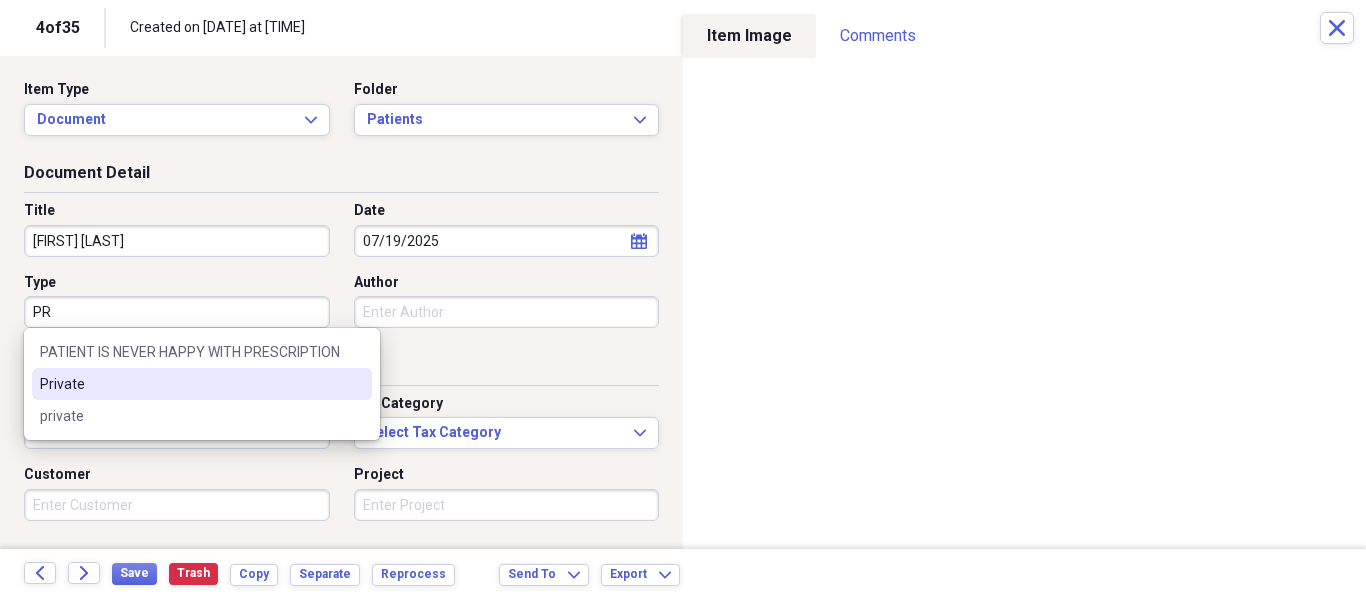 type on "Private" 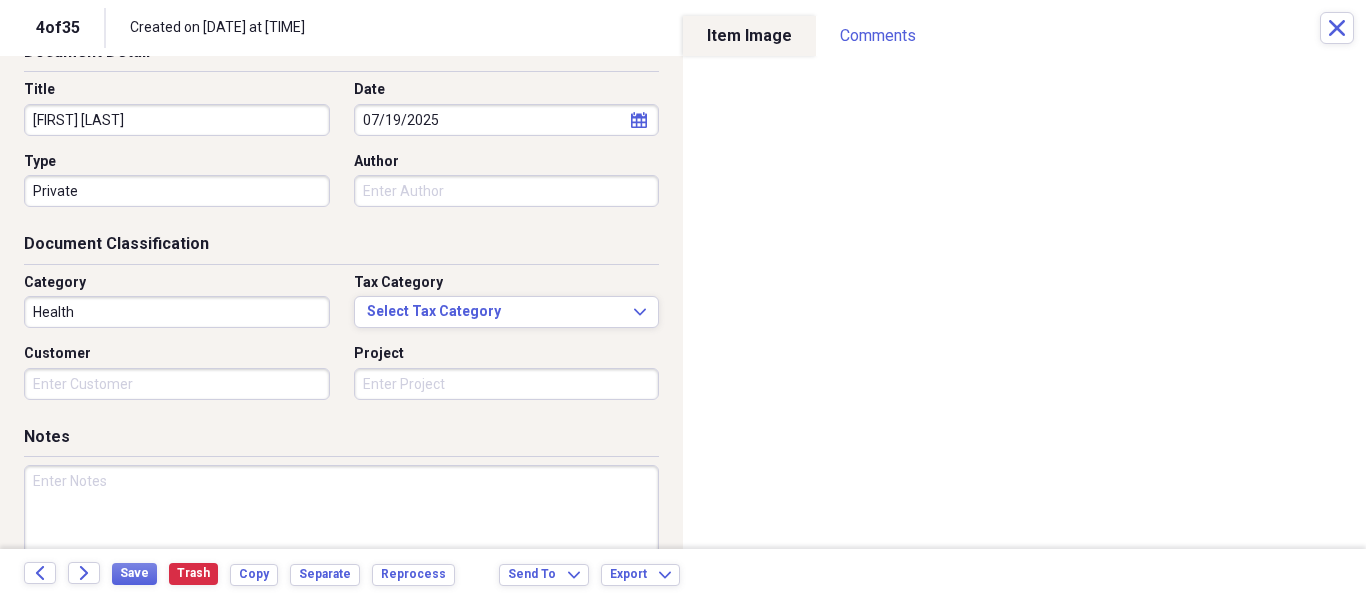 scroll, scrollTop: 243, scrollLeft: 0, axis: vertical 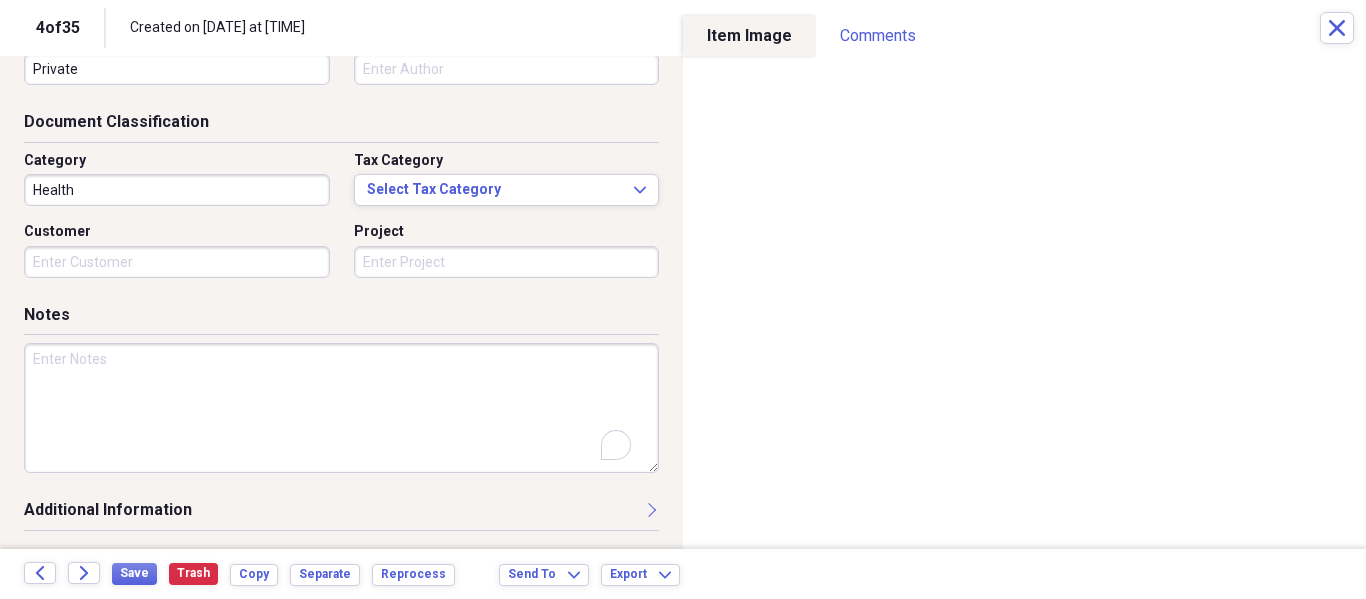 click at bounding box center [341, 408] 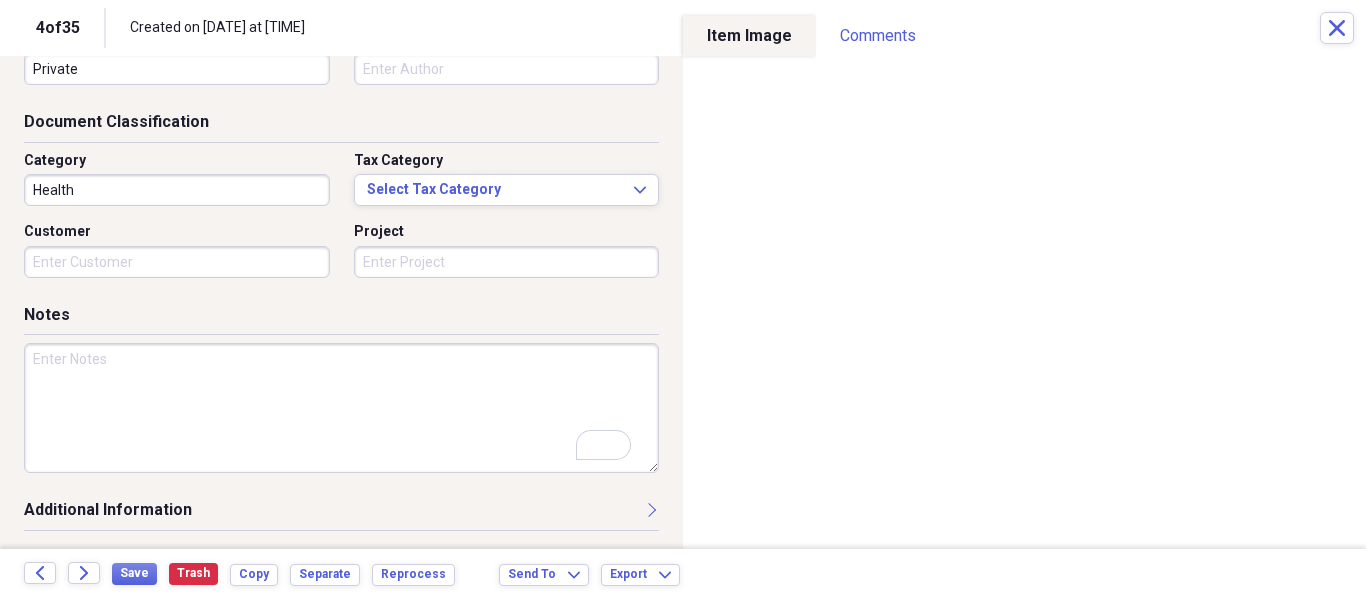 scroll, scrollTop: 243, scrollLeft: 0, axis: vertical 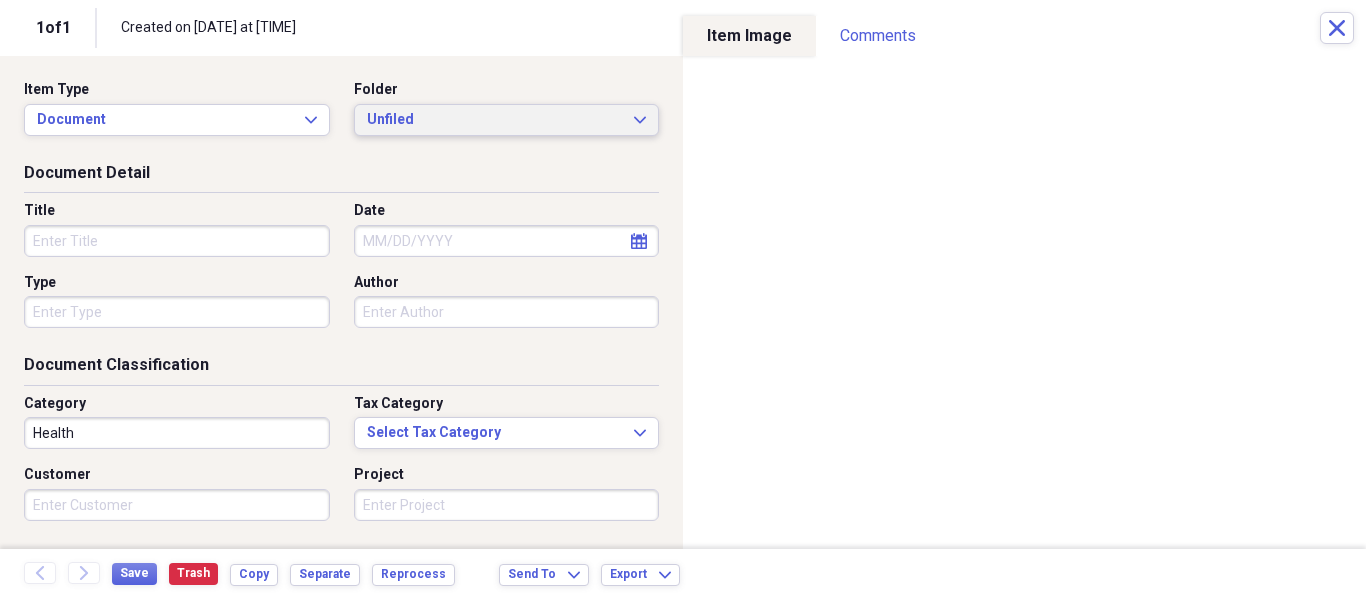 drag, startPoint x: 374, startPoint y: 115, endPoint x: 329, endPoint y: 131, distance: 47.759815 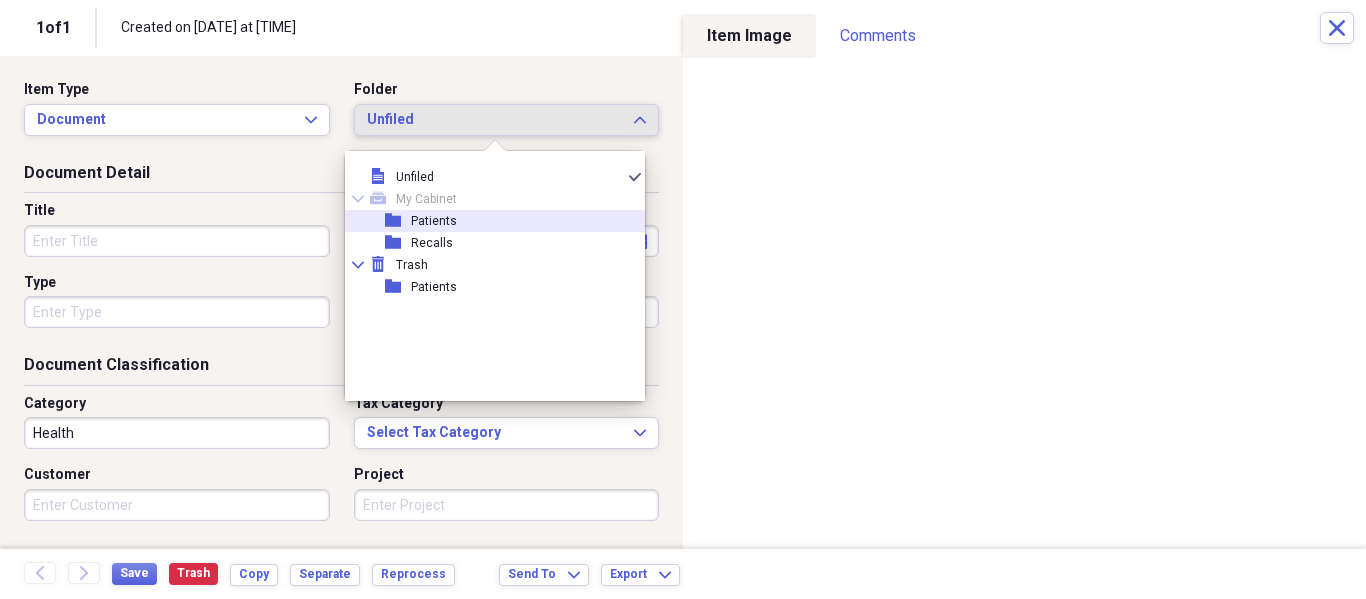 drag, startPoint x: 395, startPoint y: 224, endPoint x: 342, endPoint y: 241, distance: 55.65968 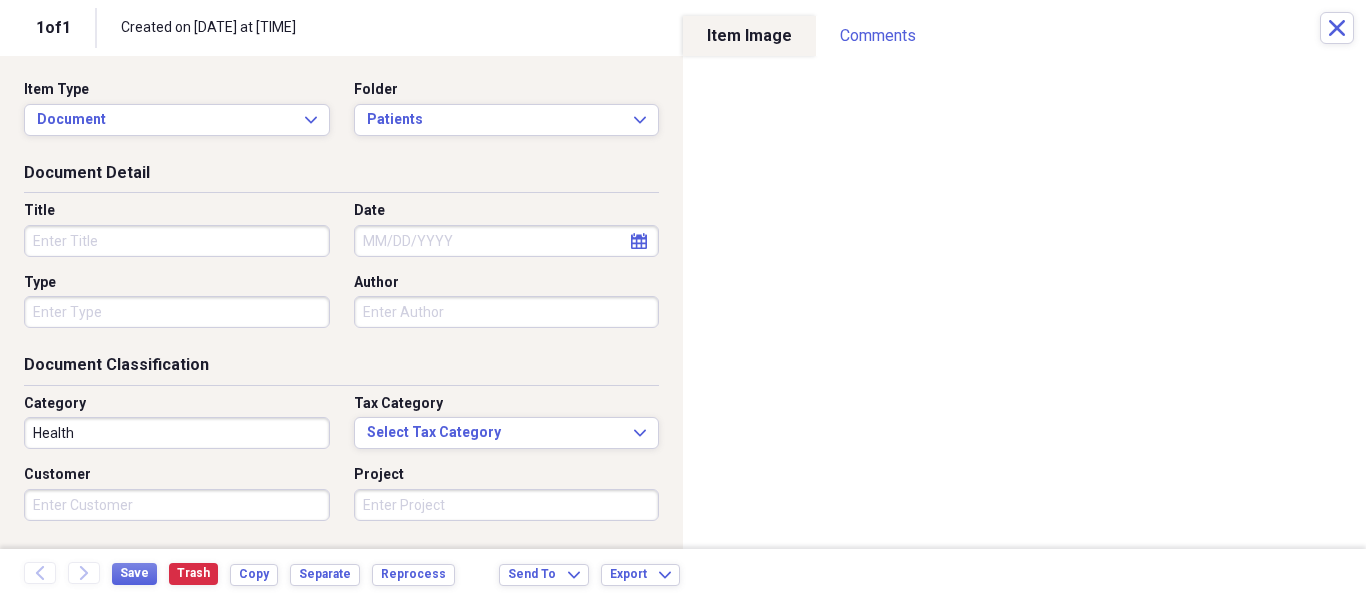 drag, startPoint x: 327, startPoint y: 241, endPoint x: 293, endPoint y: 242, distance: 34.0147 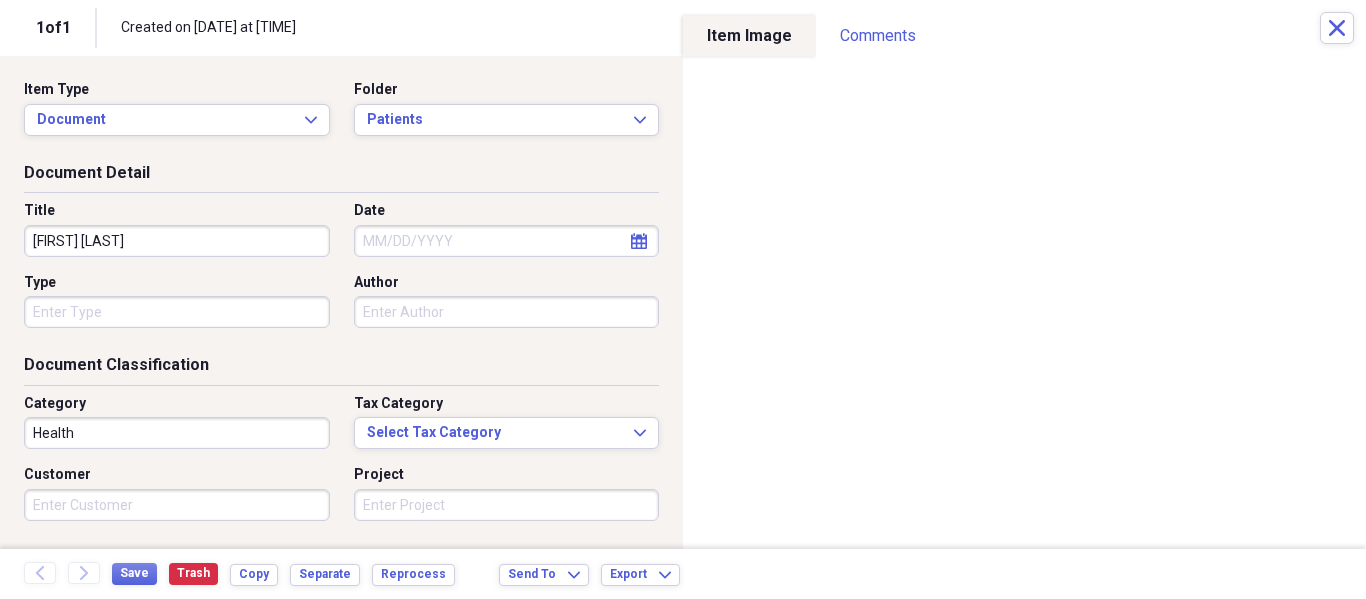 type on "[FIRST] [LAST]" 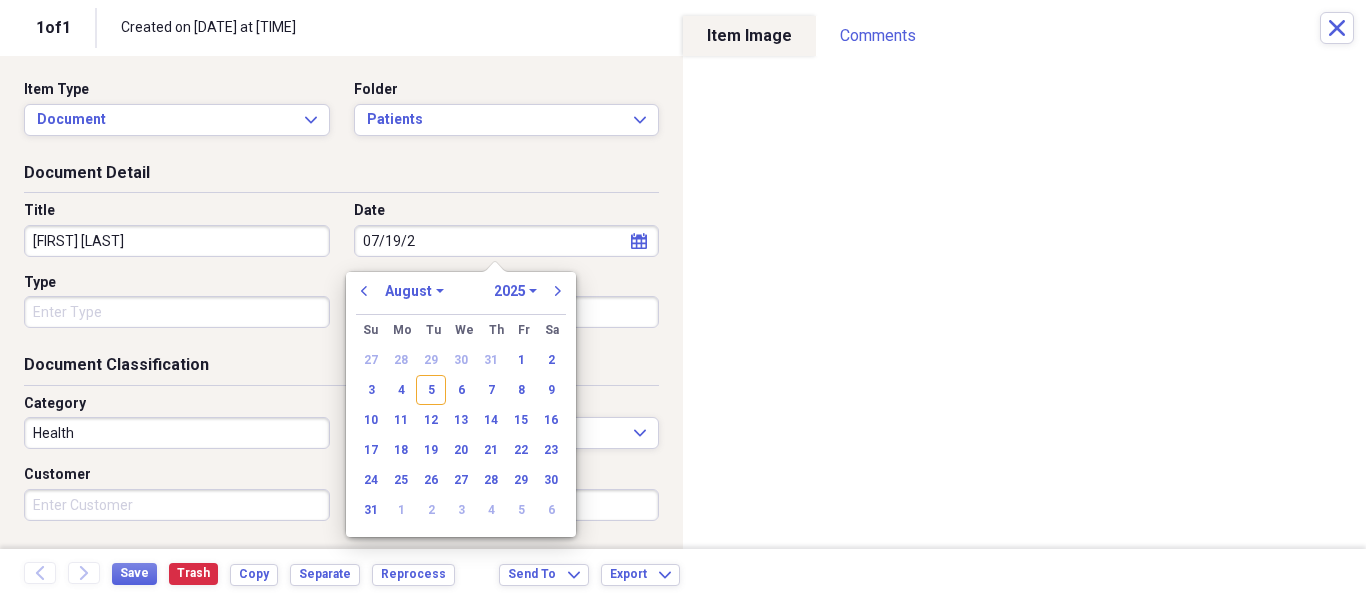 type on "07/19/20" 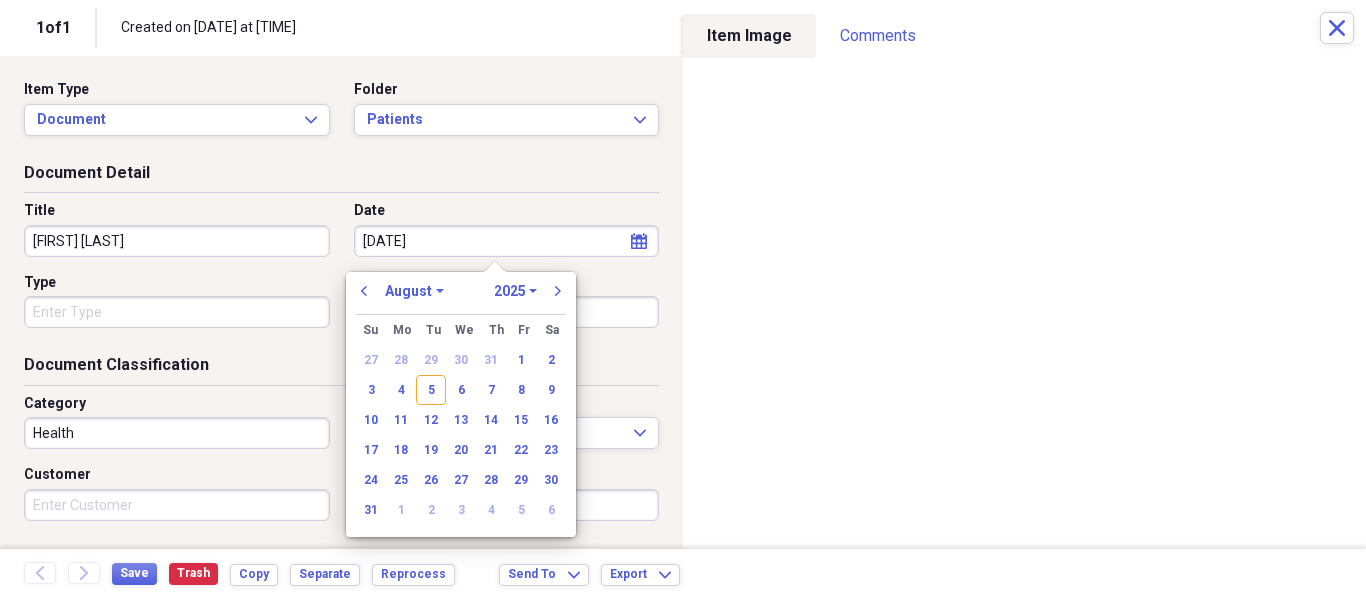 select on "6" 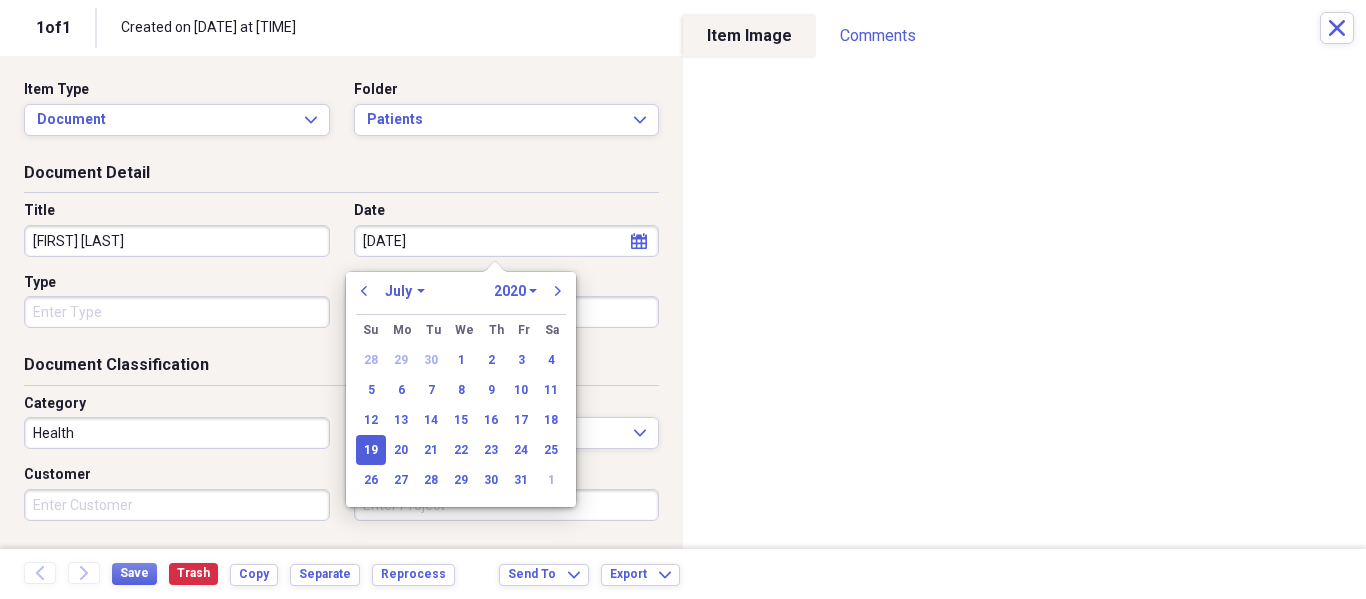 type on "07/19/2025" 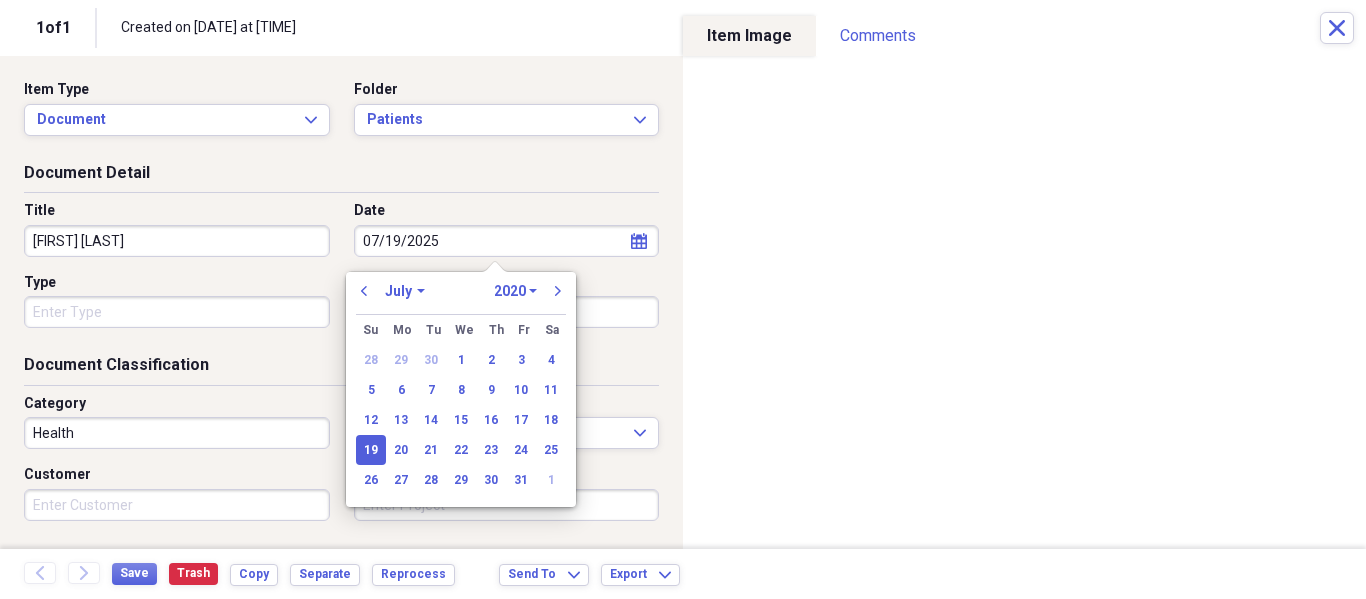 select on "2025" 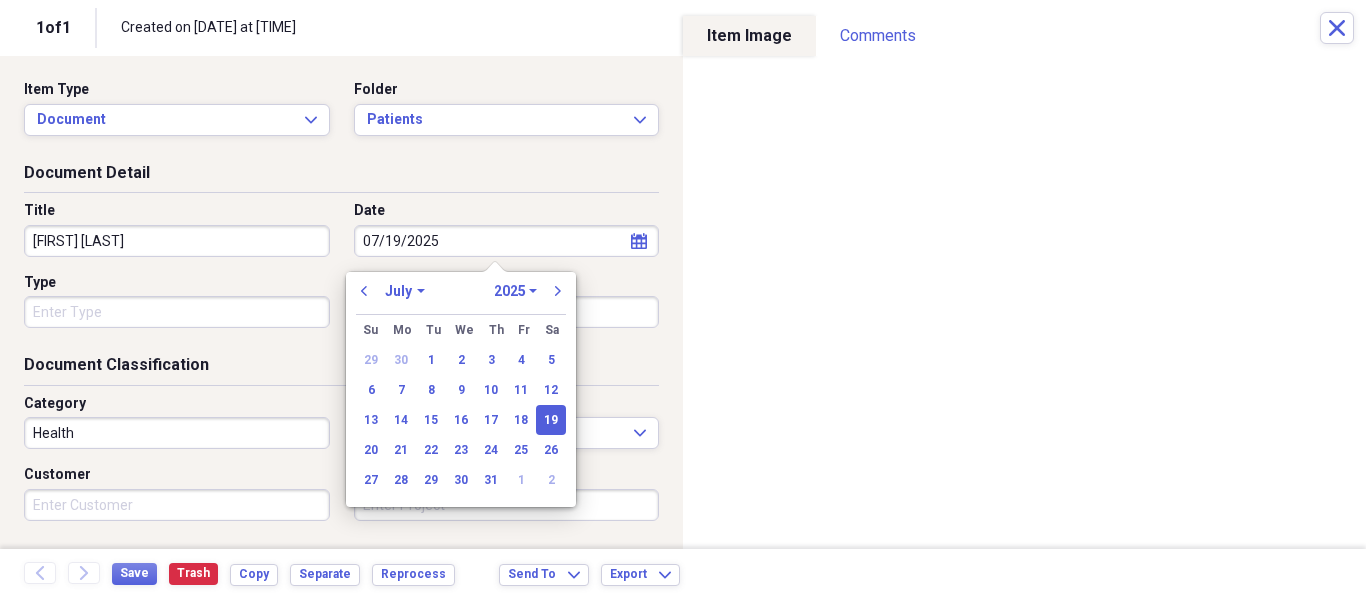 type on "07/19/2025" 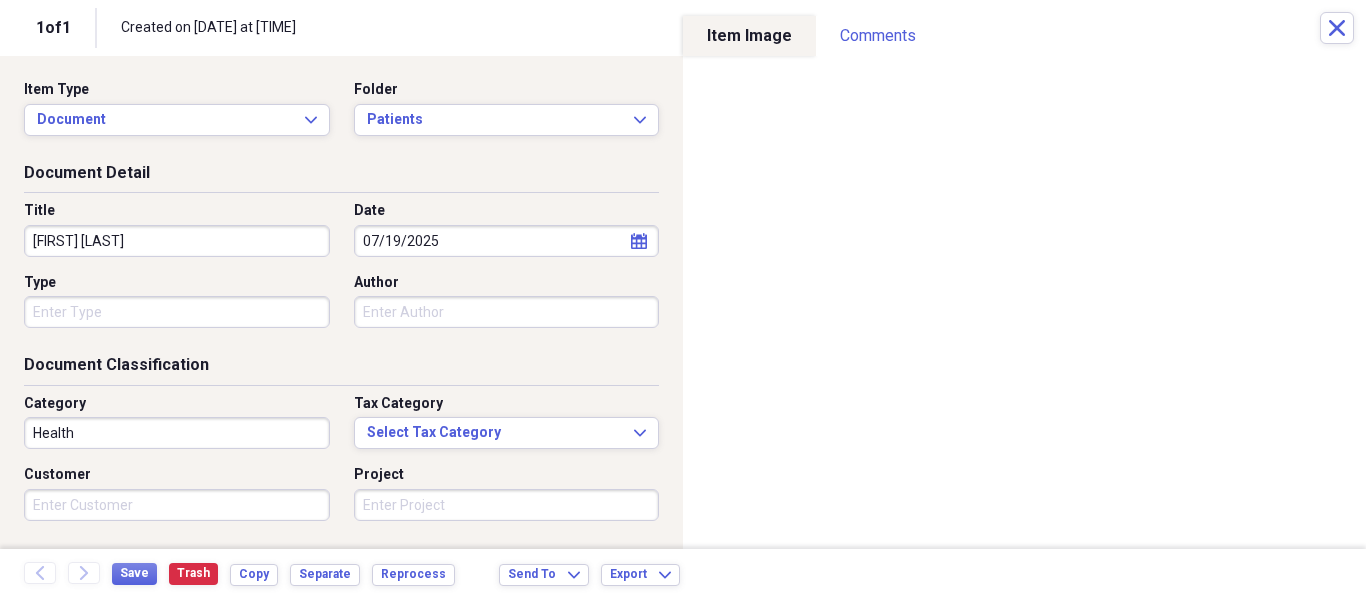 click on "Type" at bounding box center (183, 301) 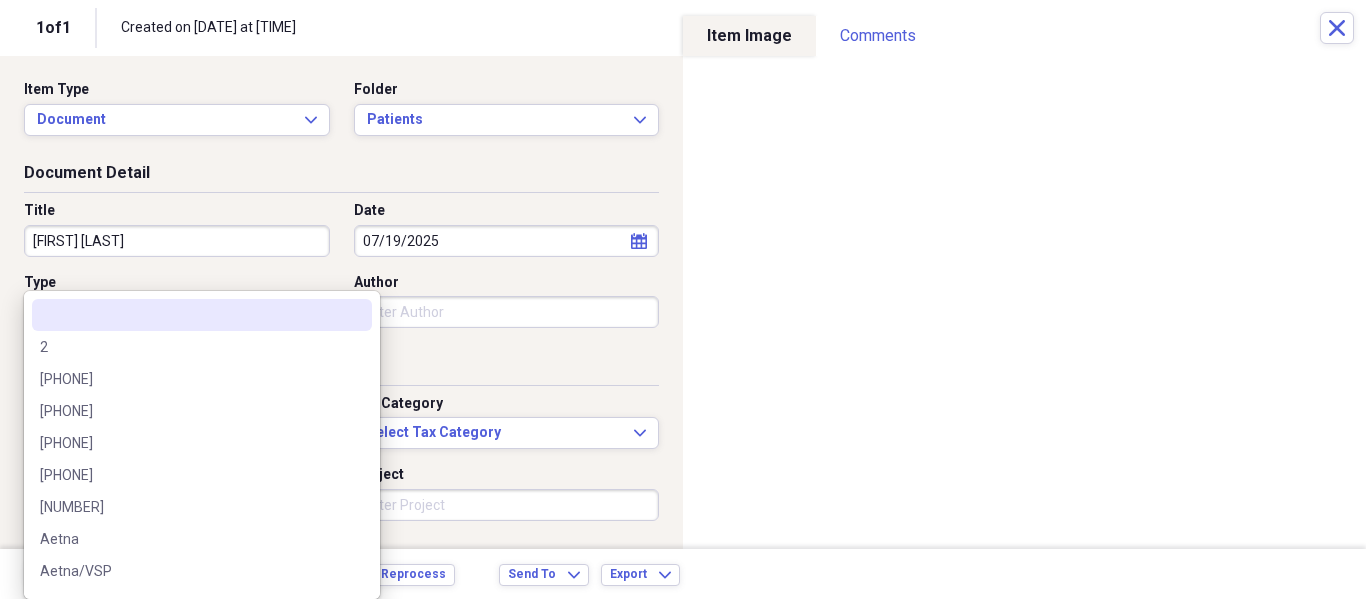 click on "Organize My Files 32 Collapse Unfiled Needs Review 32 Unfiled All Files Unfiled Unfiled Unfiled Saved Reports Collapse My Cabinet My Cabinet Add Folder Folder Patients Add Folder Folder Recalls Add Folder Collapse Trash Trash Folder Patients Help & Support Submit Import Import Add Create Expand Reports Reports Settings Philip Expand These items are in need of review Showing 32 items , totaling $369.90 Column Expand sort Sort Filters  Expand Create Item Expand Image Item Type Date Name Category Amount Source Date Added chevron-down Folder media Document Health NeatConnect 08/05/2025 12:49 pm Unfiled media Document Health NeatConnect 08/05/2025 12:47 pm Unfiled media Document Health NeatConnect 08/05/2025 12:45 pm Unfiled media Document Health NeatConnect 08/05/2025 12:42 pm Unfiled media Invoice 02/21/2025 OPTOGENICS $369.90 NeatConnect 08/05/2025 12:42 pm Unfiled media Document Health NeatConnect 08/05/2025 12:41 pm Unfiled media Contact Joshua Dr NeatConnect 08/05/2025 12:40 pm Unfiled media Document Health" at bounding box center [683, 299] 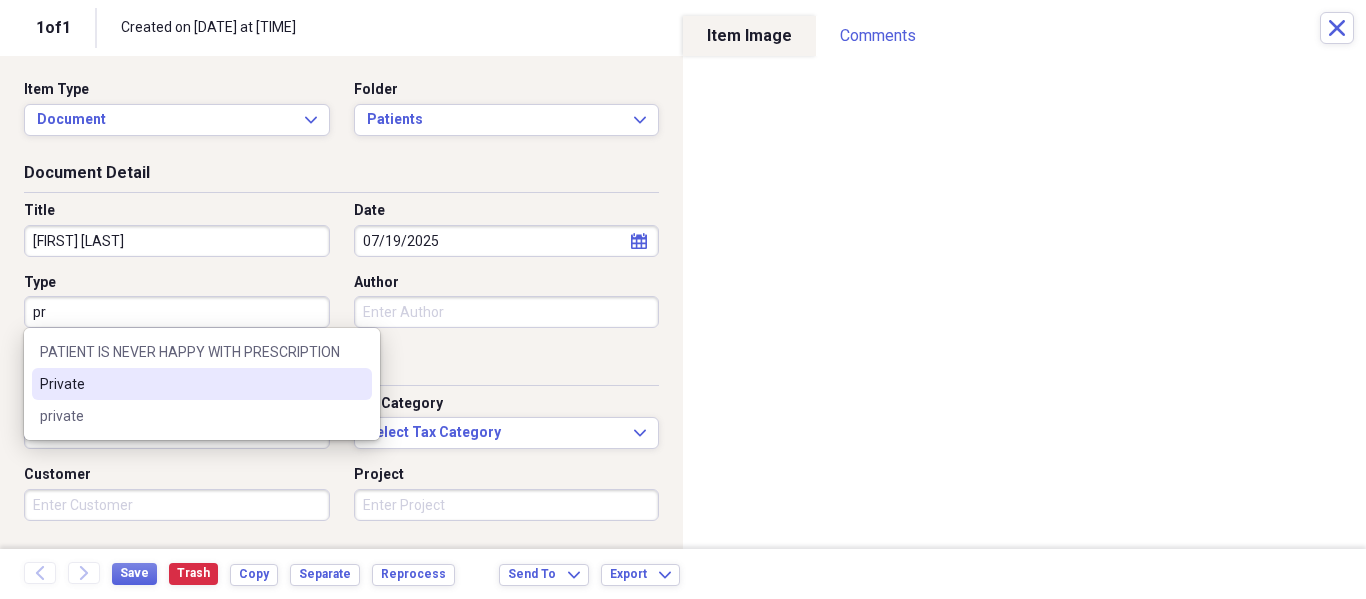 click on "Private" at bounding box center (190, 384) 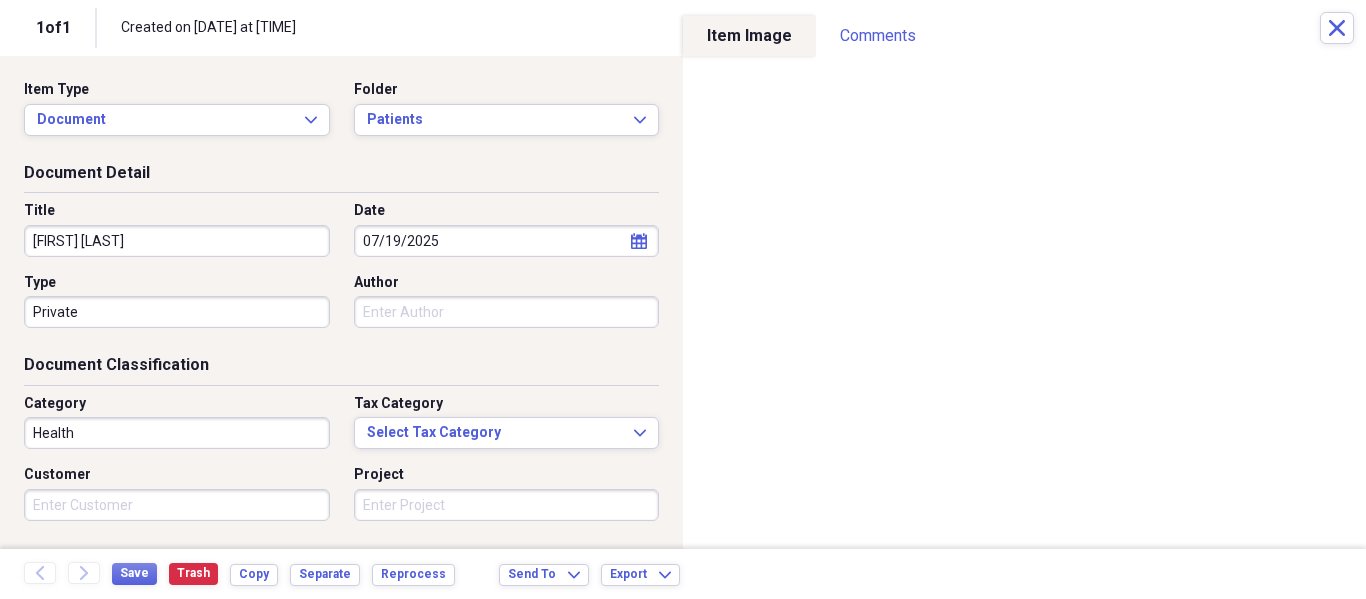 scroll, scrollTop: 243, scrollLeft: 0, axis: vertical 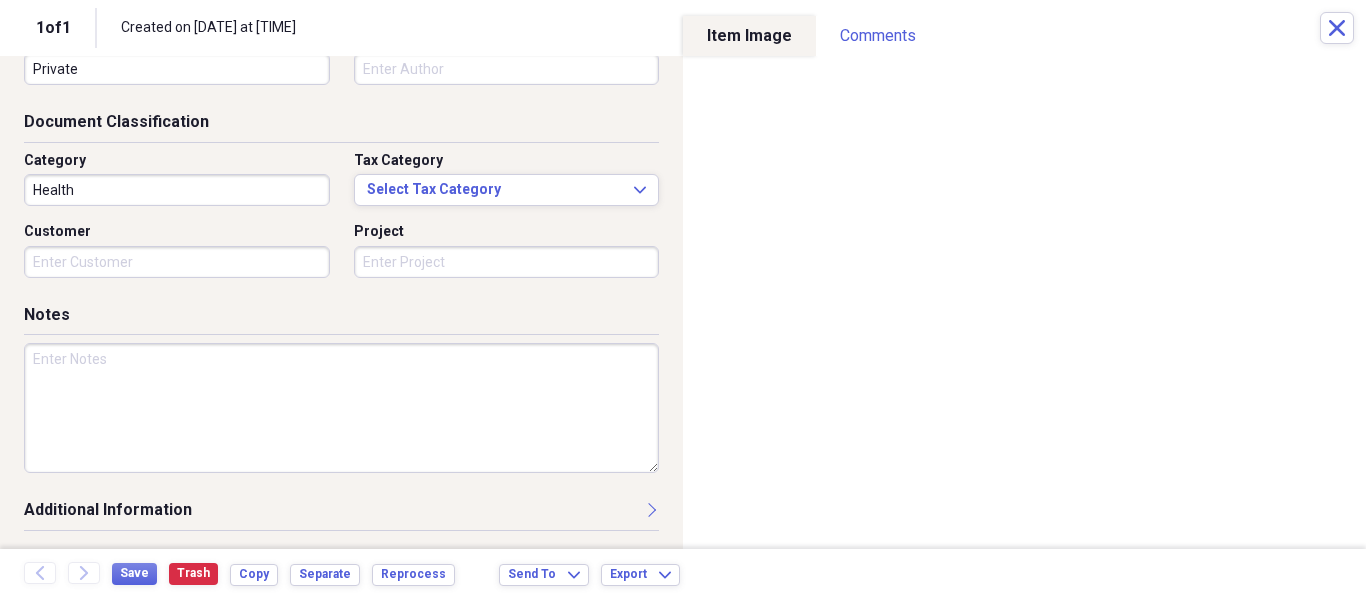 click at bounding box center (341, 408) 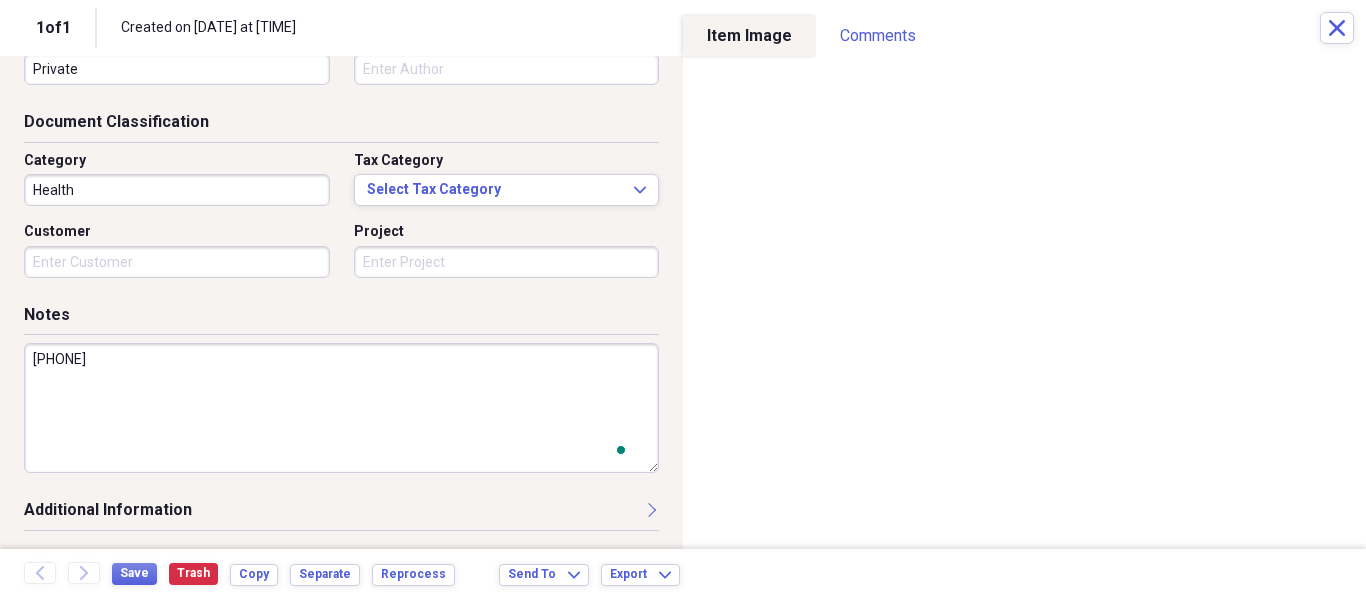 scroll, scrollTop: 243, scrollLeft: 0, axis: vertical 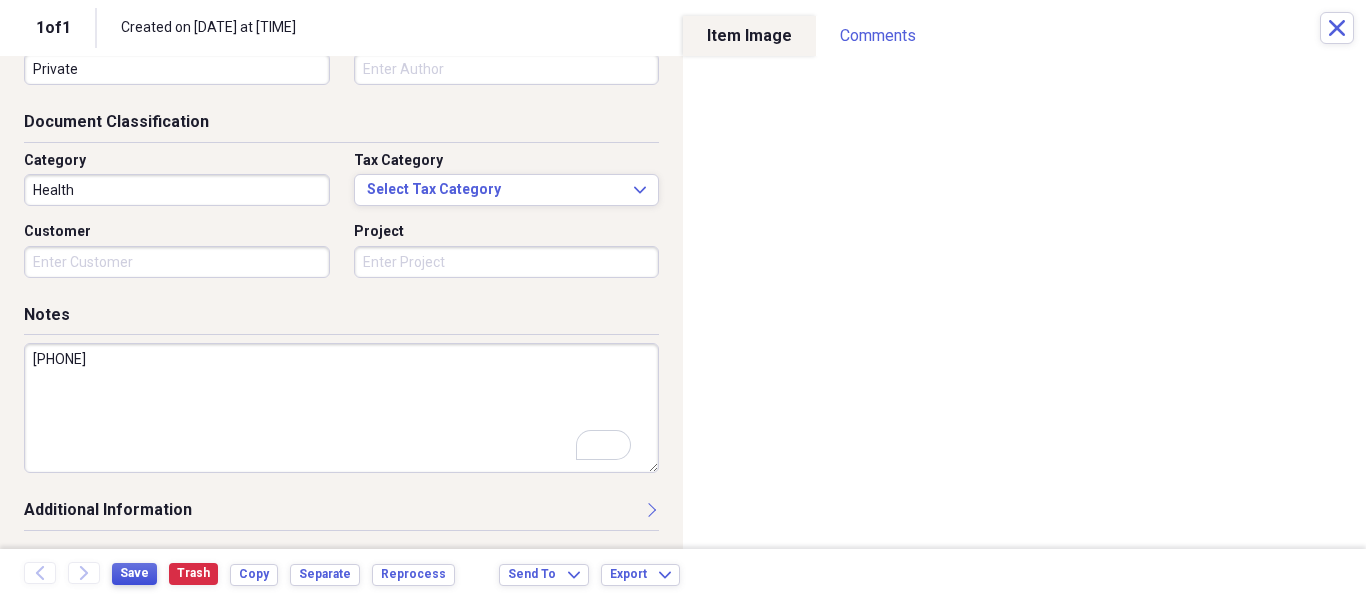 type on "305-781-9550" 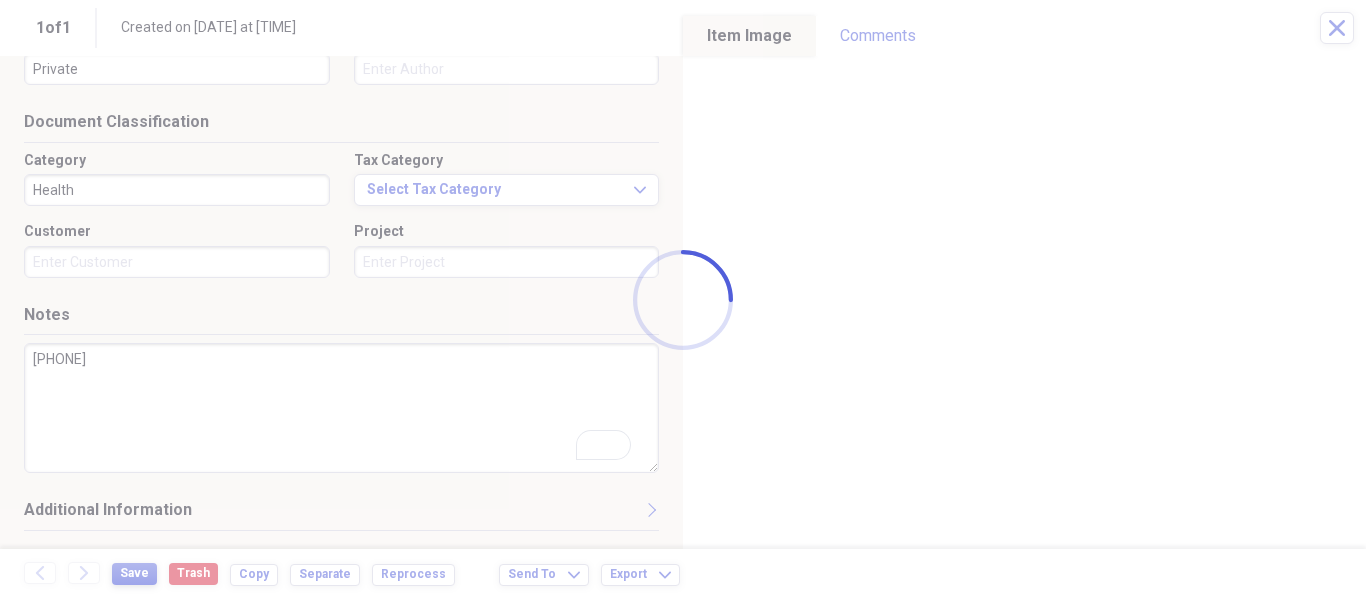 type on "Americo Velazquez" 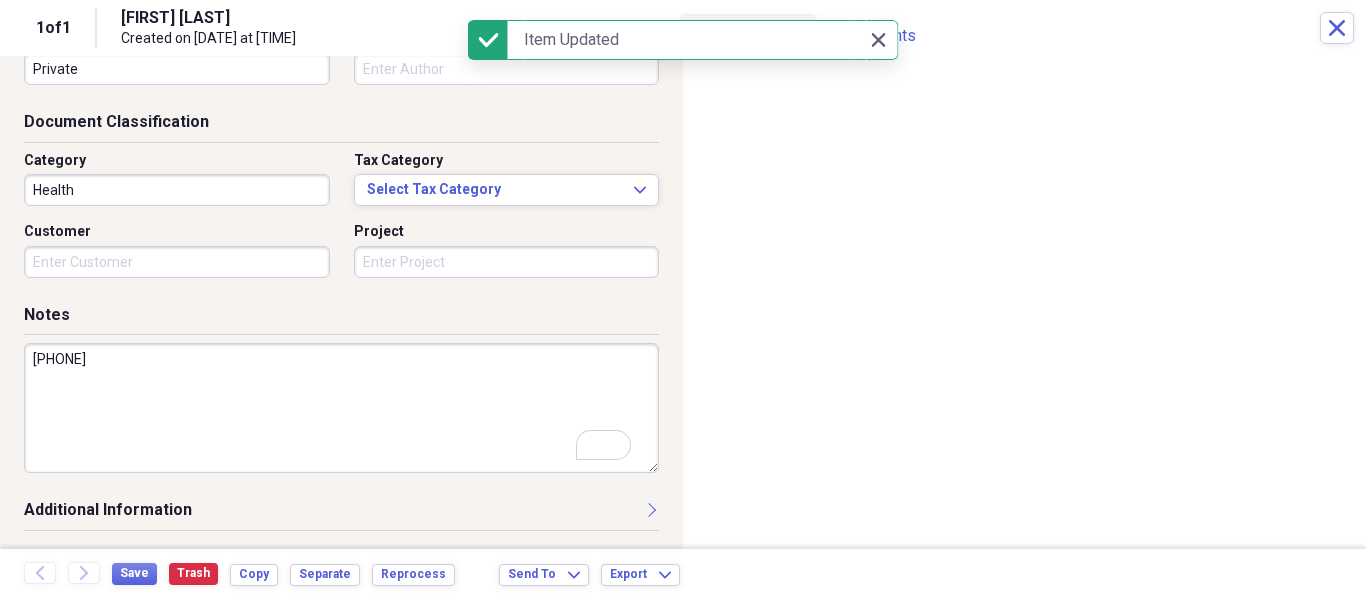 click on "1  of  1 Americo Velazquez Created on 08/05/2025 at 12:49 pm Close" at bounding box center (683, 28) 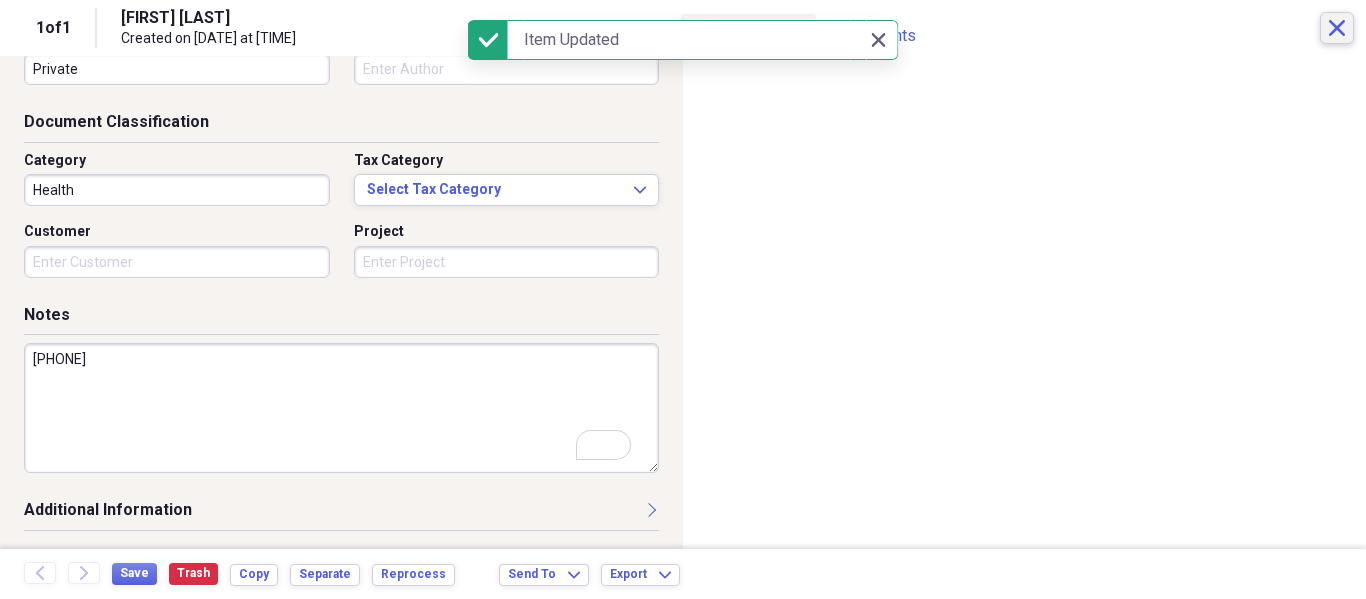 click on "Close" at bounding box center [1337, 28] 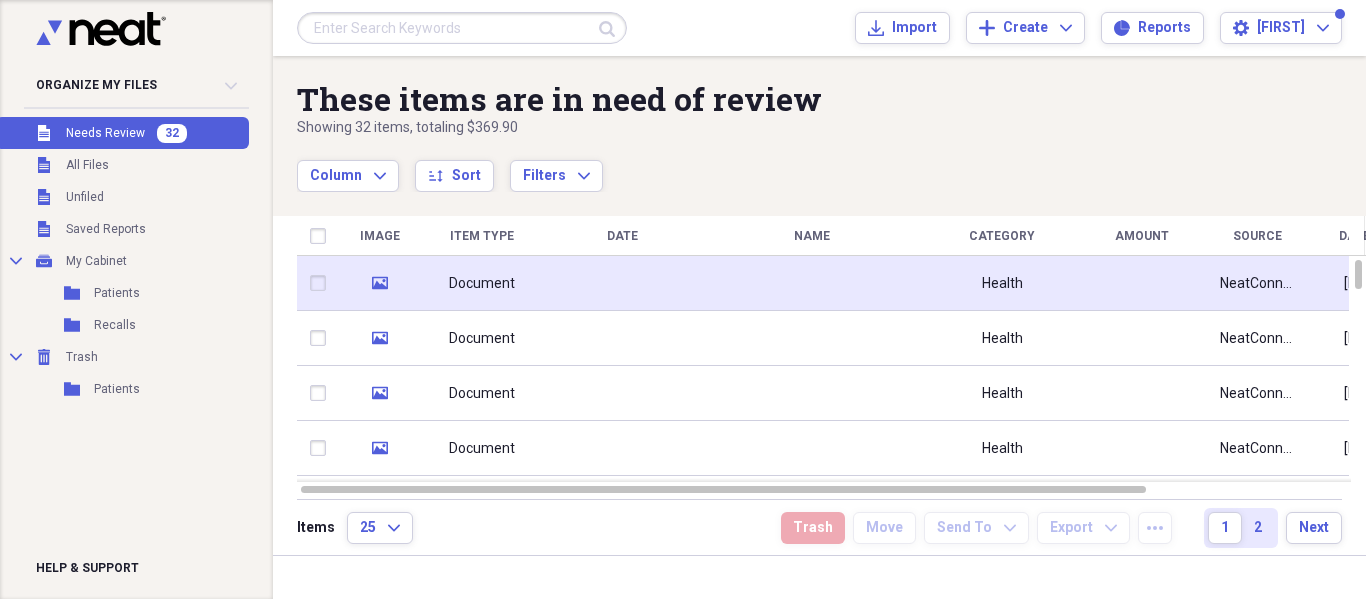 click at bounding box center [622, 283] 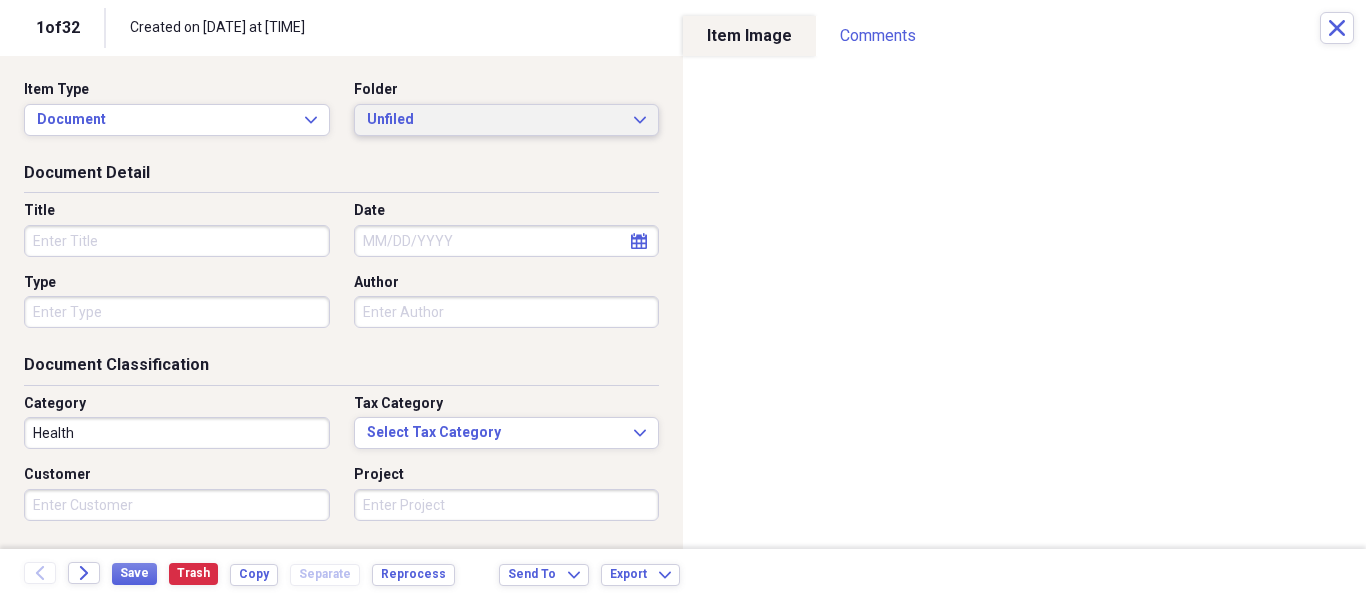 click on "Unfiled" at bounding box center [495, 120] 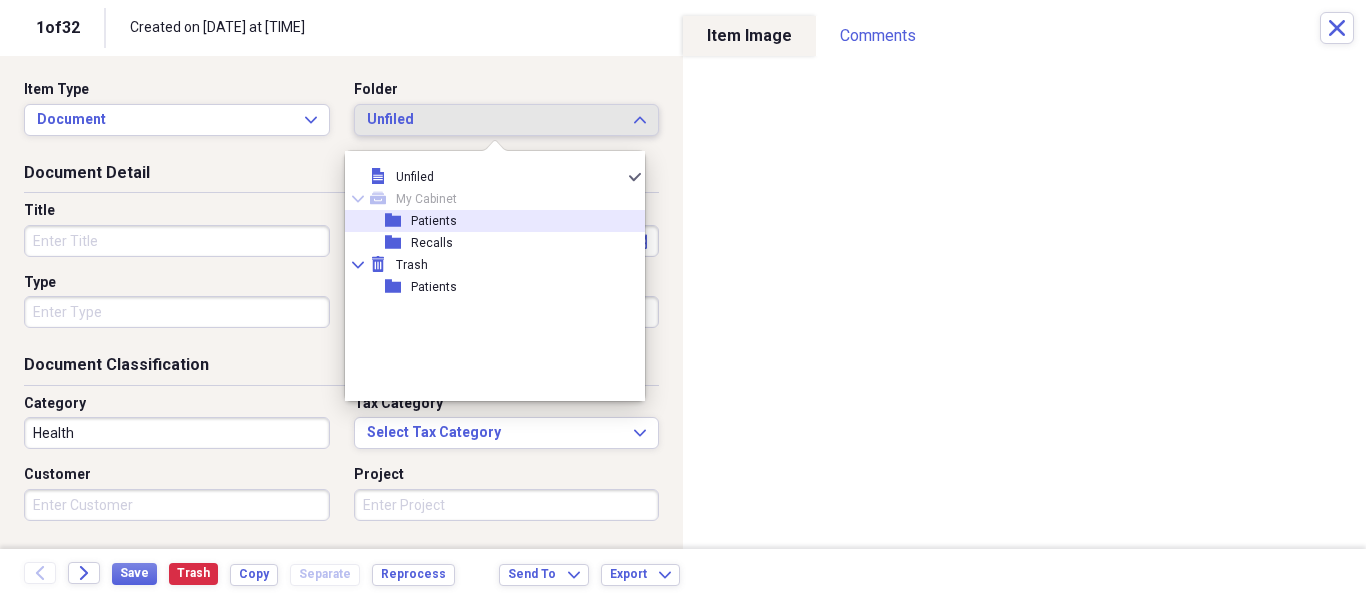 click on "folder Patients" at bounding box center (487, 221) 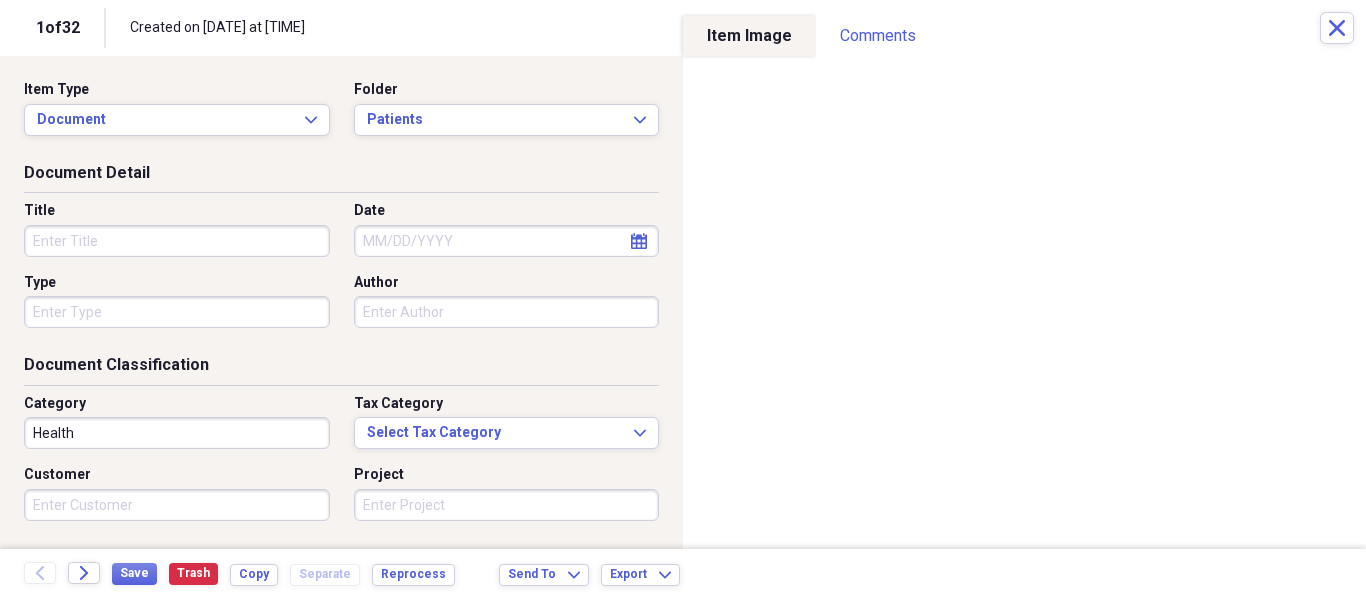 click on "Title" at bounding box center (177, 241) 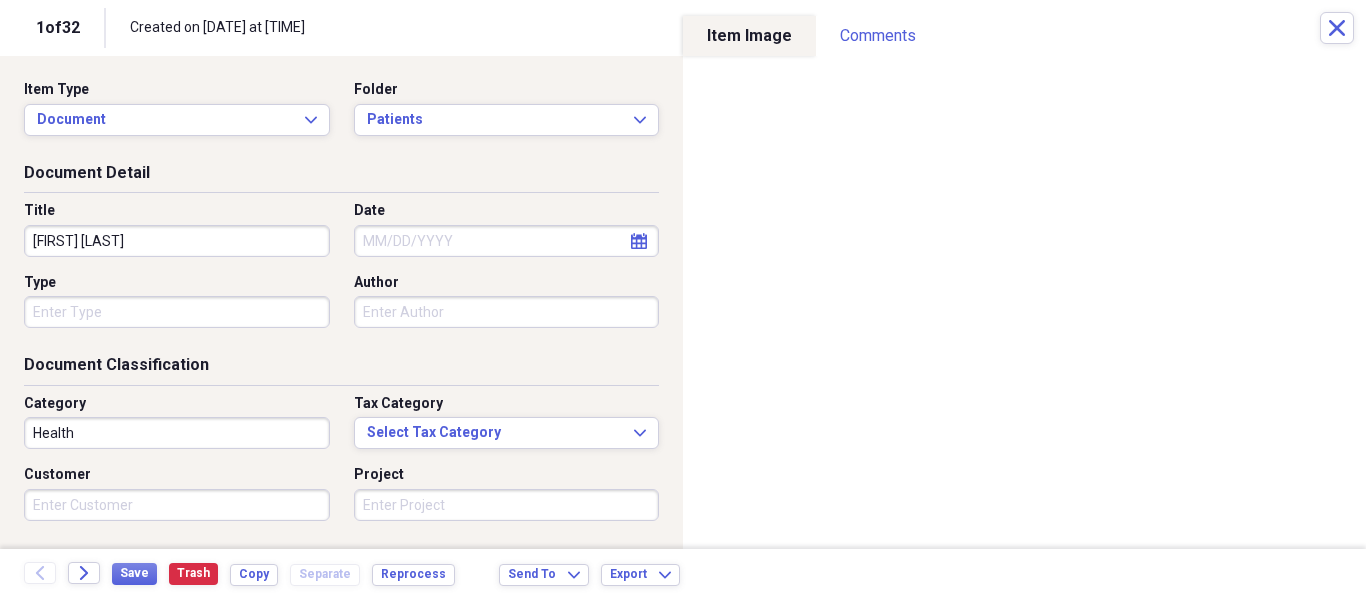 type on "Jorge Valdes" 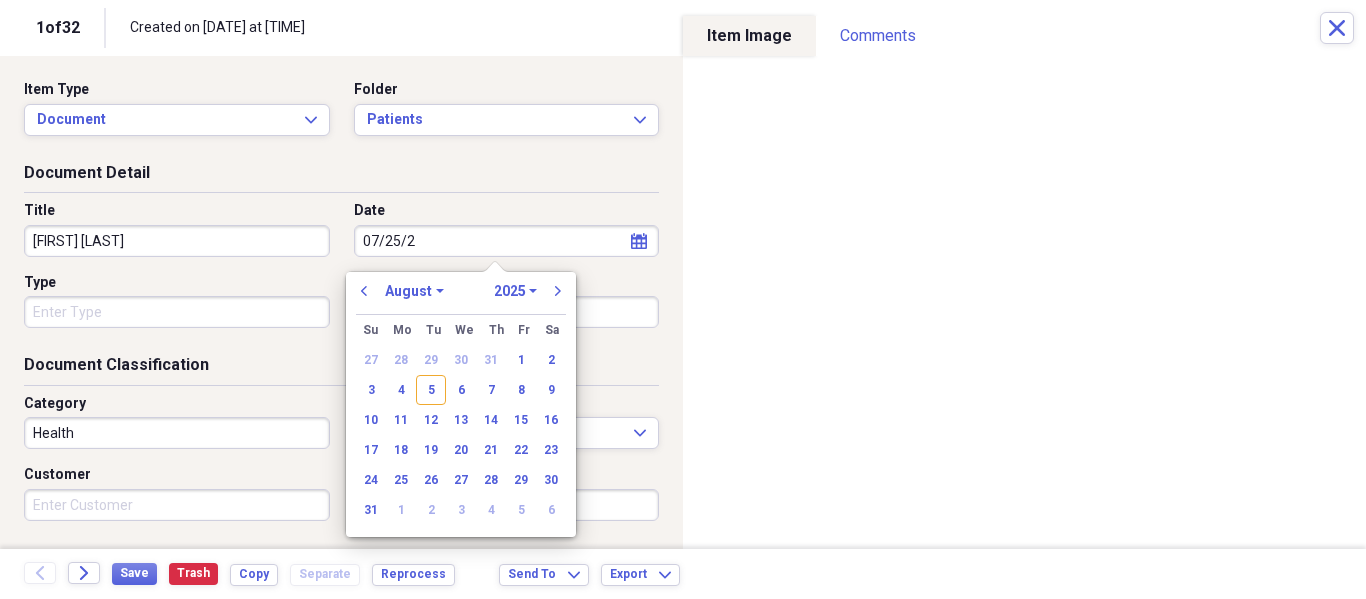 type on "07/25/20" 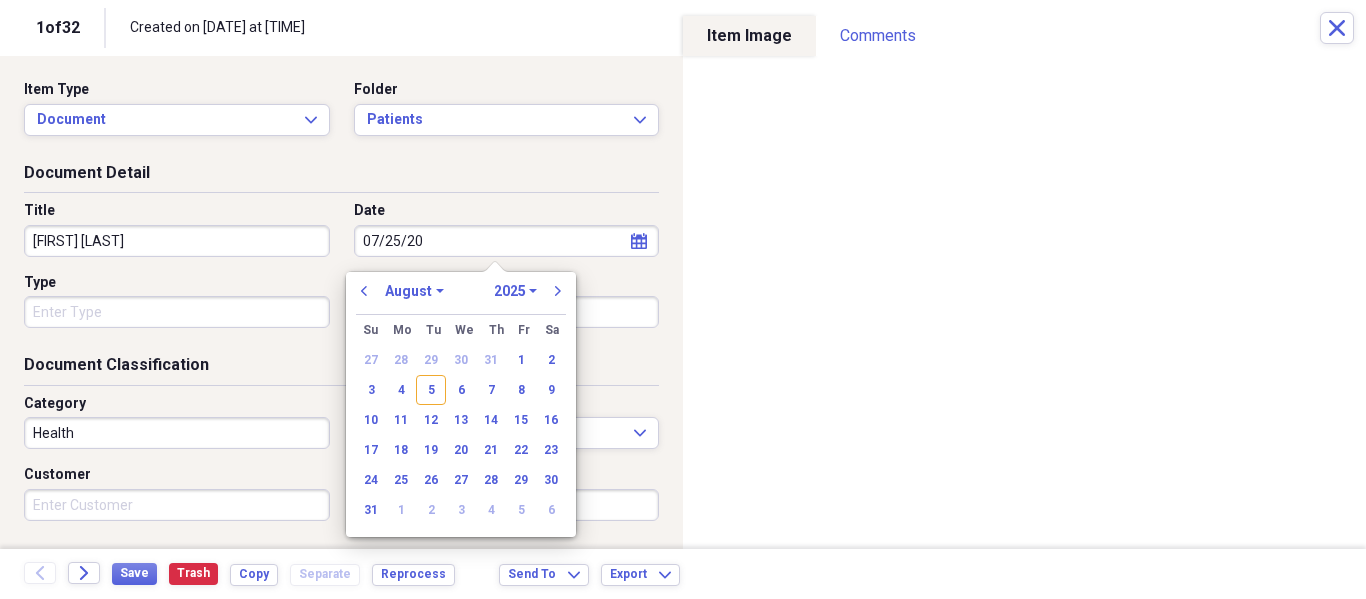 select on "6" 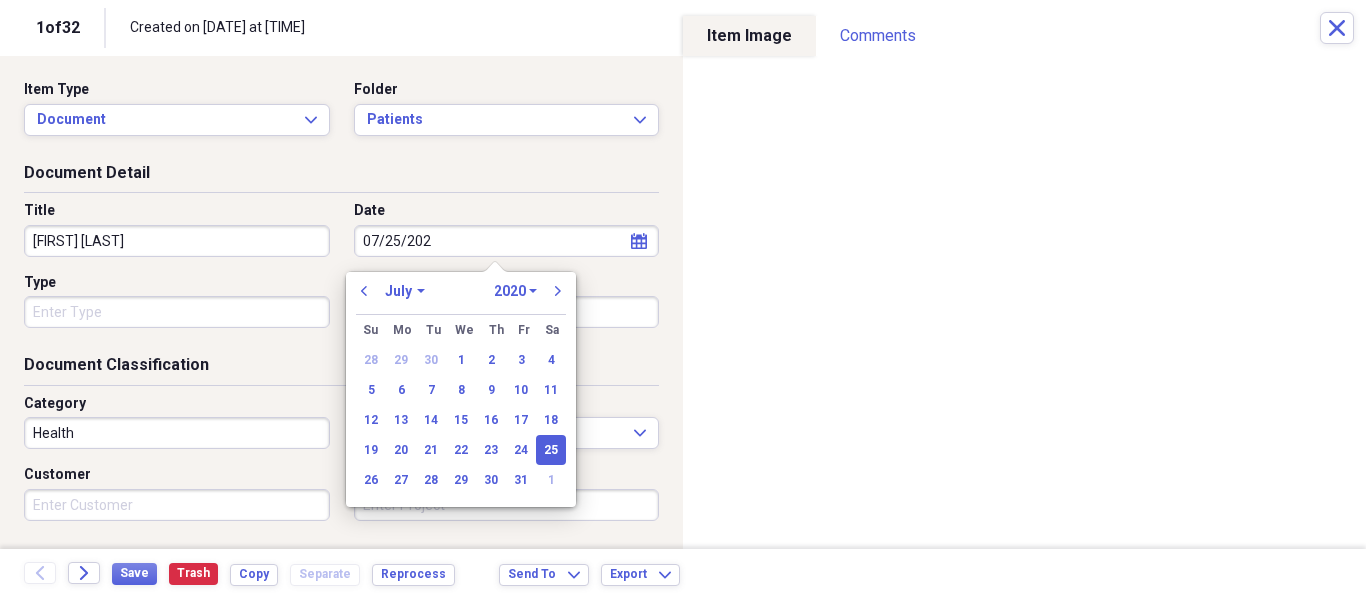 type on "07/25/2025" 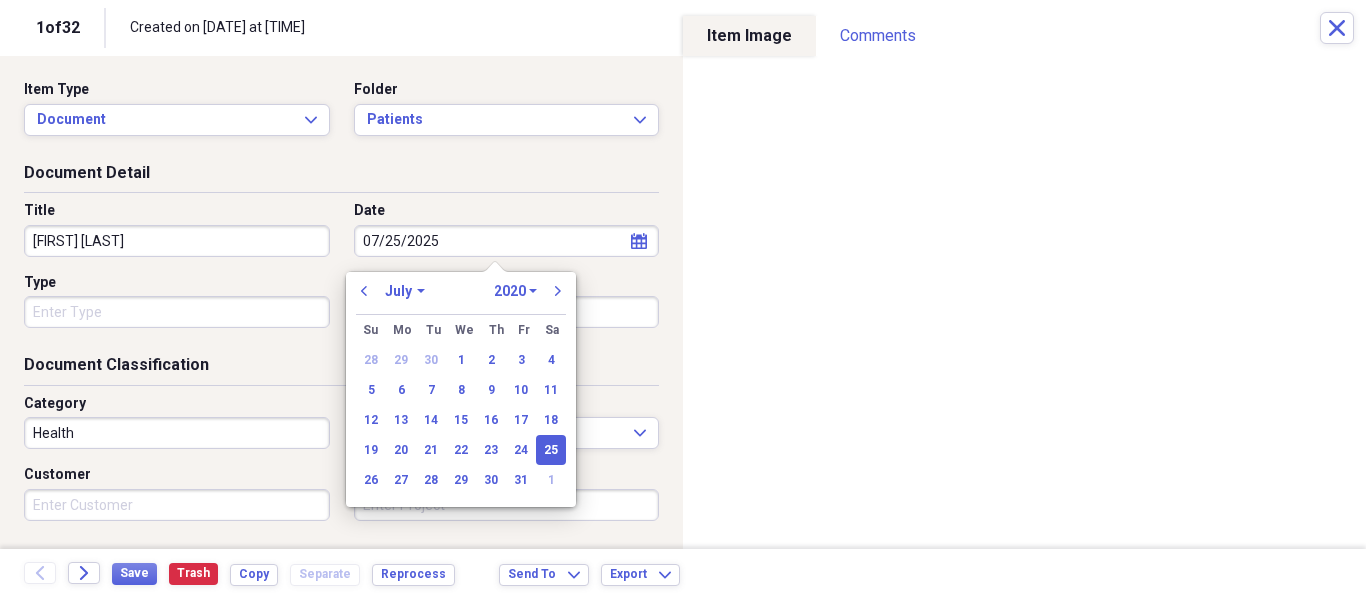 select on "2025" 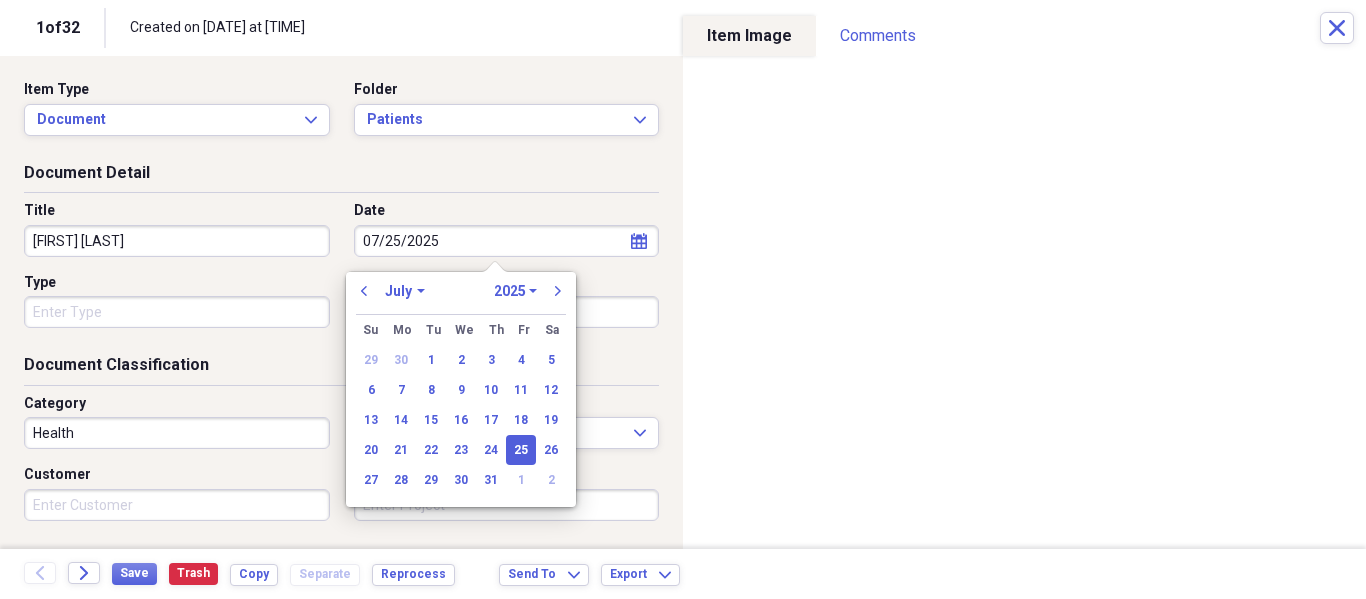 type on "07/25/2025" 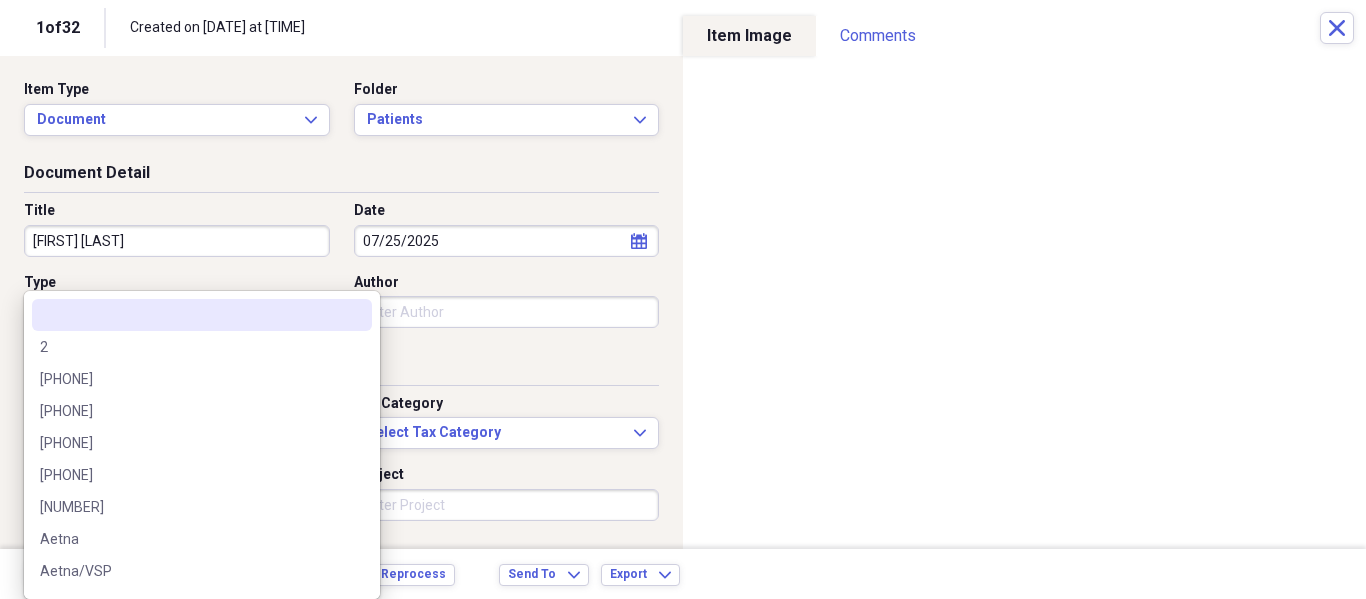 click on "Organize My Files 31 Collapse Unfiled Needs Review 31 Unfiled All Files Unfiled Unfiled Unfiled Saved Reports Collapse My Cabinet My Cabinet Add Folder Folder Patients Add Folder Folder Recalls Add Folder Collapse Trash Trash Folder Patients Help & Support Submit Import Import Add Create Expand Reports Reports Settings Philip Expand These items are in need of review Showing 32 items , totaling $369.90 Column Expand sort Sort Filters  Expand Create Item Expand Image Item Type Date Name Category Amount Source Date Added chevron-down Folder media Document Health NeatConnect 08/05/2025 12:49 pm Unfiled media Document Health NeatConnect 08/05/2025 12:47 pm Unfiled media Document Health NeatConnect 08/05/2025 12:45 pm Unfiled media Document Health NeatConnect 08/05/2025 12:42 pm Unfiled media Invoice 02/21/2025 OPTOGENICS $369.90 NeatConnect 08/05/2025 12:42 pm Unfiled media Document Health NeatConnect 08/05/2025 12:41 pm Unfiled media Contact Joshua Dr NeatConnect 08/05/2025 12:40 pm Unfiled media Document Health" at bounding box center [683, 299] 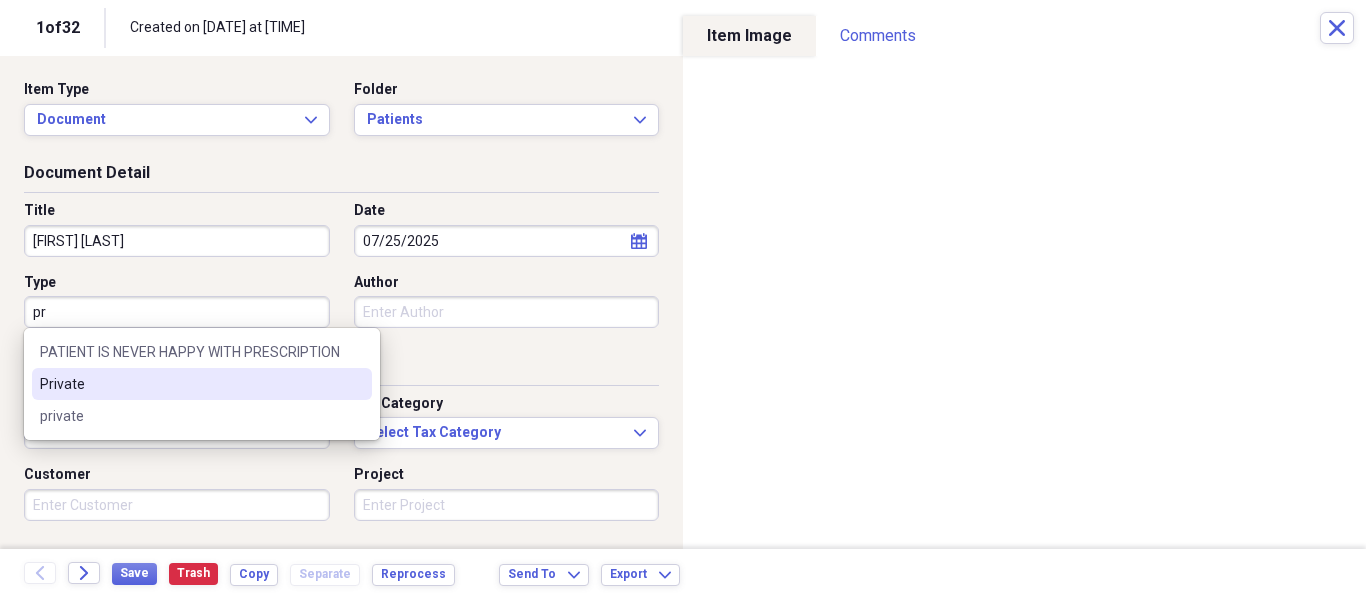click on "PATIENT IS NEVER HAPPY WITH PRESCRIPTION Private private" at bounding box center [202, 384] 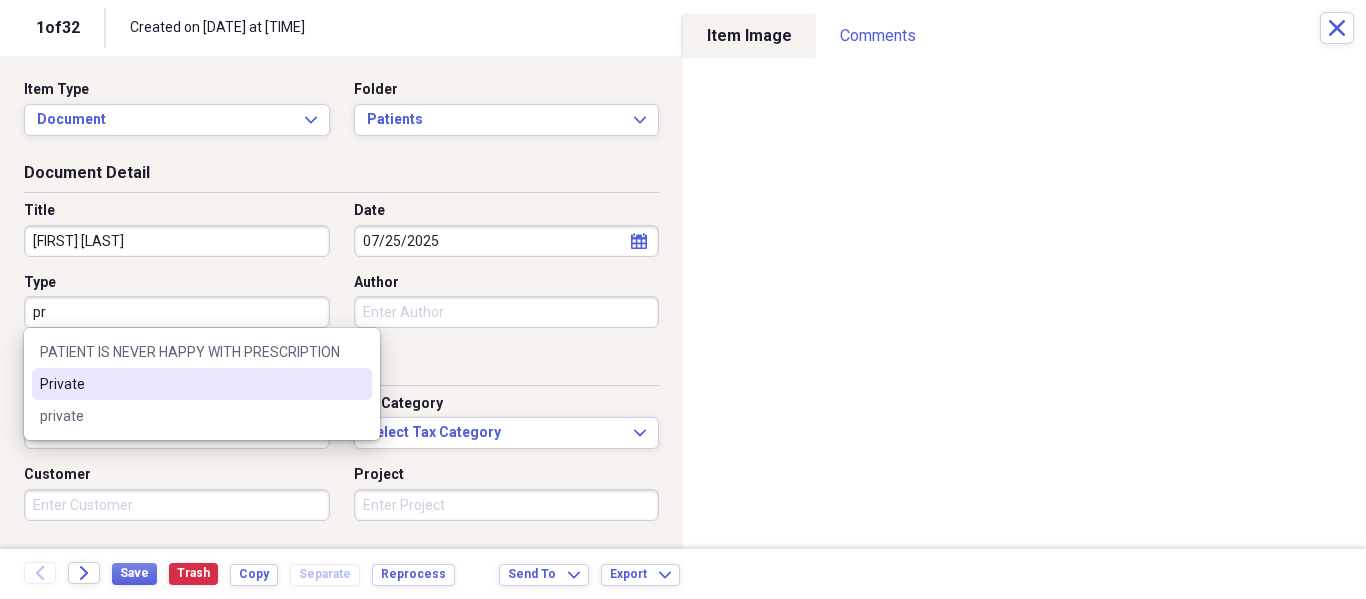 click on "Private" at bounding box center (202, 384) 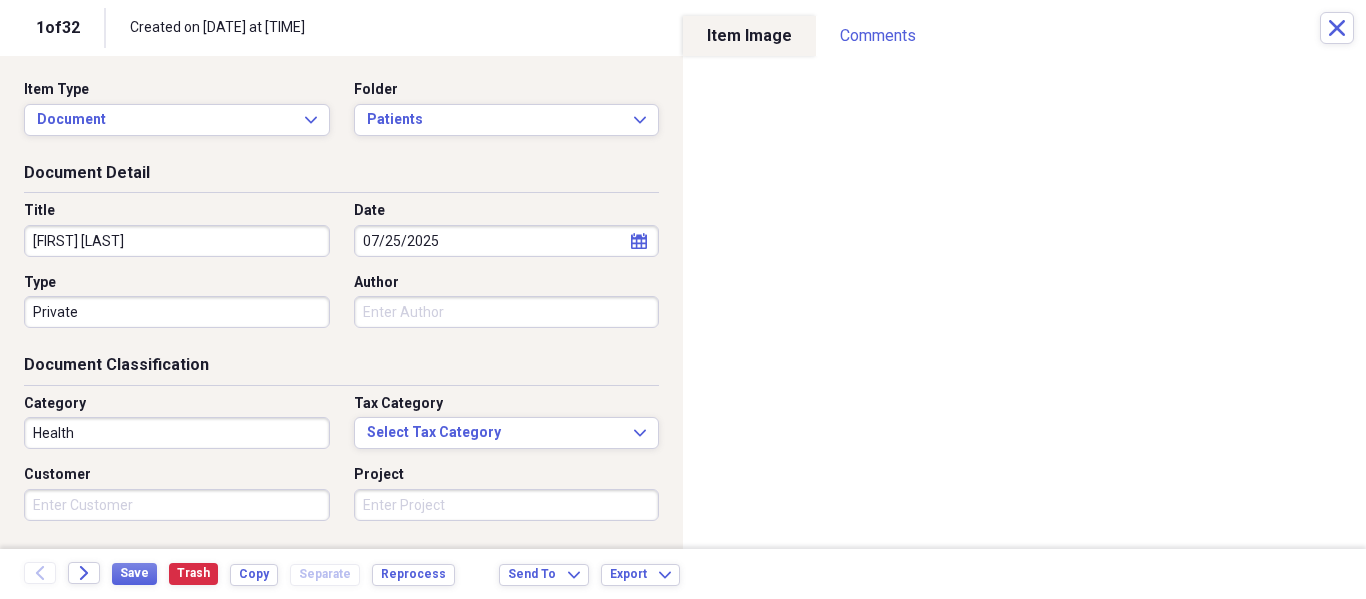 scroll, scrollTop: 243, scrollLeft: 0, axis: vertical 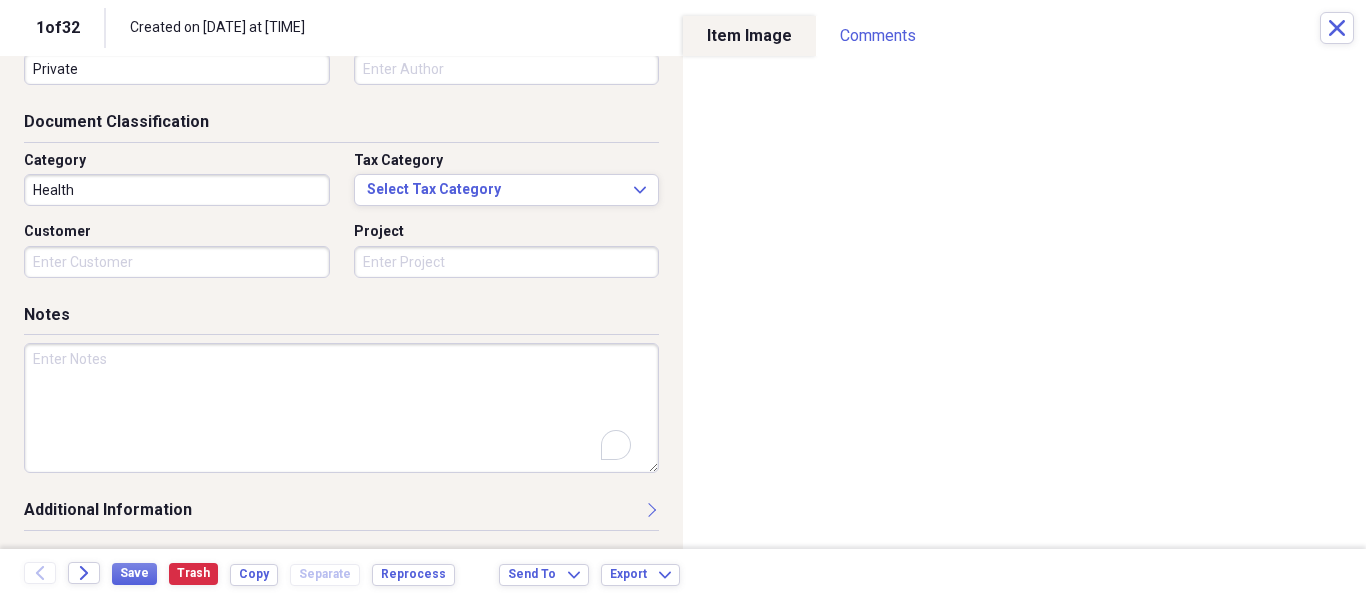 click at bounding box center (341, 408) 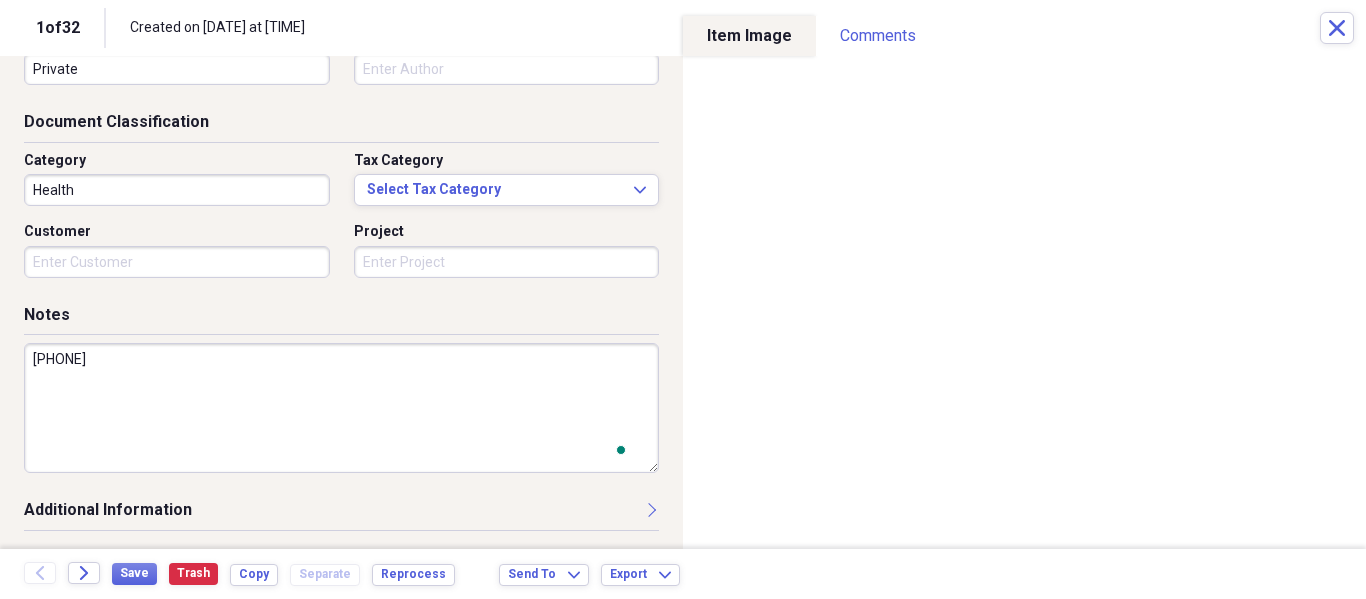 scroll, scrollTop: 243, scrollLeft: 0, axis: vertical 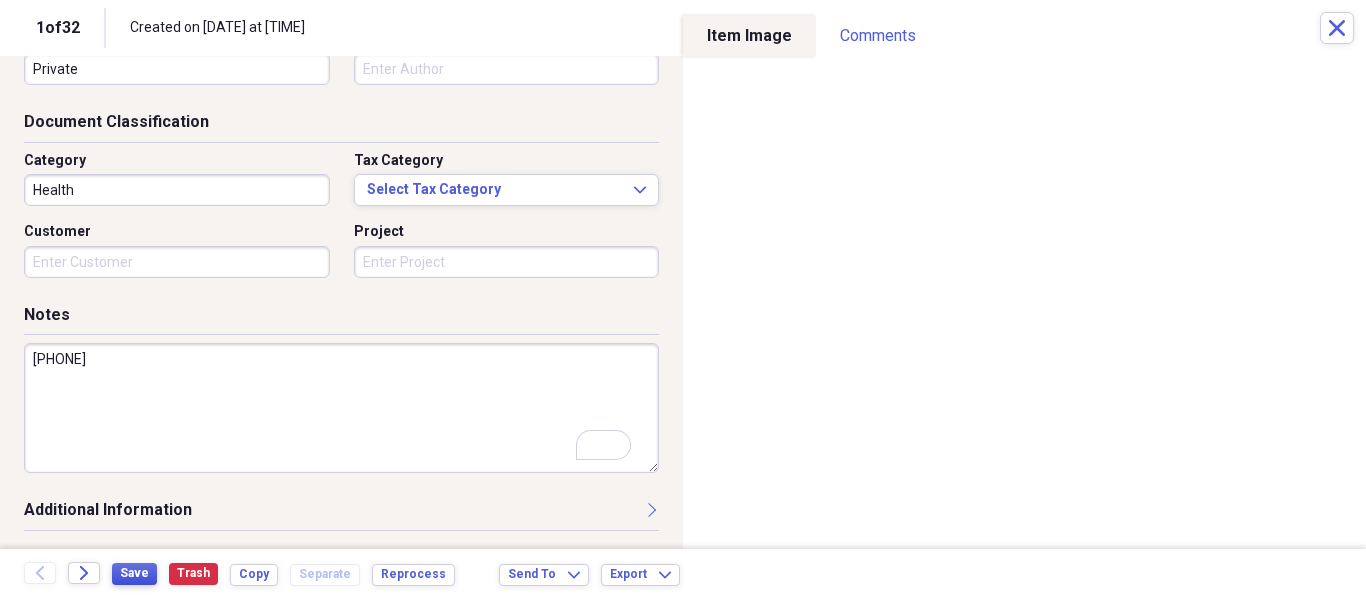 type on "305-525-3053" 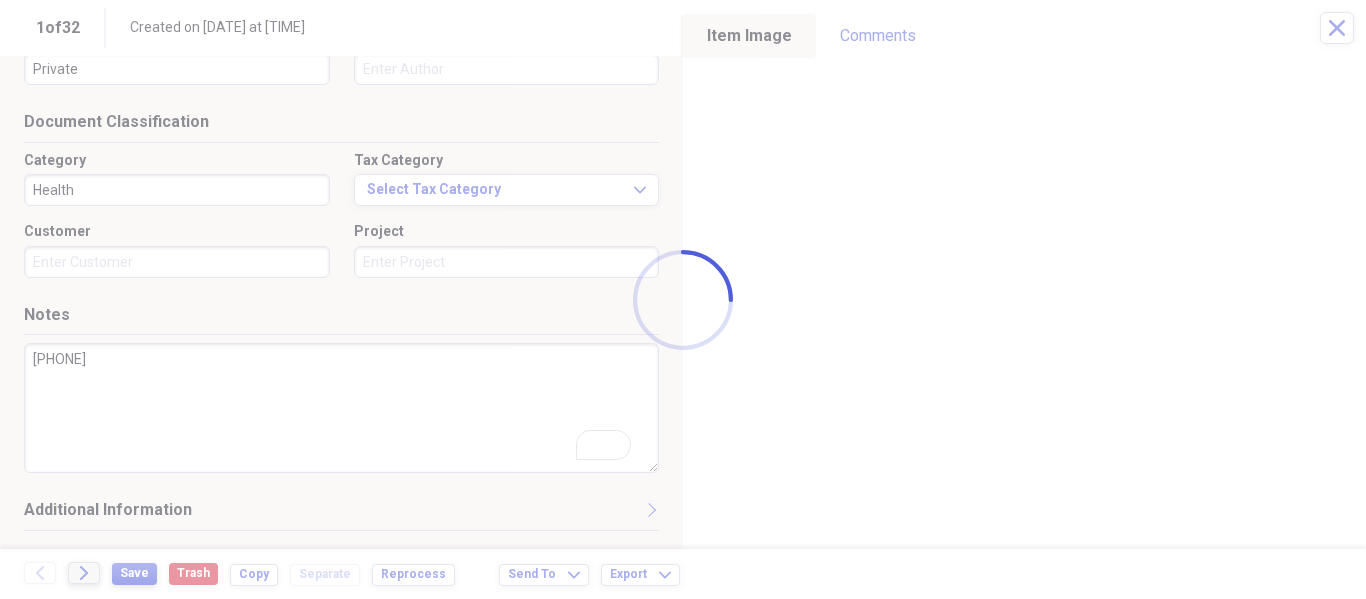 type on "Jorge Valdes" 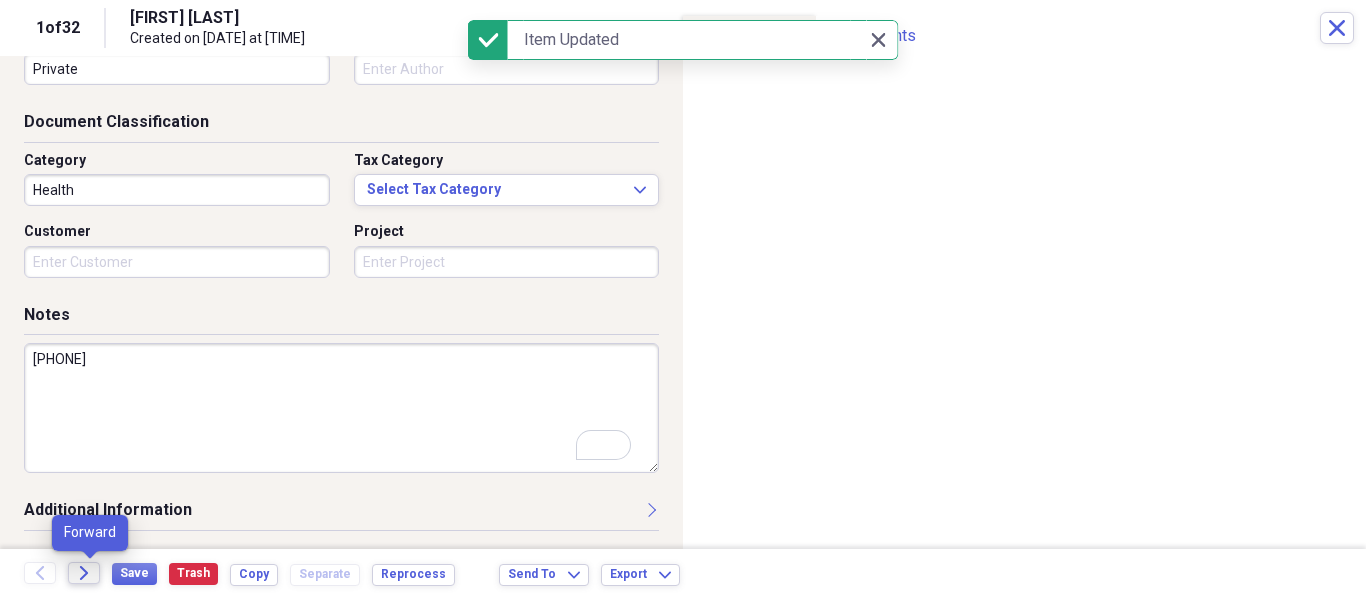 click on "Forward" 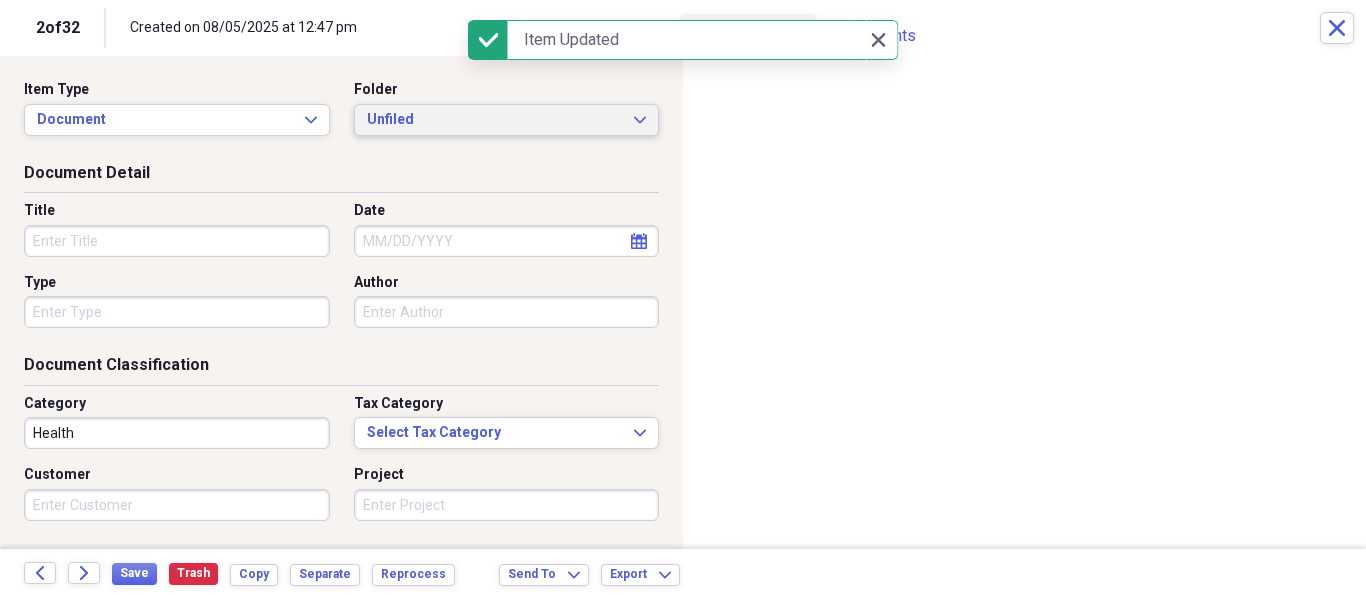 click on "Unfiled" at bounding box center (495, 120) 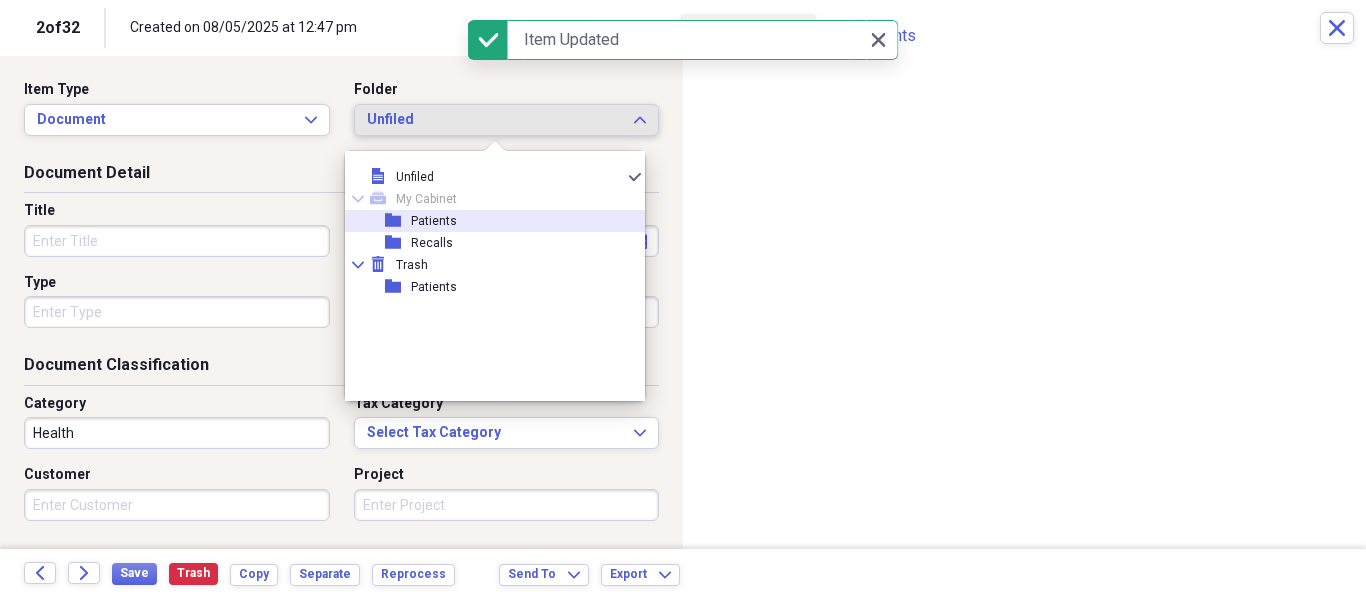 drag, startPoint x: 413, startPoint y: 213, endPoint x: 52, endPoint y: 327, distance: 378.57233 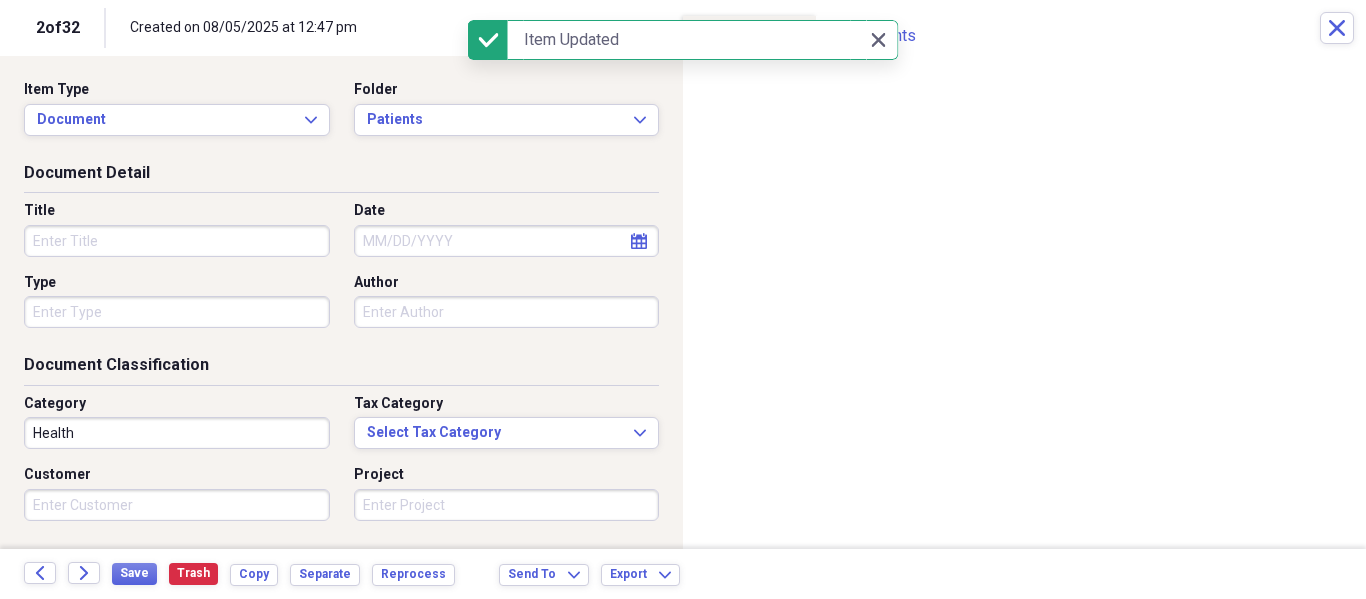 click on "Title" at bounding box center [177, 241] 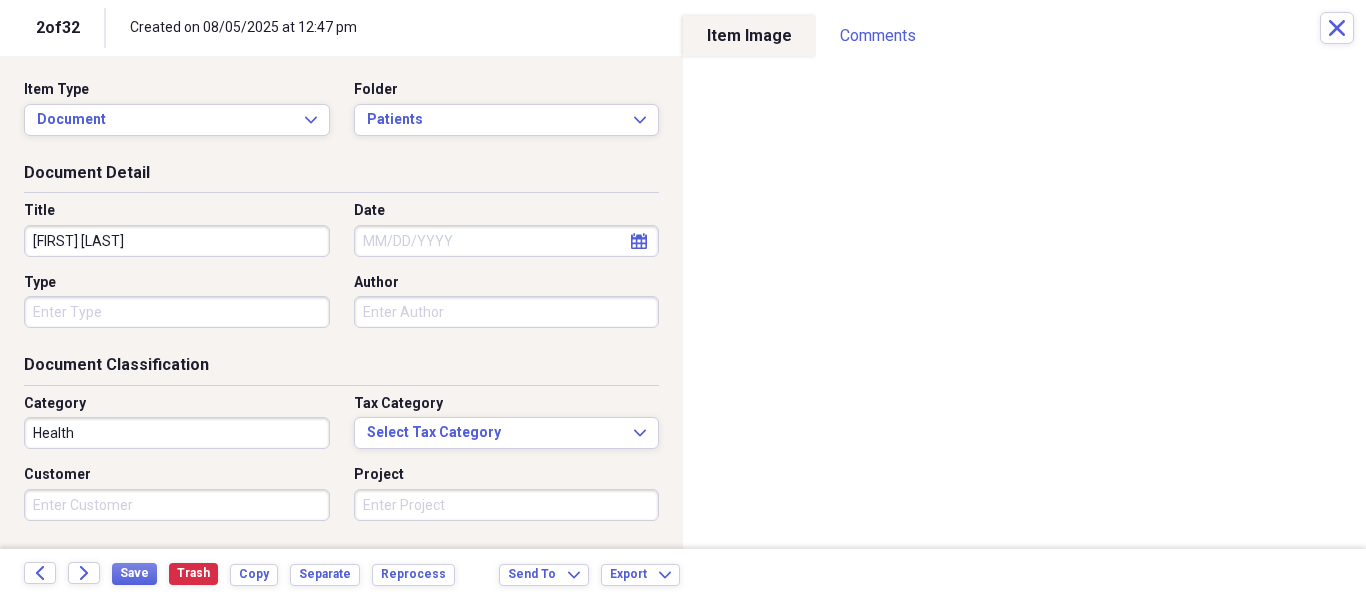 type on "Eugenia Maggia" 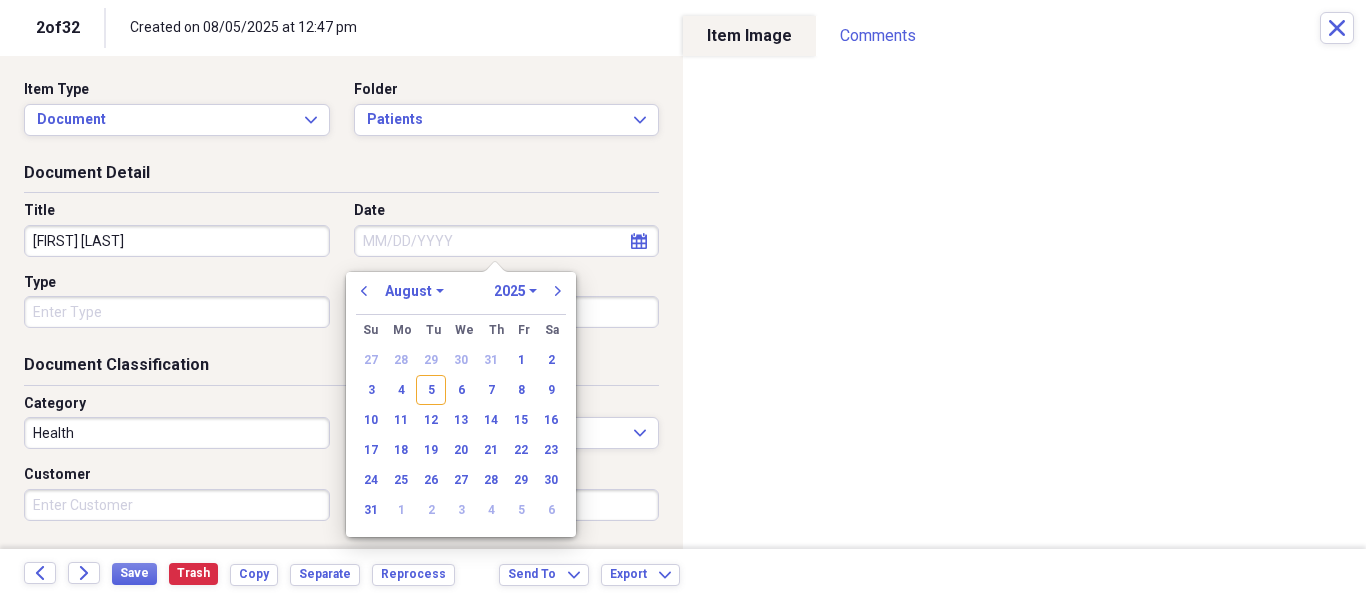 click on "Eugenia Maggia" at bounding box center (177, 241) 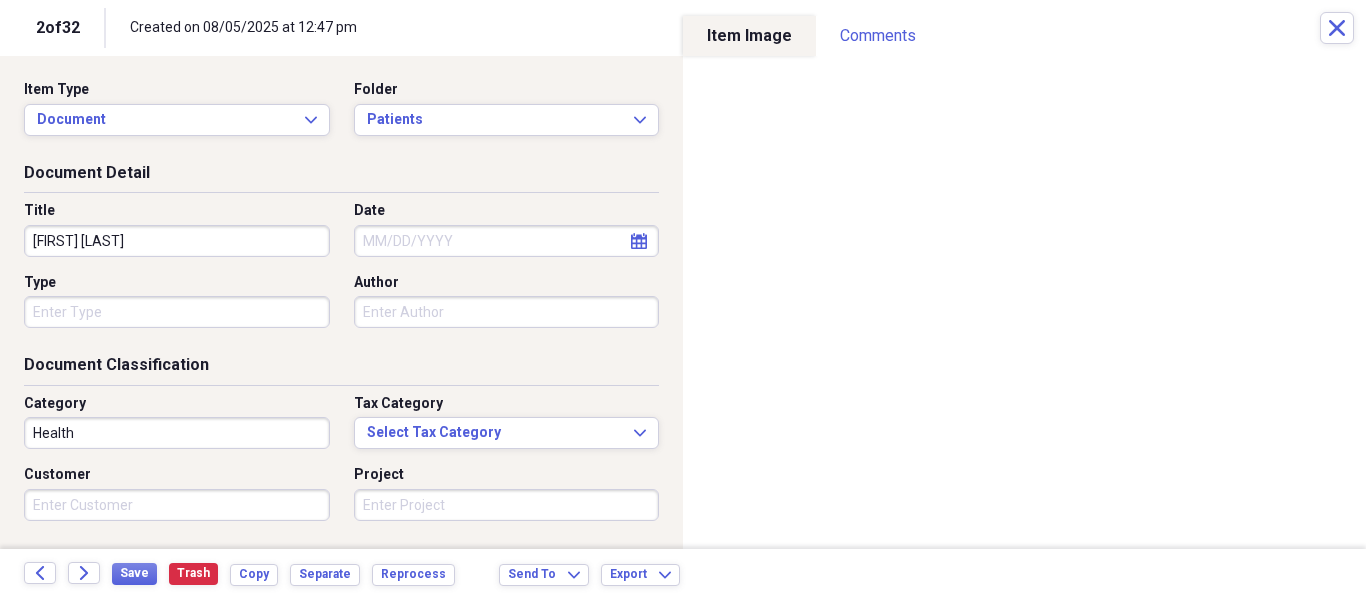 type on "Eugenia Maggi" 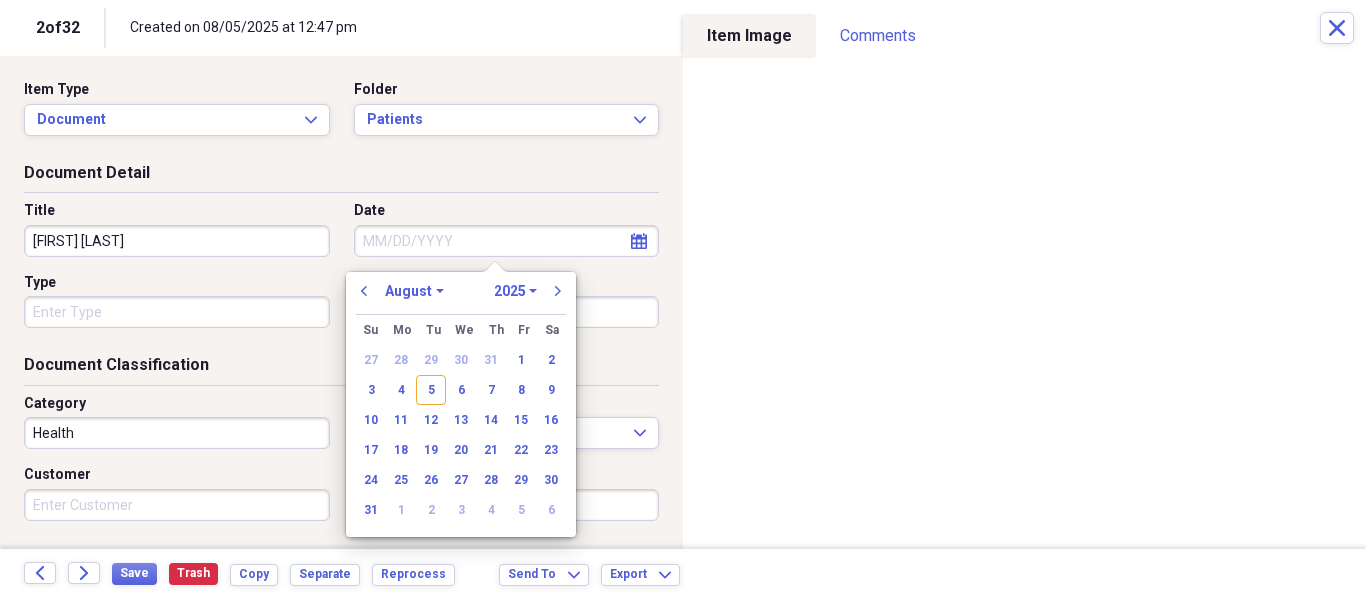 click on "Date" at bounding box center [507, 241] 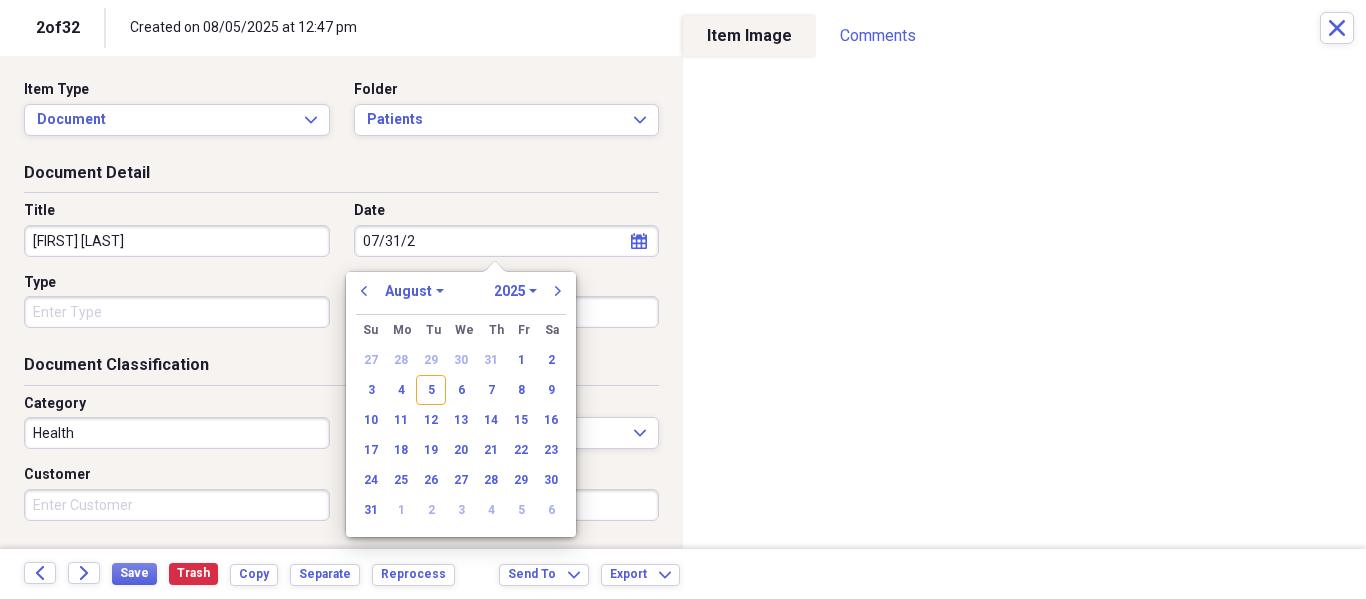 type on "07/31/20" 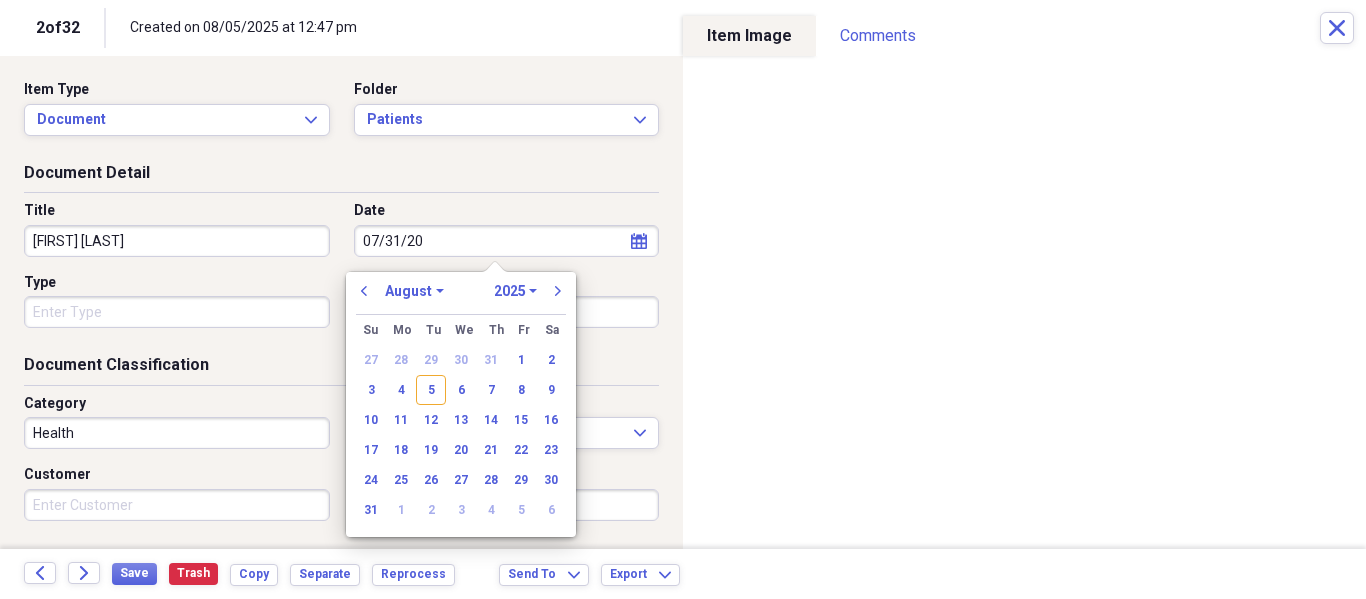 select on "6" 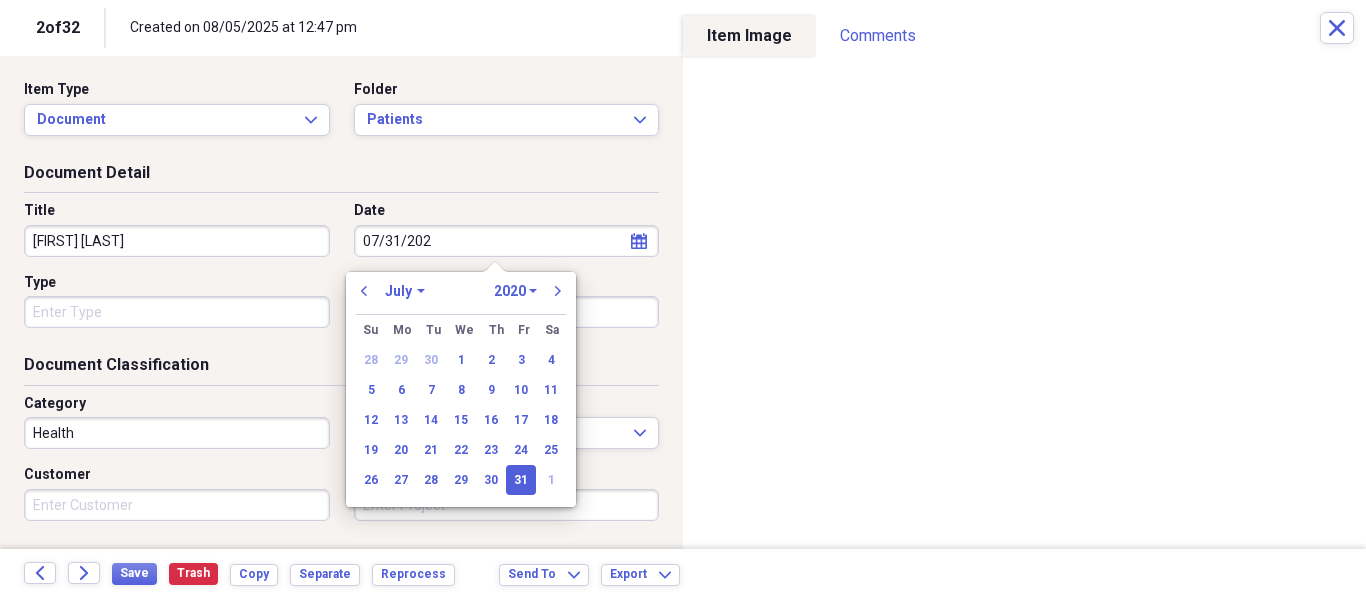 type on "07/31/2025" 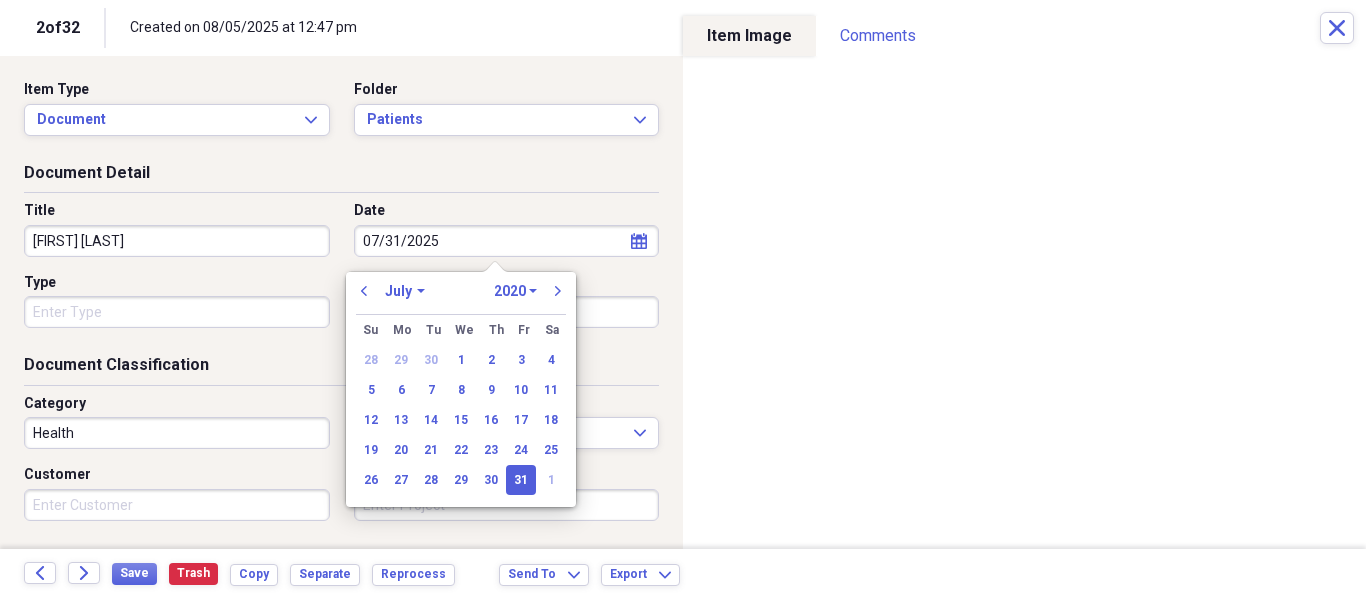 select on "2025" 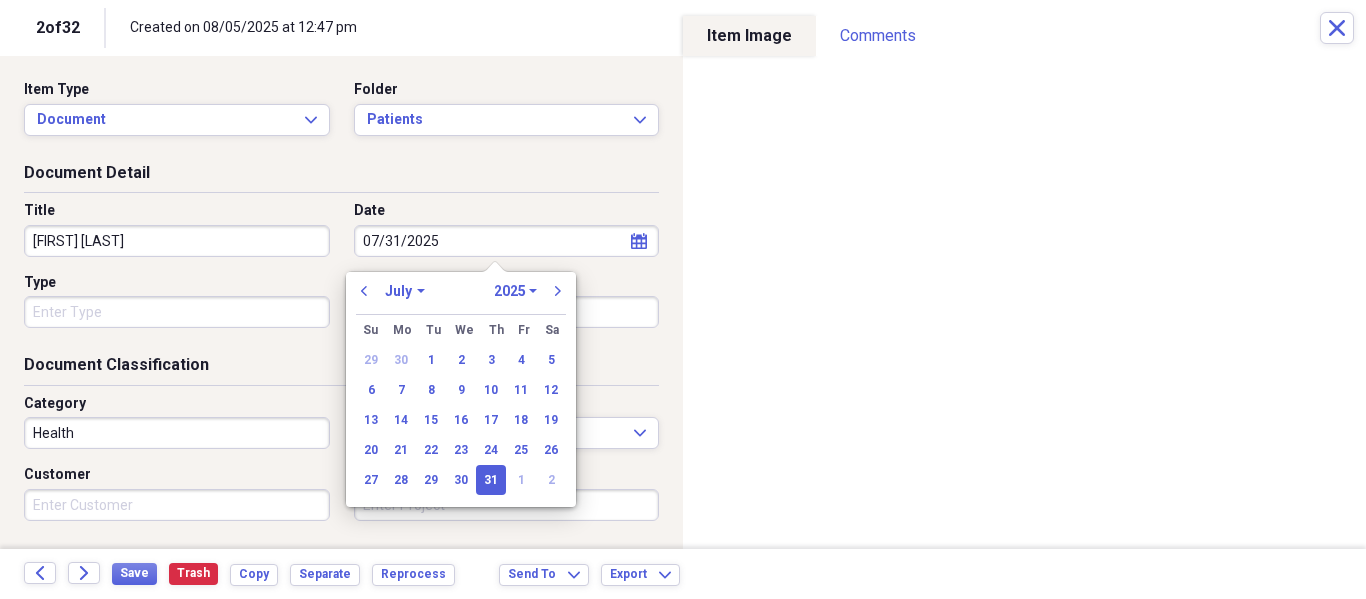 type on "07/31/2025" 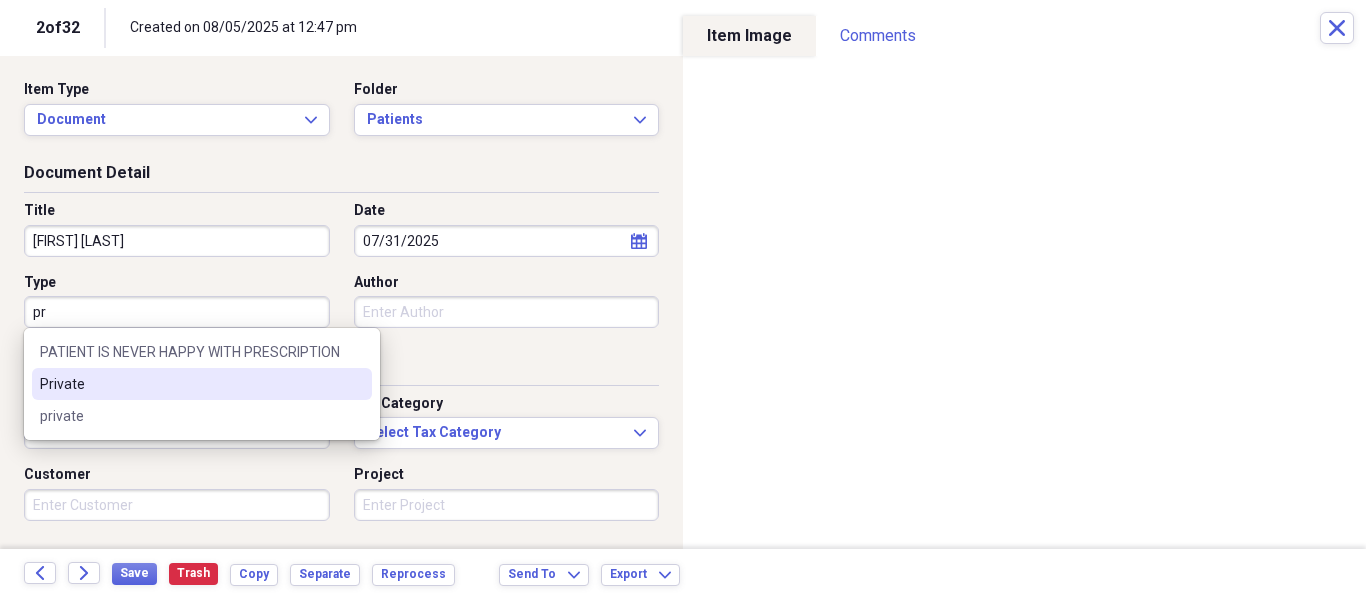 click on "Private" at bounding box center (190, 384) 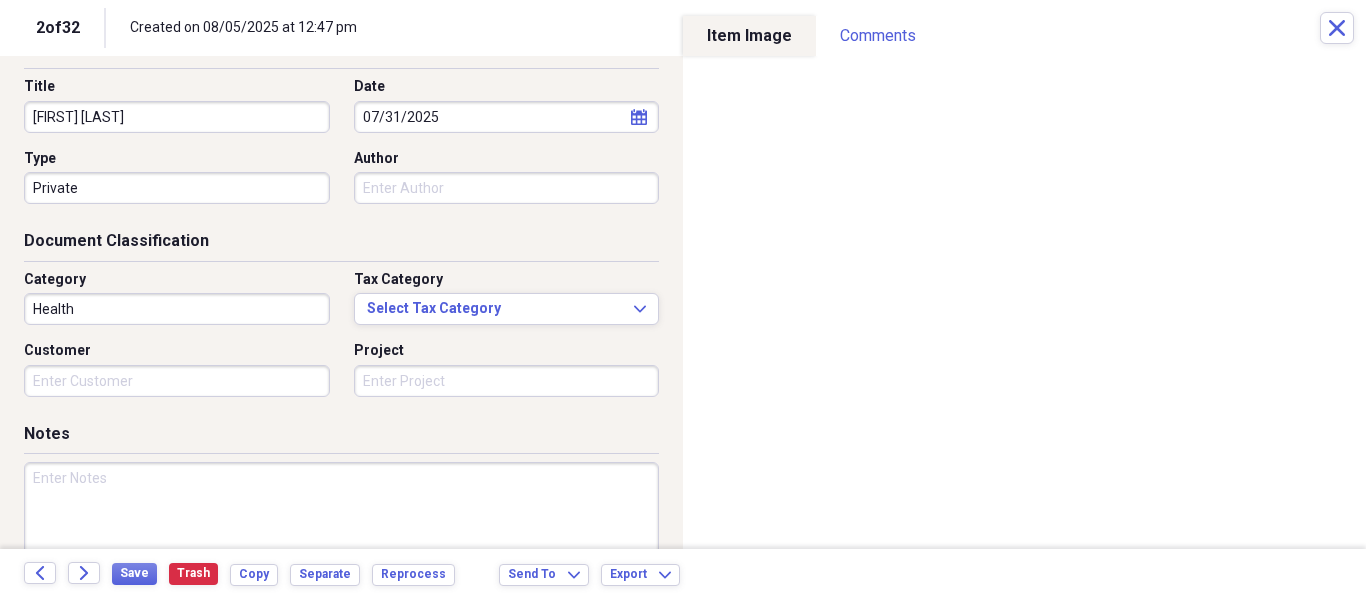 scroll, scrollTop: 243, scrollLeft: 0, axis: vertical 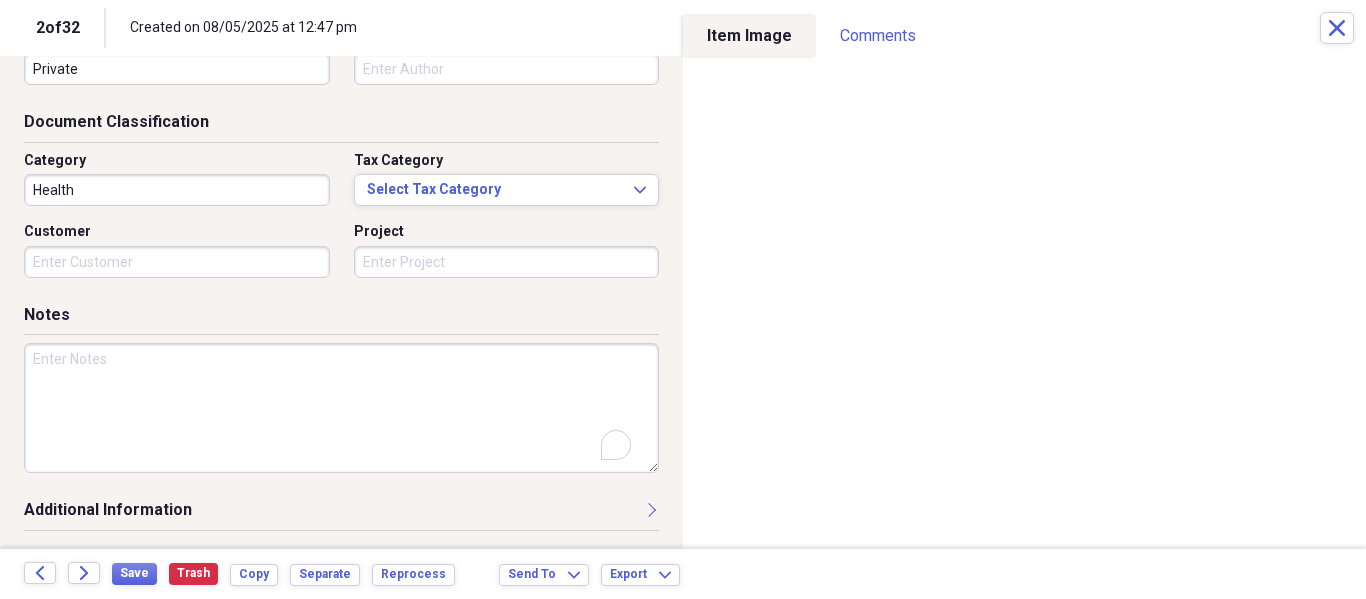 click at bounding box center [341, 408] 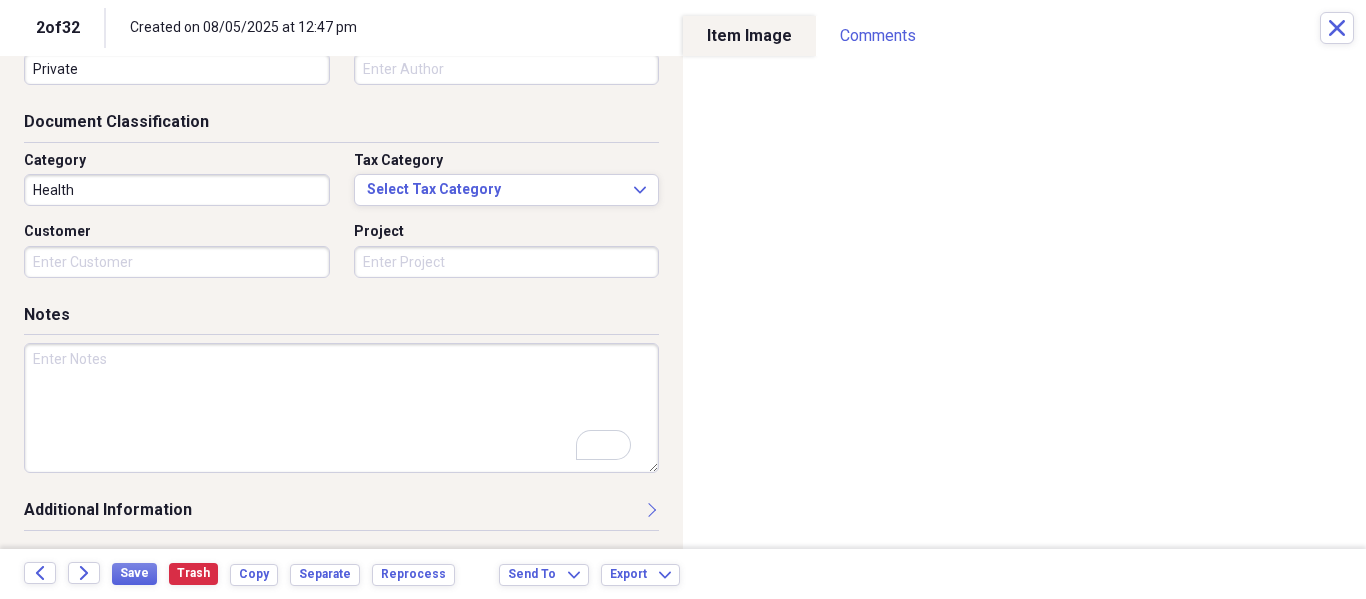 scroll, scrollTop: 243, scrollLeft: 0, axis: vertical 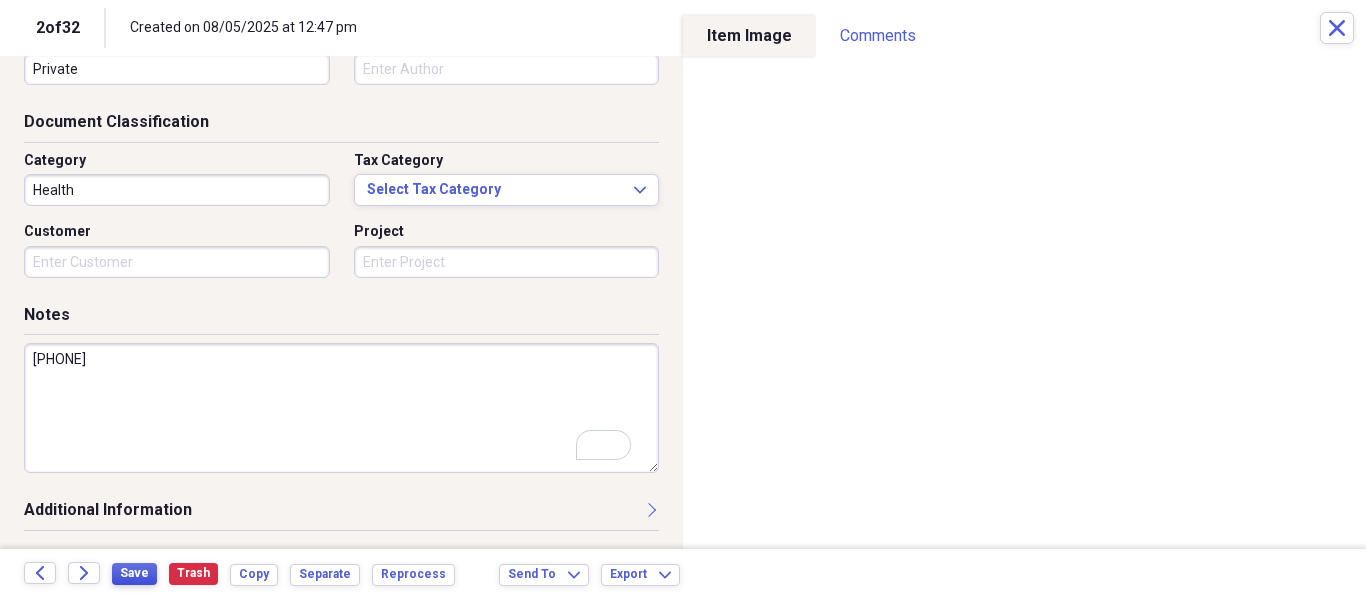 type on "305-965-2277" 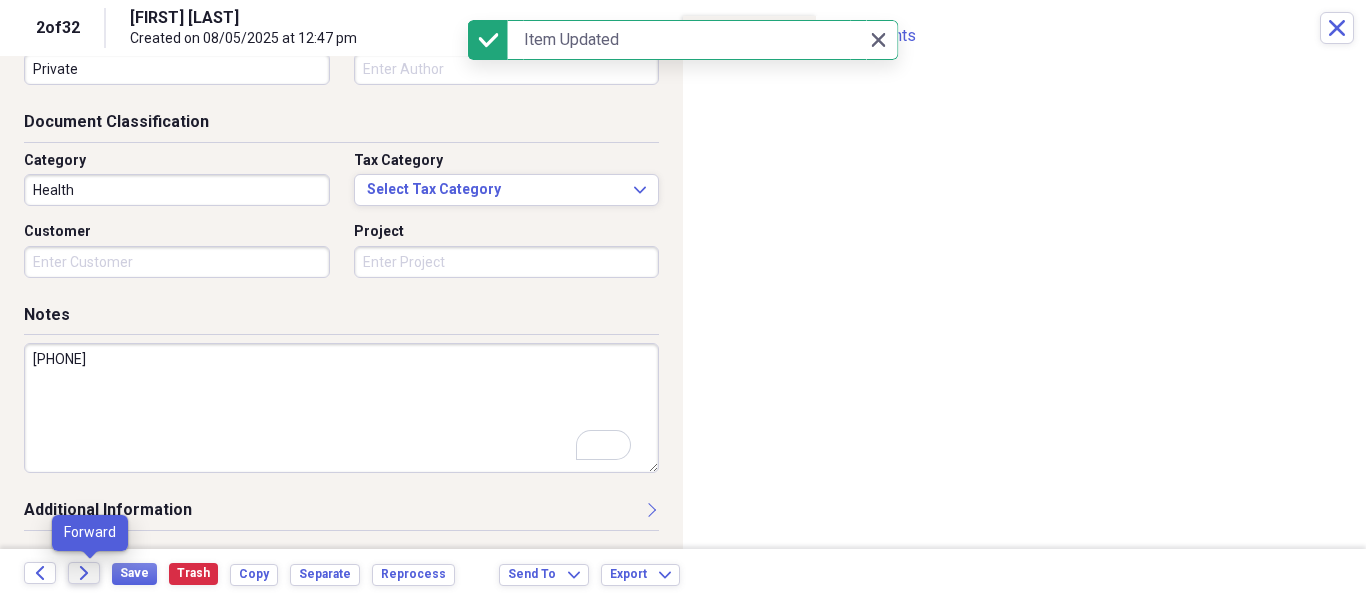 click on "Forward" at bounding box center (84, 573) 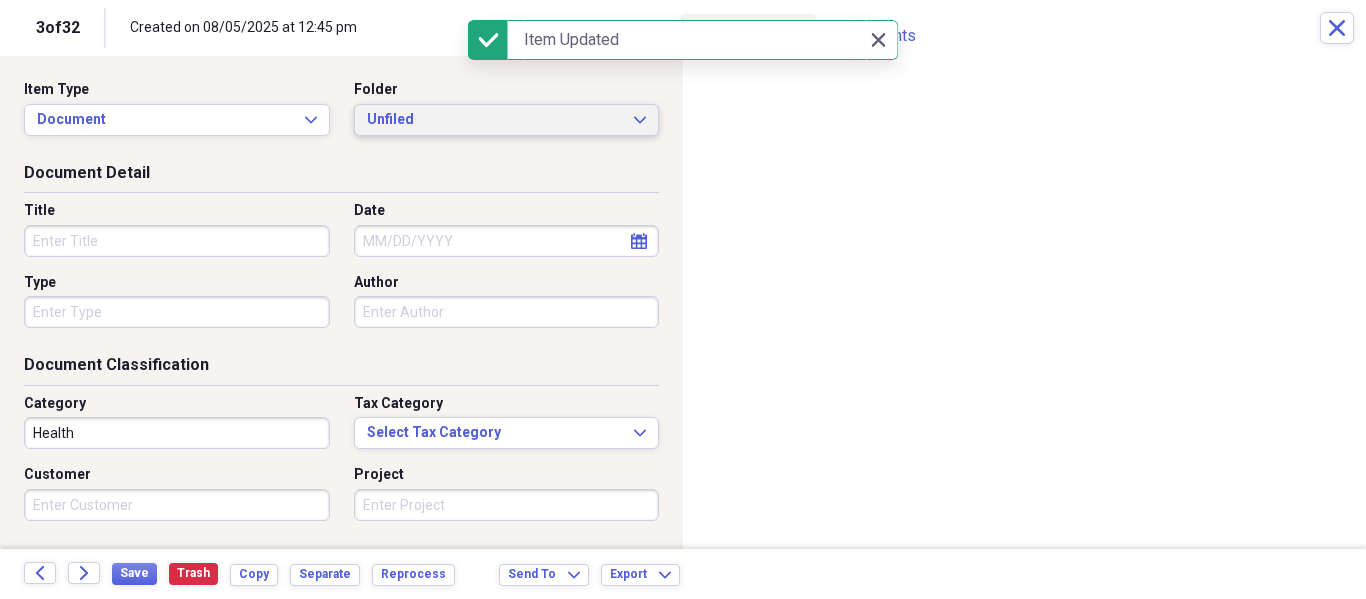 click on "Unfiled Expand" at bounding box center (507, 120) 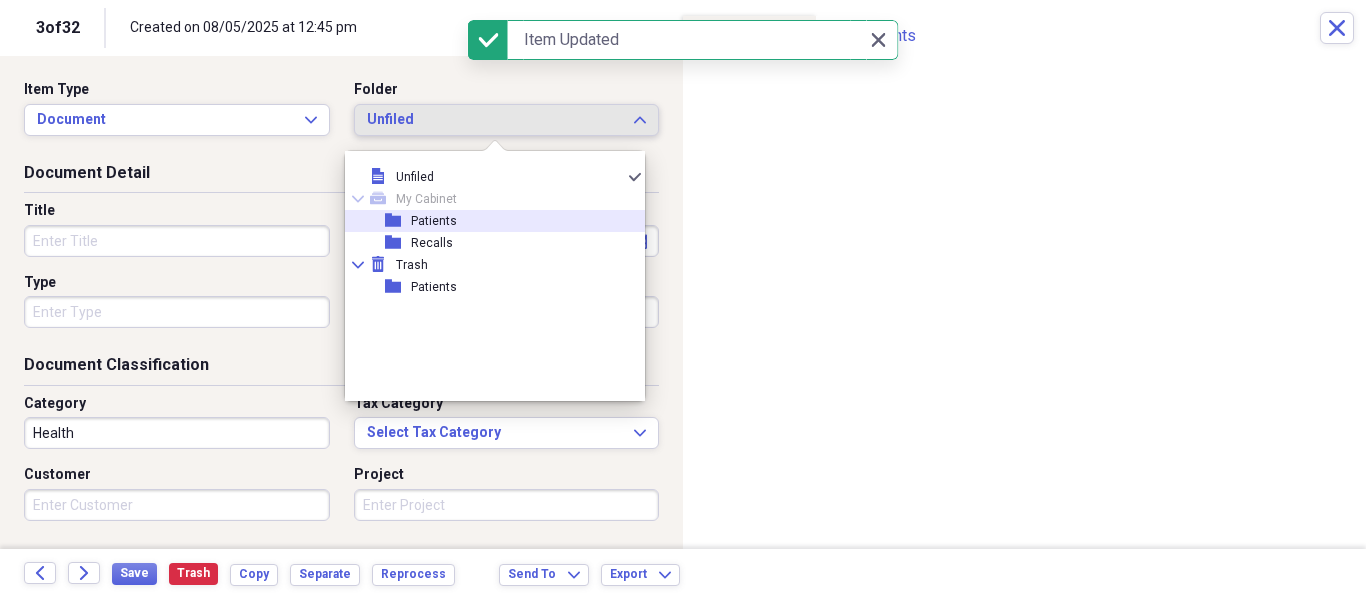 click on "folder Patients" at bounding box center [487, 221] 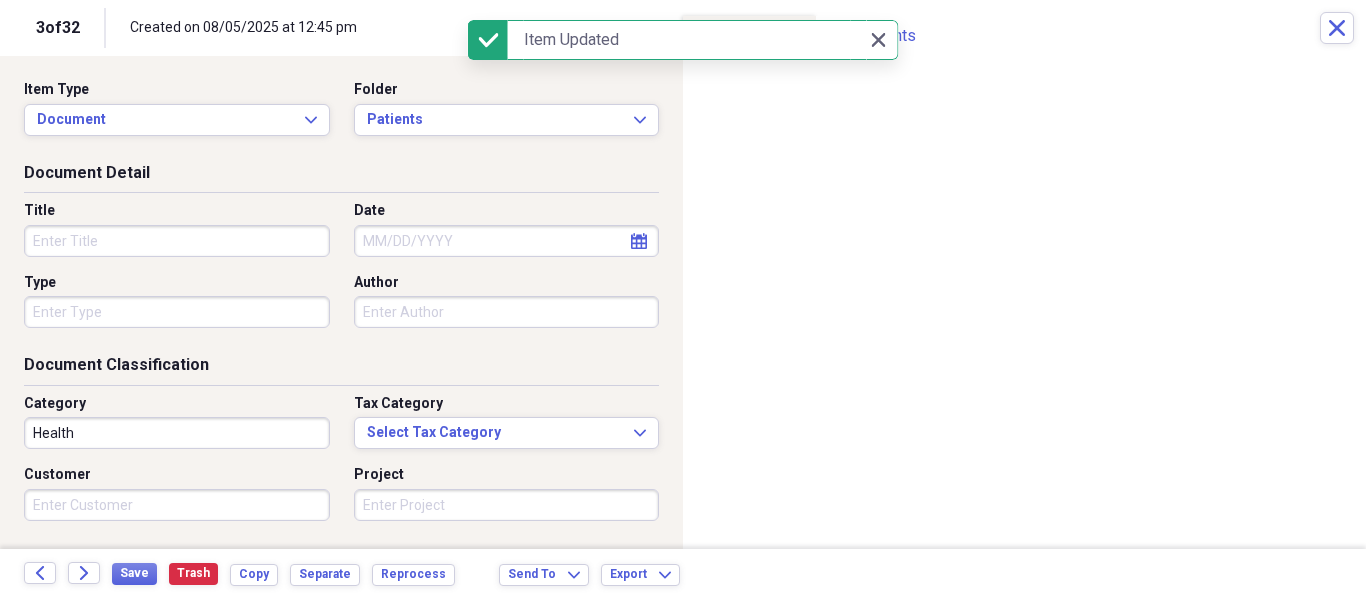 click on "Title" at bounding box center (177, 241) 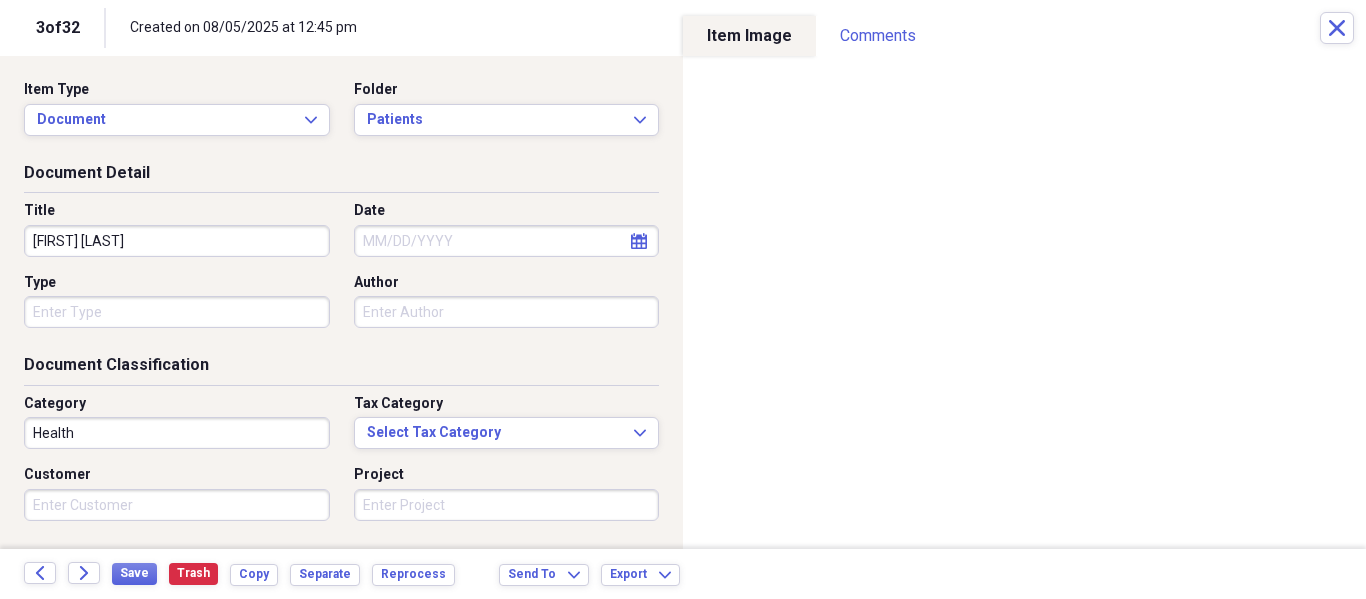 type on "Lidia Phillips" 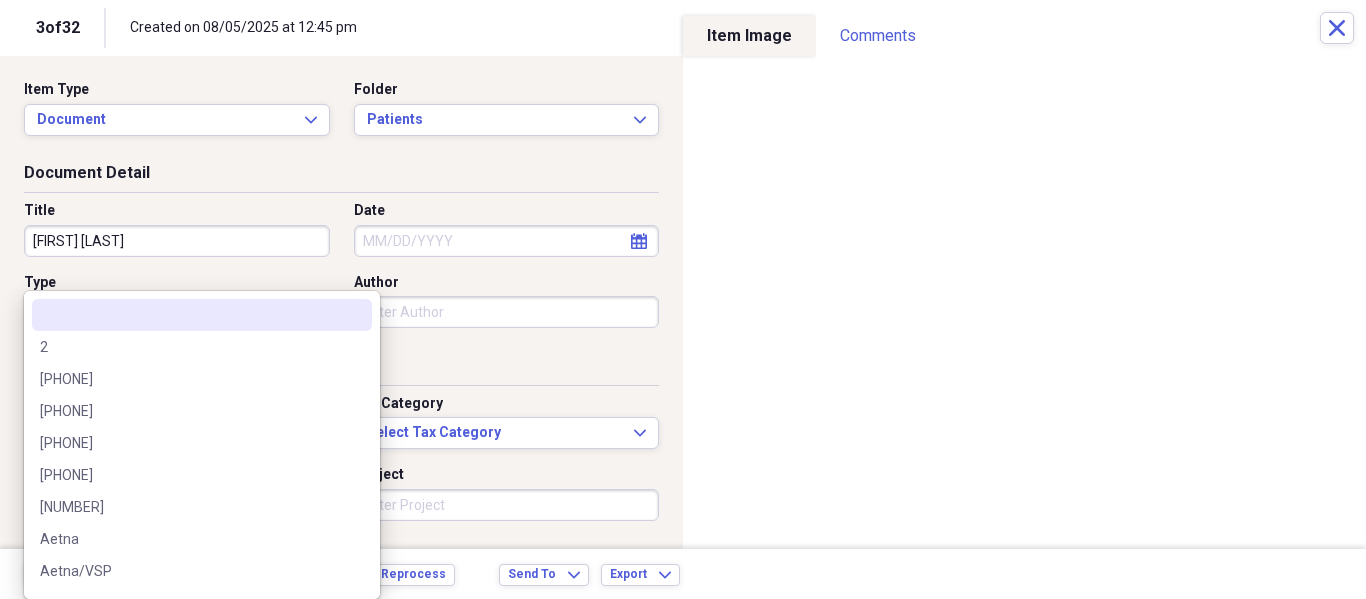 click on "Organize My Files 29 Collapse Unfiled Needs Review 29 Unfiled All Files Unfiled Unfiled Unfiled Saved Reports Collapse My Cabinet My Cabinet Add Folder Folder Patients Add Folder Folder Recalls Add Folder Collapse Trash Trash Folder Patients Help & Support Submit Import Import Add Create Expand Reports Reports Settings Philip Expand These items are in need of review Showing 32 items , totaling $369.90 Column Expand sort Sort Filters  Expand Create Item Expand Image Item Type Date Name Category Amount Source Date Added chevron-down Folder media Document 07/25/2025 Jorge Valdes Health NeatConnect 08/05/2025 12:49 pm Patients media Document 07/31/2025 Eugenia Maggi Health NeatConnect 08/05/2025 12:47 pm Patients media Document Health NeatConnect 08/05/2025 12:45 pm Unfiled media Document Health NeatConnect 08/05/2025 12:42 pm Unfiled media Invoice 02/21/2025 OPTOGENICS $369.90 NeatConnect 08/05/2025 12:42 pm Unfiled media Document Health NeatConnect 08/05/2025 12:41 pm Unfiled media Contact Joshua Dr NeatConnect" at bounding box center [683, 299] 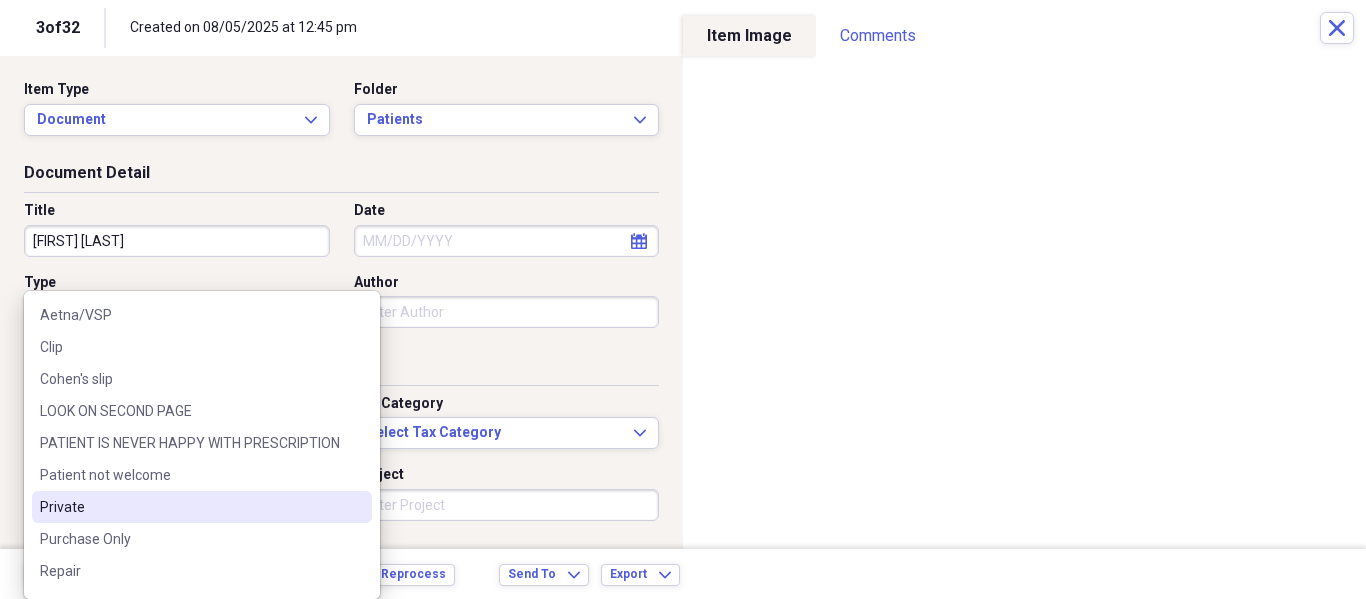 click on "Private" at bounding box center (190, 507) 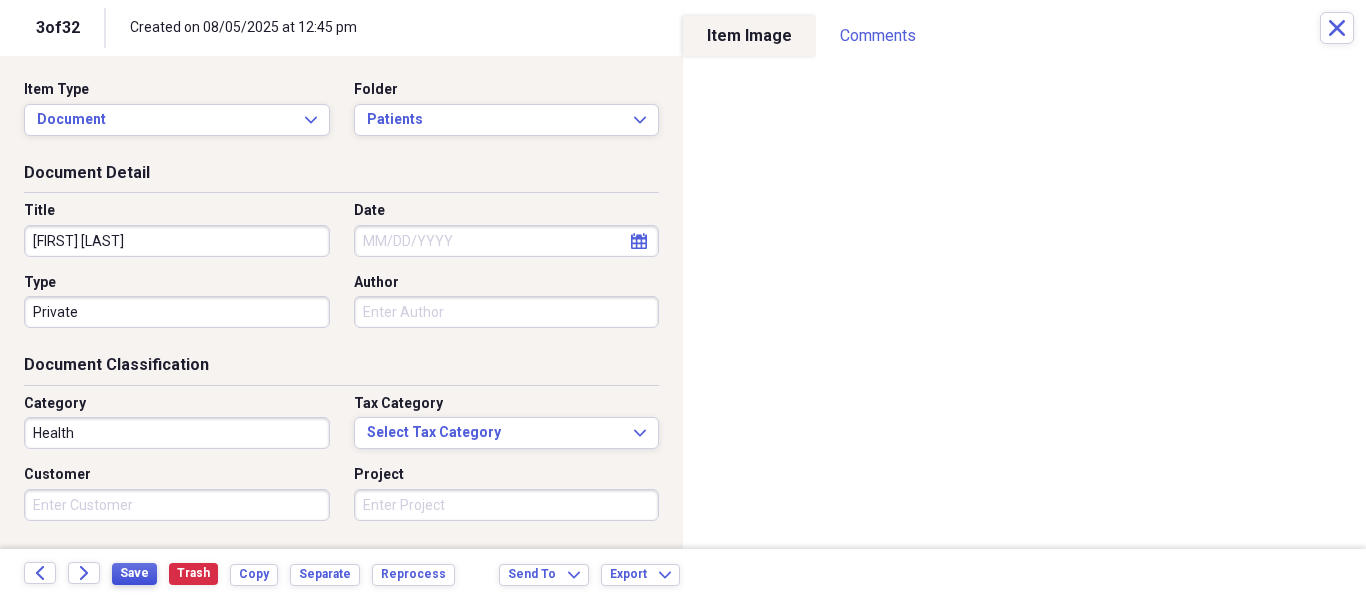 click on "Save" at bounding box center [134, 574] 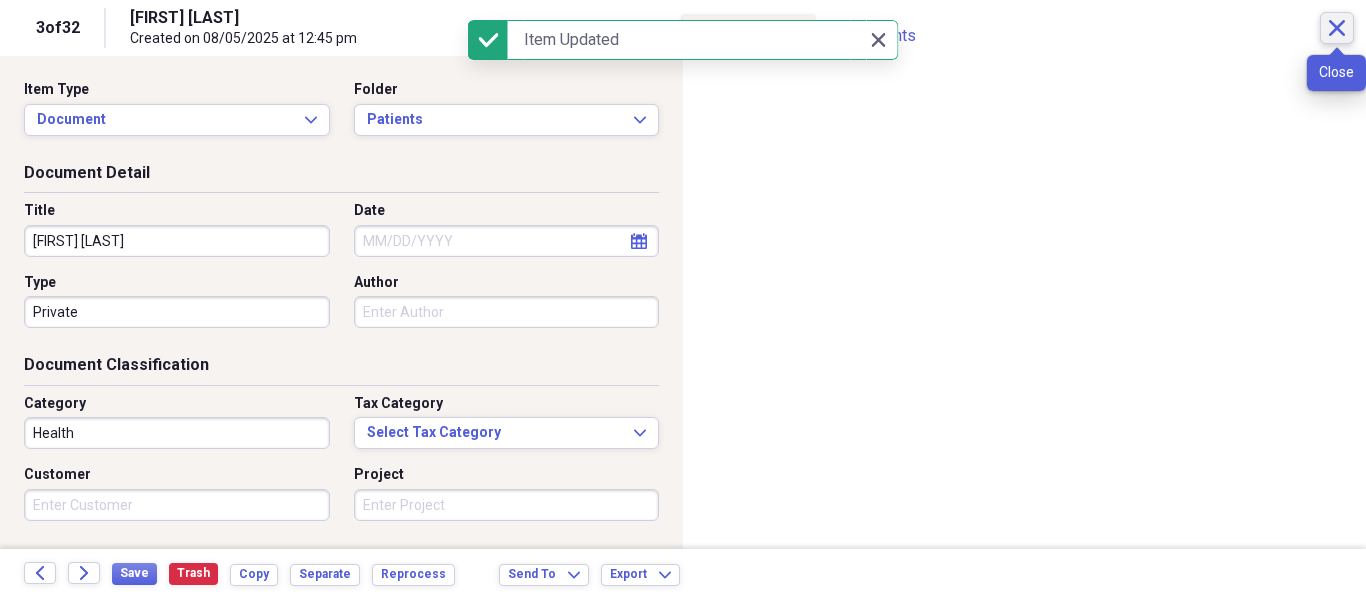 click on "Close" at bounding box center (1337, 28) 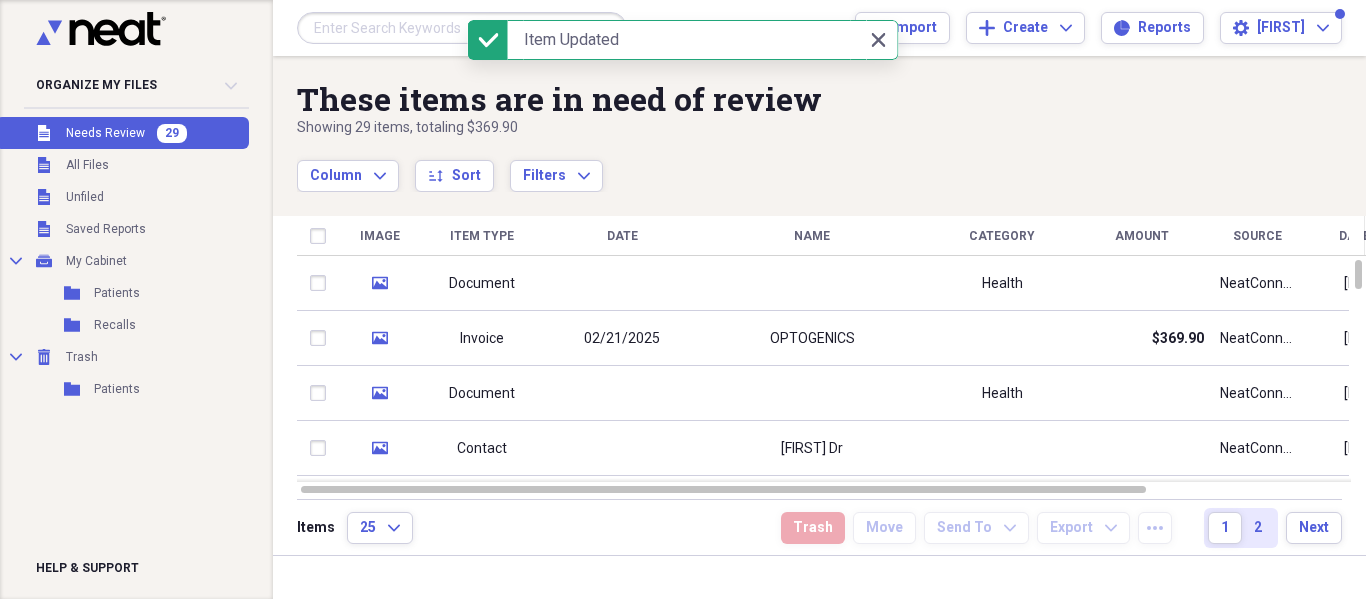 click at bounding box center (462, 28) 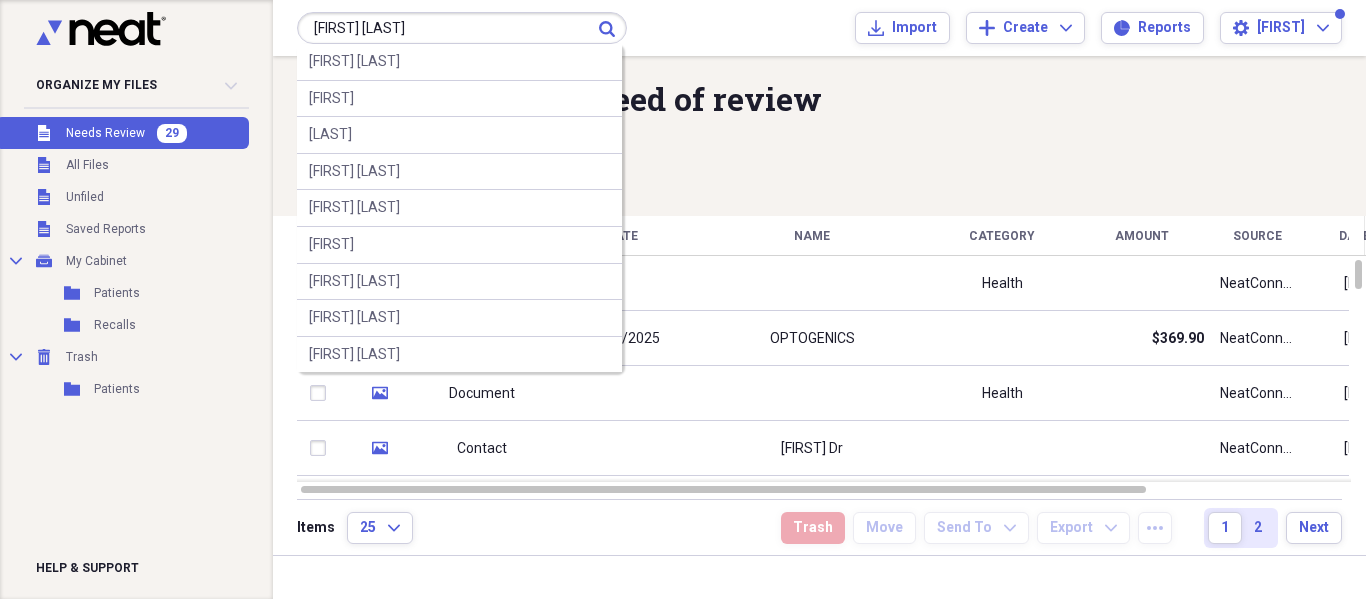 type on "leticia oliveira" 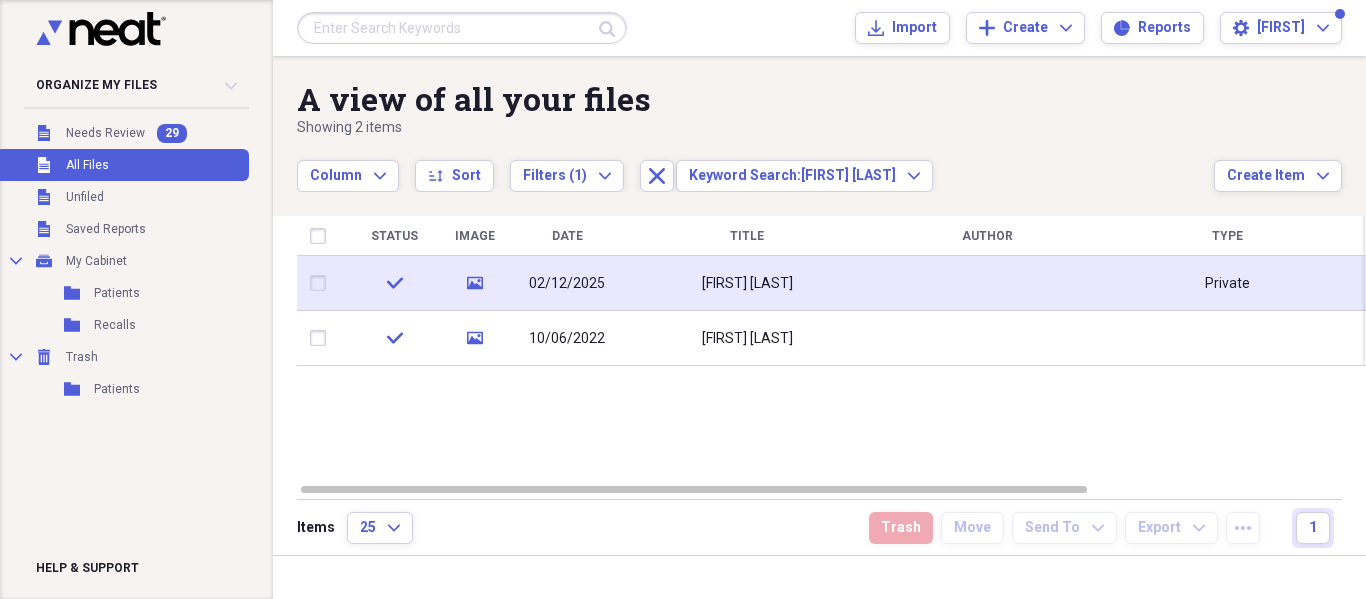 click at bounding box center [987, 283] 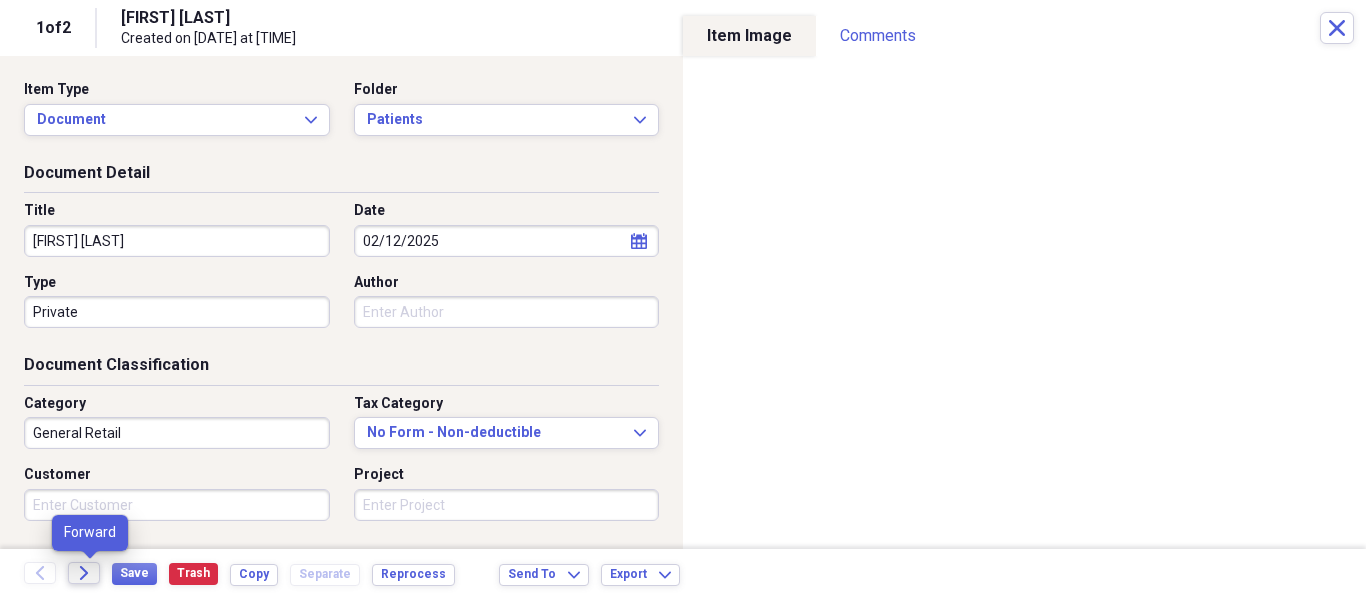 click 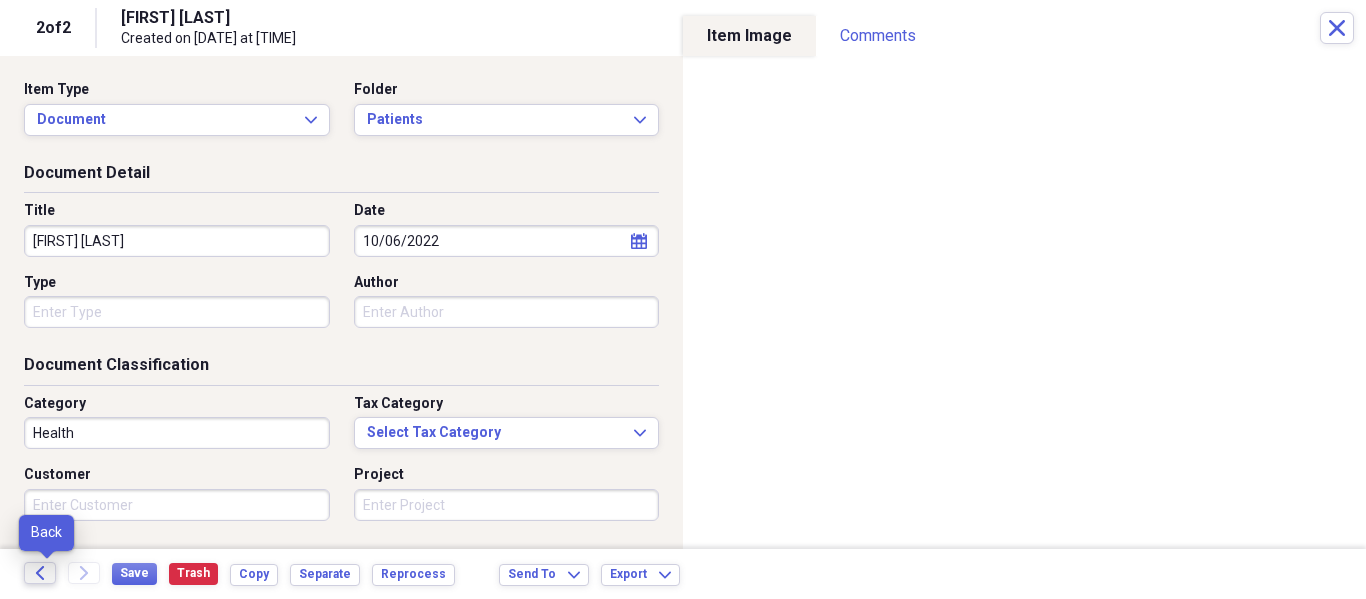 click on "Back" at bounding box center [40, 573] 